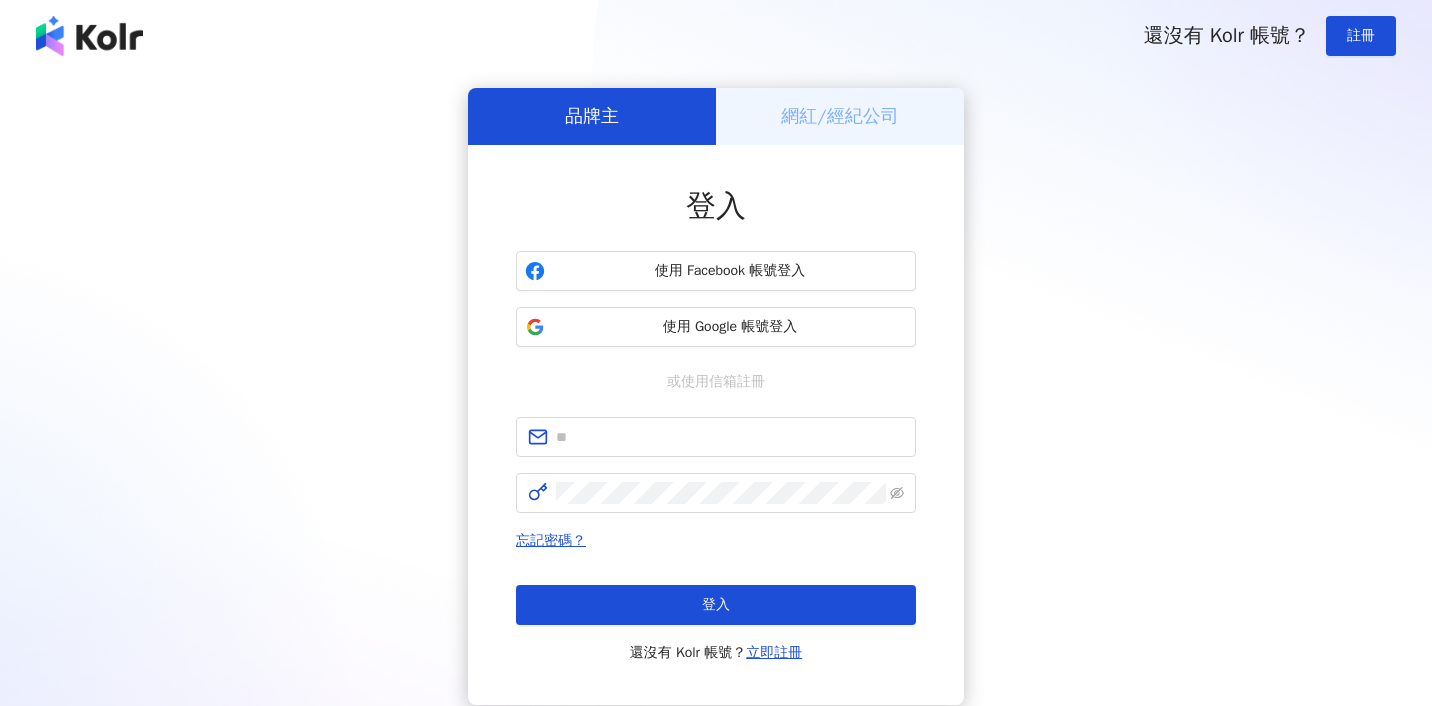 scroll, scrollTop: 0, scrollLeft: 0, axis: both 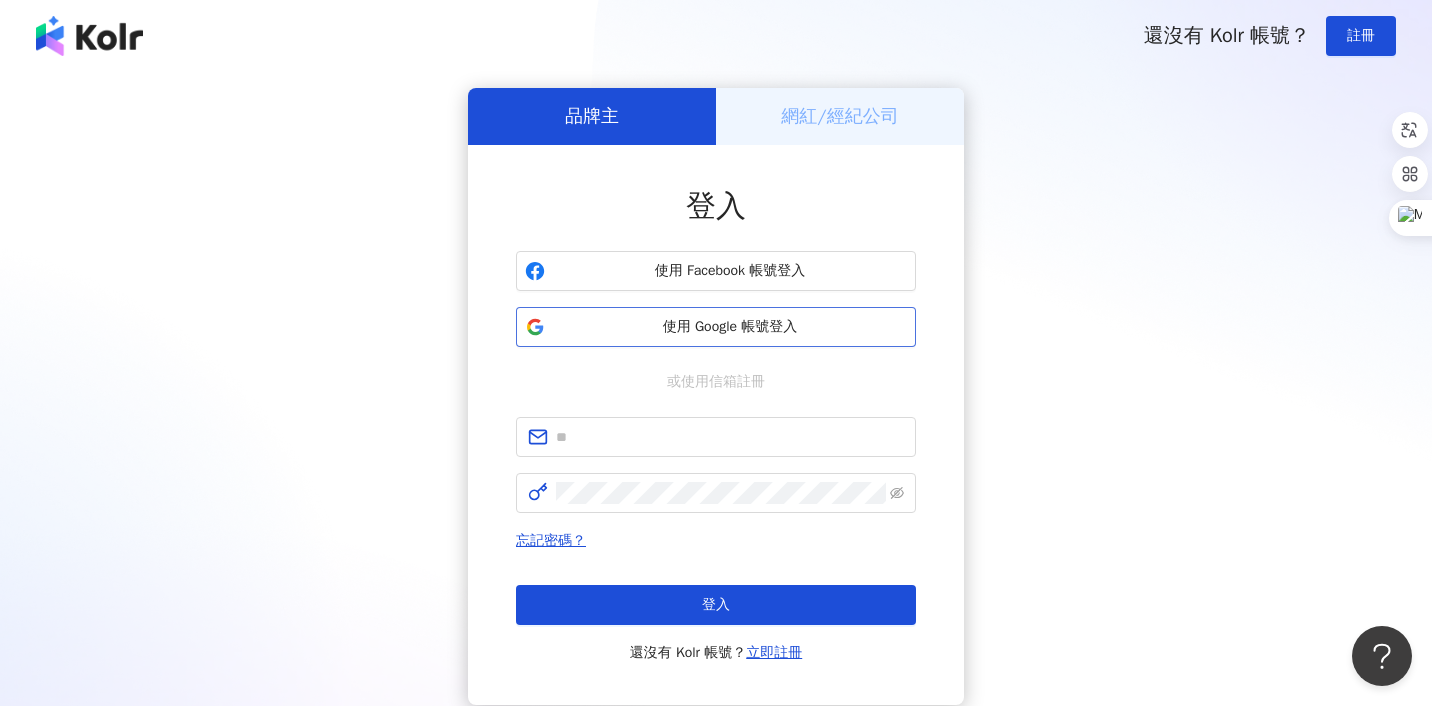 click on "使用 Google 帳號登入" at bounding box center [730, 327] 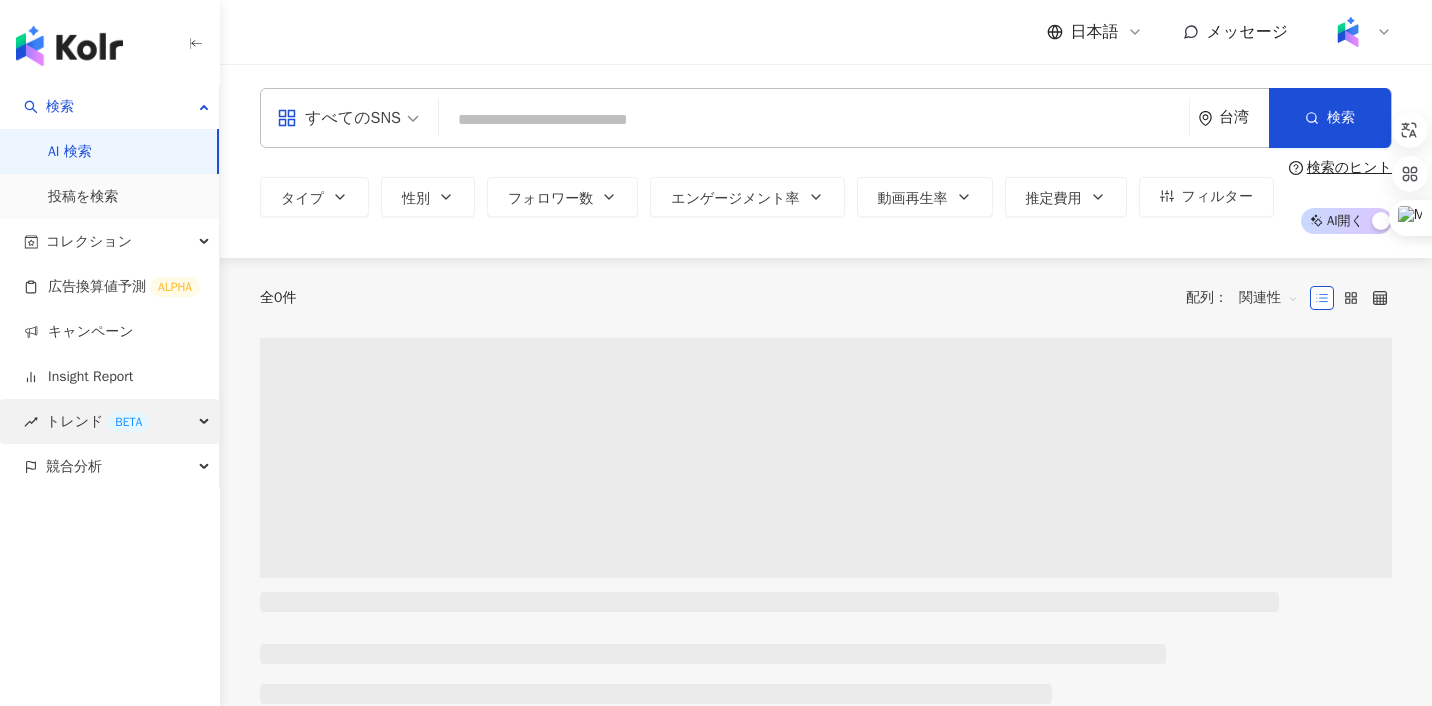 click on "トレンド BETA" at bounding box center (98, 421) 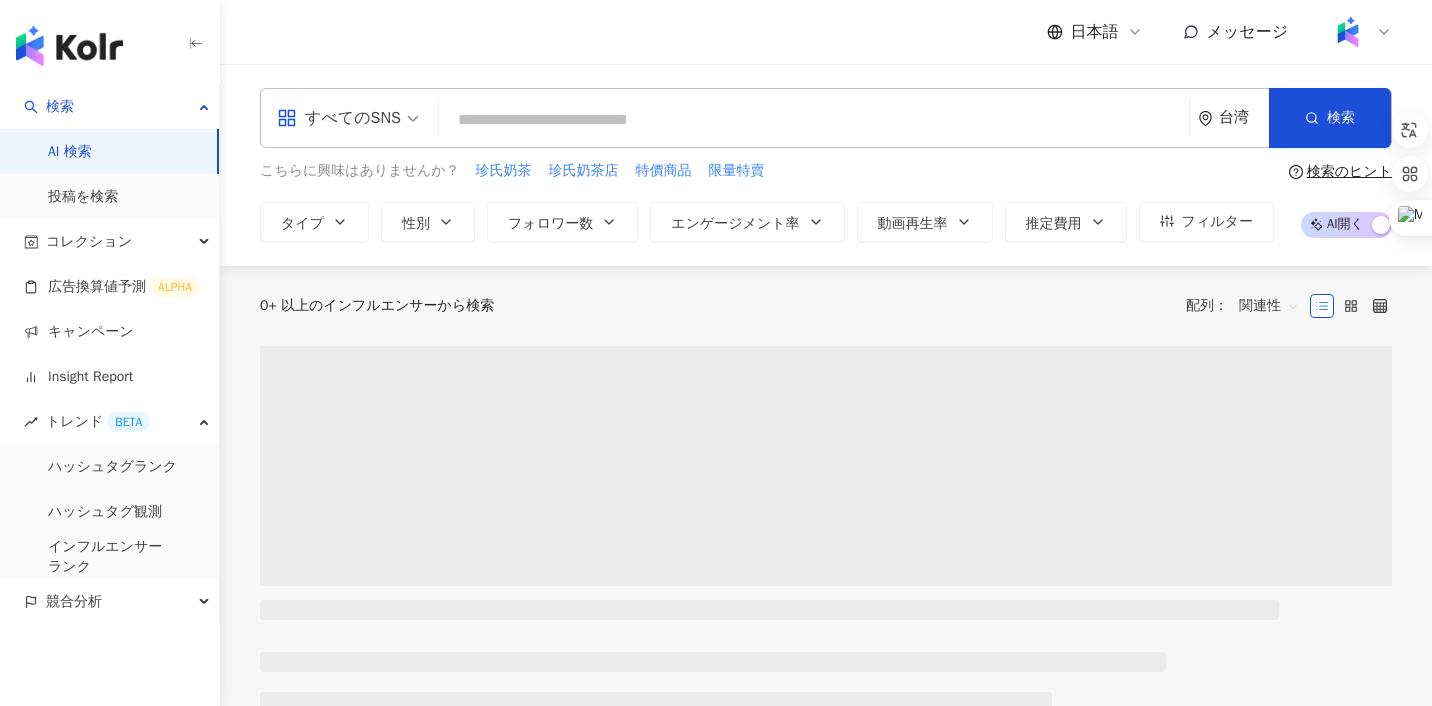 click on "日本語" at bounding box center (1095, 32) 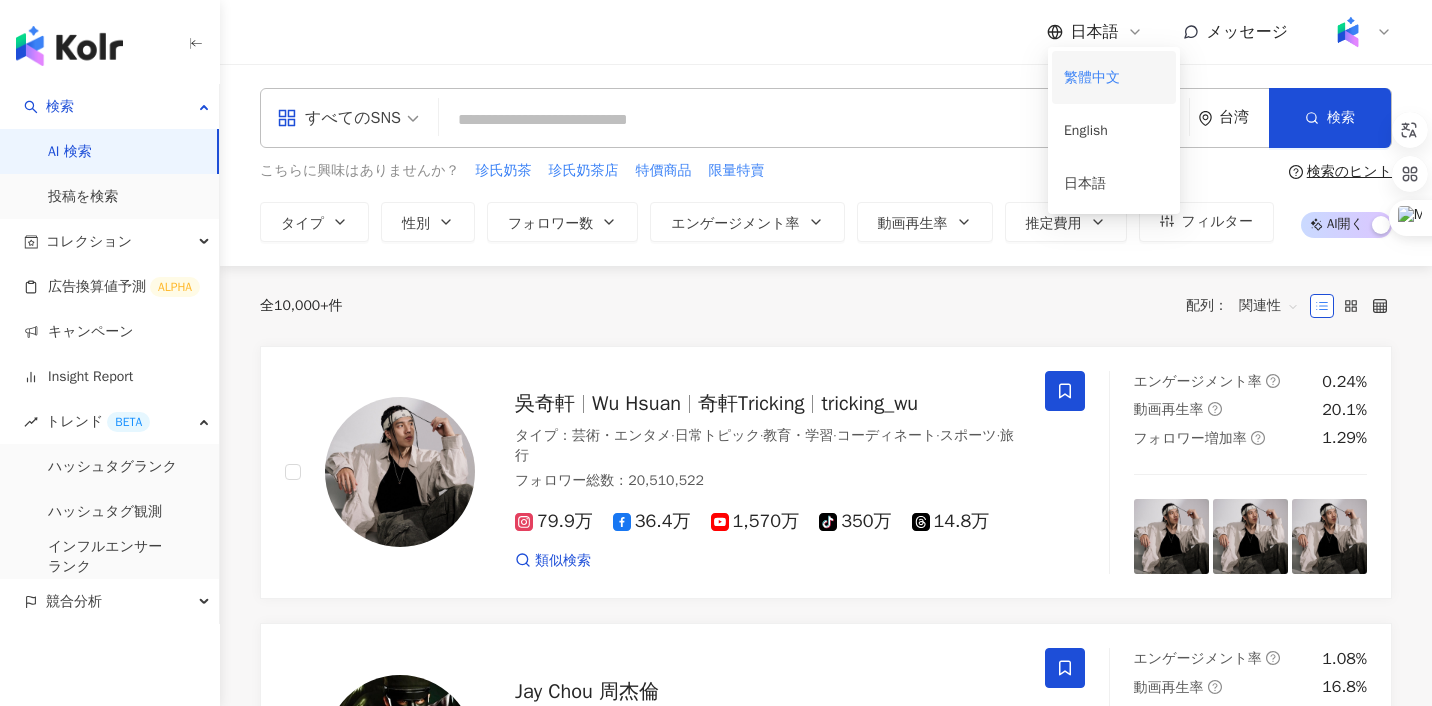 click on "繁體中文" at bounding box center [1114, 77] 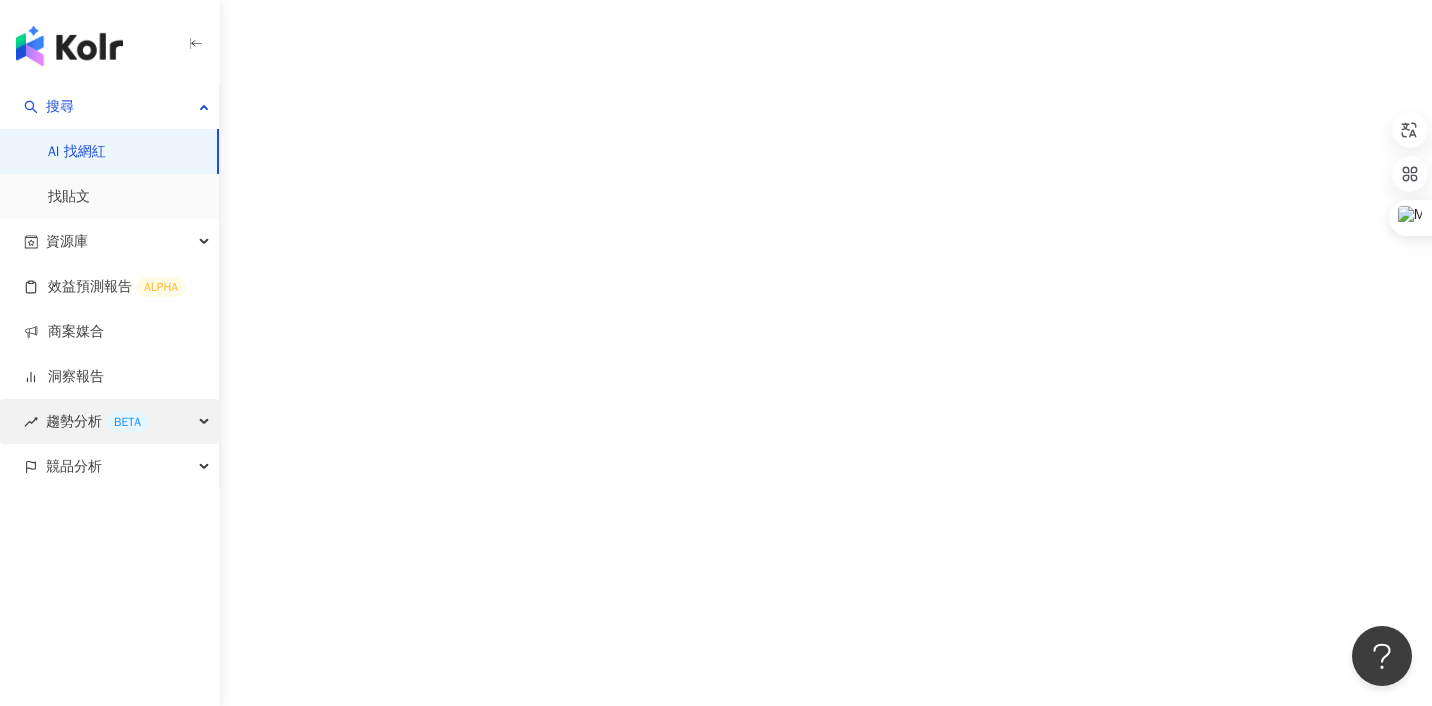 click on "趨勢分析 BETA" at bounding box center [97, 421] 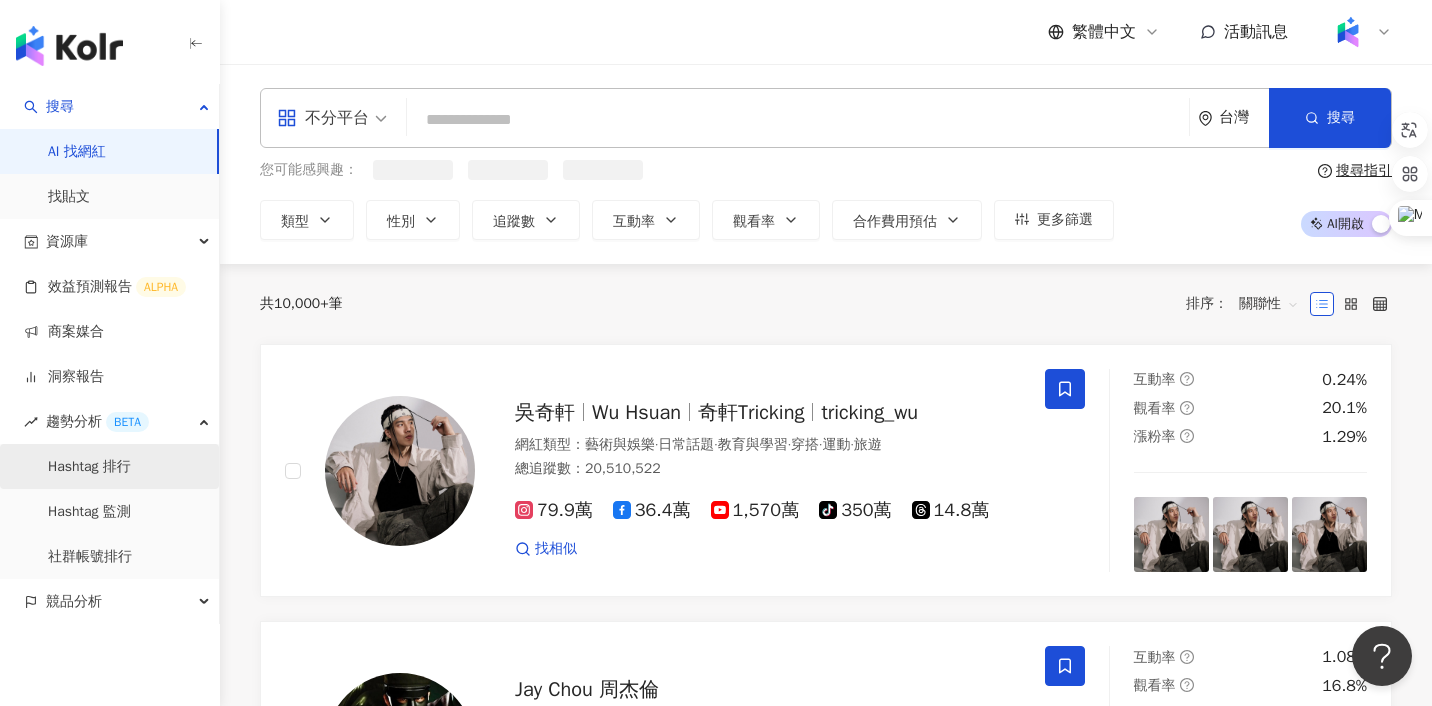 click on "Hashtag 排行" at bounding box center [89, 467] 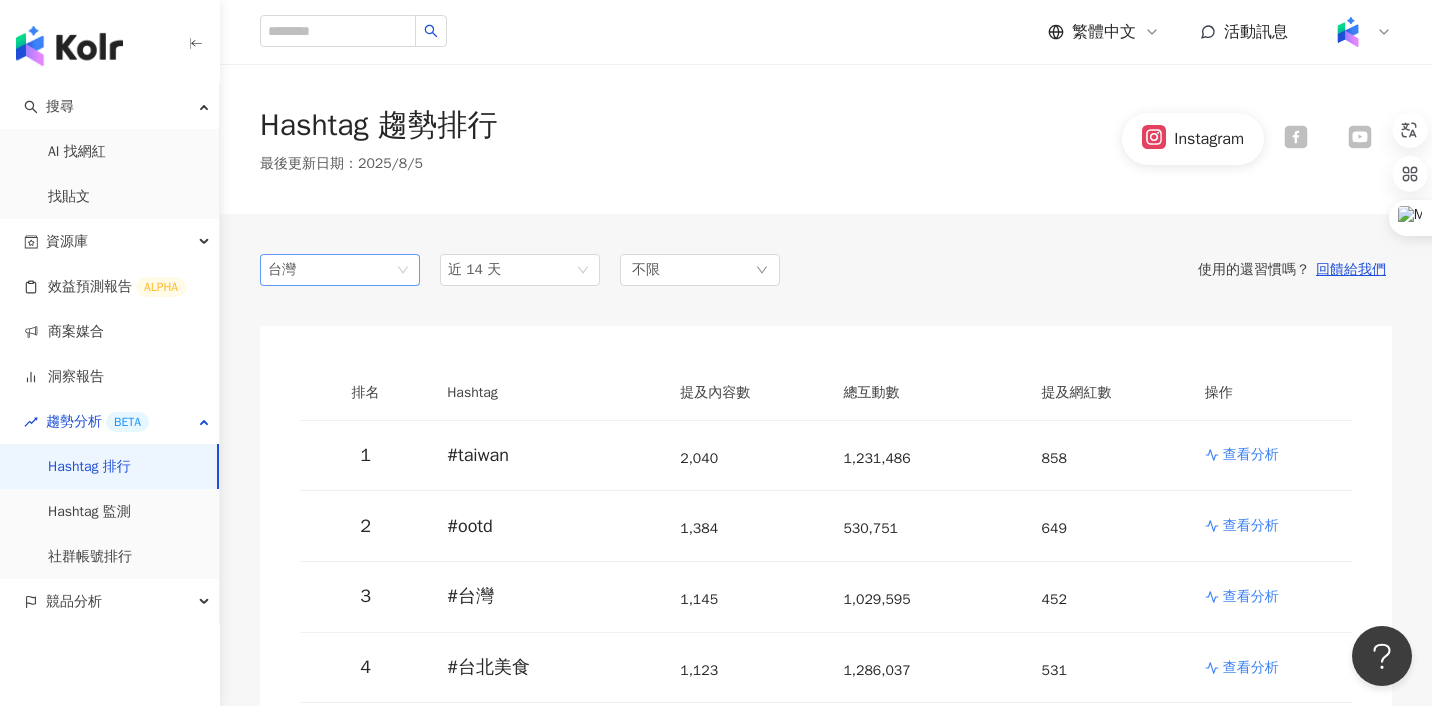 click on "台灣" at bounding box center (340, 270) 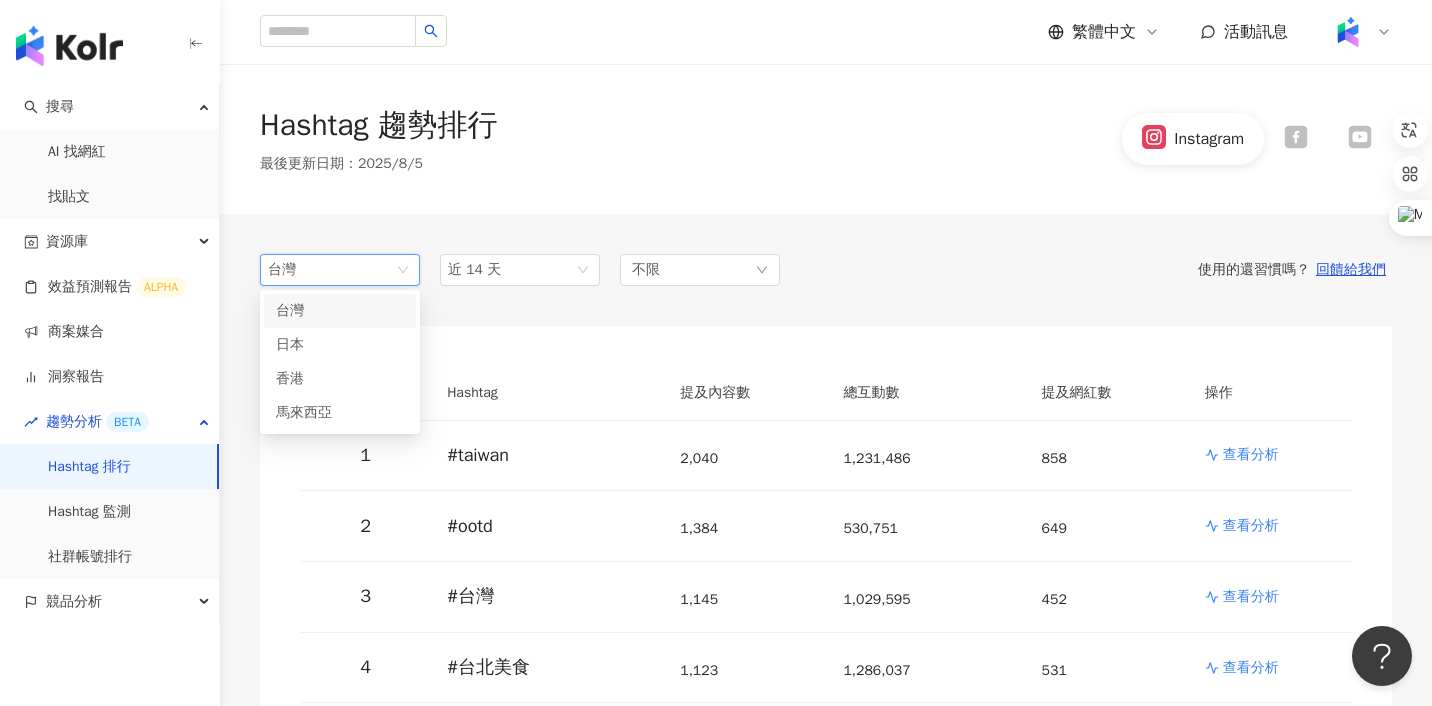 click on "台灣" at bounding box center [340, 270] 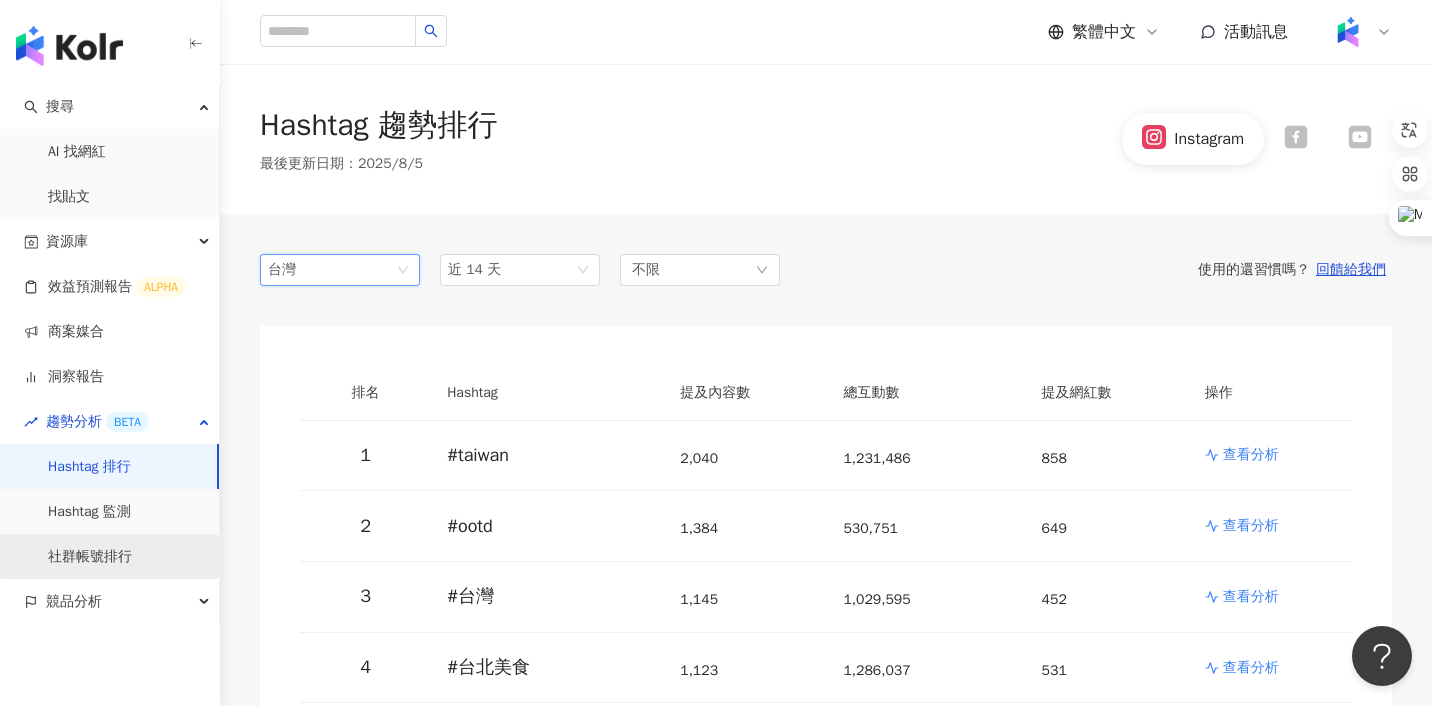 click on "社群帳號排行" at bounding box center [90, 557] 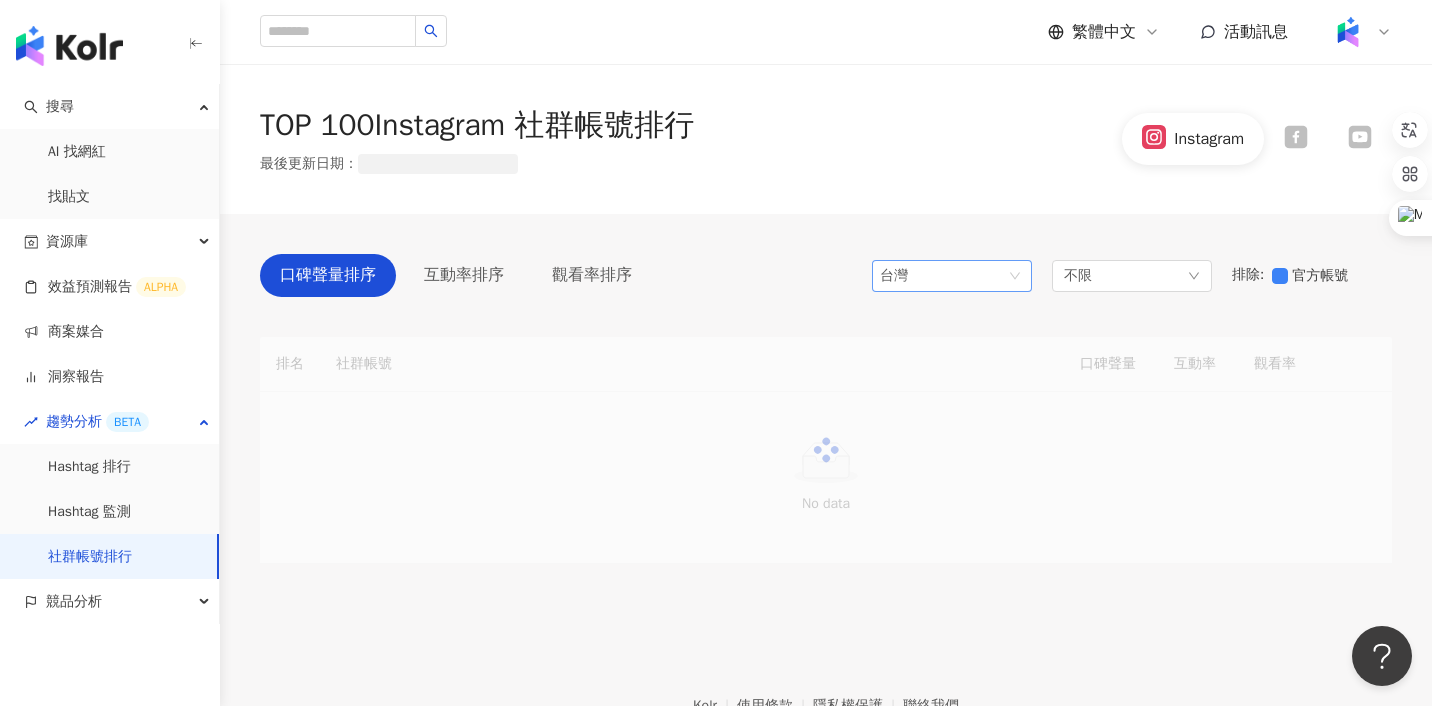 click on "台灣" at bounding box center [912, 276] 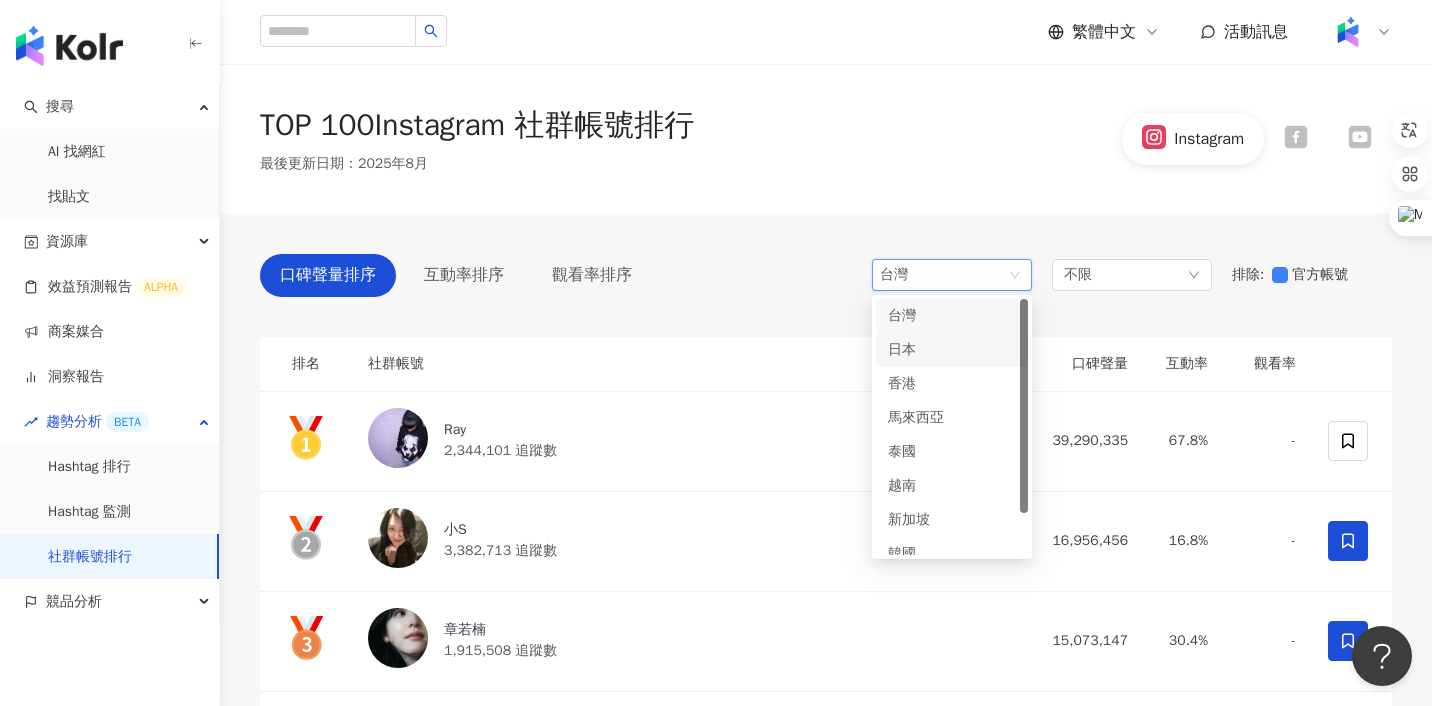 click on "口碑聲量排序 互動率排序 觀看率排序 台灣 tw jp hk 台灣 日本 香港 馬來西亞 泰國 越南 新加坡 韓國 美國 不限 排除 : 官方帳號" at bounding box center [826, 280] 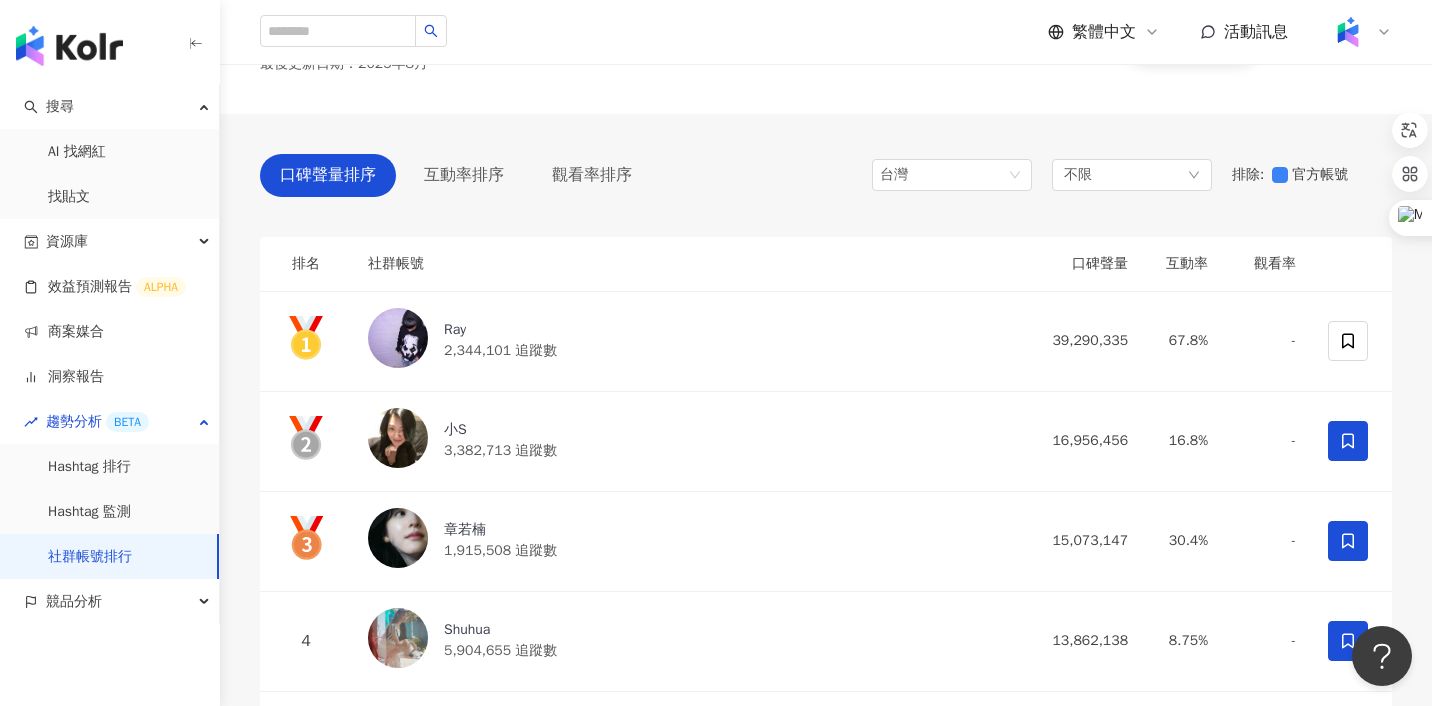 scroll, scrollTop: 104, scrollLeft: 0, axis: vertical 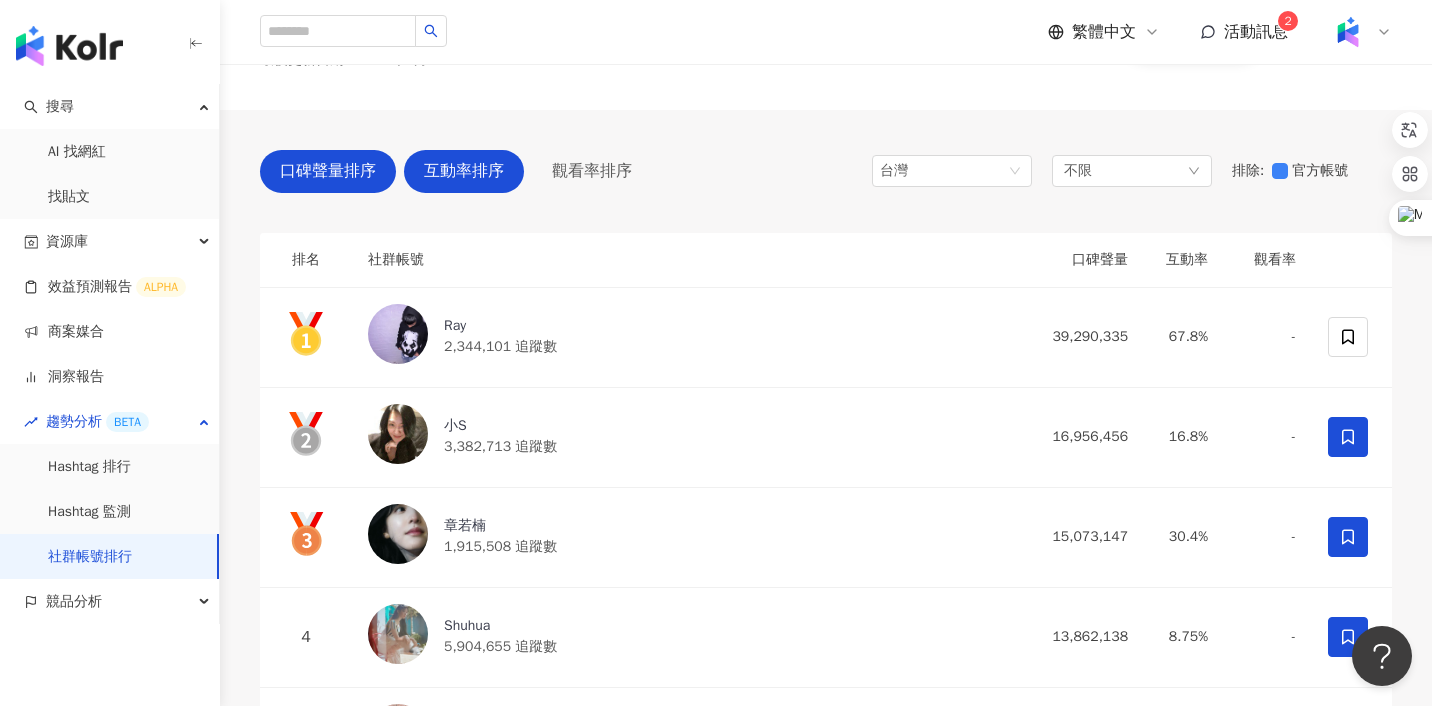 click on "互動率排序" at bounding box center (464, 171) 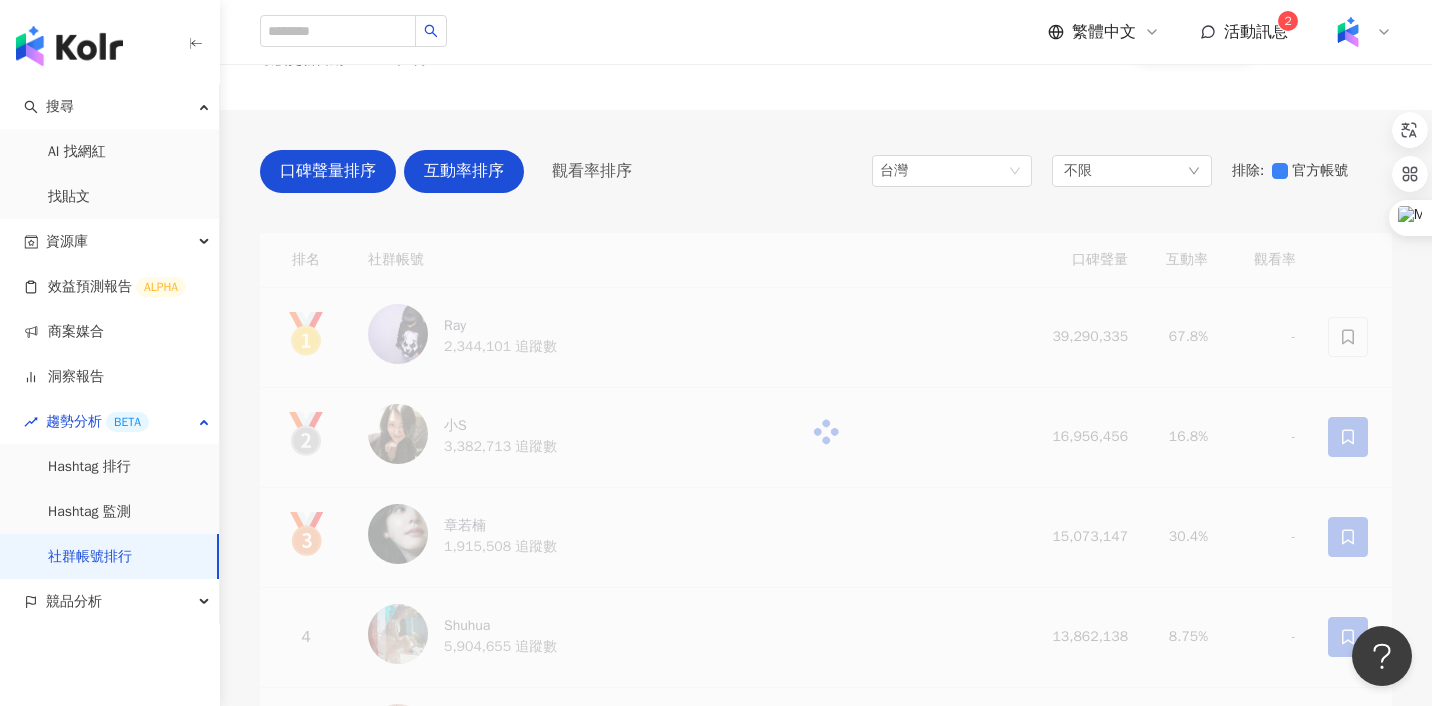 click on "口碑聲量排序" at bounding box center [328, 171] 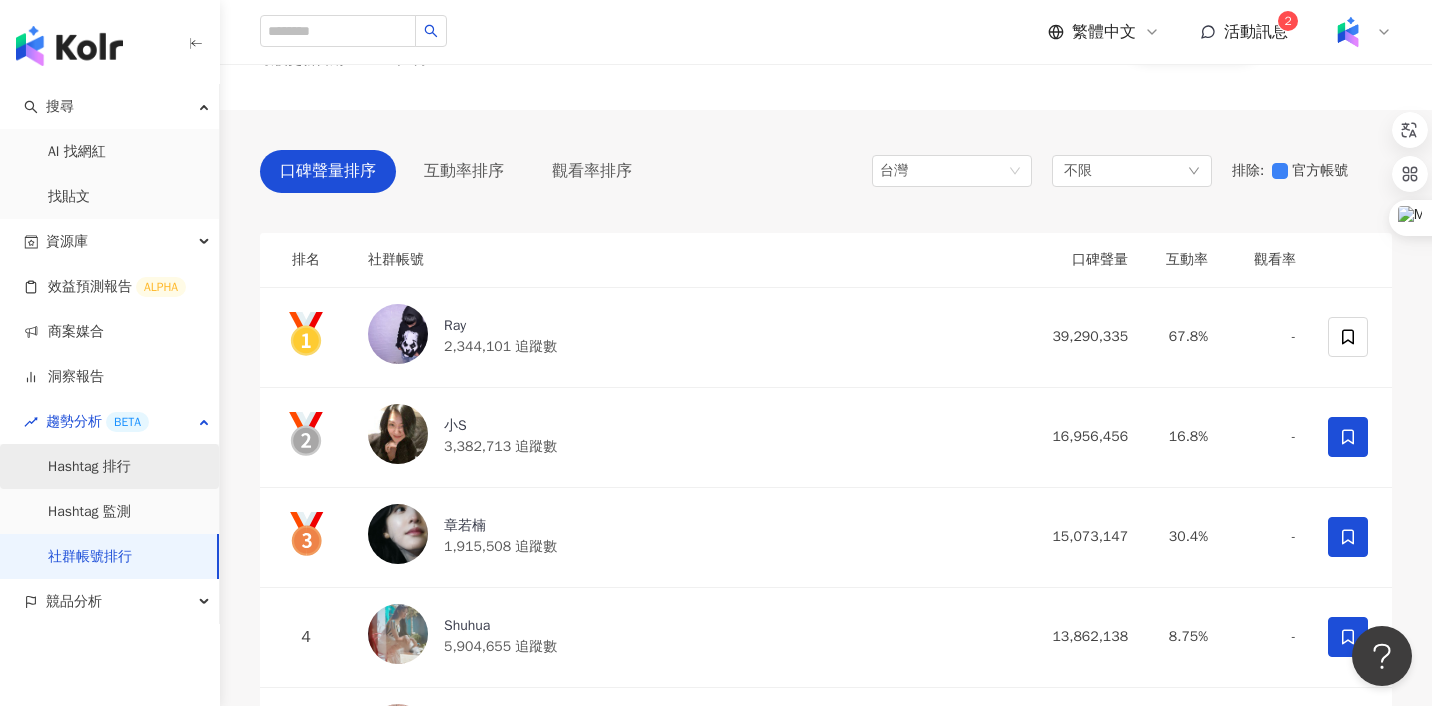 click on "Hashtag 排行" at bounding box center (89, 467) 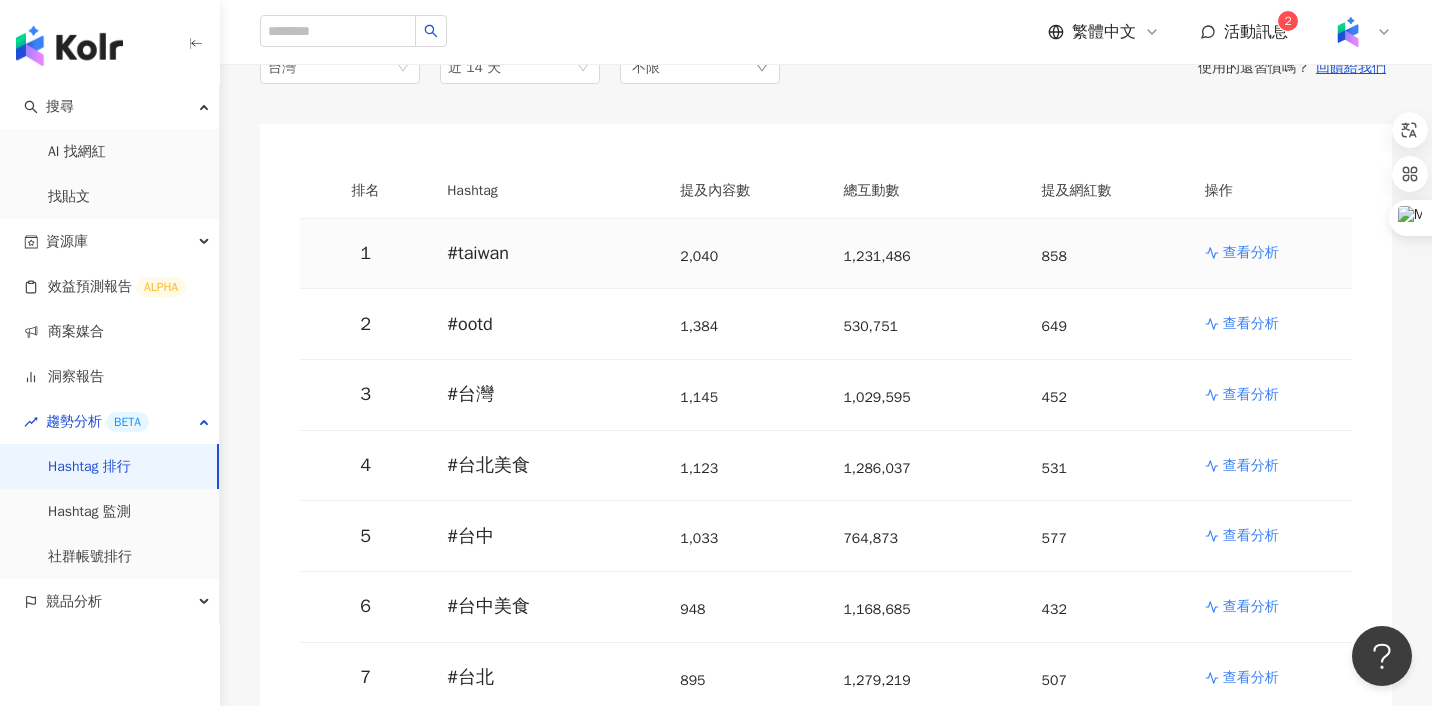 scroll, scrollTop: 204, scrollLeft: 0, axis: vertical 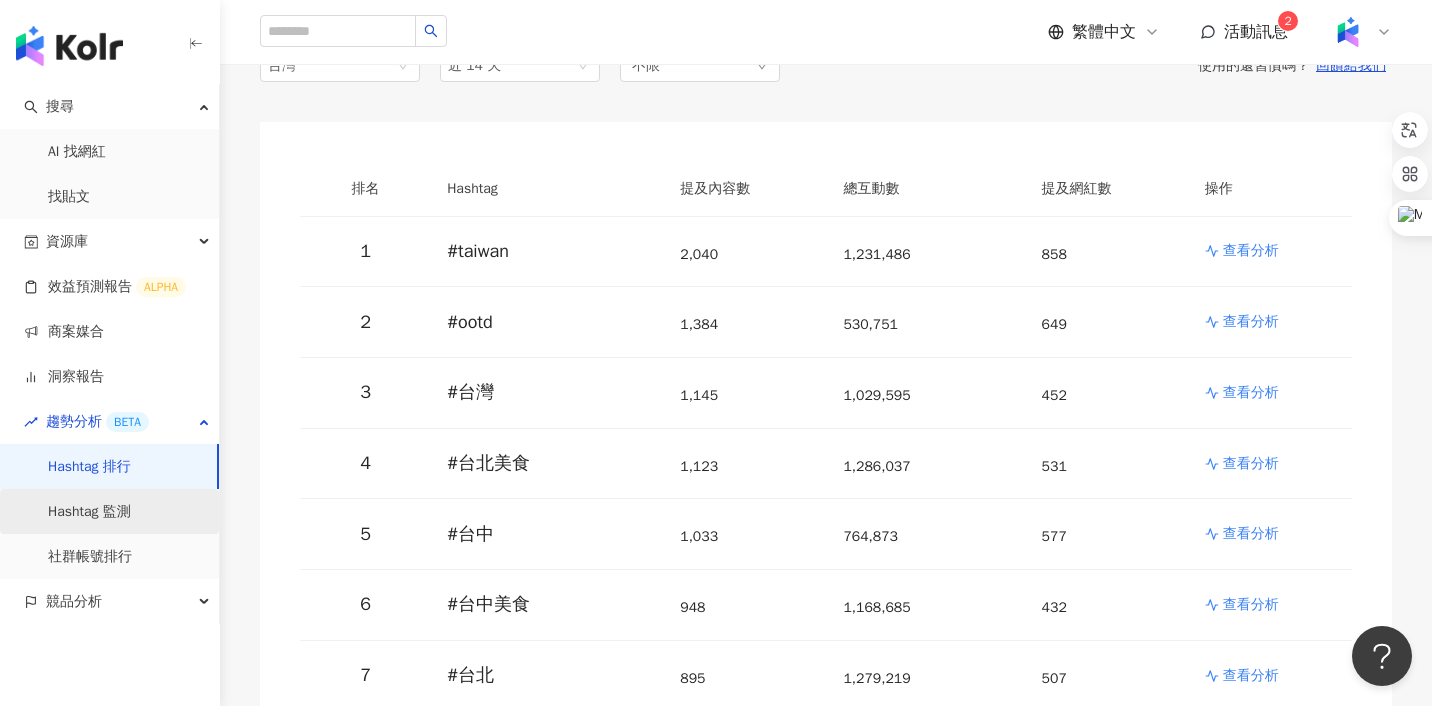 click on "Hashtag 監測" at bounding box center (89, 512) 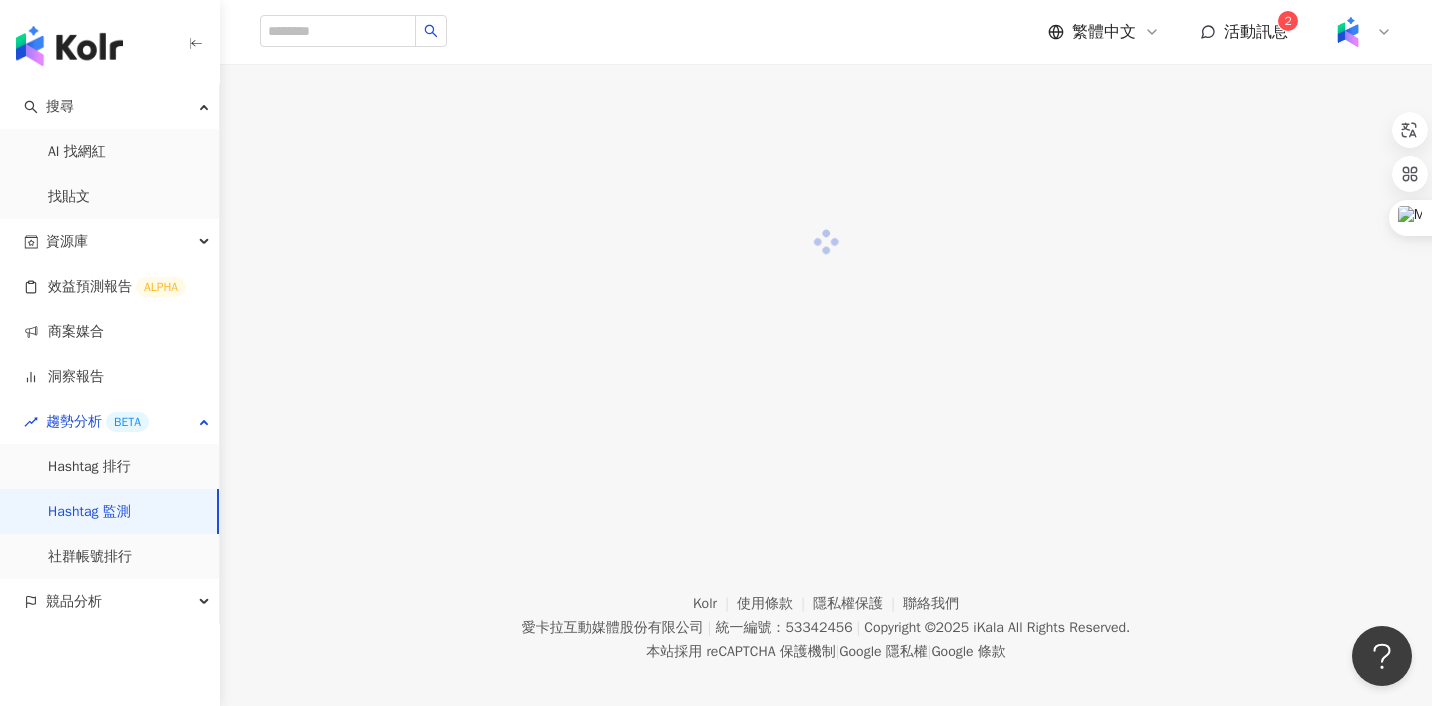scroll, scrollTop: 0, scrollLeft: 0, axis: both 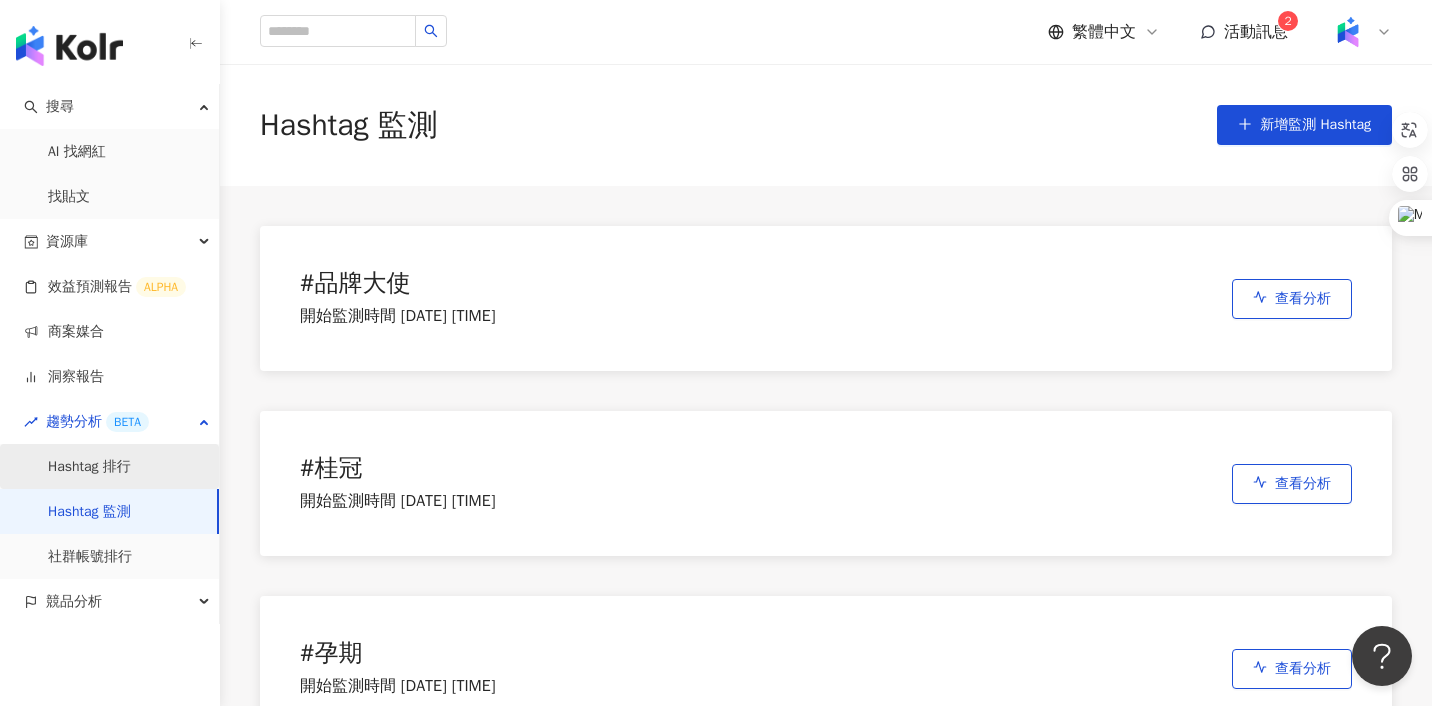 click on "Hashtag 排行" at bounding box center (89, 467) 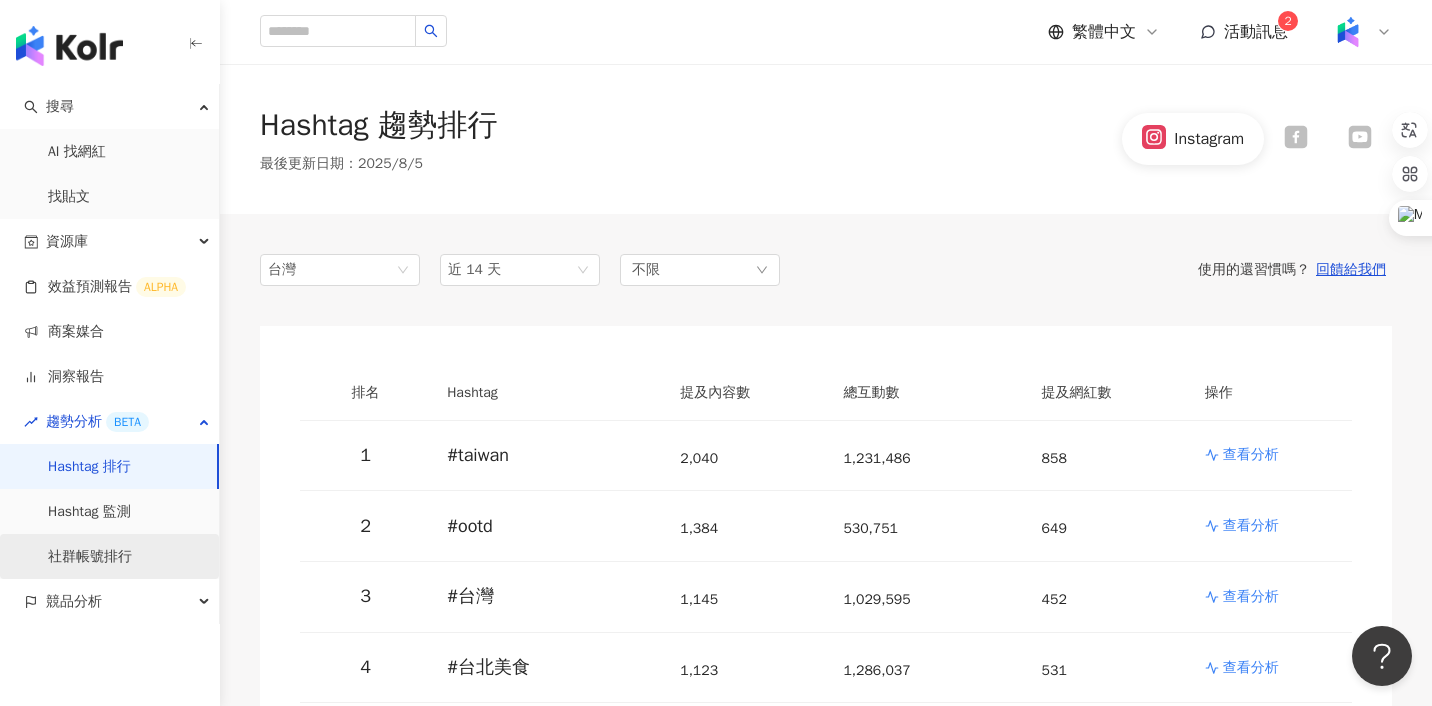 click on "社群帳號排行" at bounding box center [90, 557] 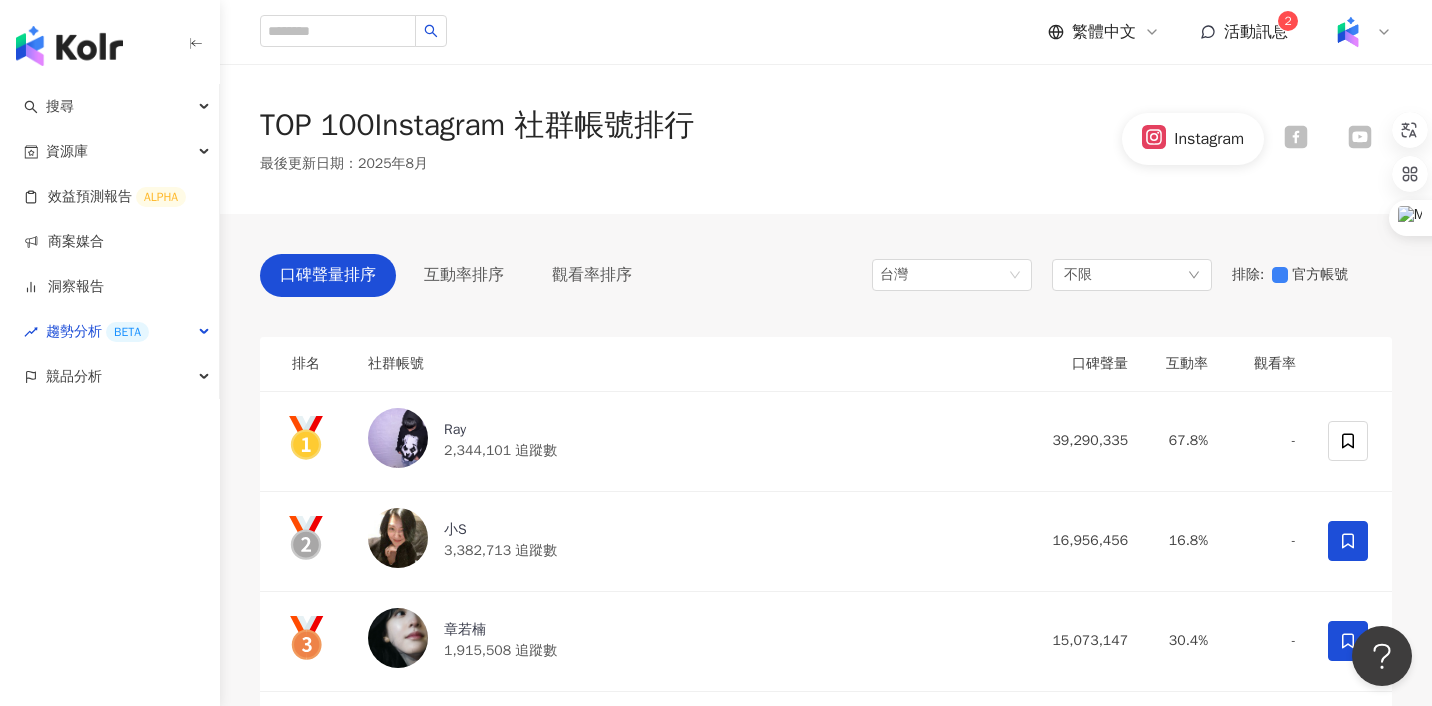 click at bounding box center (1348, 32) 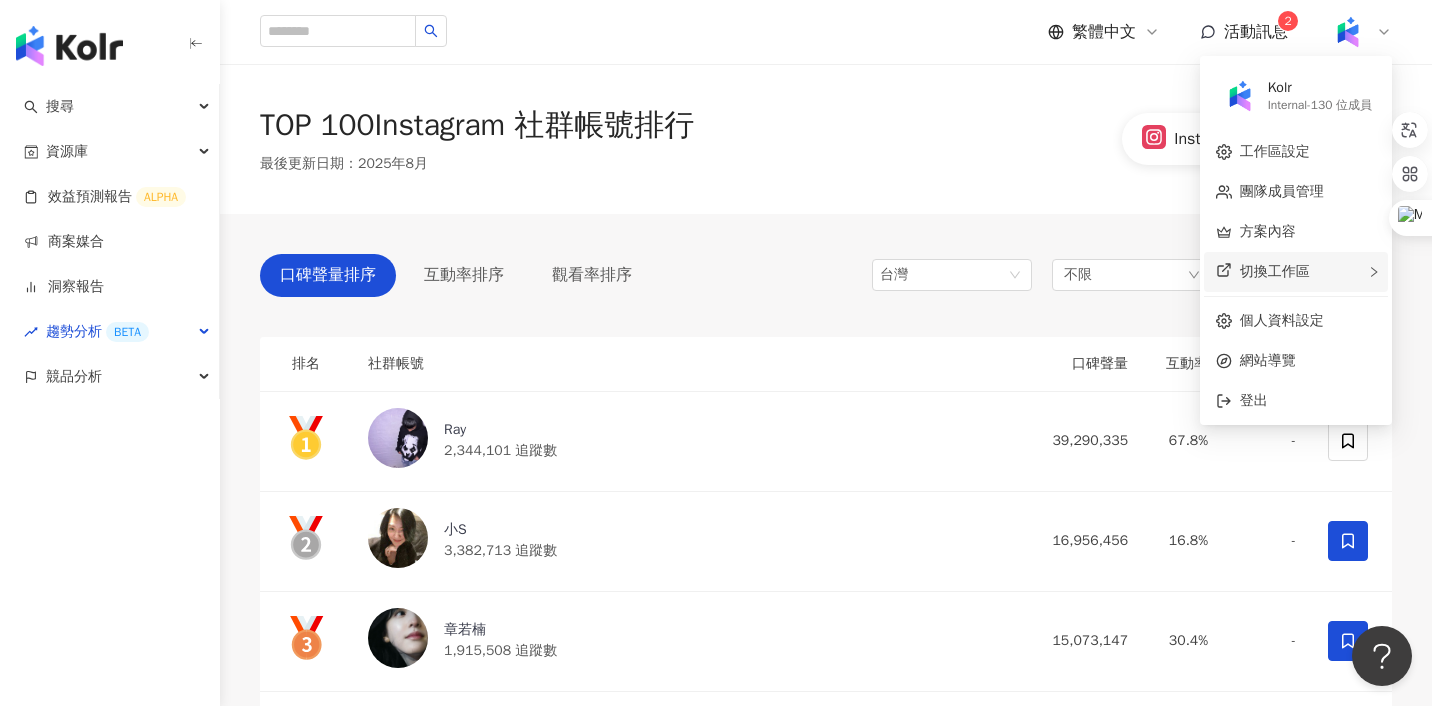 click on "切換工作區" at bounding box center (1275, 271) 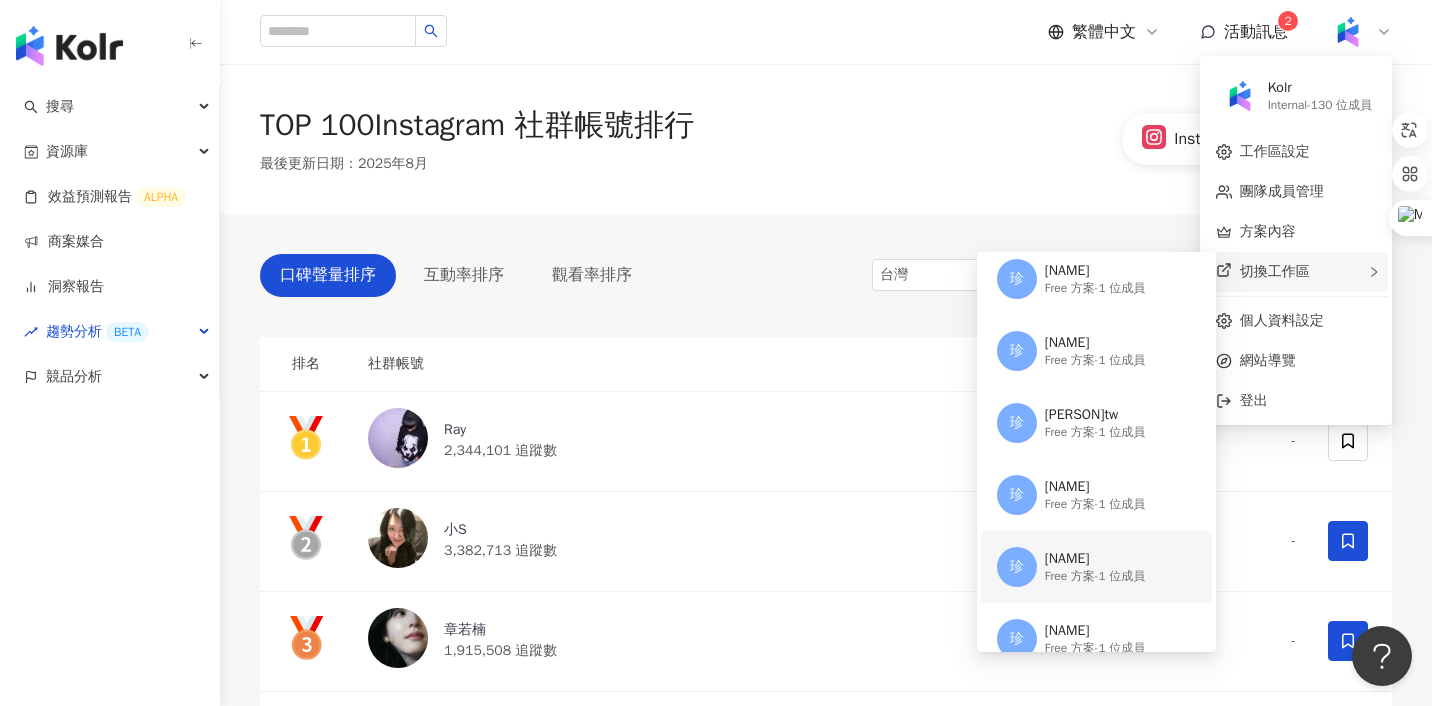 scroll, scrollTop: 0, scrollLeft: 0, axis: both 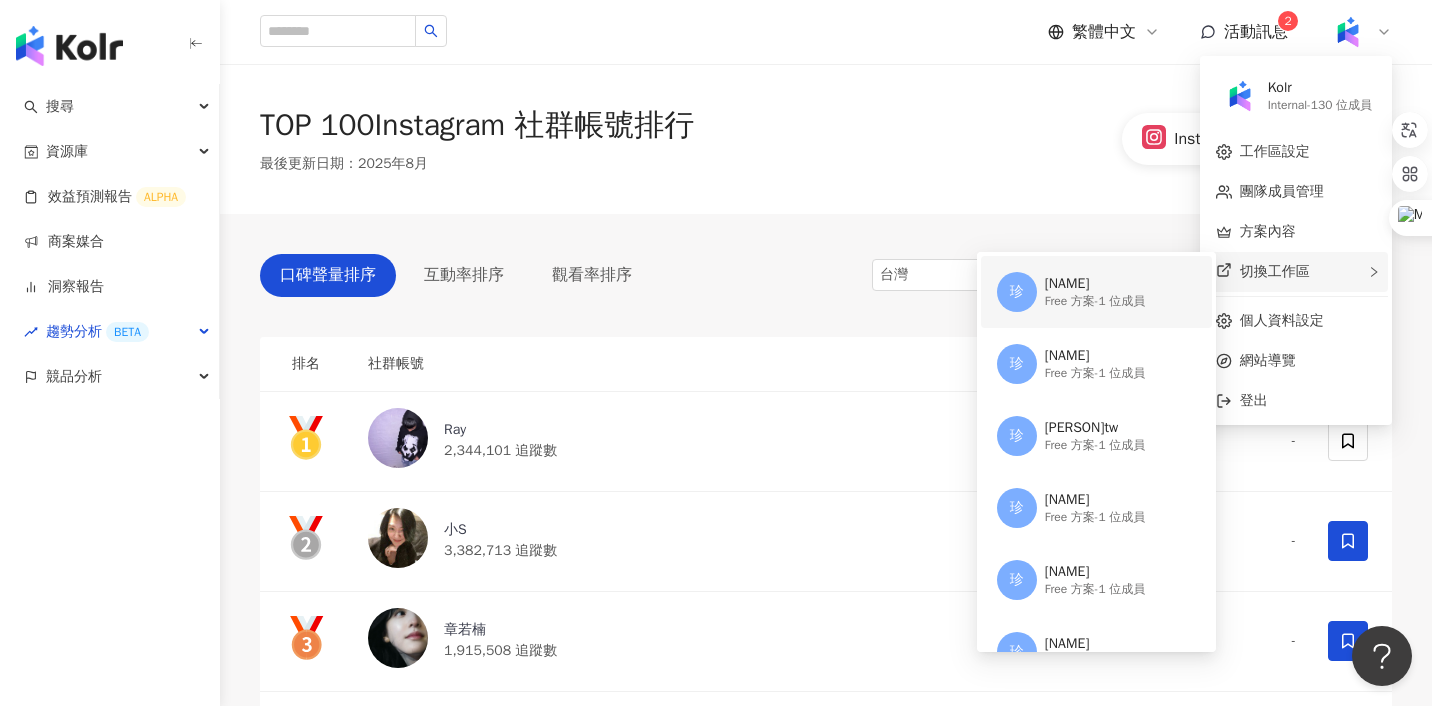 click on "Free 方案  -  1 位成員" at bounding box center [1095, 301] 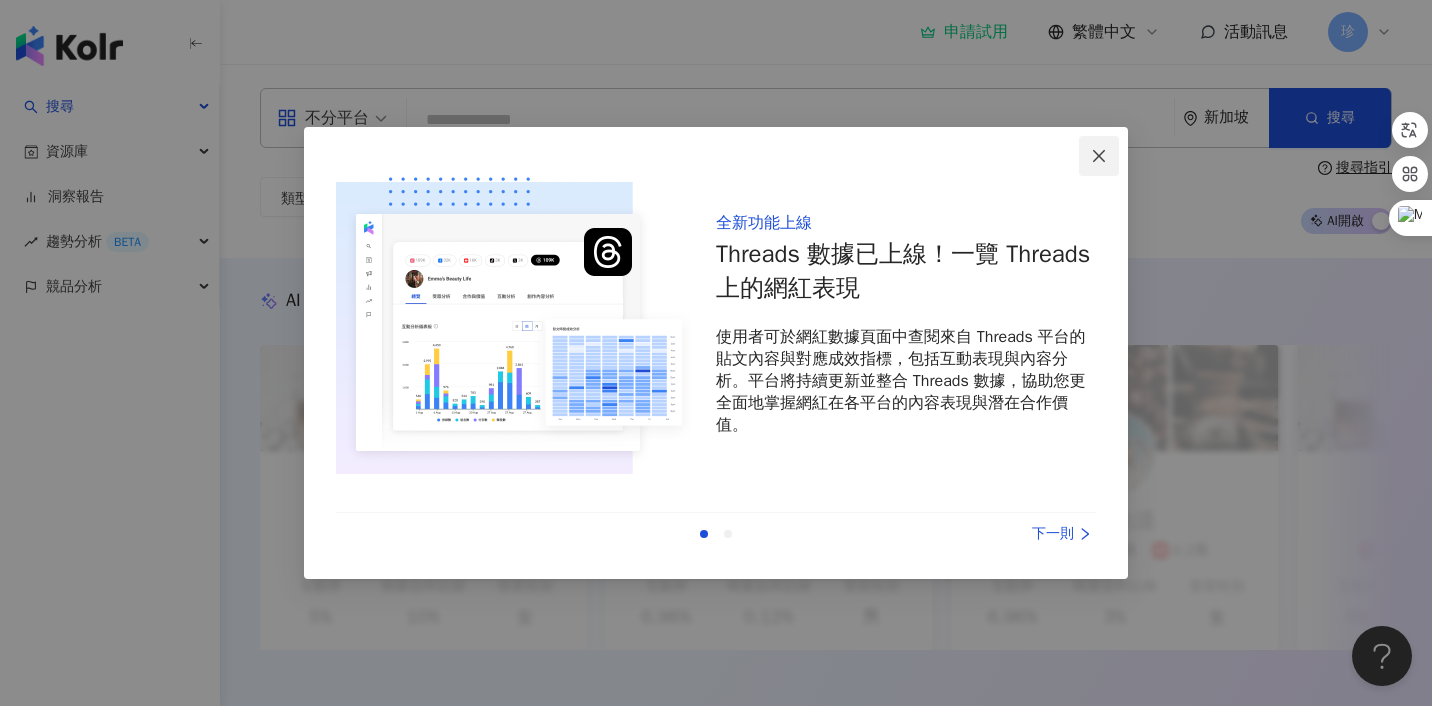 click 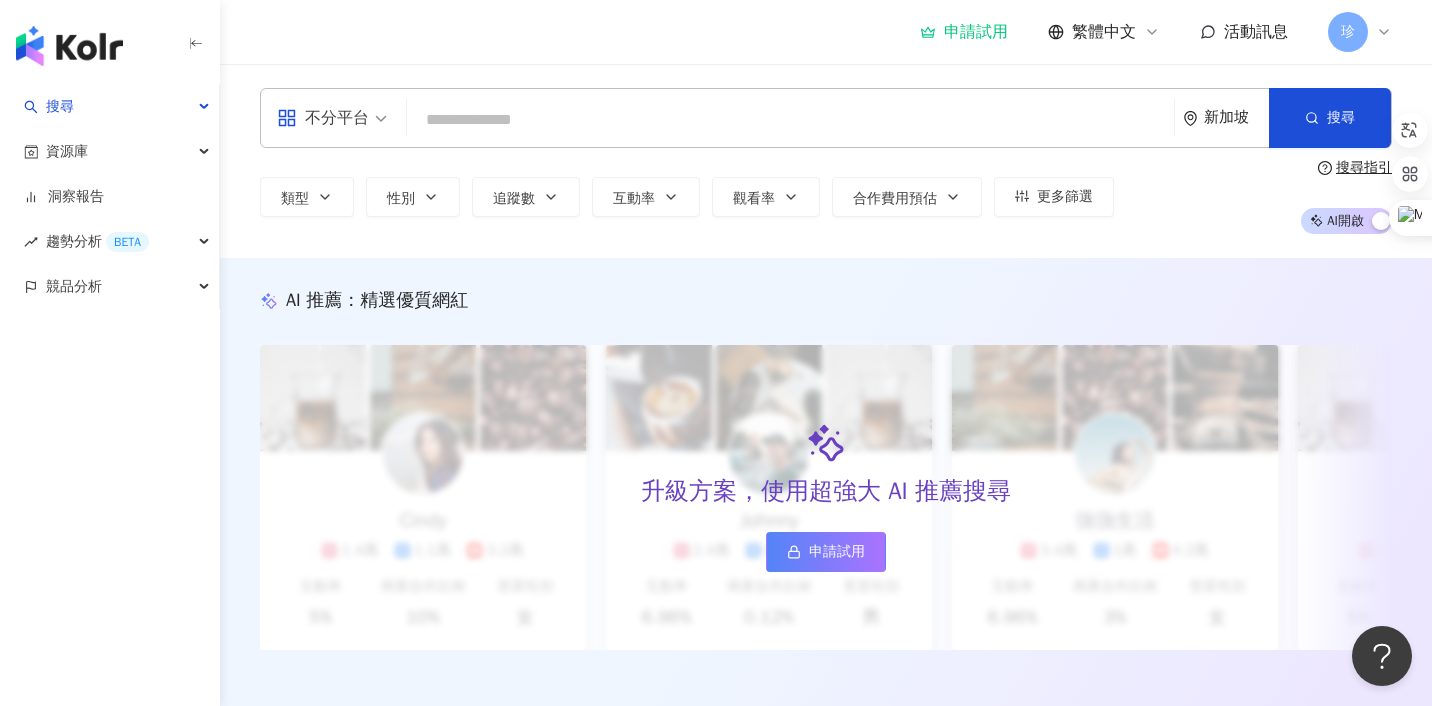 click on "珍" at bounding box center [1348, 32] 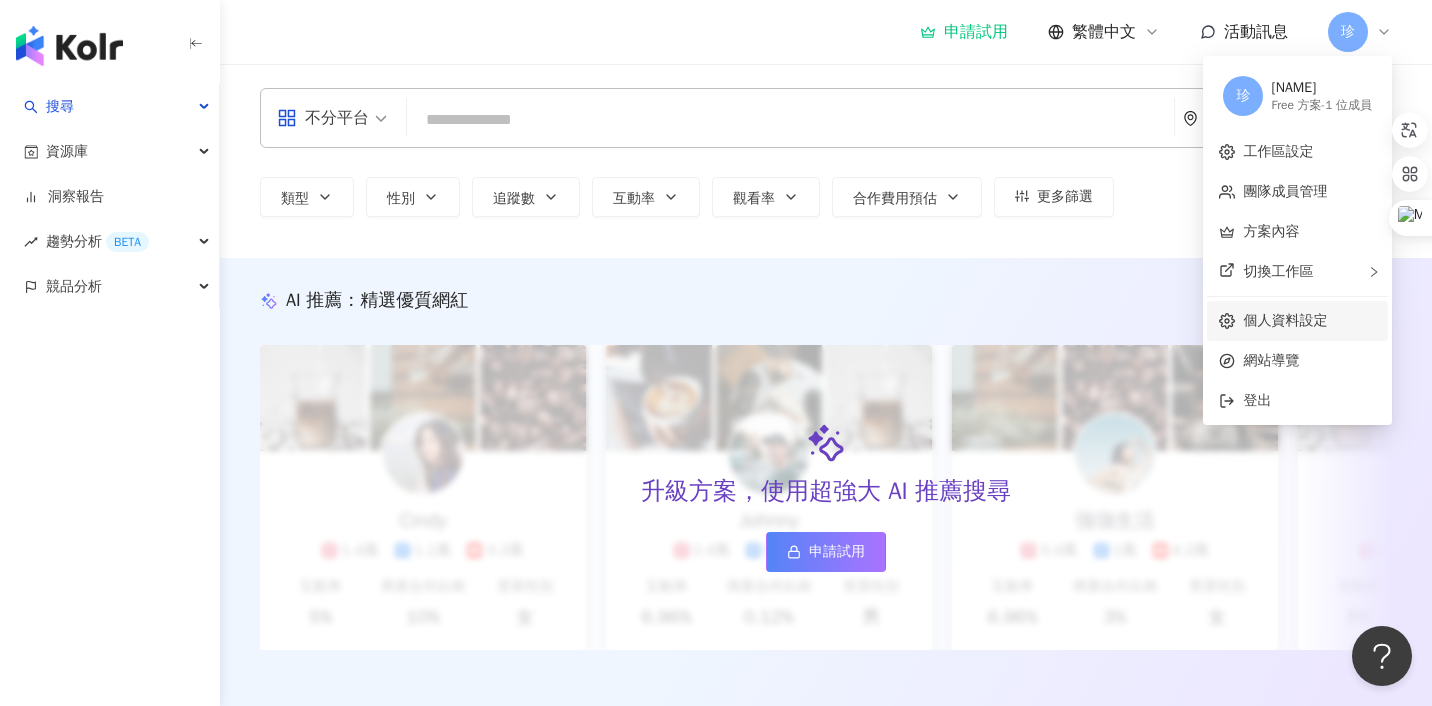 click on "個人資料設定" at bounding box center (1285, 320) 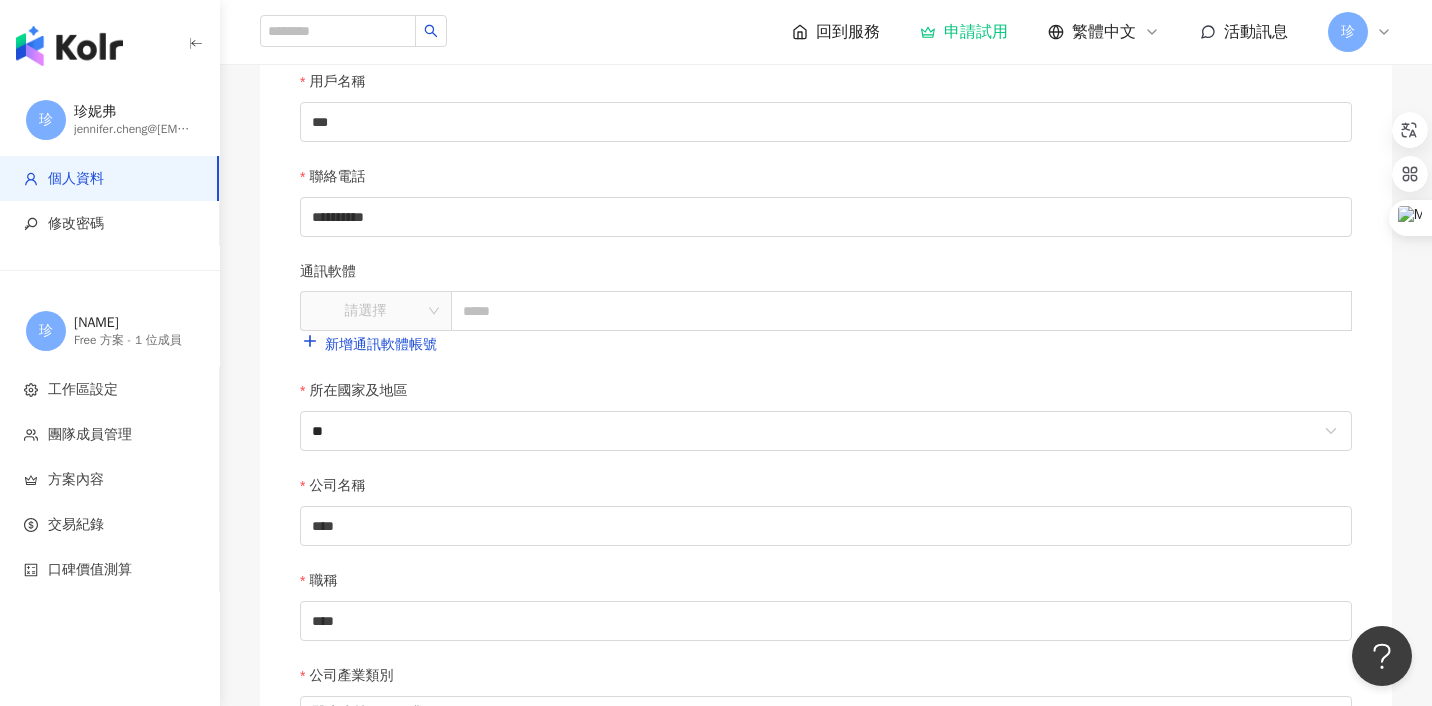 scroll, scrollTop: 374, scrollLeft: 0, axis: vertical 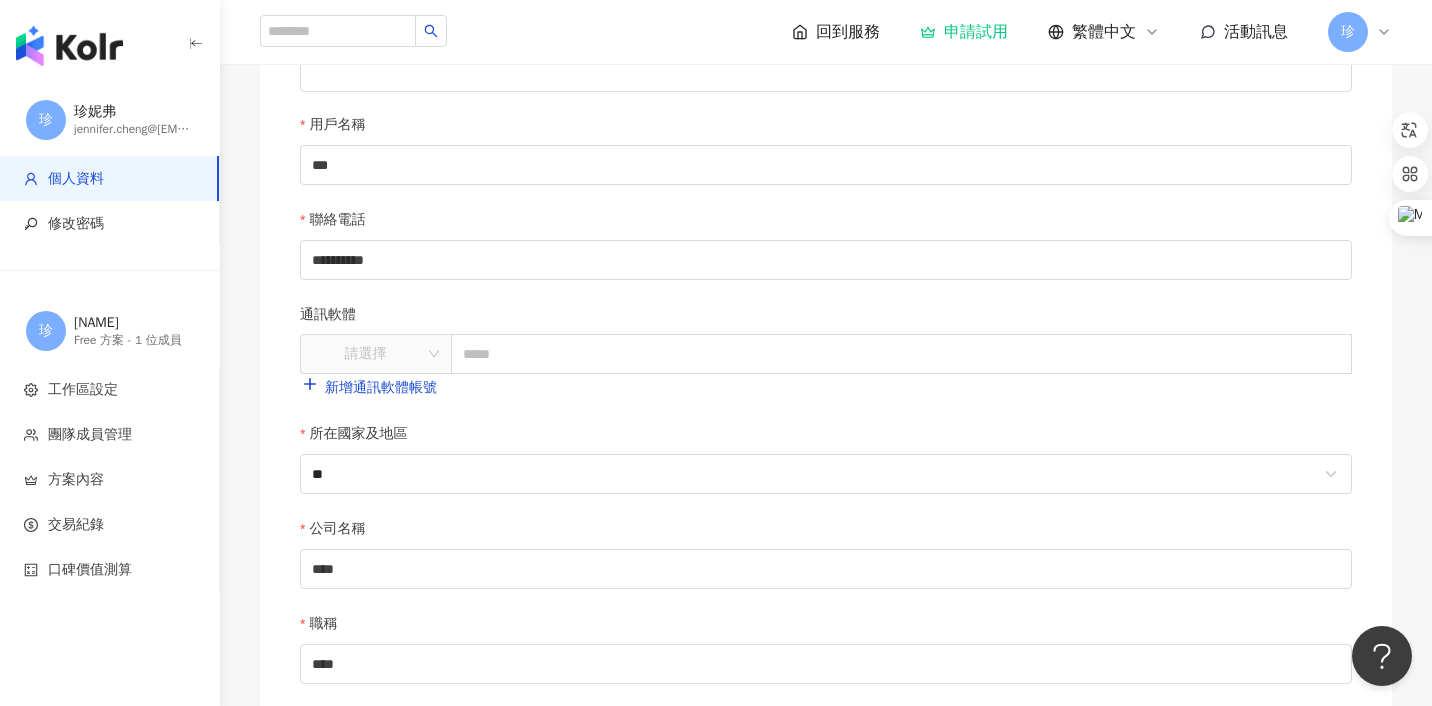 click on "珍" at bounding box center (1360, 32) 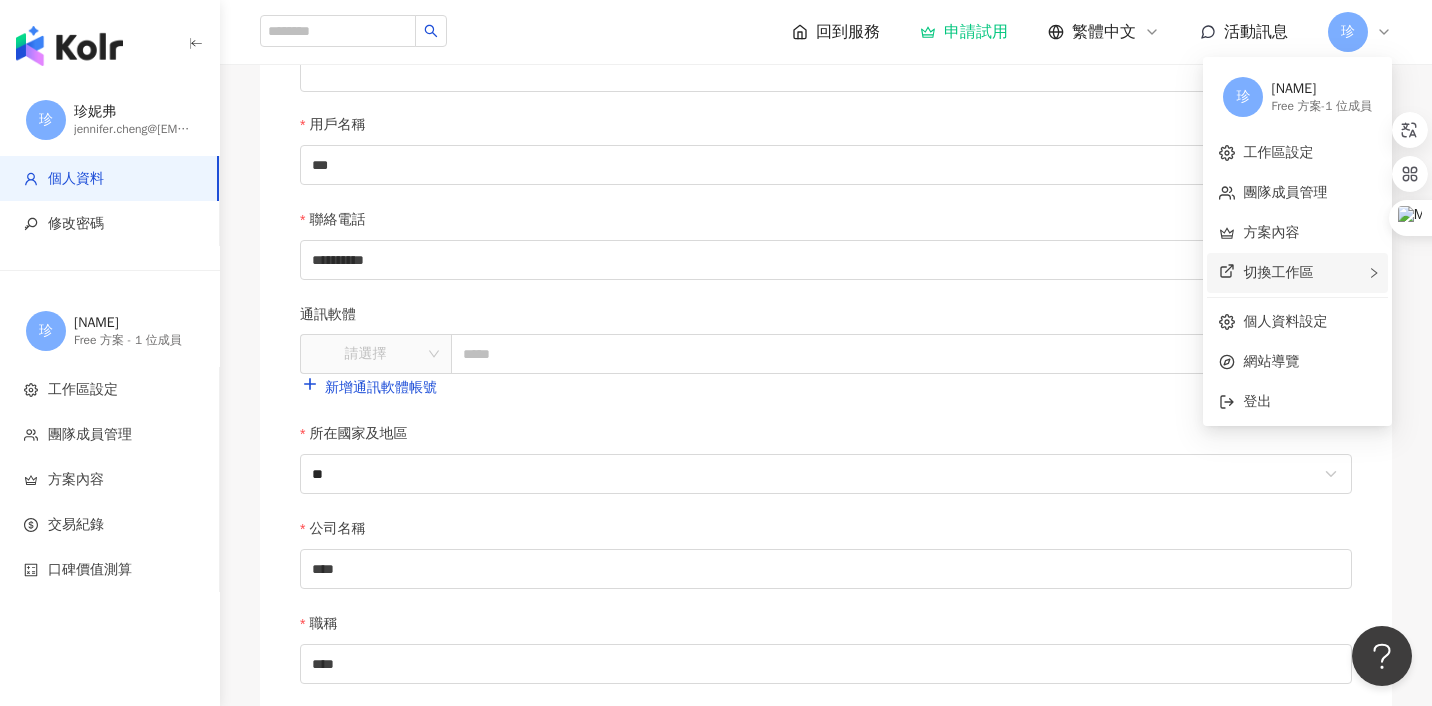 click on "切換工作區" at bounding box center [1297, 273] 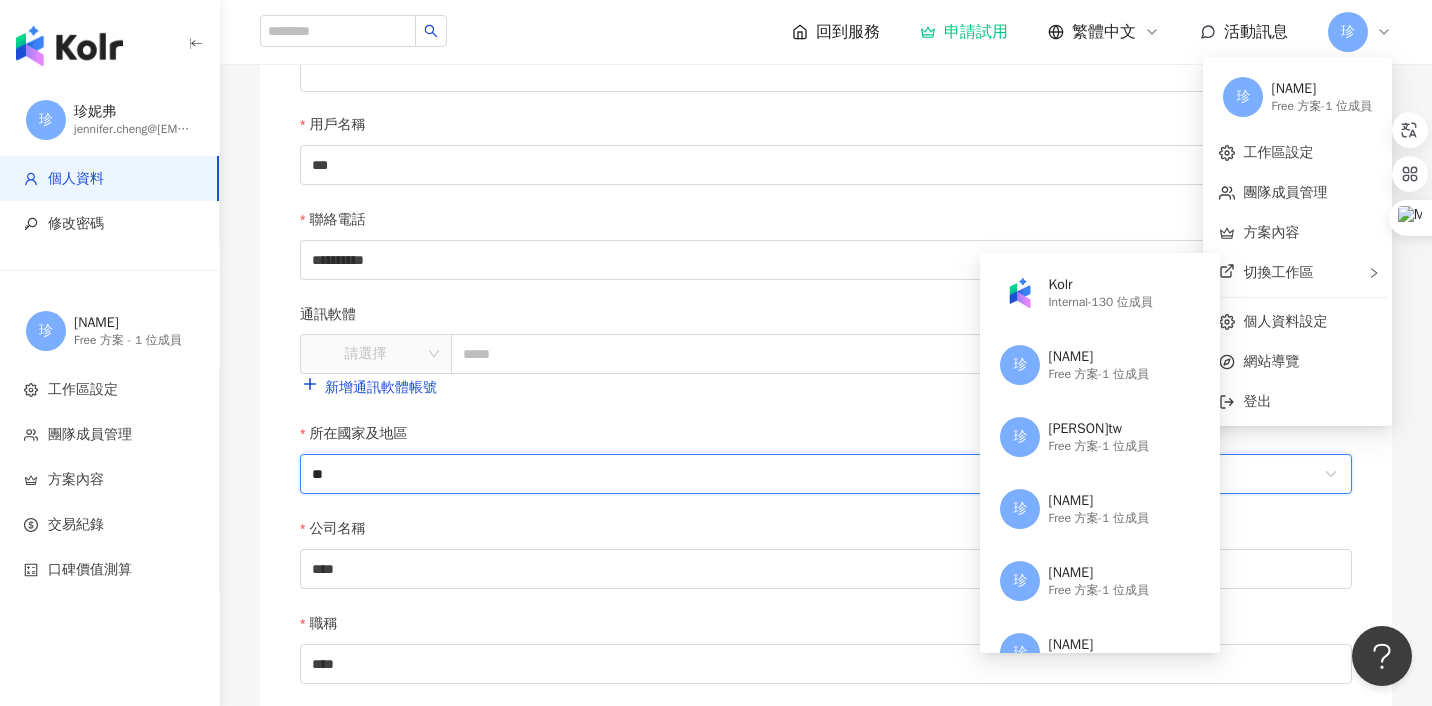 click on "**" at bounding box center [815, 474] 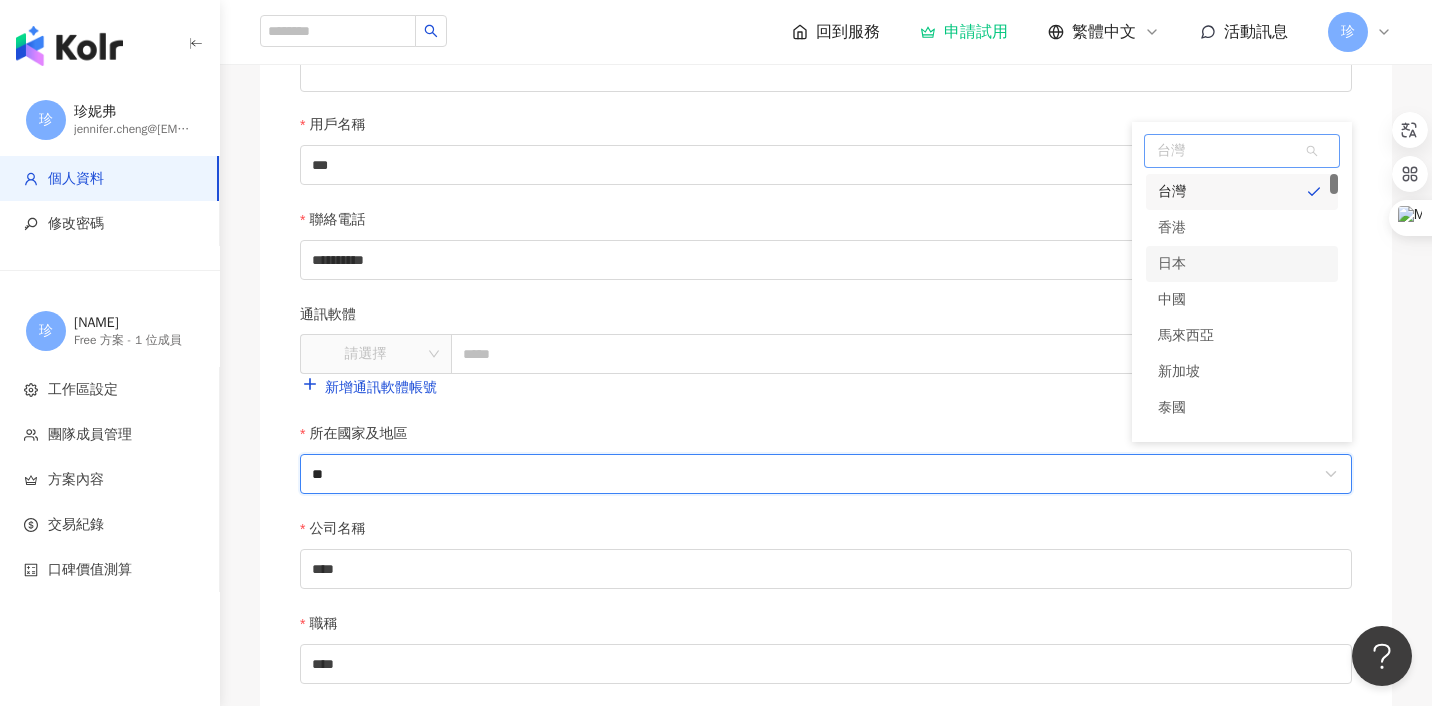 click on "日本" at bounding box center [1172, 264] 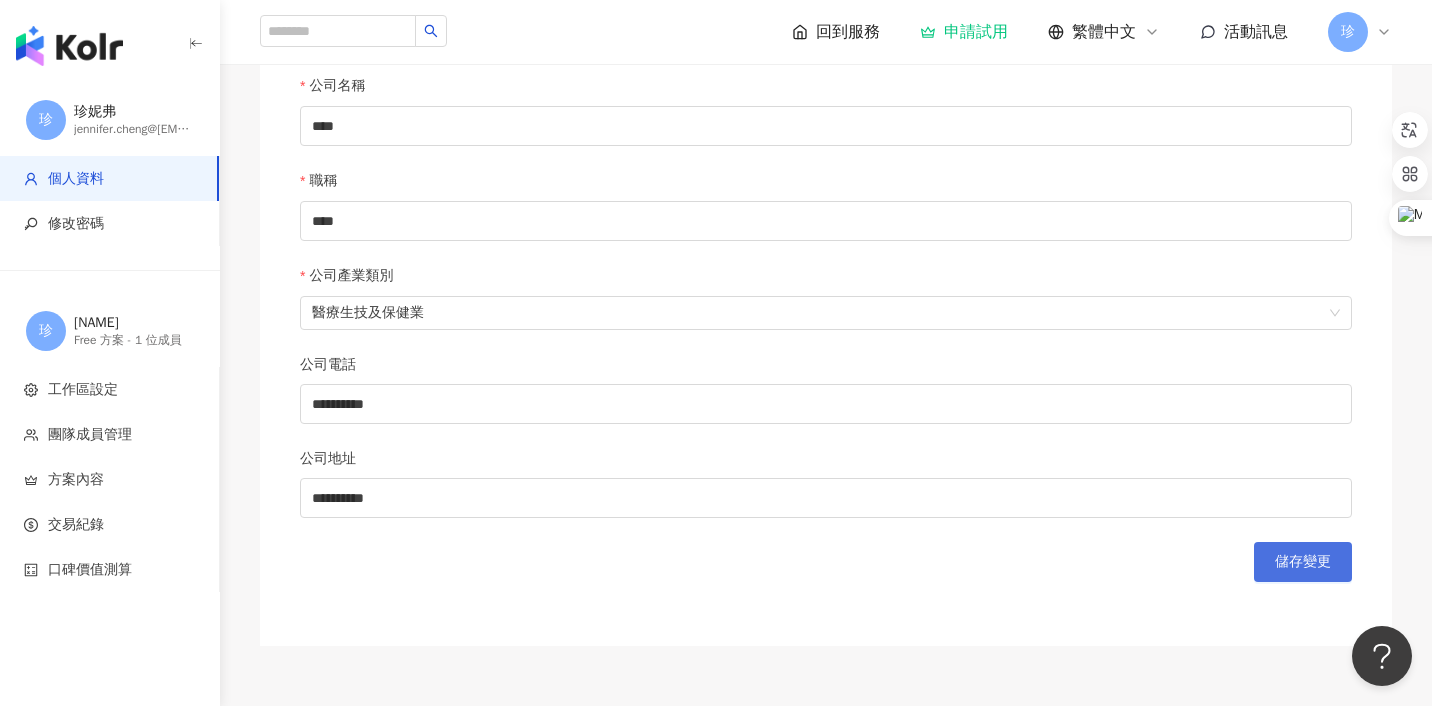 click on "儲存變更" at bounding box center (1303, 562) 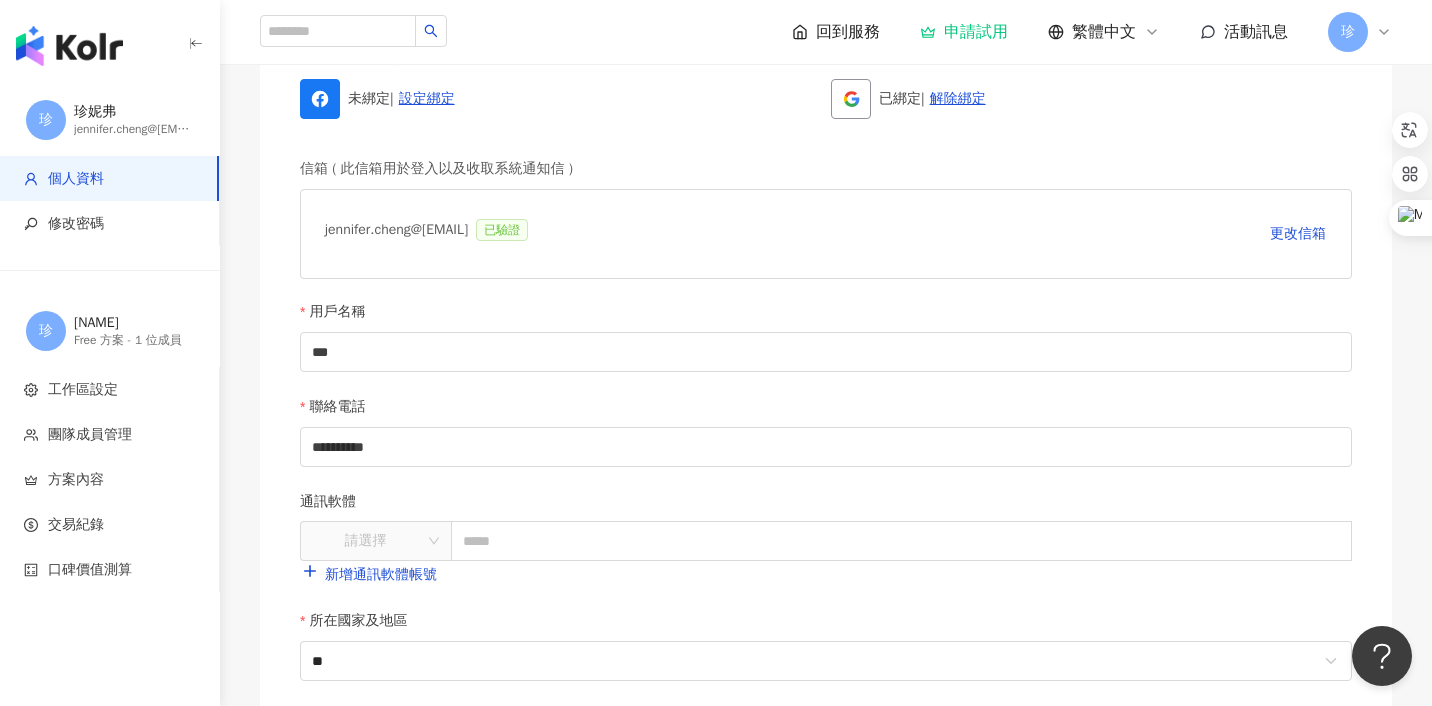 scroll, scrollTop: 0, scrollLeft: 0, axis: both 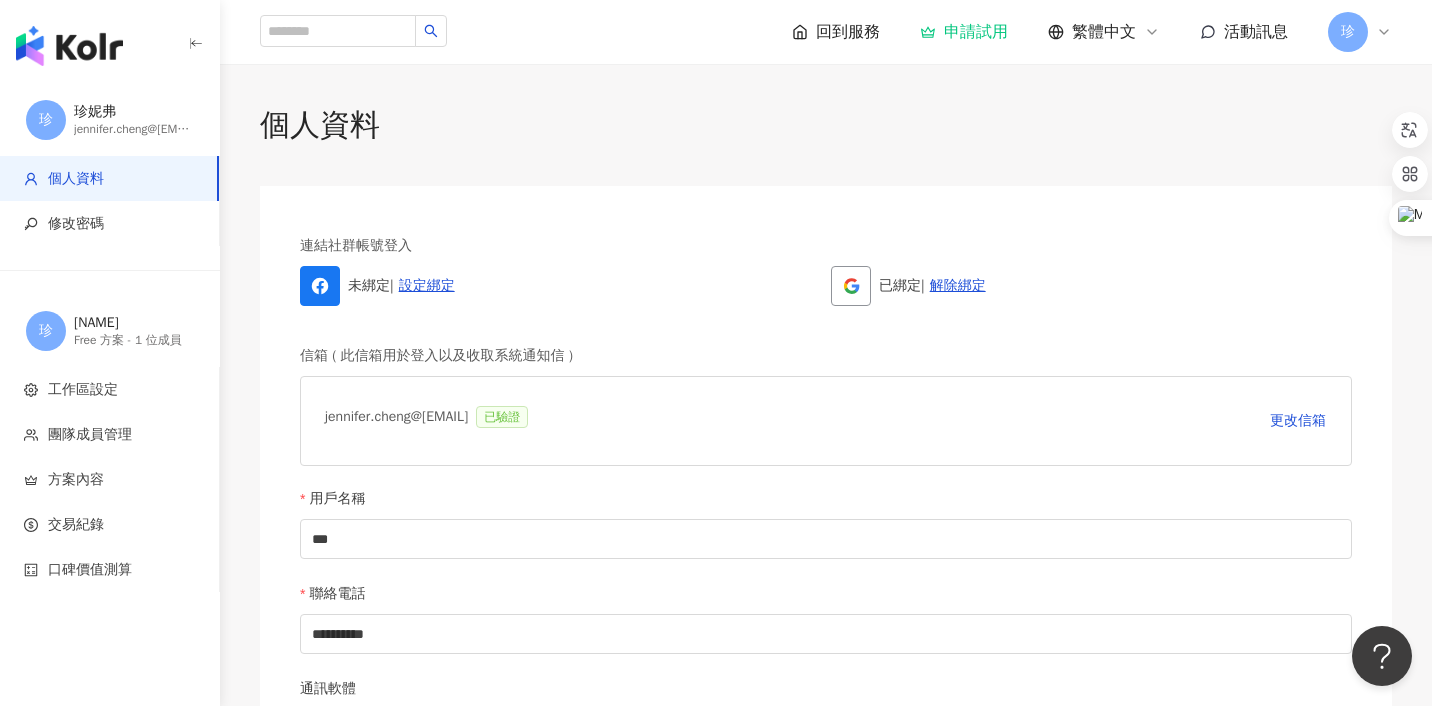 click at bounding box center [69, 46] 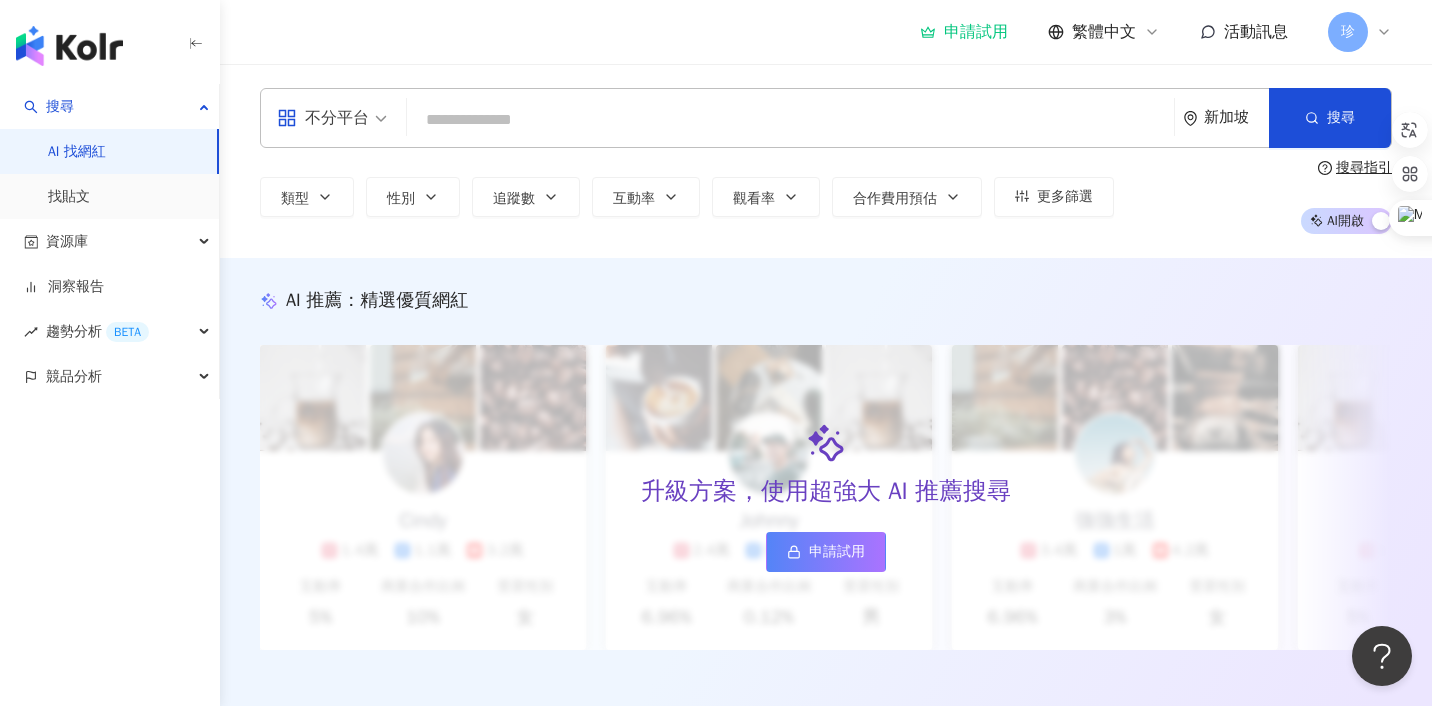 click on "珍" at bounding box center (1348, 32) 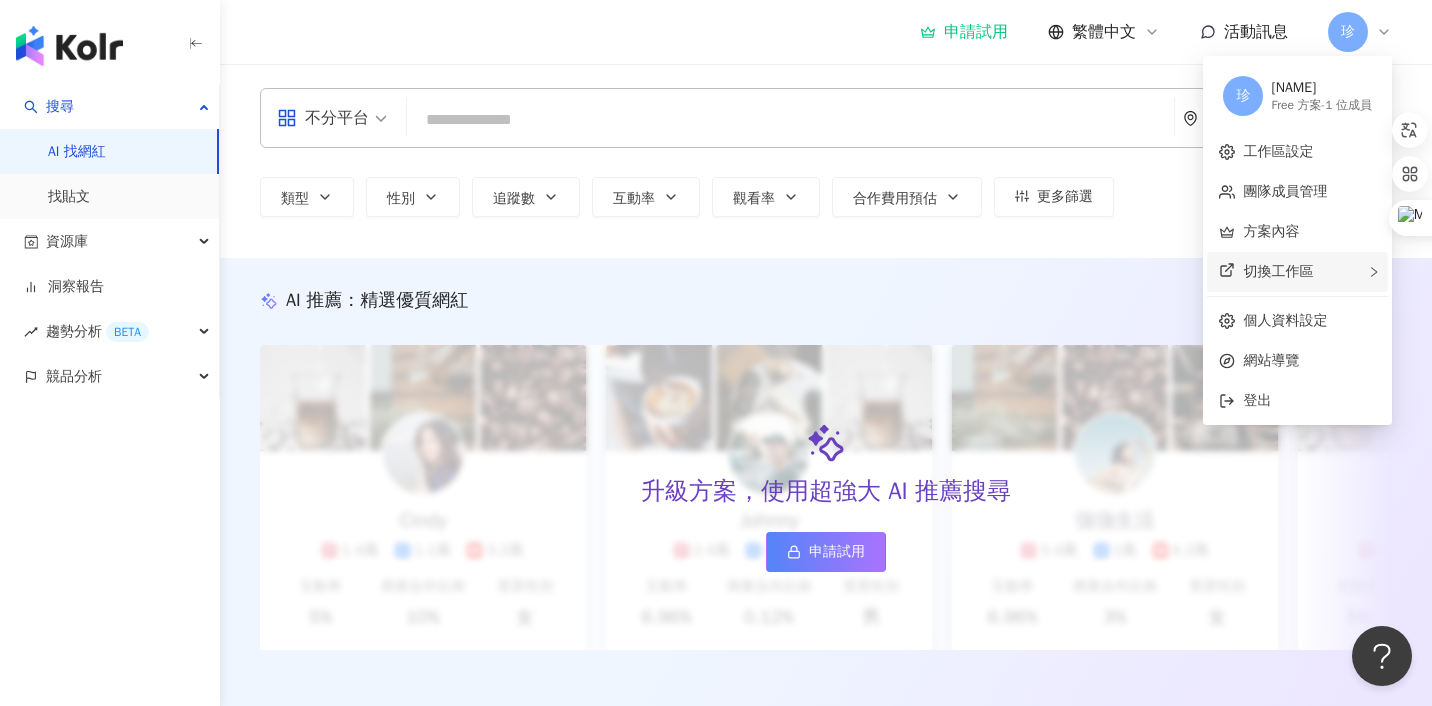 click on "切換工作區" at bounding box center [1278, 271] 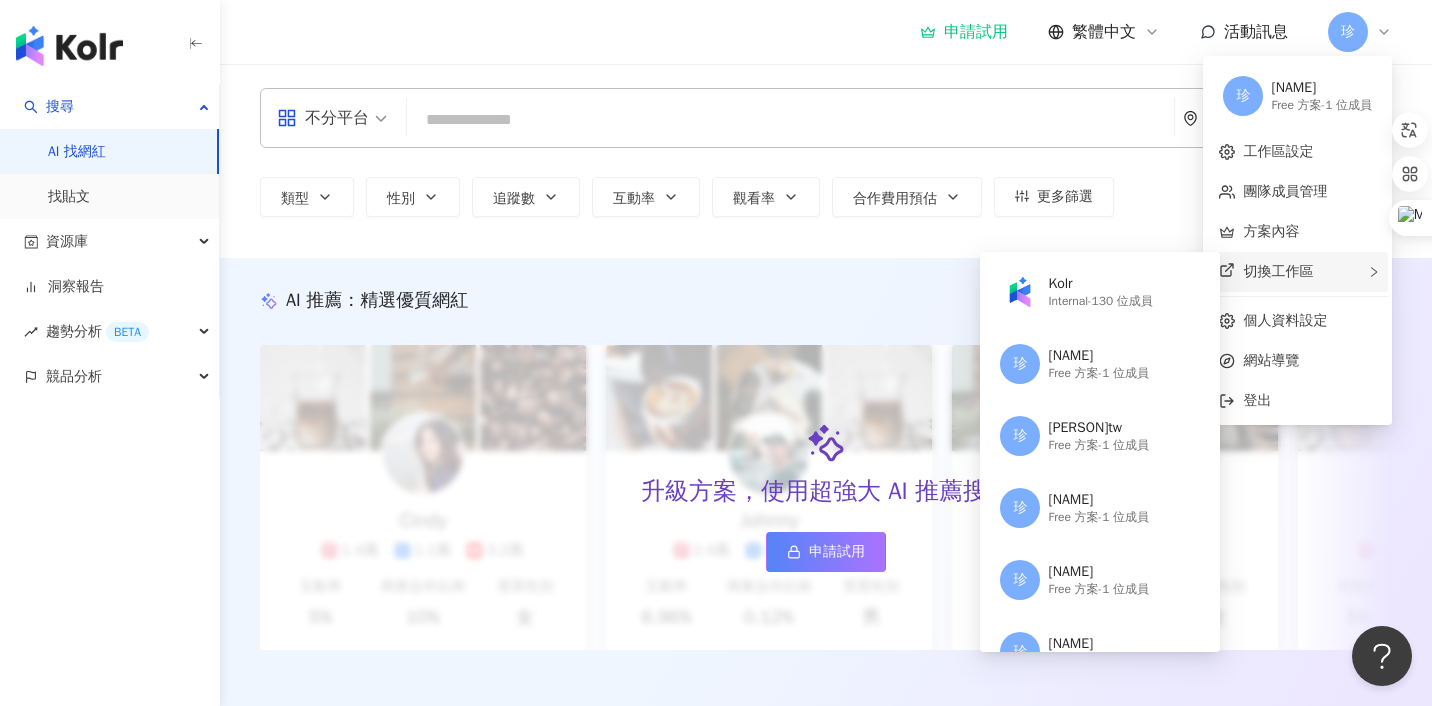 click on "切換工作區" at bounding box center (1278, 271) 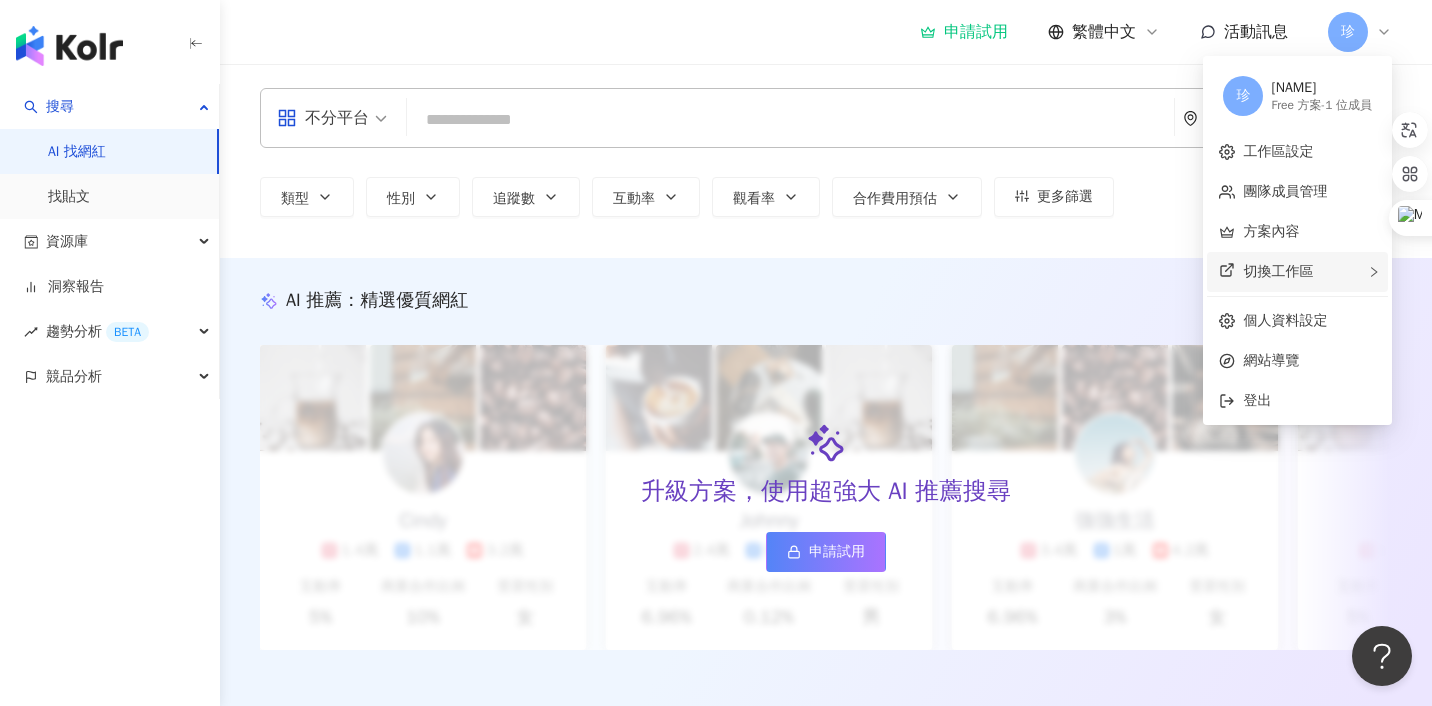 click on "切換工作區" at bounding box center [1278, 271] 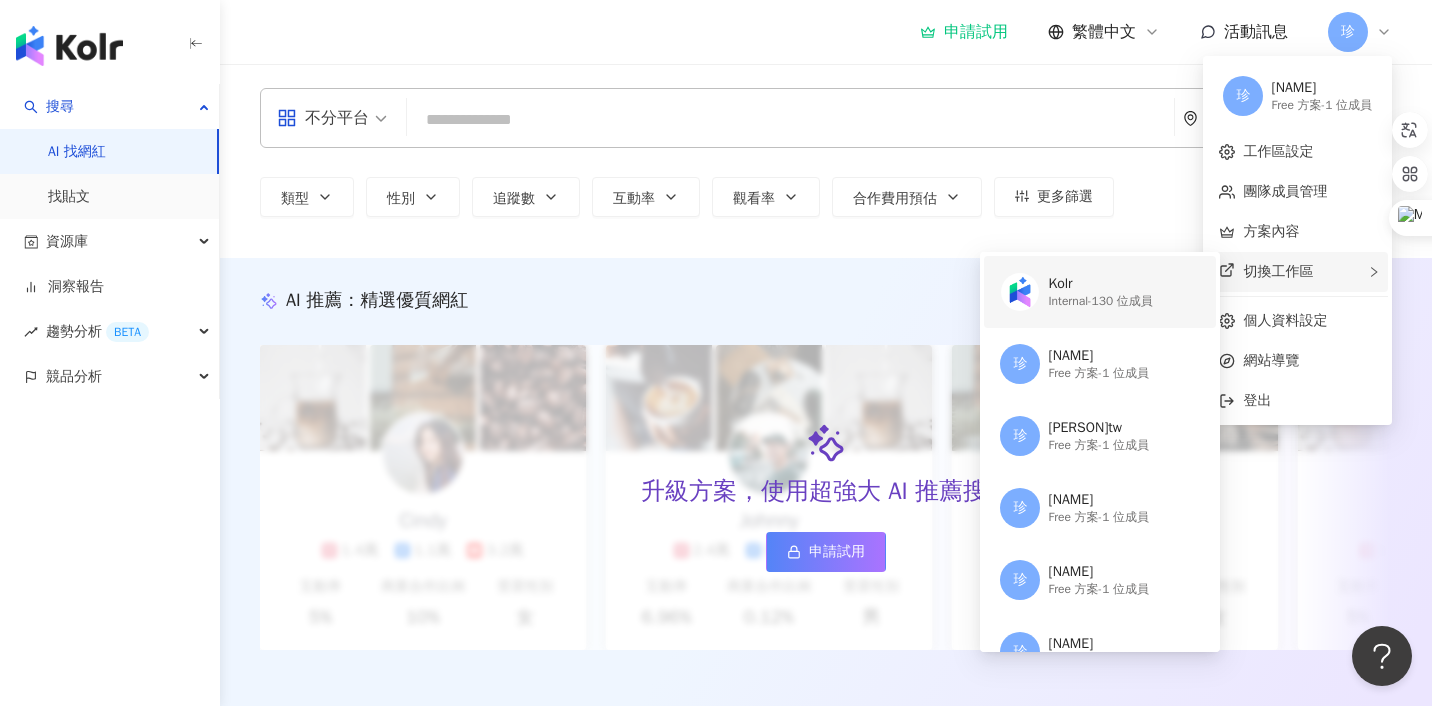 click on "Kolr" at bounding box center [1100, 284] 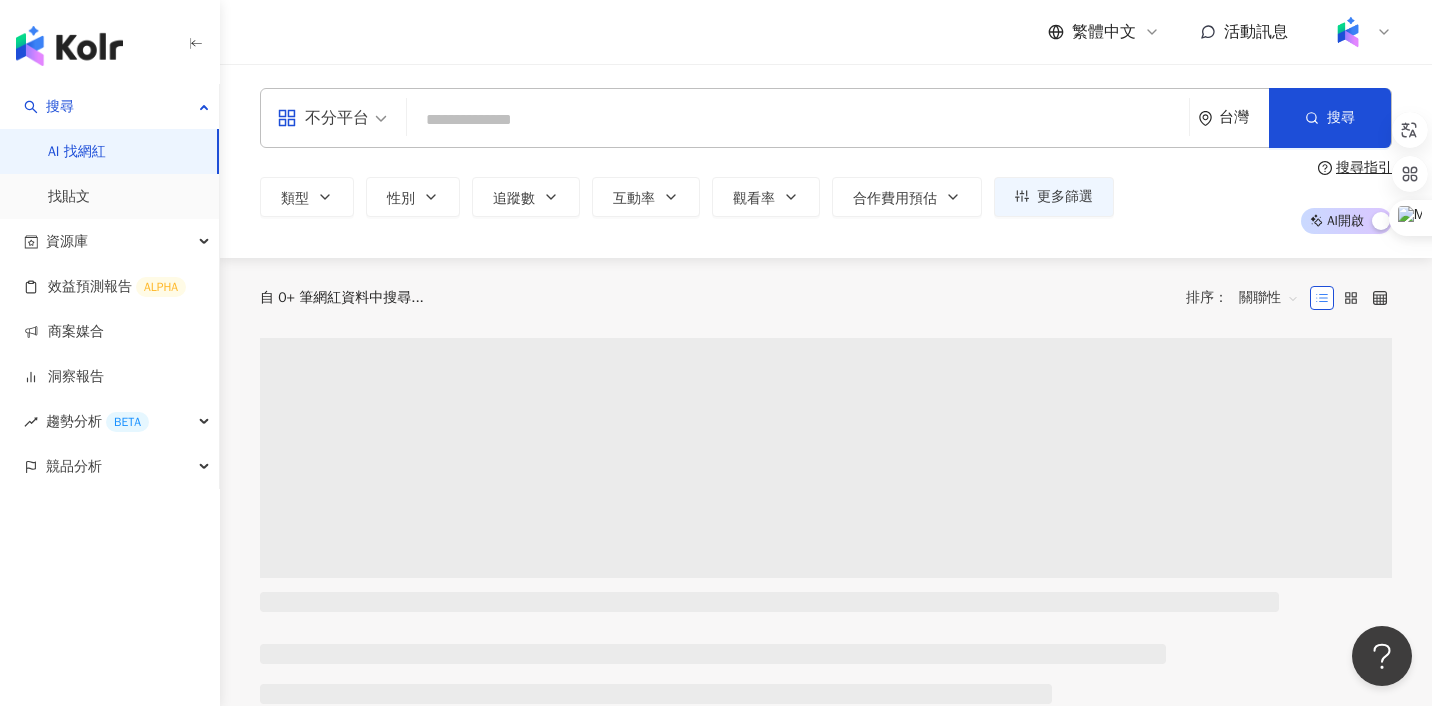 click at bounding box center [1348, 32] 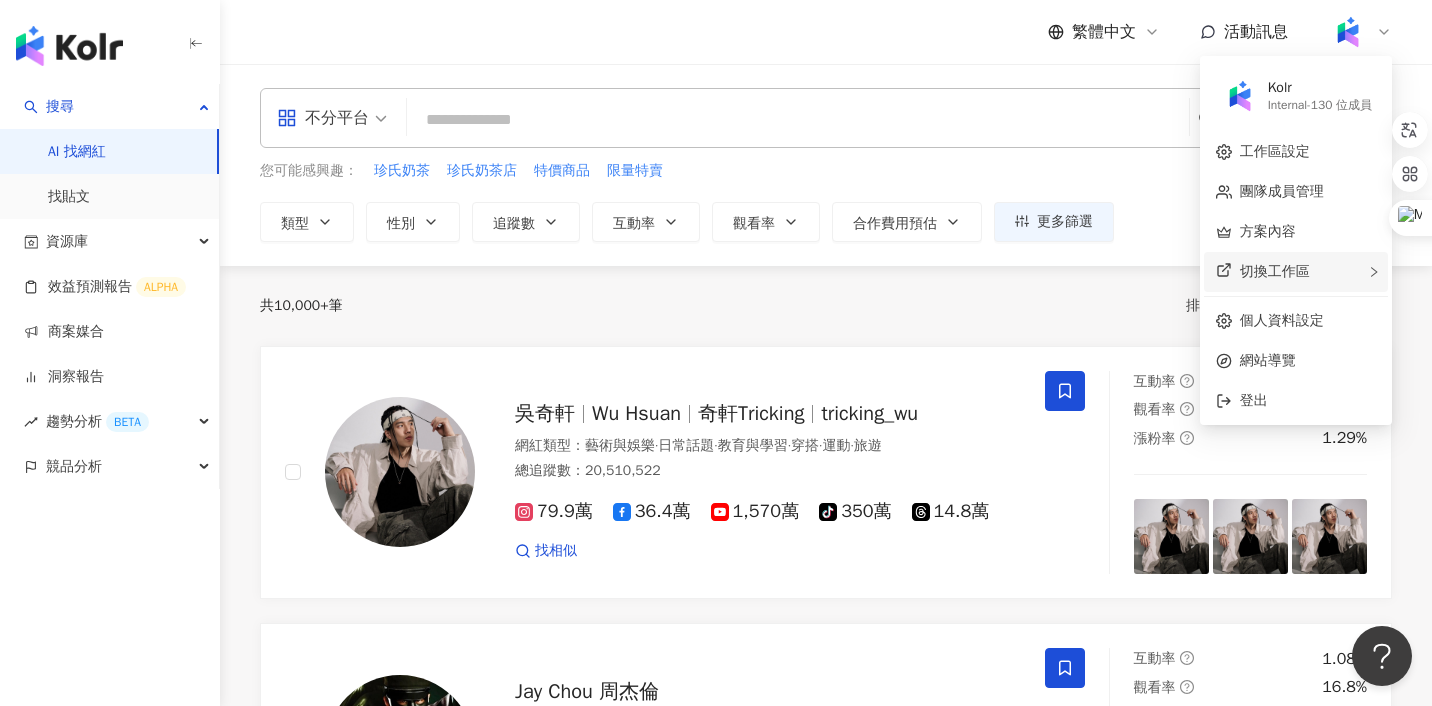 click on "切換工作區" at bounding box center [1296, 272] 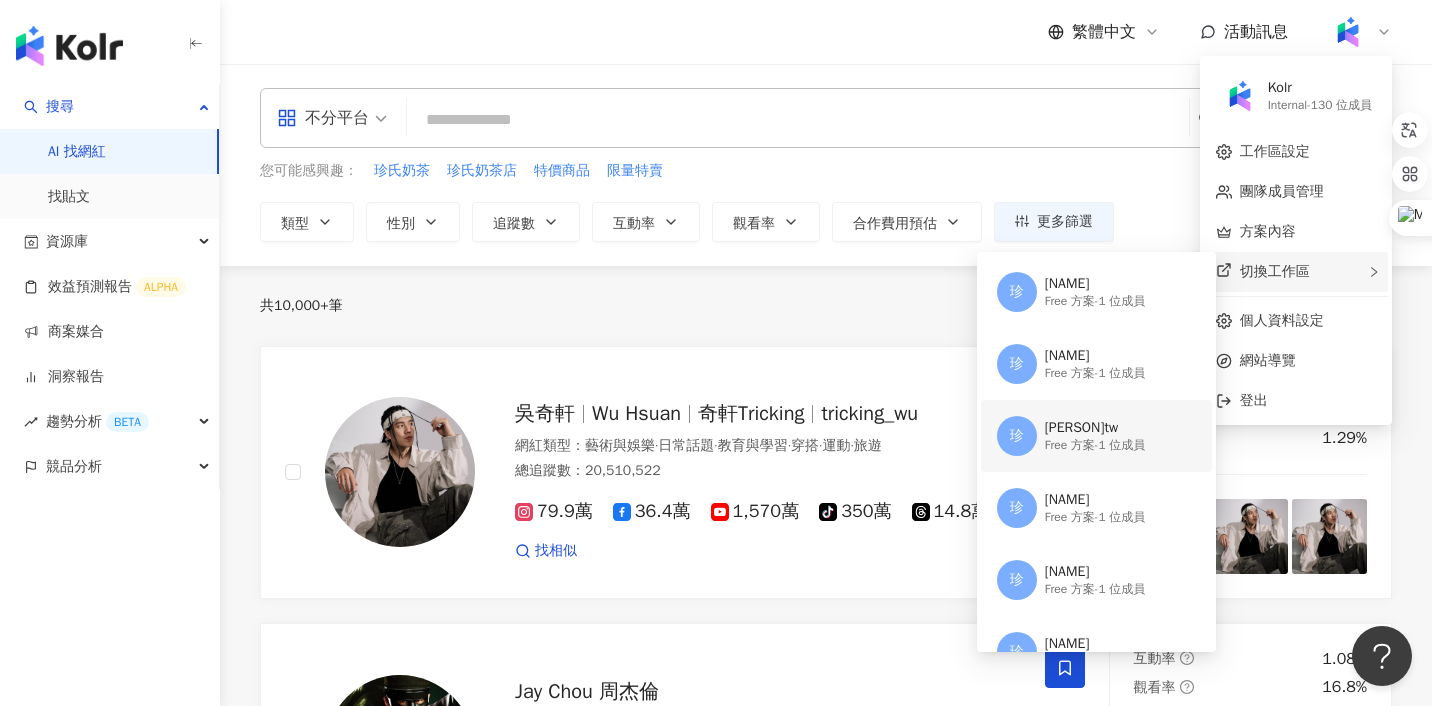 scroll, scrollTop: 157, scrollLeft: 0, axis: vertical 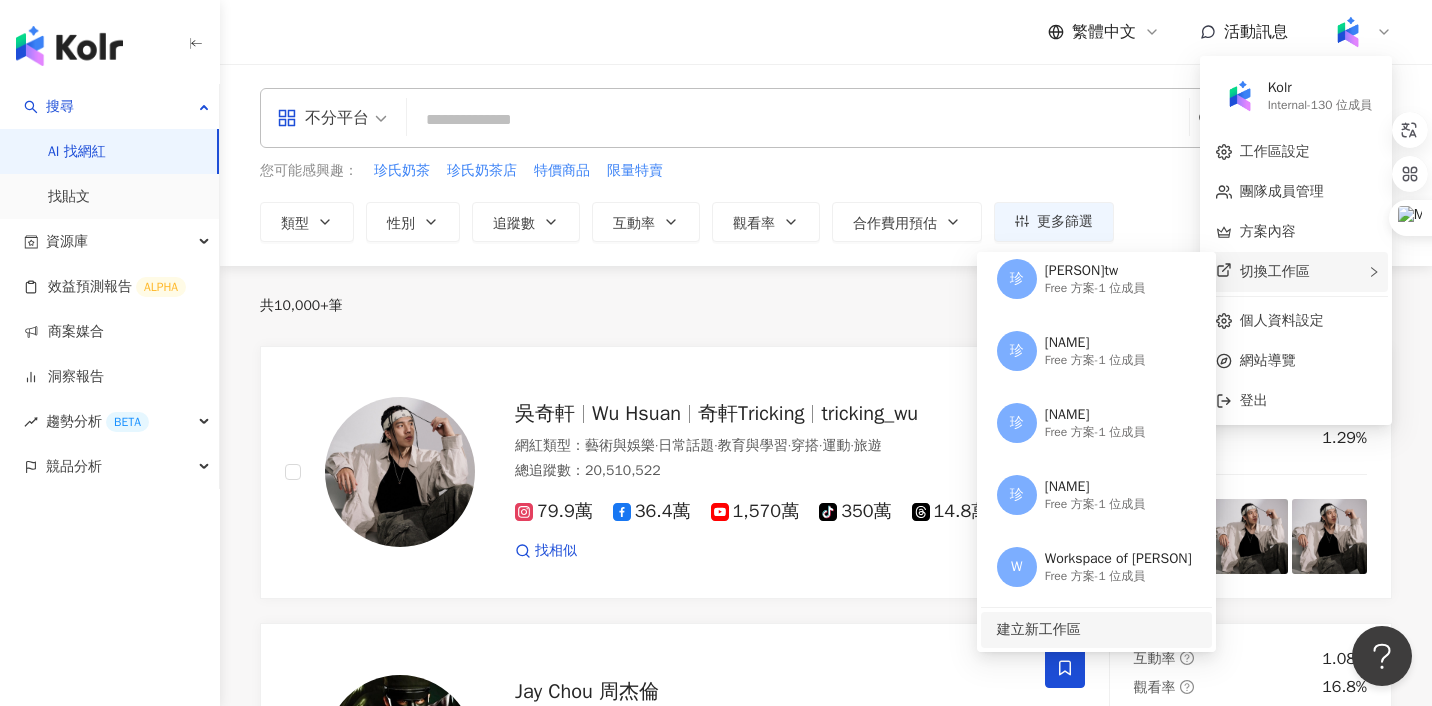 click on "建立新工作區" at bounding box center (1094, 630) 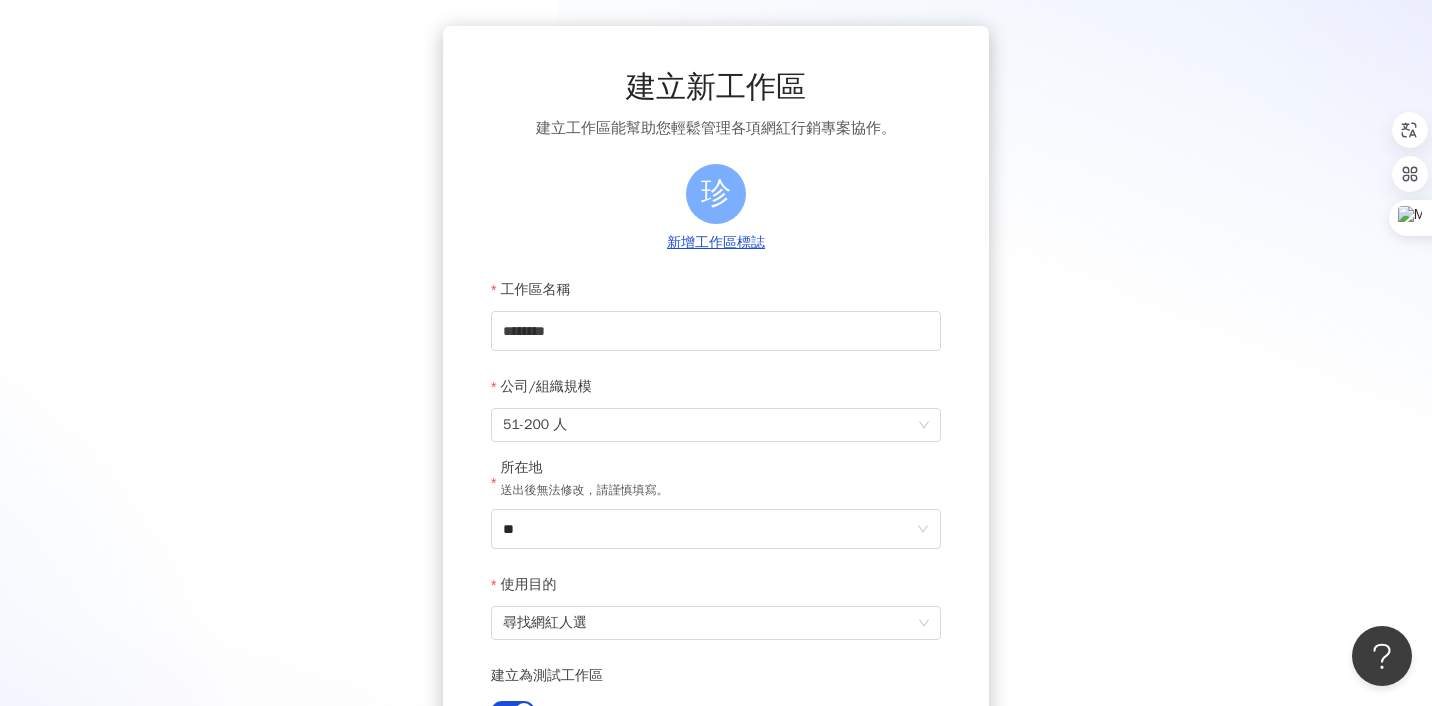 scroll, scrollTop: 140, scrollLeft: 0, axis: vertical 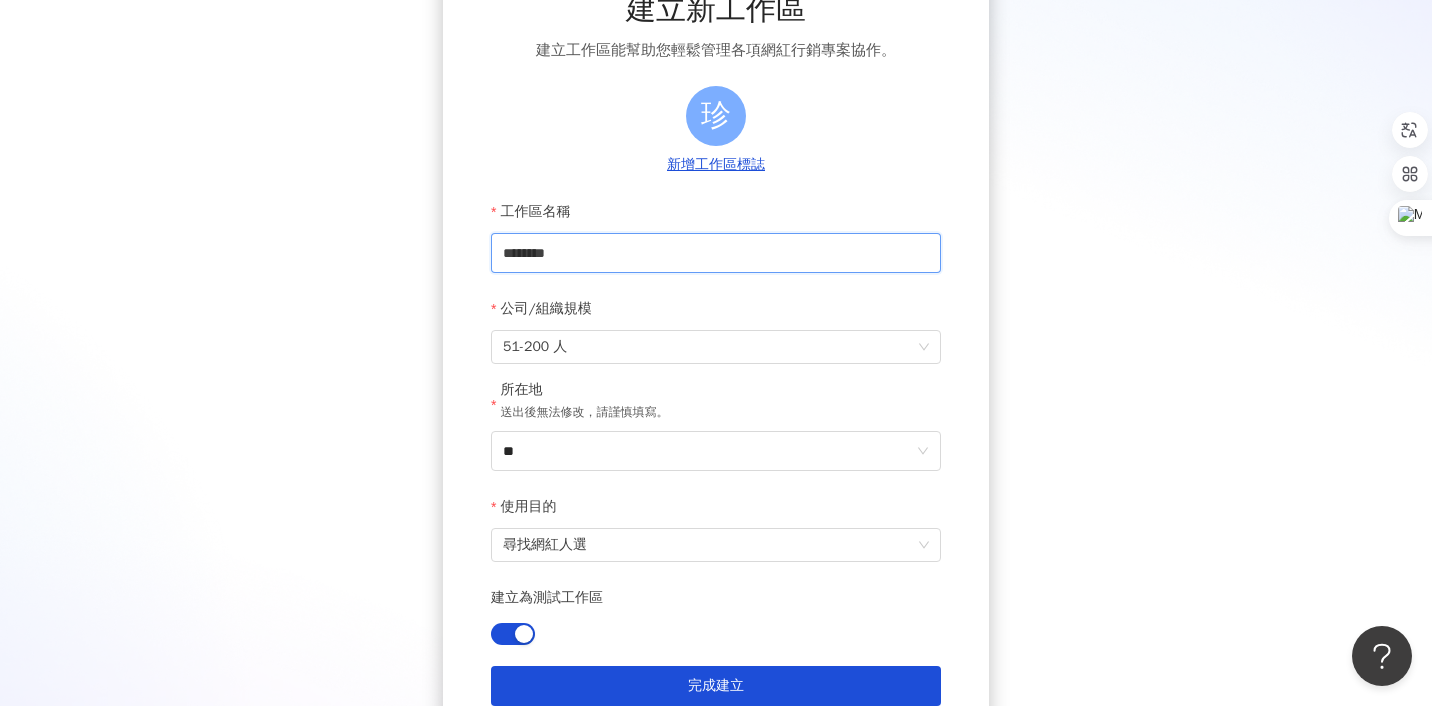 click on "********" at bounding box center [716, 253] 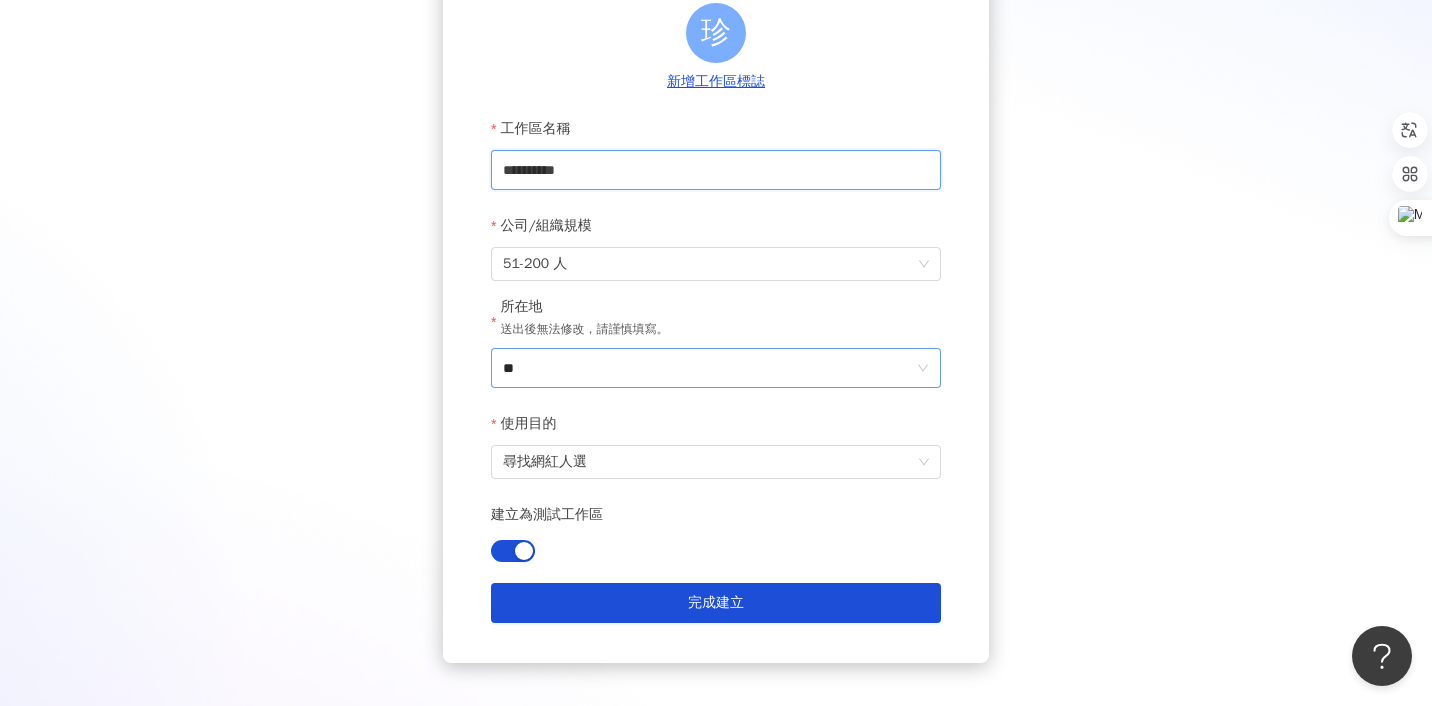 scroll, scrollTop: 286, scrollLeft: 0, axis: vertical 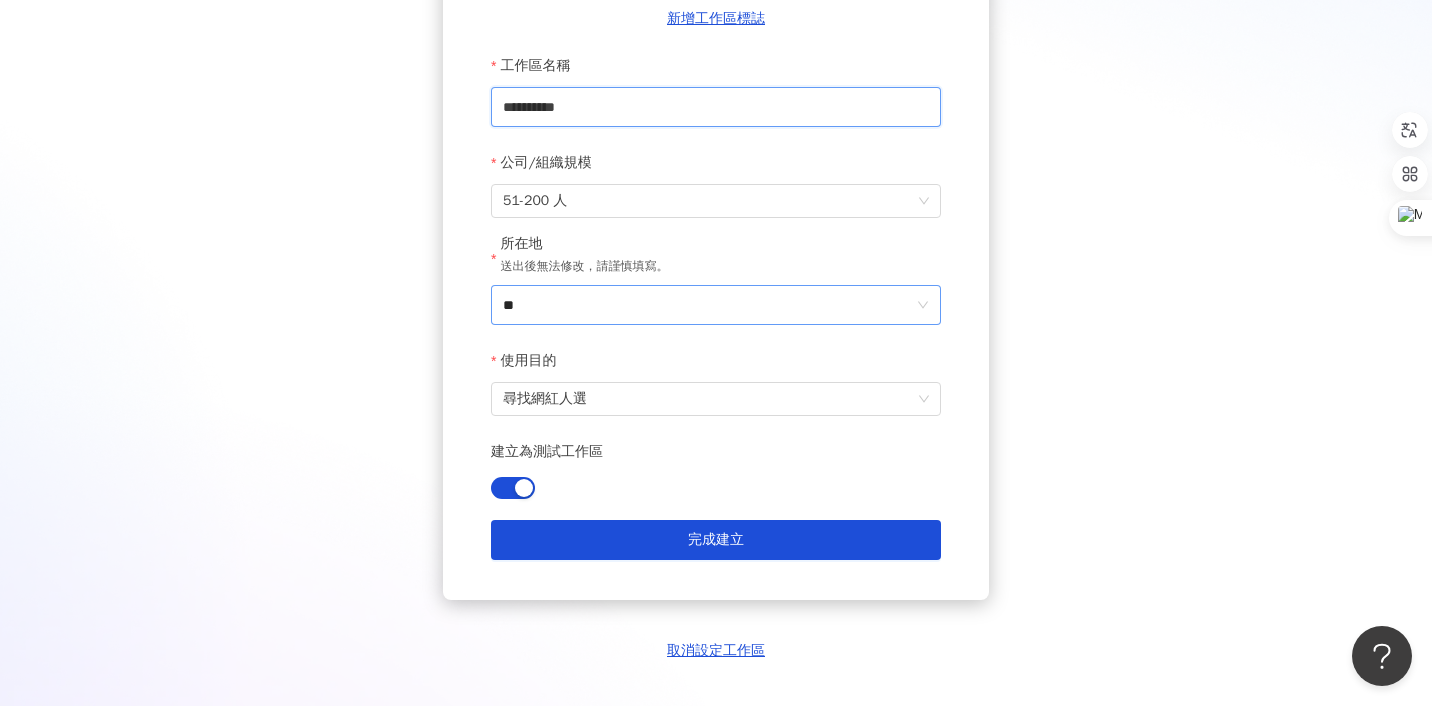 type on "**********" 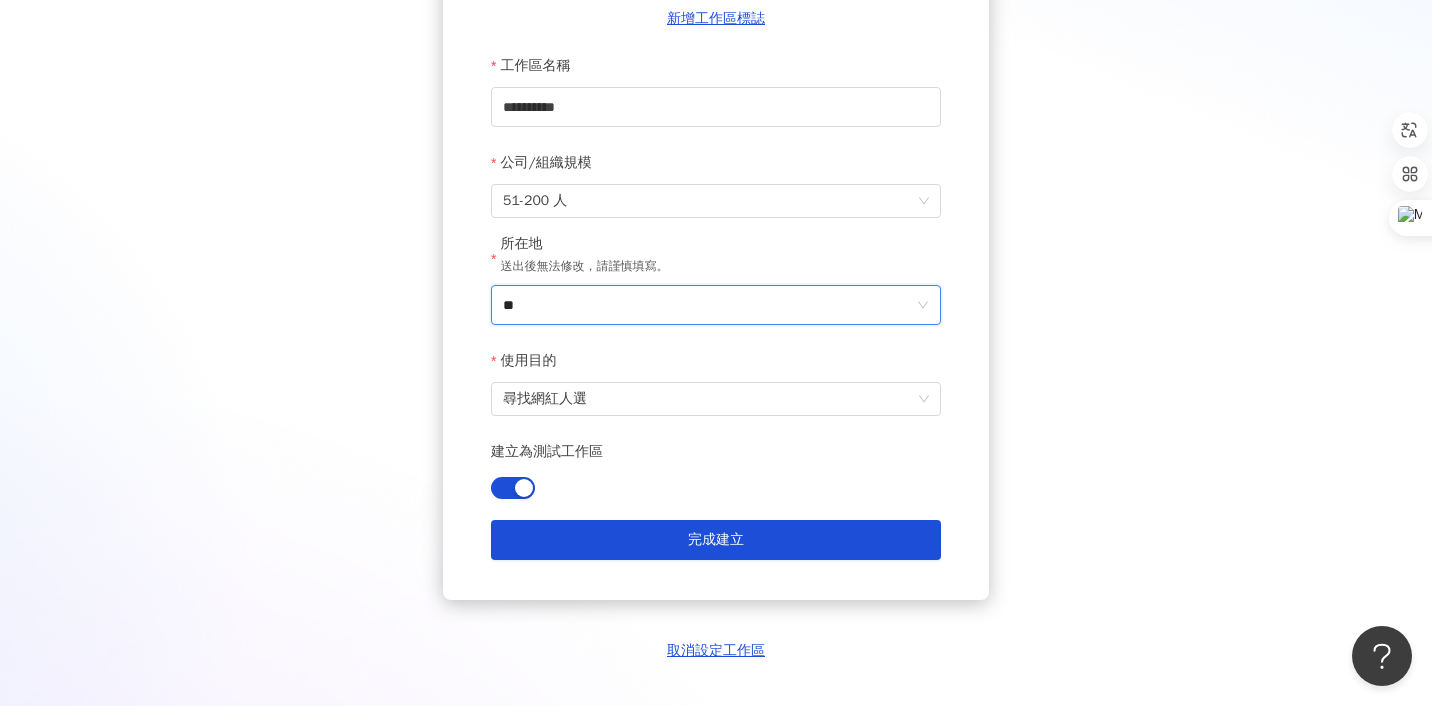 click on "**" at bounding box center [708, 305] 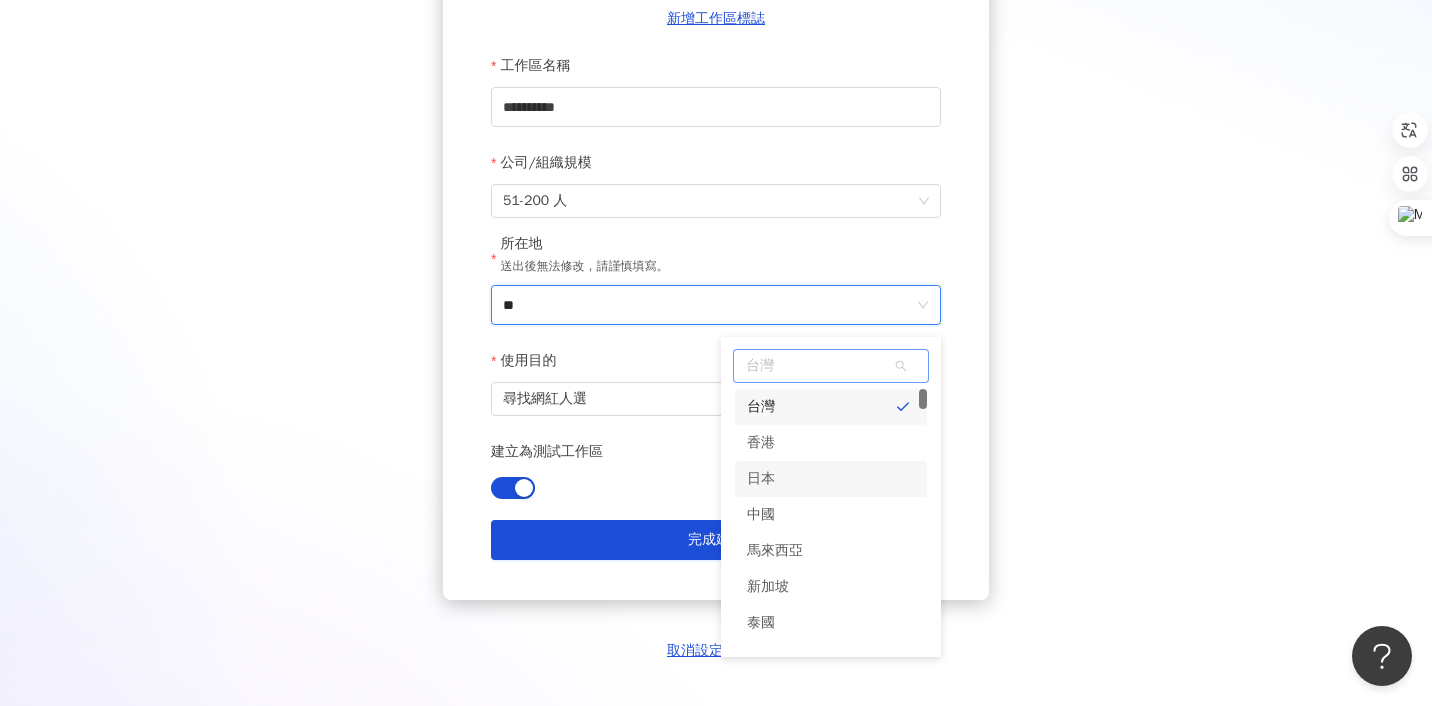 click on "日本" at bounding box center [761, 479] 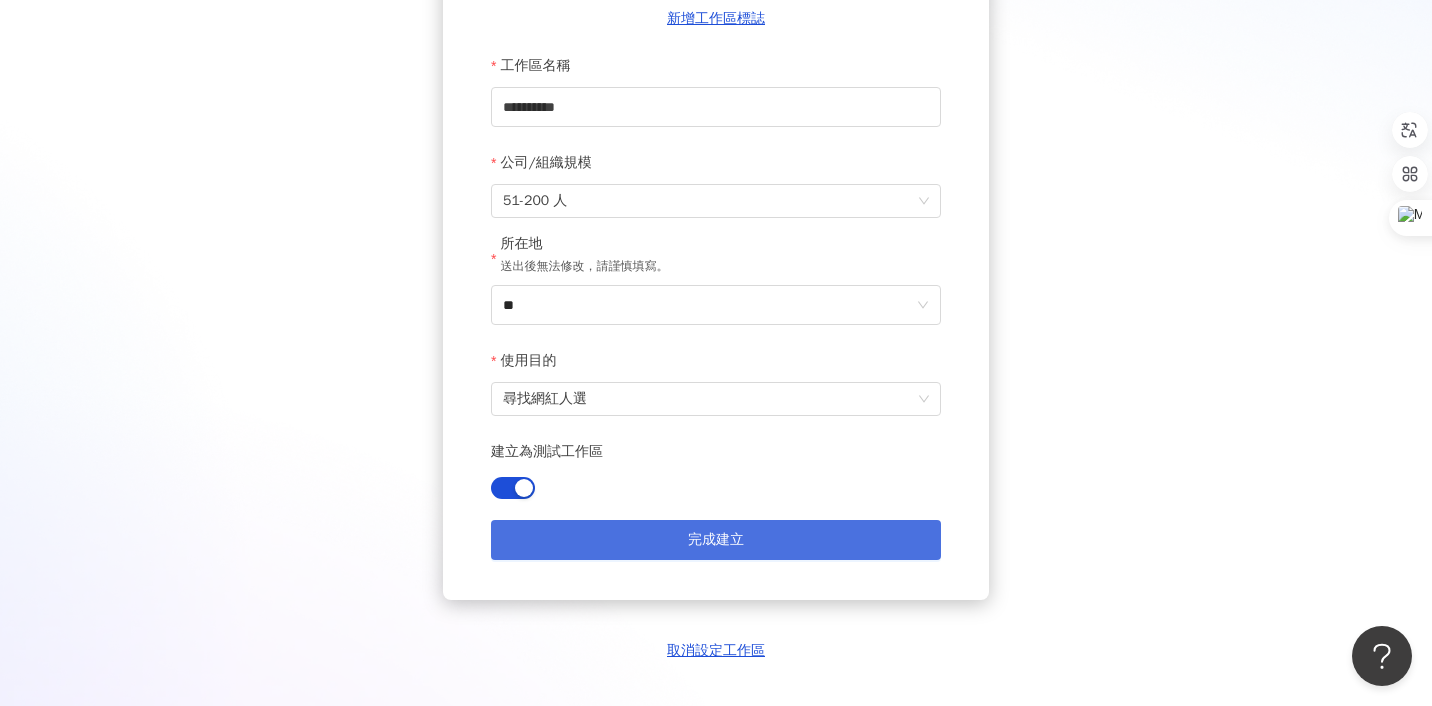 click on "完成建立" at bounding box center (716, 540) 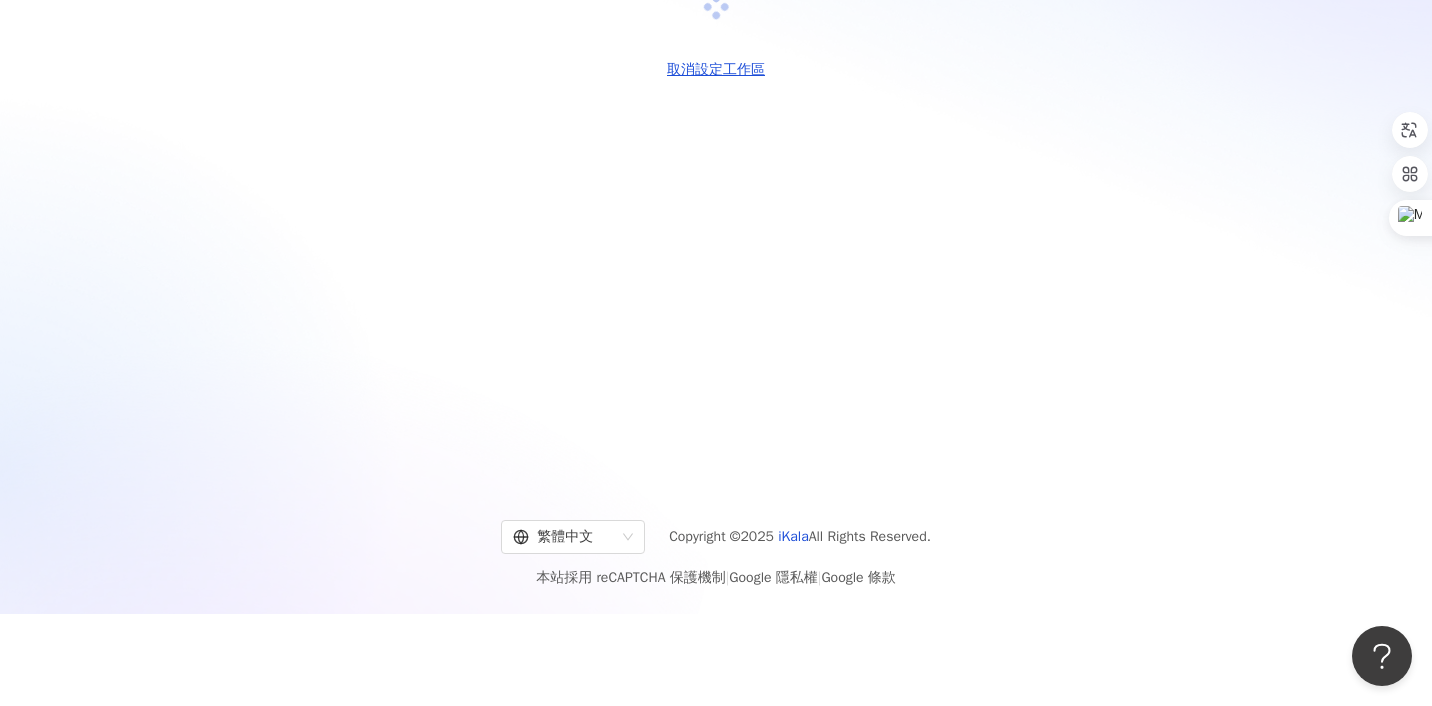 scroll, scrollTop: 0, scrollLeft: 0, axis: both 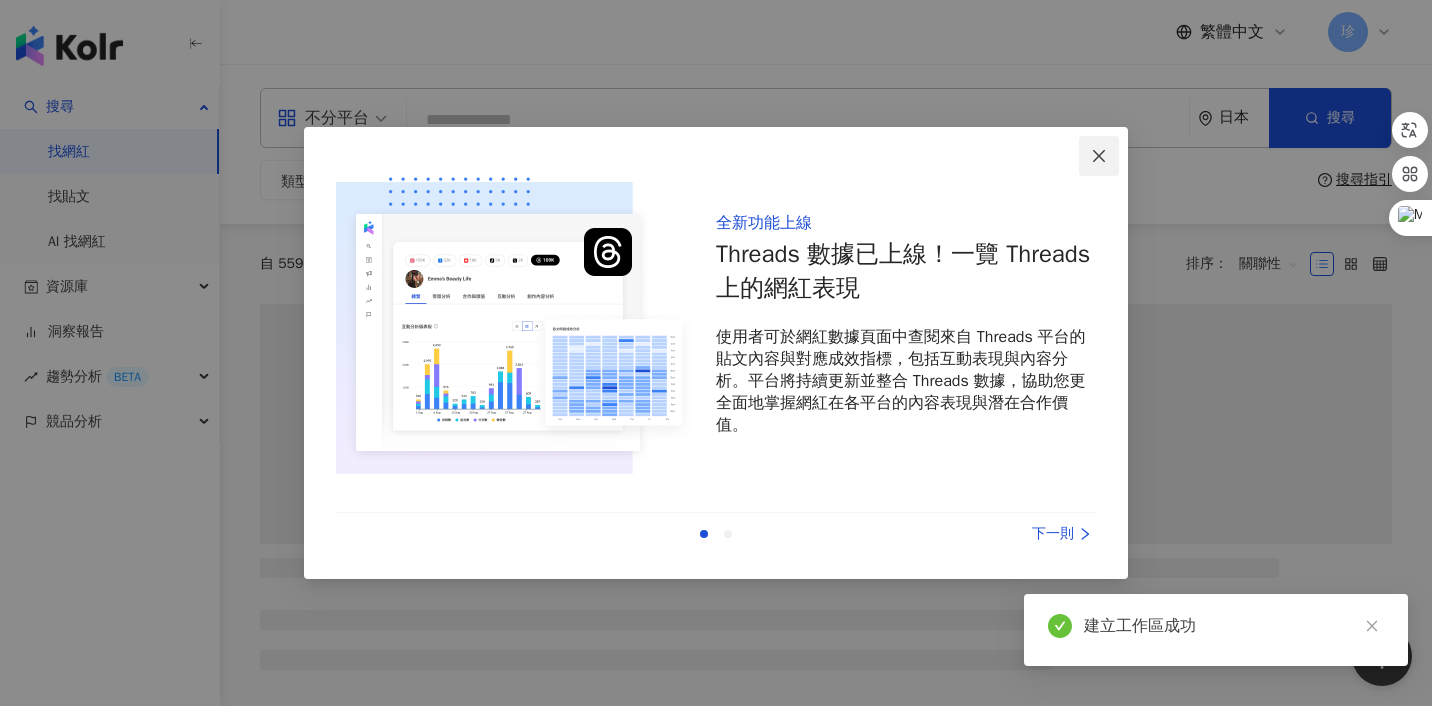 click 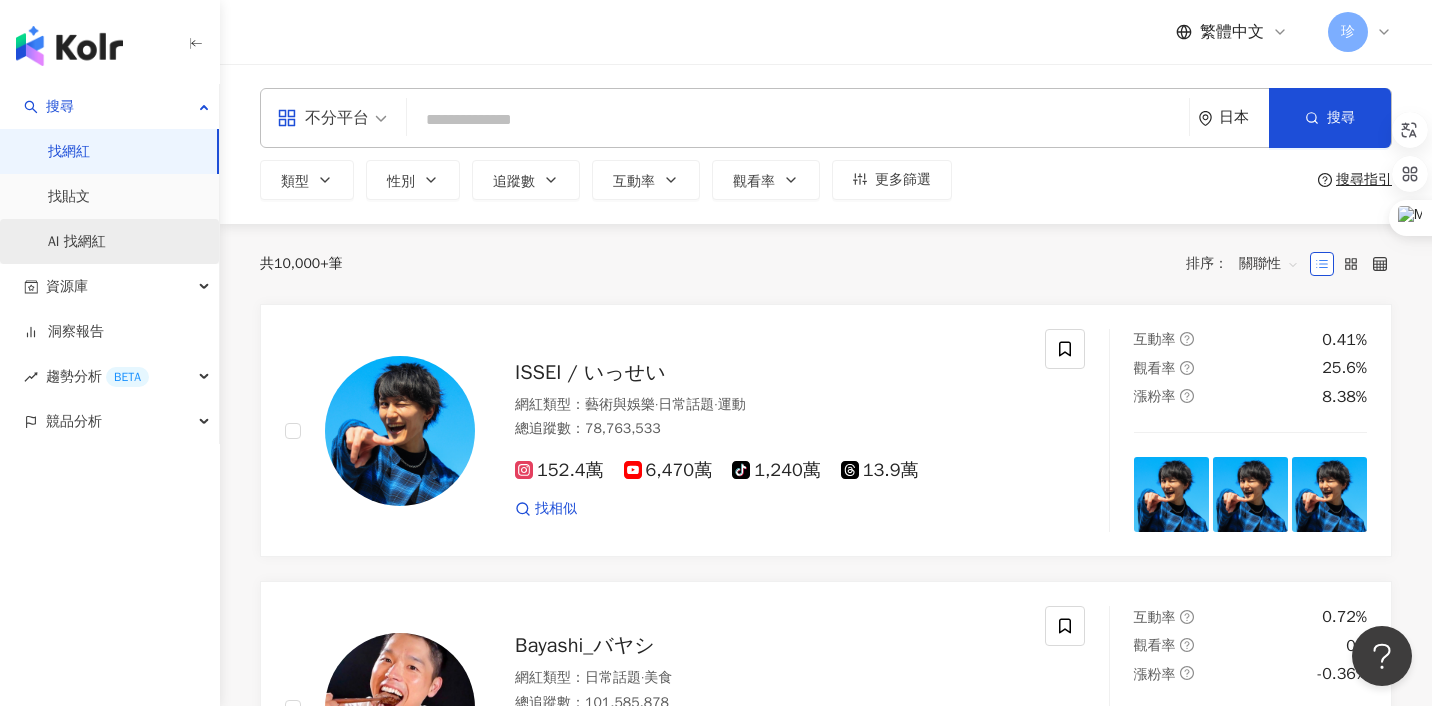 click on "AI 找網紅" at bounding box center [77, 242] 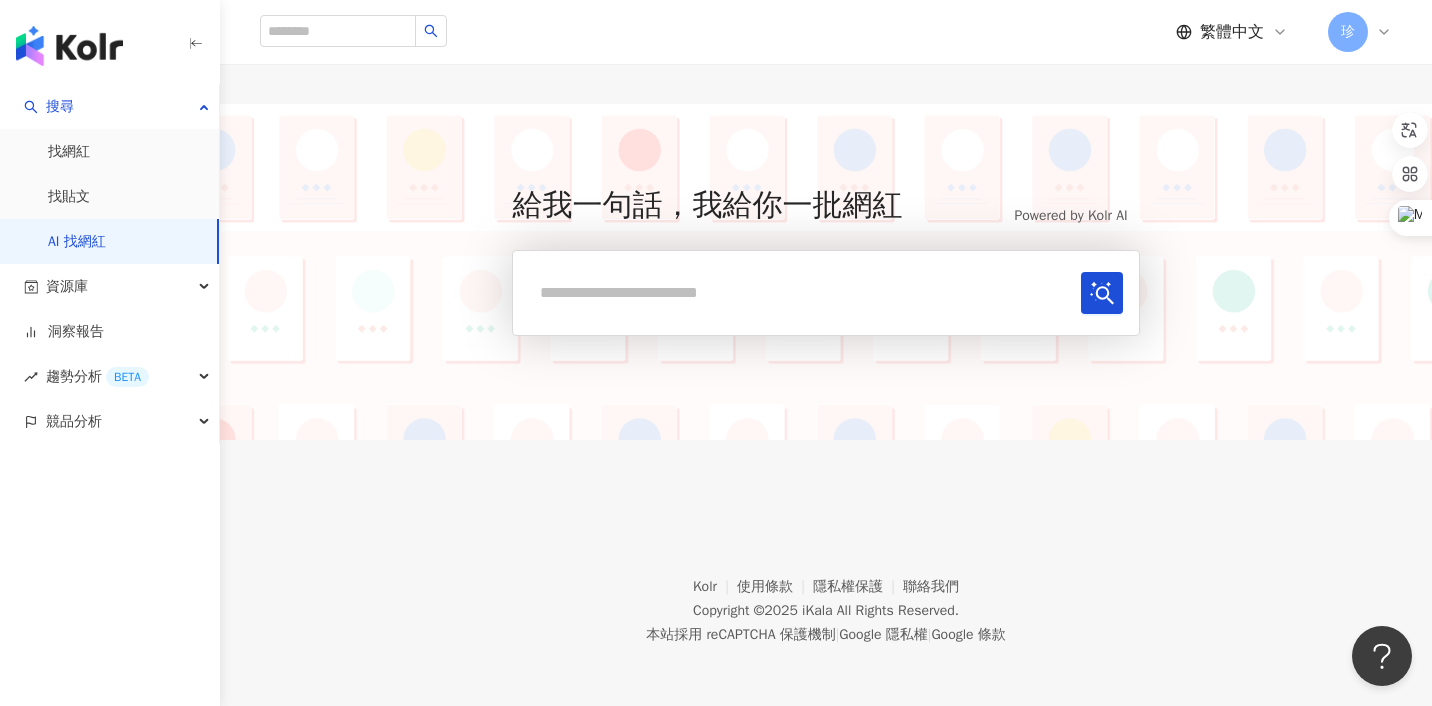 click on "AI 找網紅" at bounding box center [77, 242] 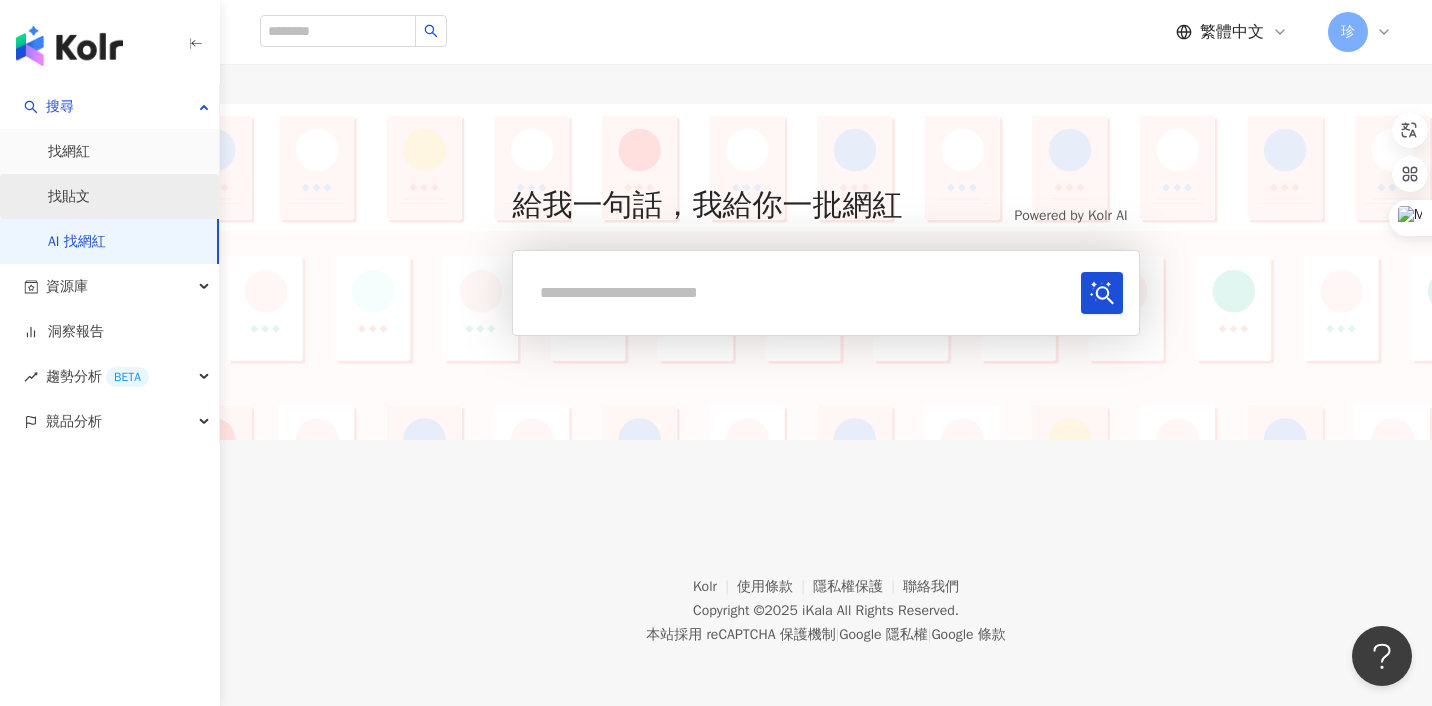 click on "找貼文" at bounding box center (69, 197) 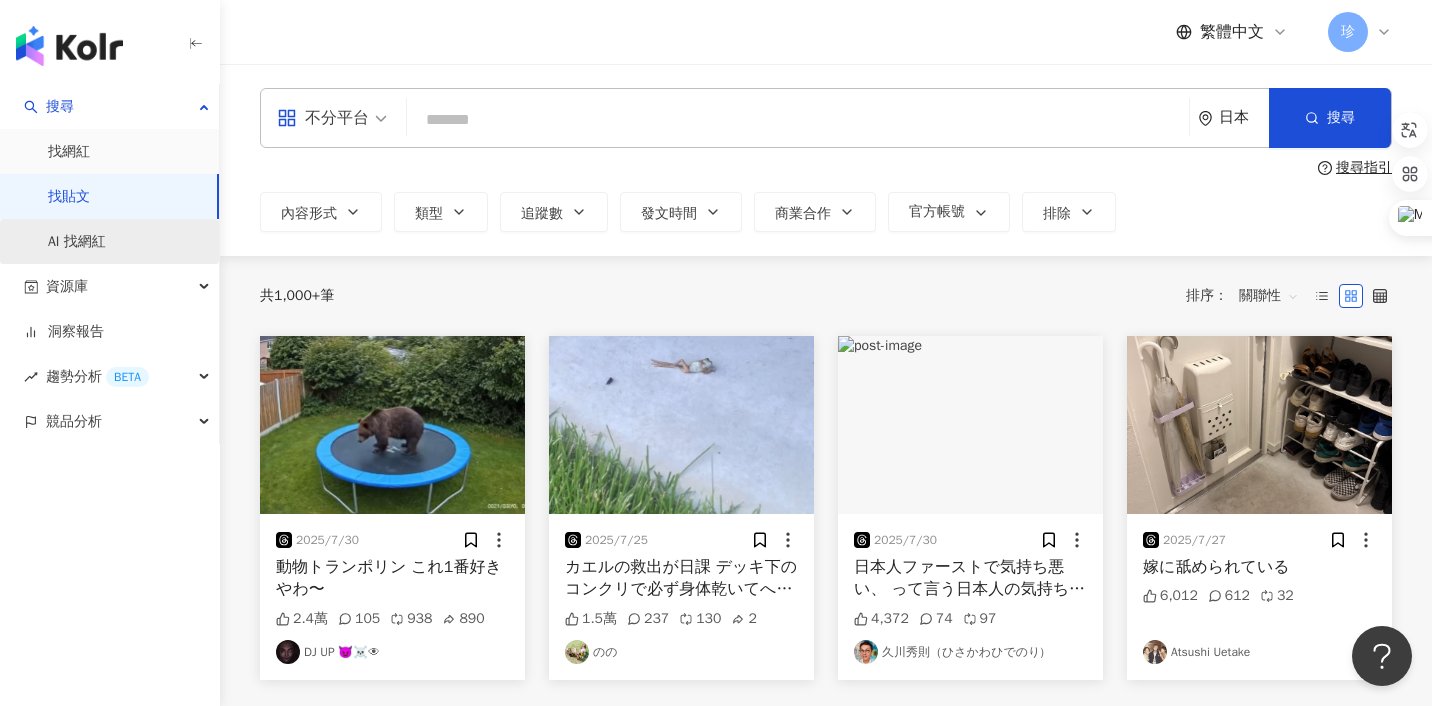 click on "AI 找網紅" at bounding box center [77, 242] 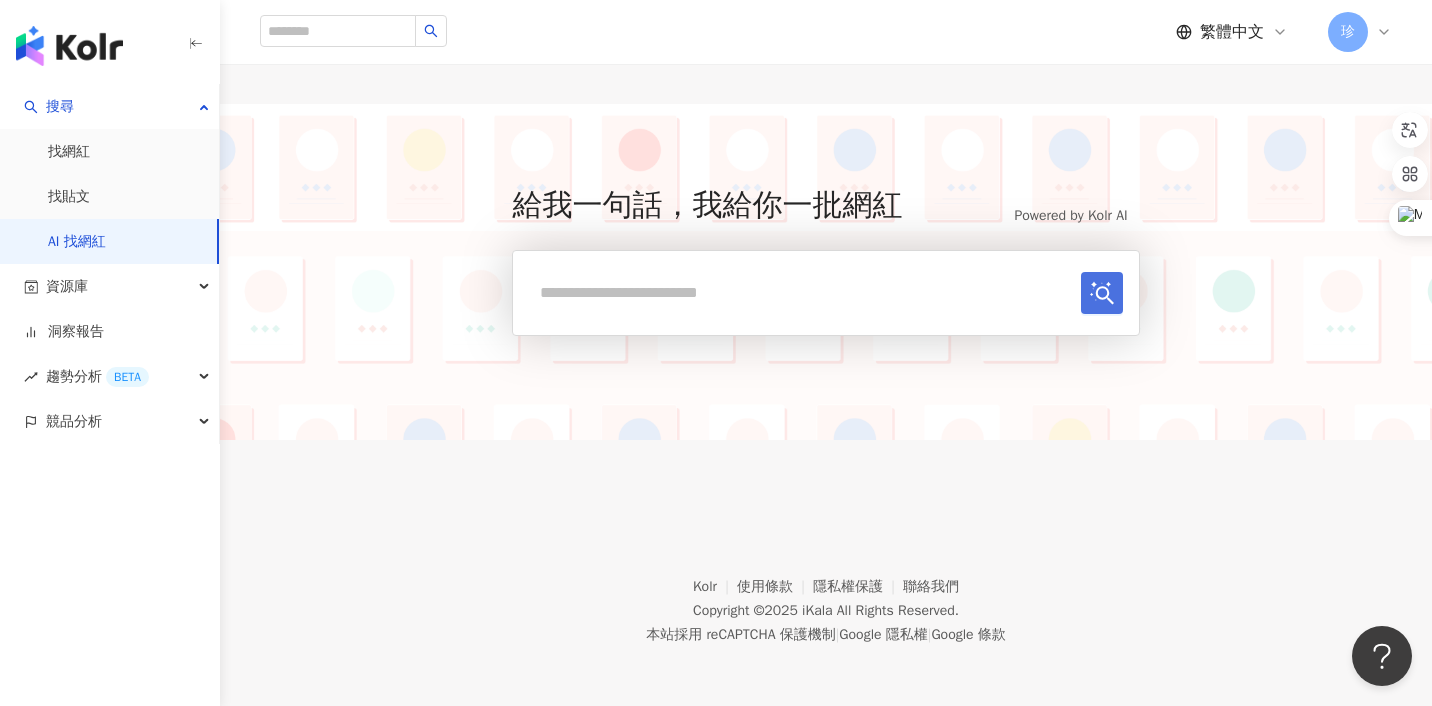 click 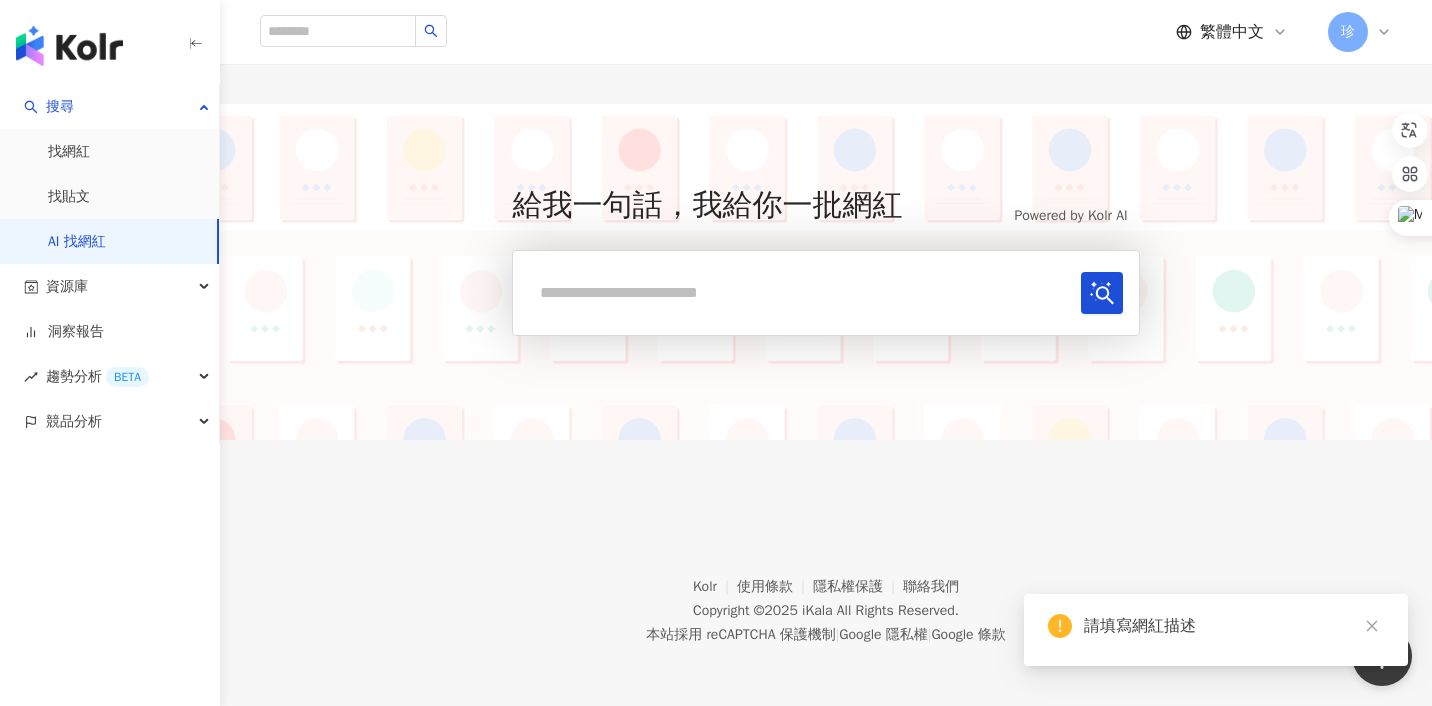 click at bounding box center (800, 292) 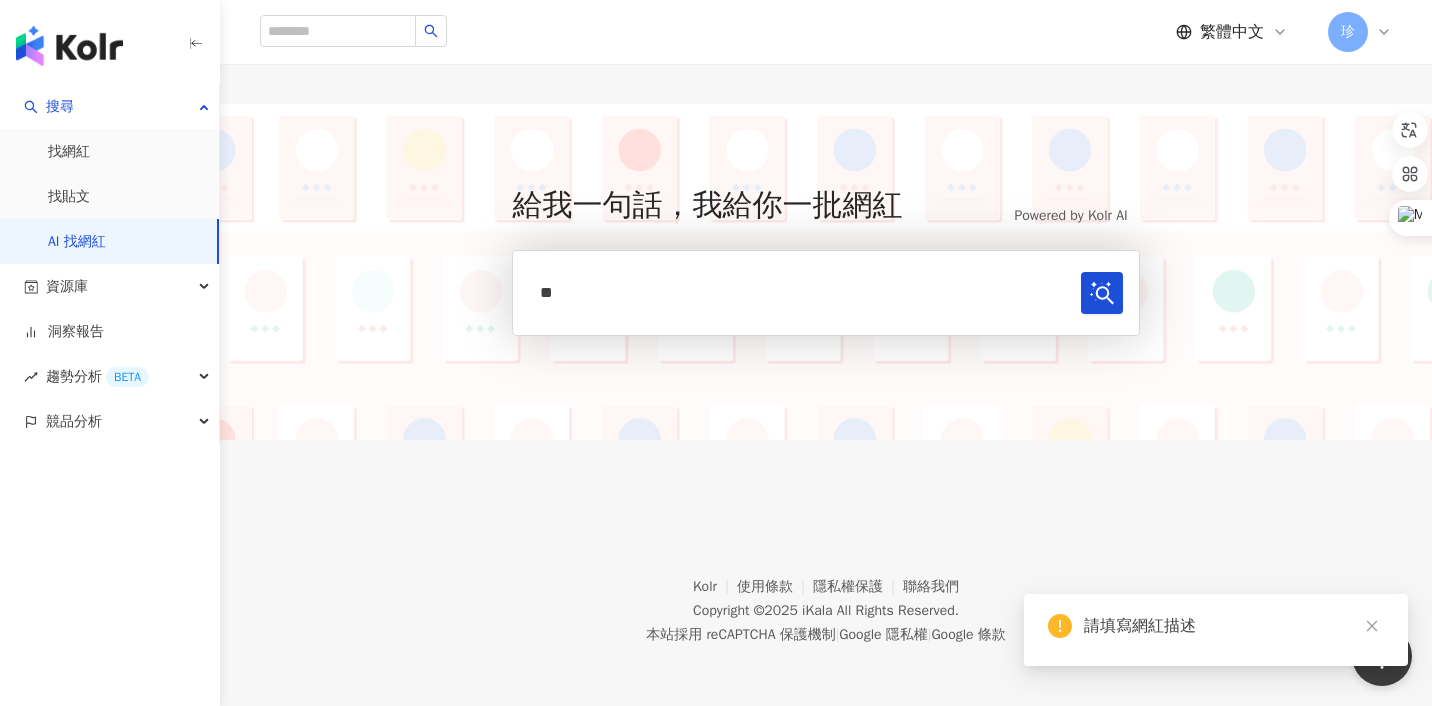 type on "*" 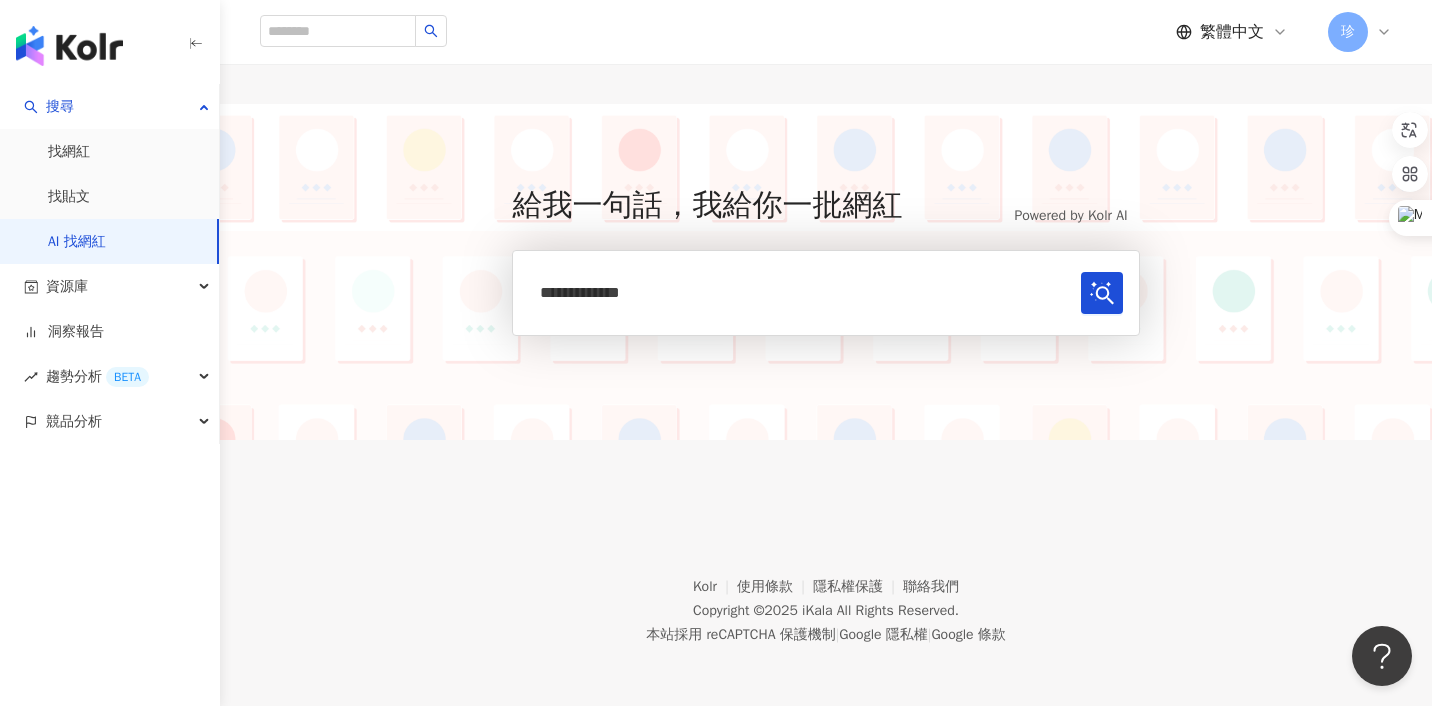 type on "**********" 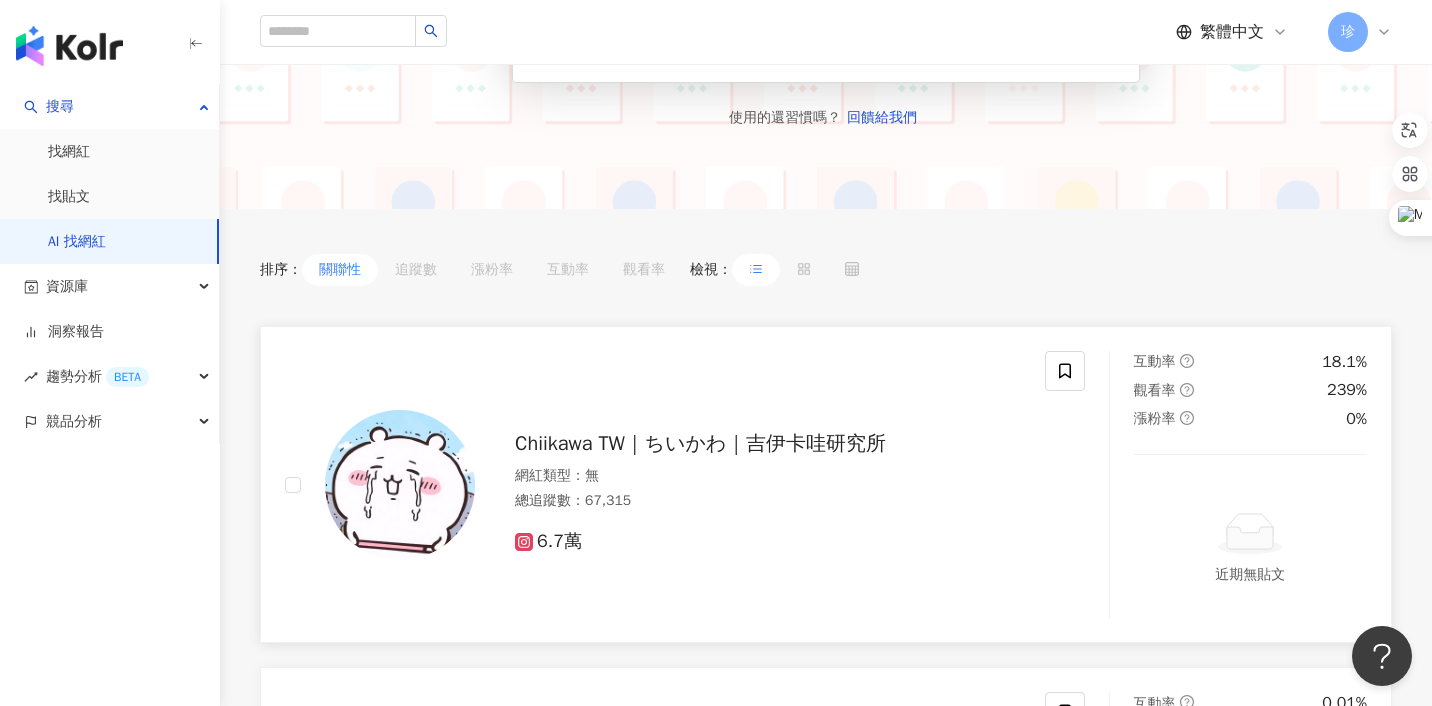 scroll, scrollTop: 0, scrollLeft: 0, axis: both 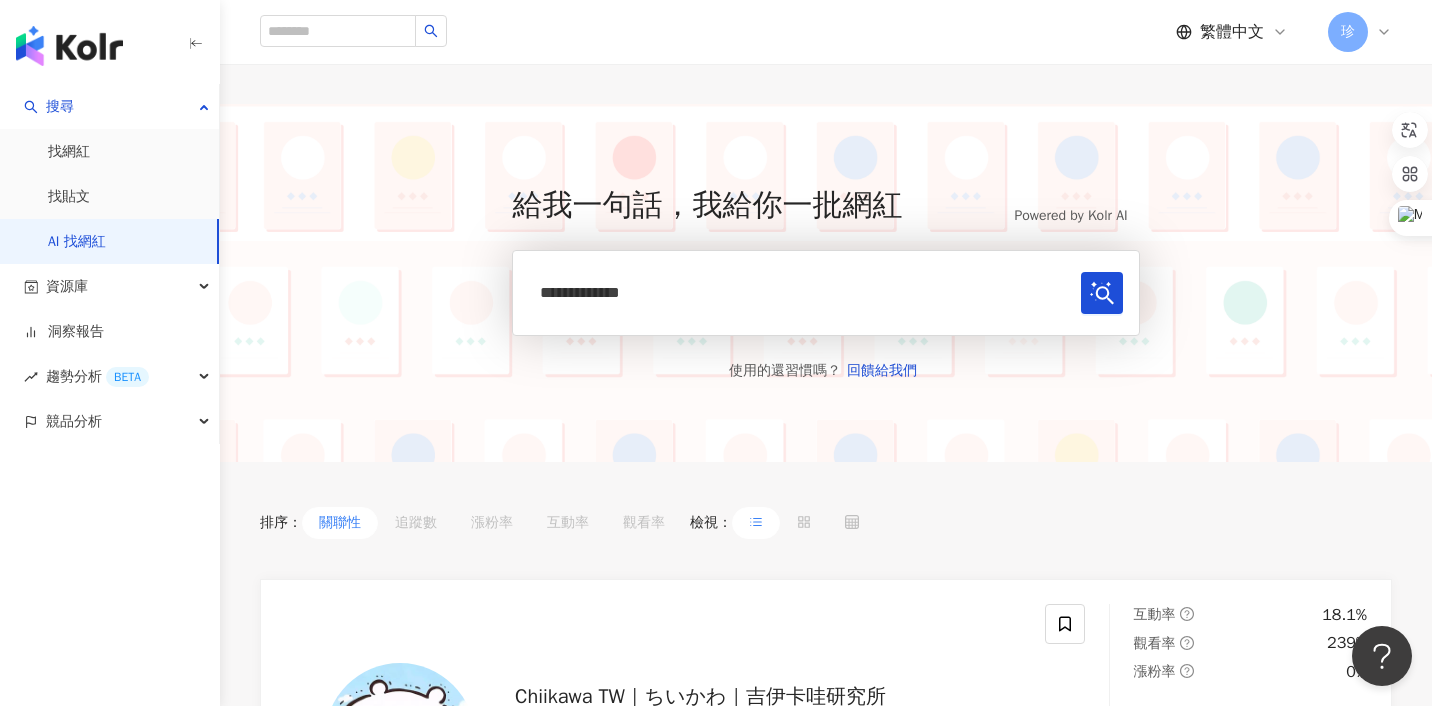 click on "珍" at bounding box center (1348, 32) 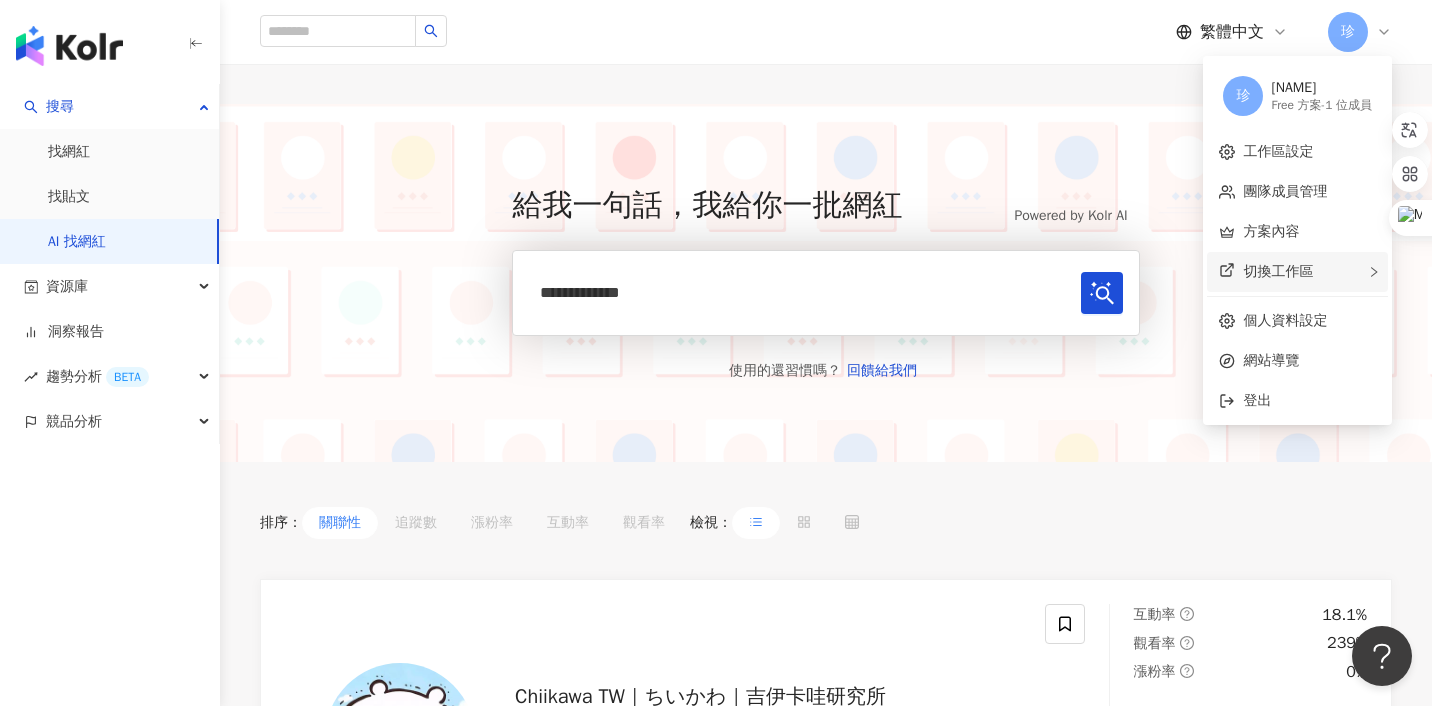 click on "切換工作區" at bounding box center [1278, 271] 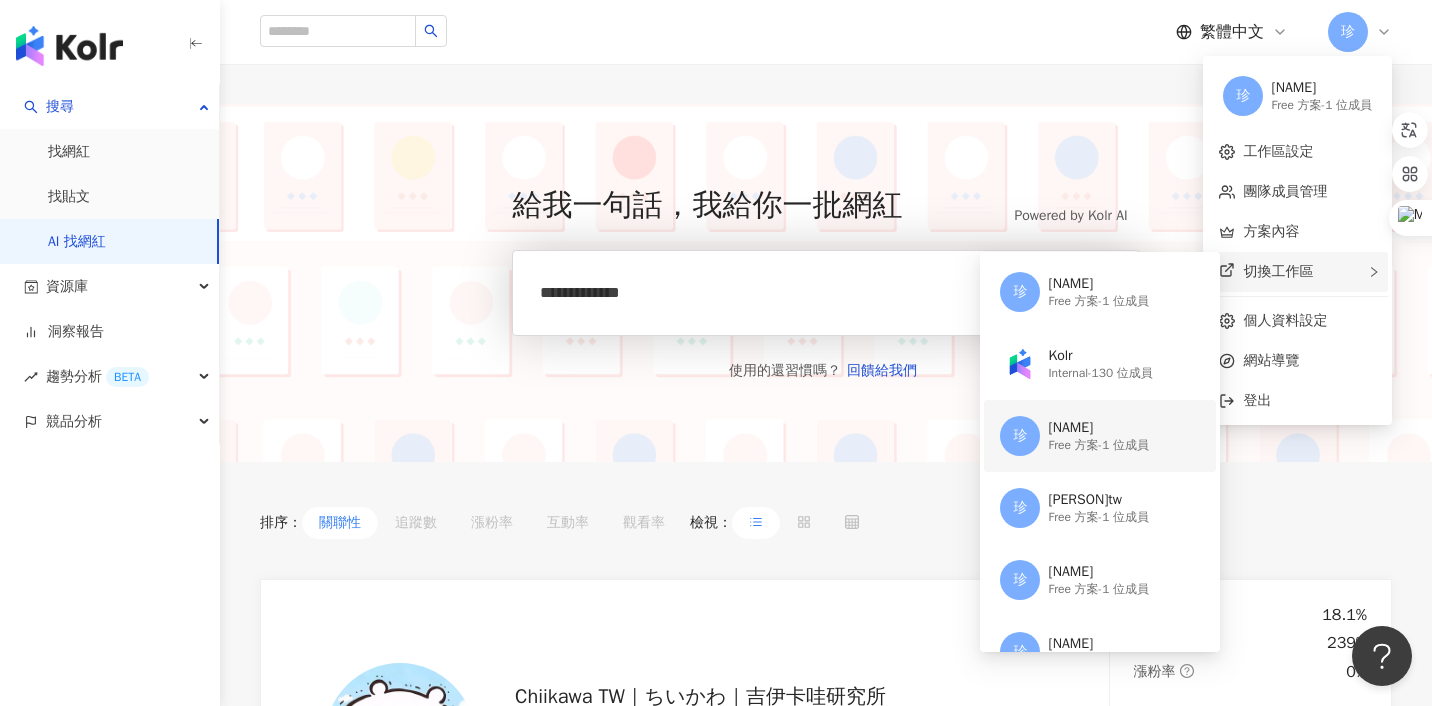 click on "珍妮弗 的工作區" at bounding box center [1098, 428] 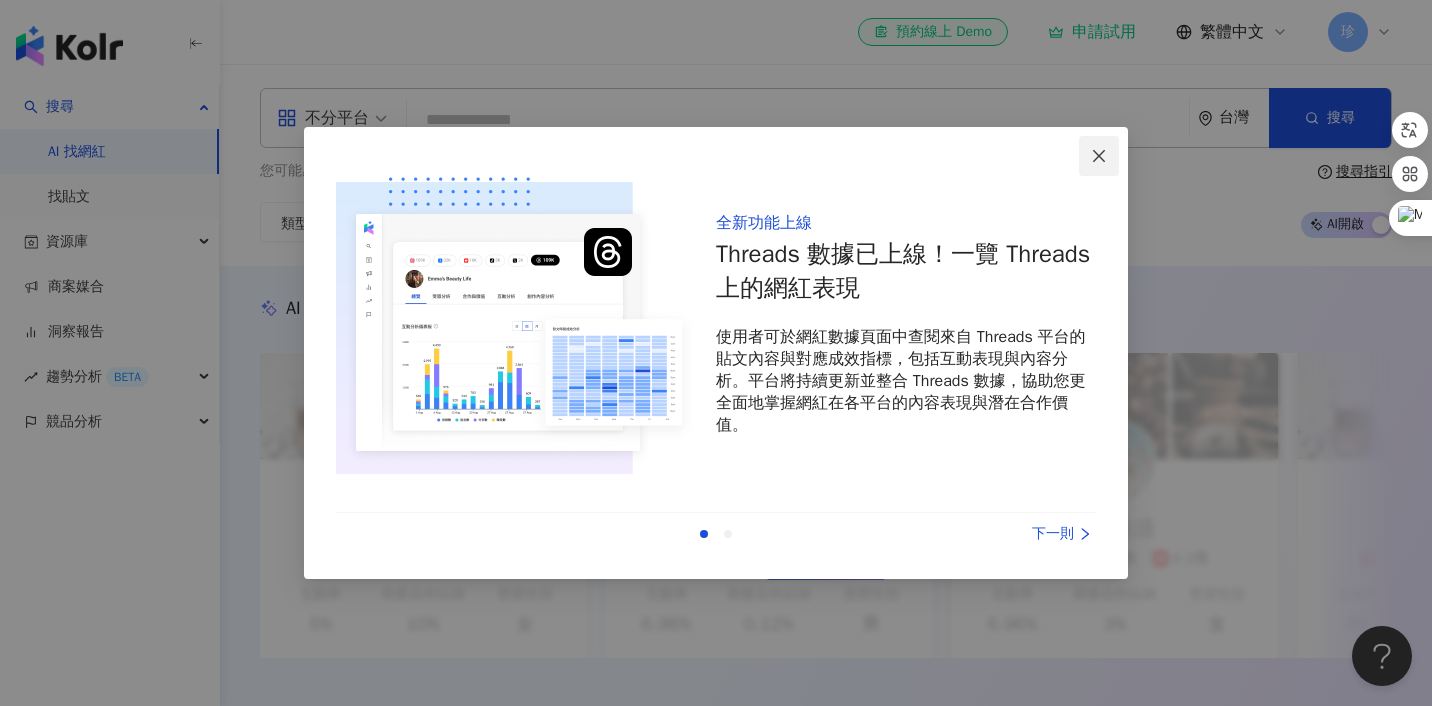click 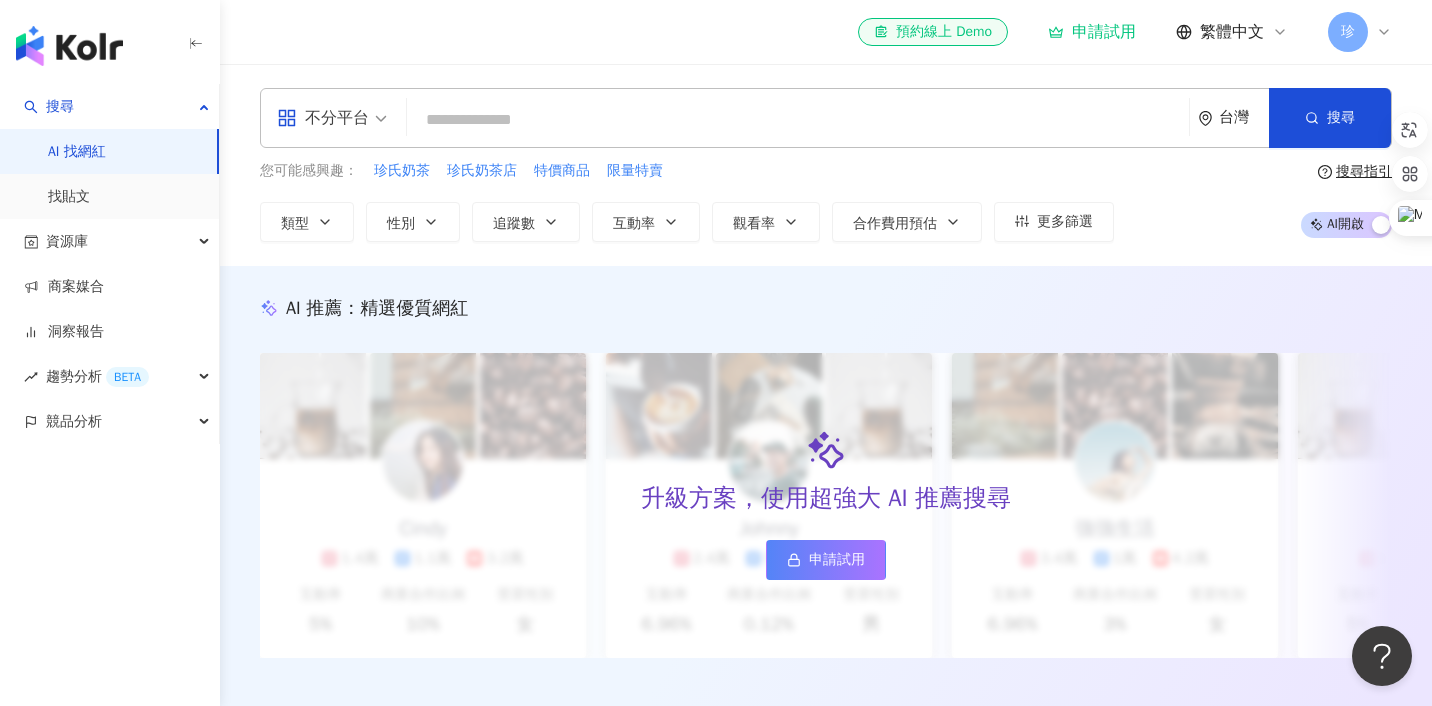 click on "珍" at bounding box center [1348, 32] 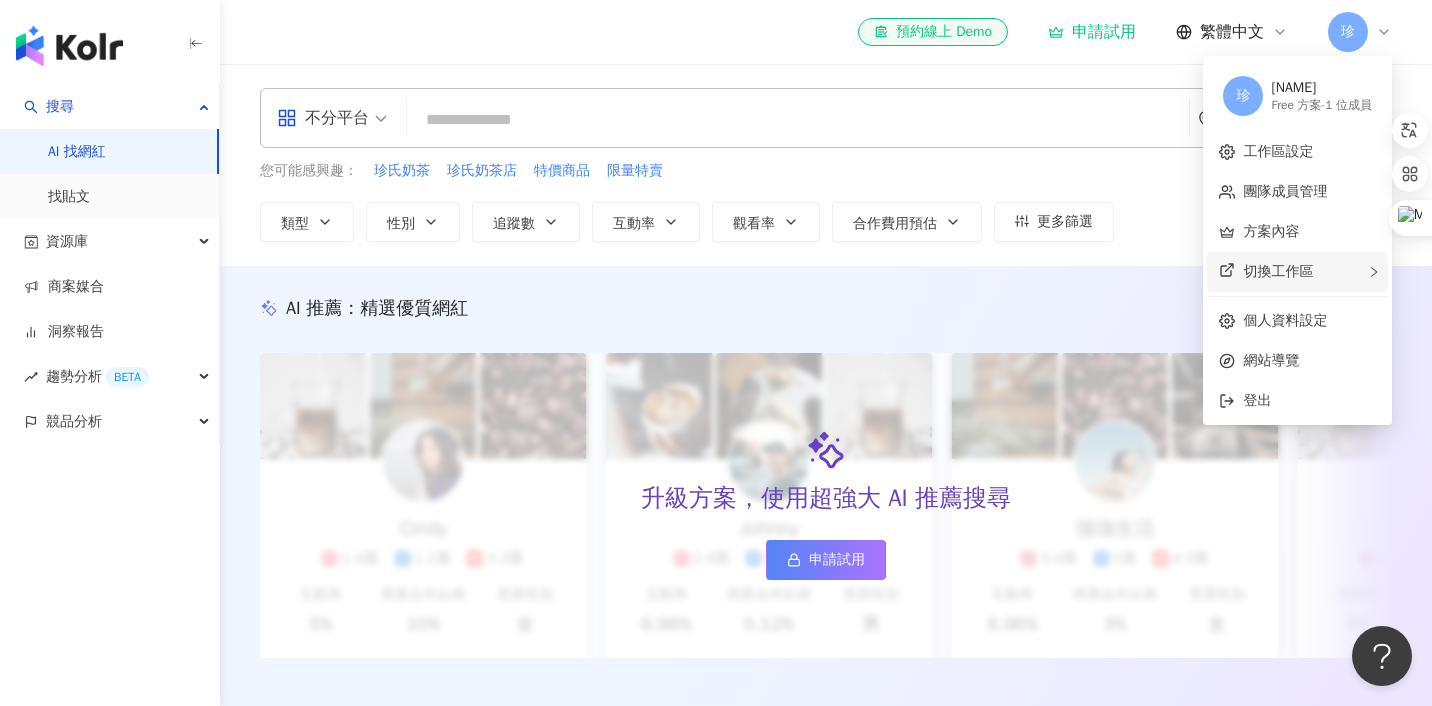 click on "切換工作區" at bounding box center (1278, 271) 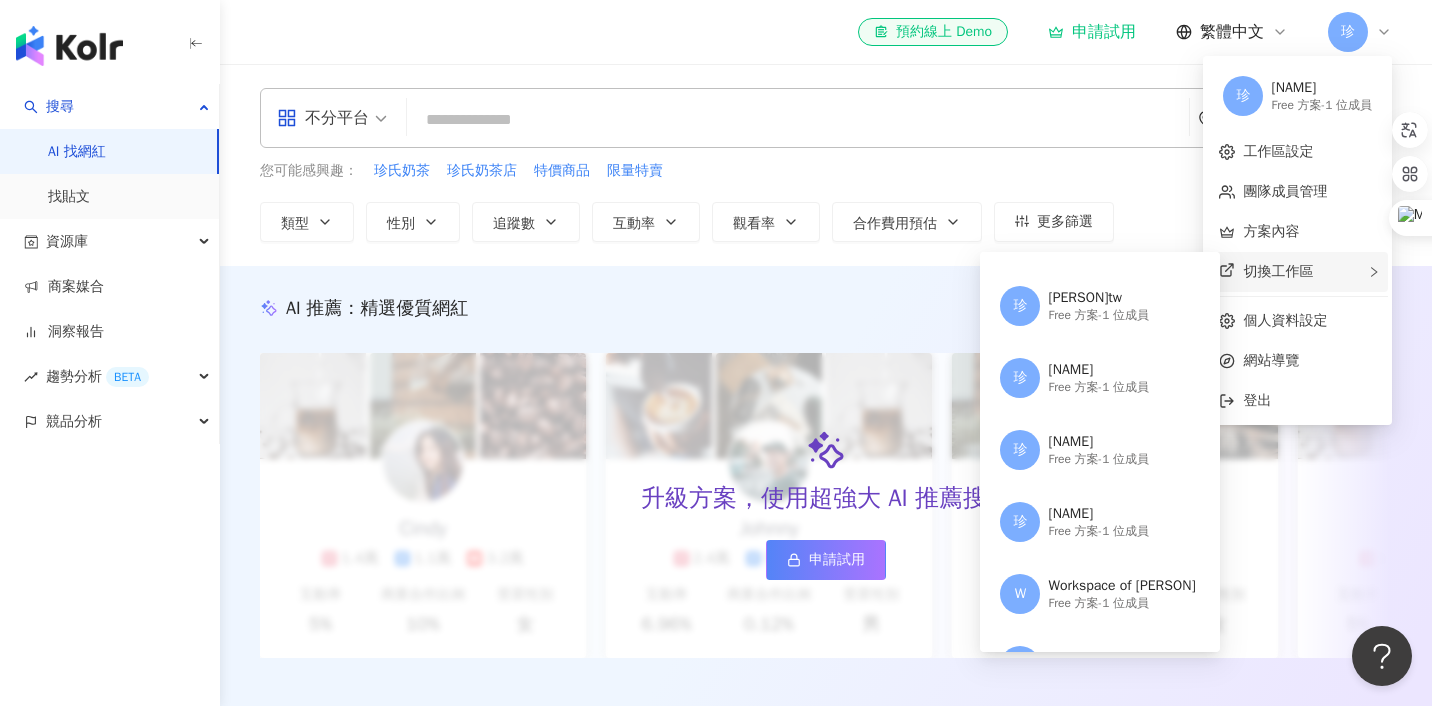 scroll, scrollTop: 229, scrollLeft: 0, axis: vertical 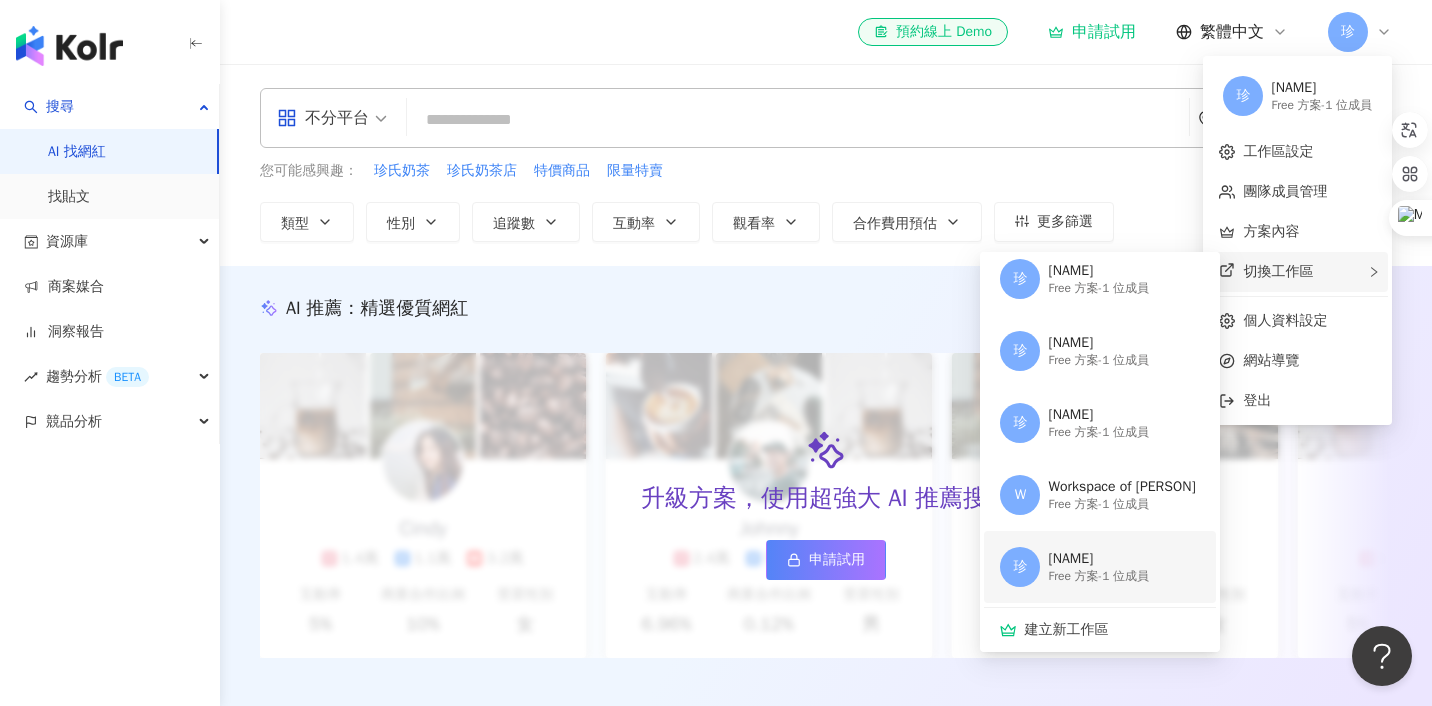 click on "珍妮弗 的工作區JP" at bounding box center (1098, 559) 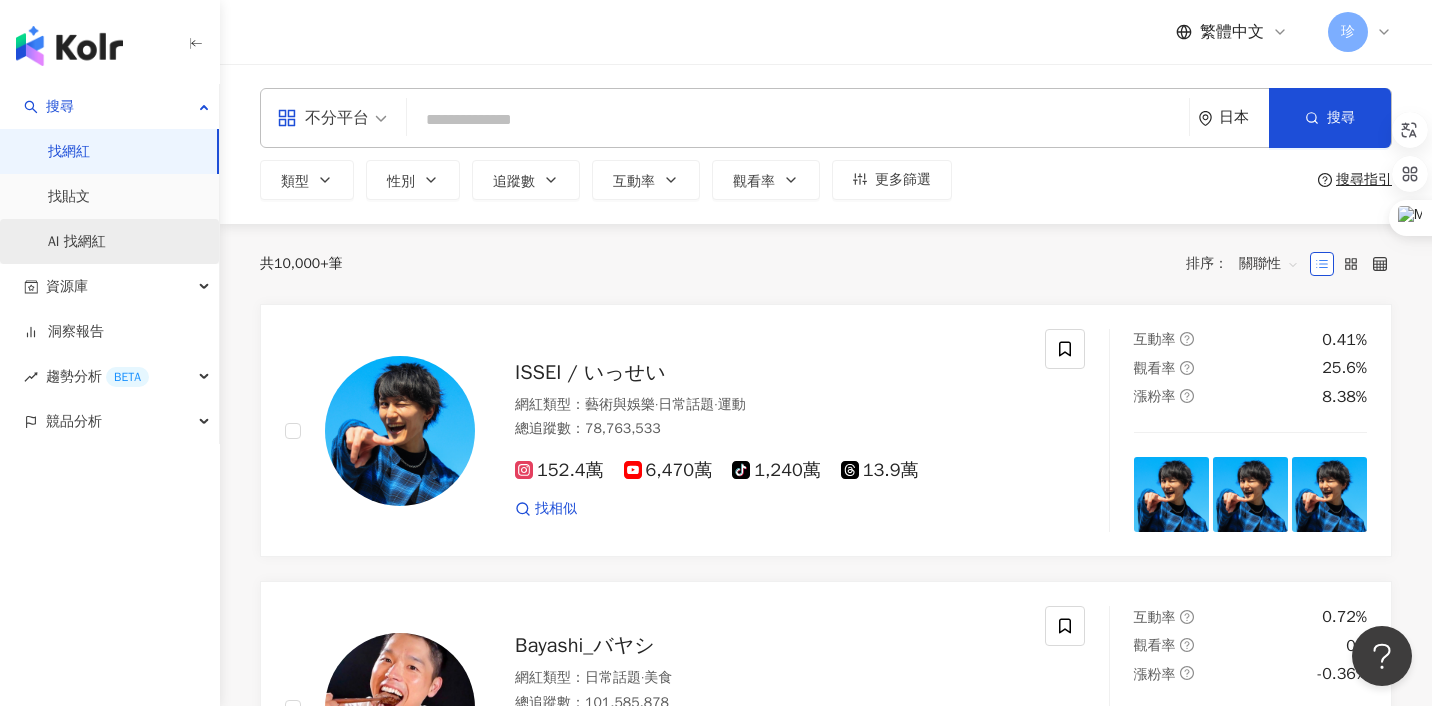 click on "AI 找網紅" at bounding box center [77, 242] 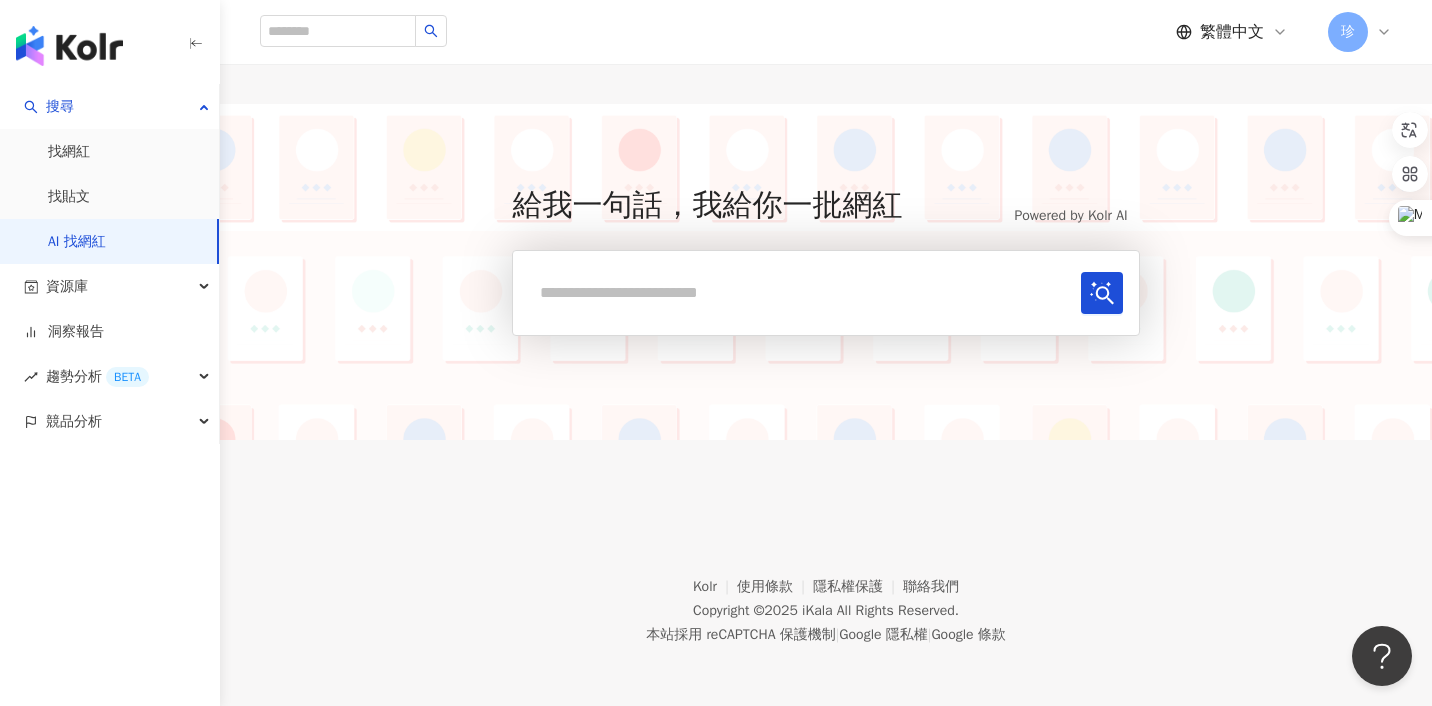 click on "珍" at bounding box center [1348, 32] 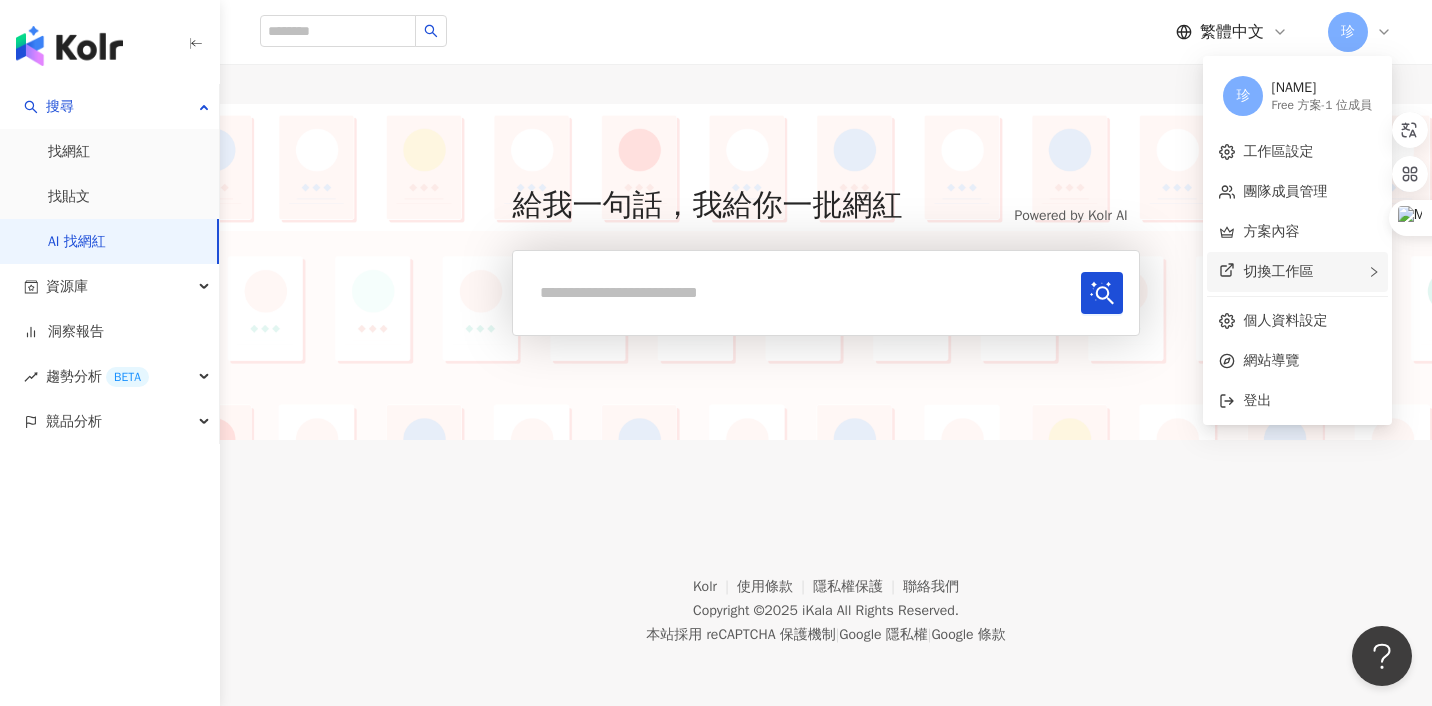 click on "切換工作區" at bounding box center (1278, 271) 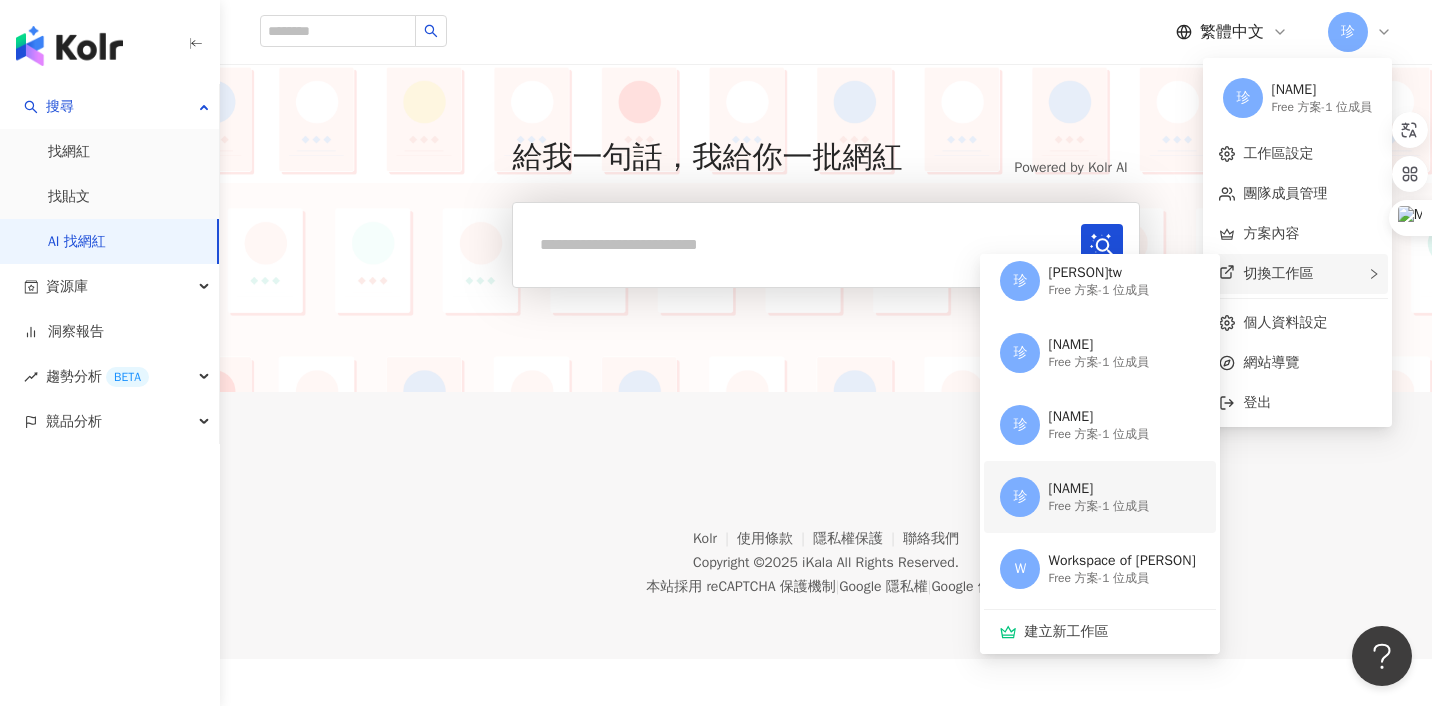 scroll, scrollTop: 0, scrollLeft: 0, axis: both 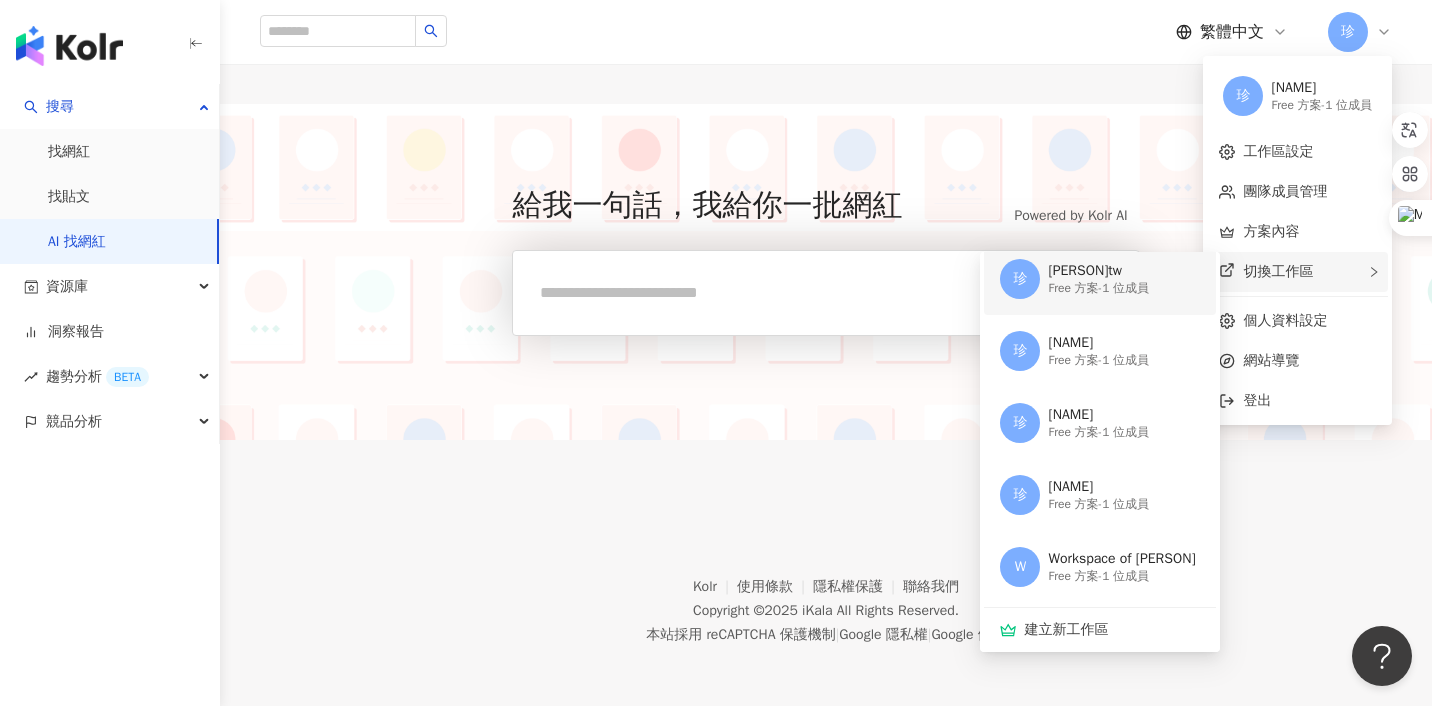 click on "Free 方案  -  1 位成員" at bounding box center (1098, 288) 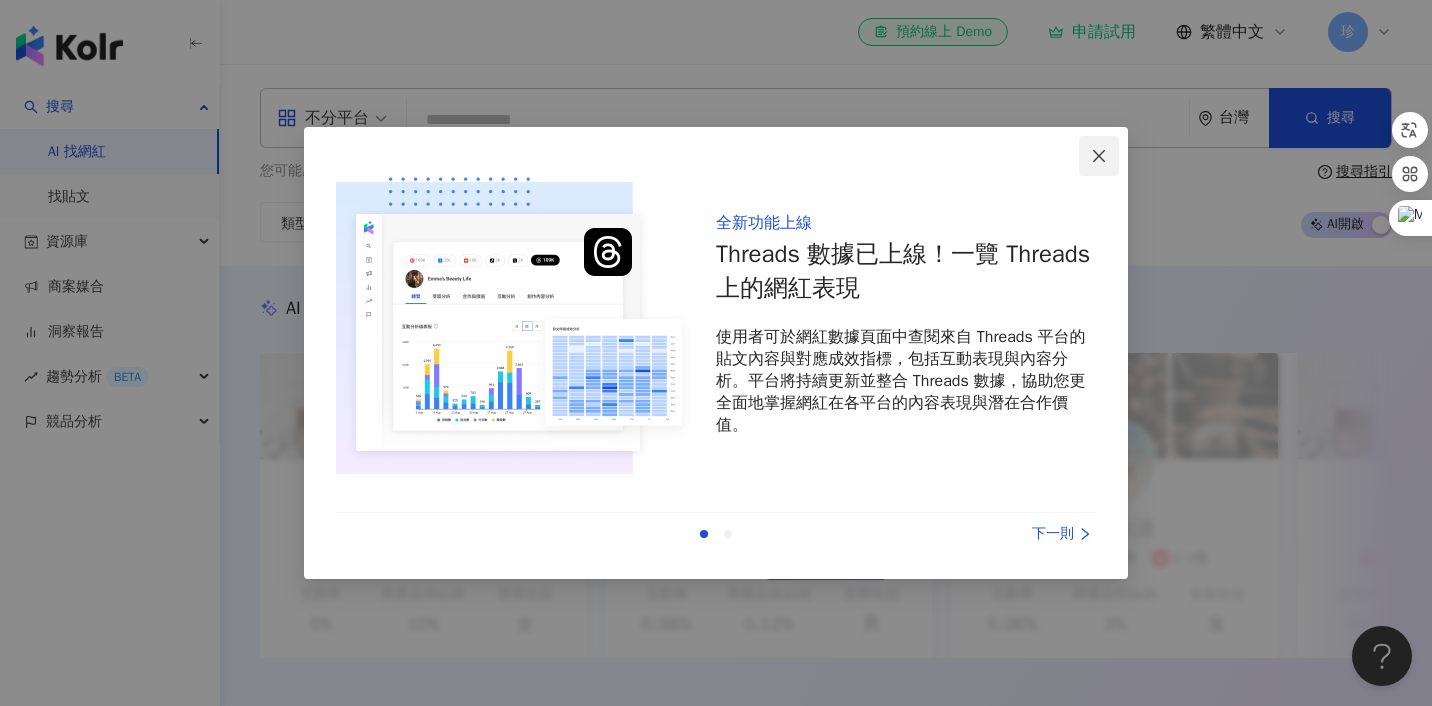 click at bounding box center (1099, 156) 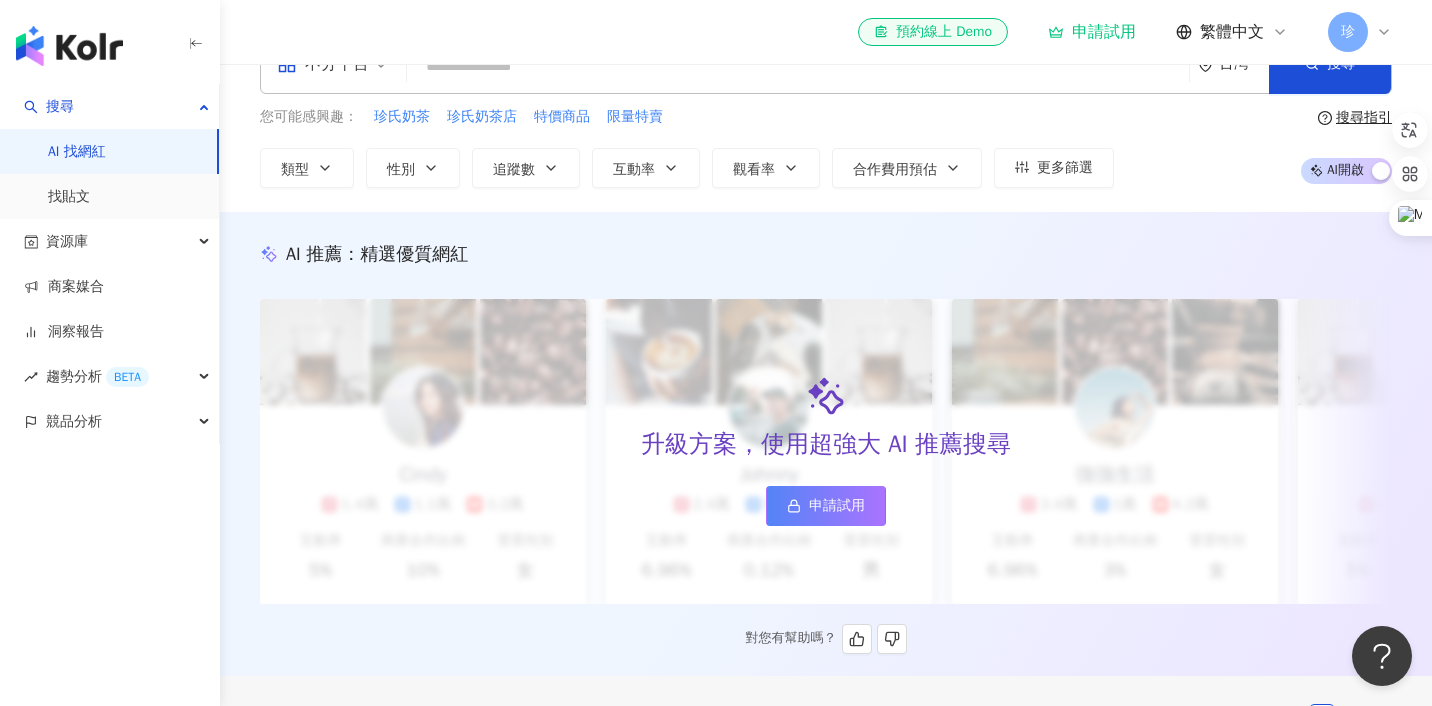 scroll, scrollTop: 0, scrollLeft: 0, axis: both 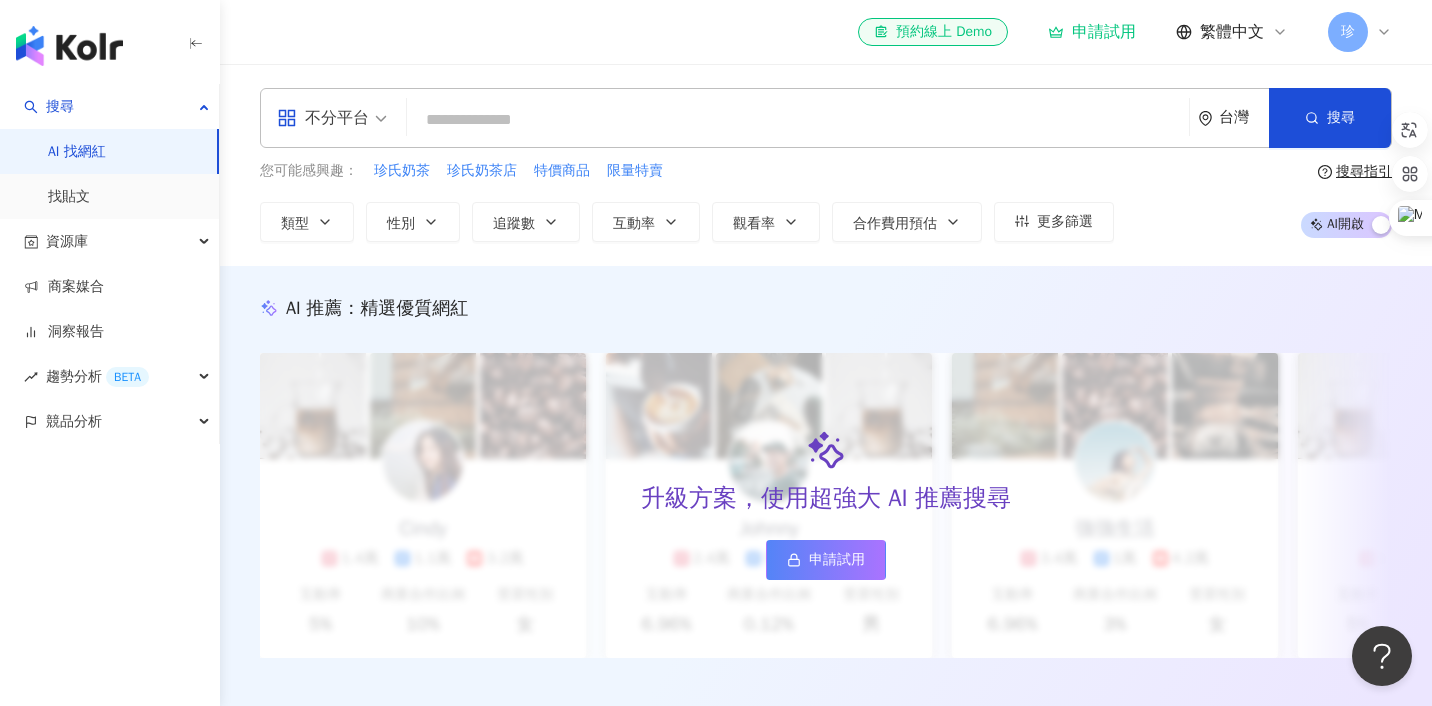 click on "珍" at bounding box center [1348, 32] 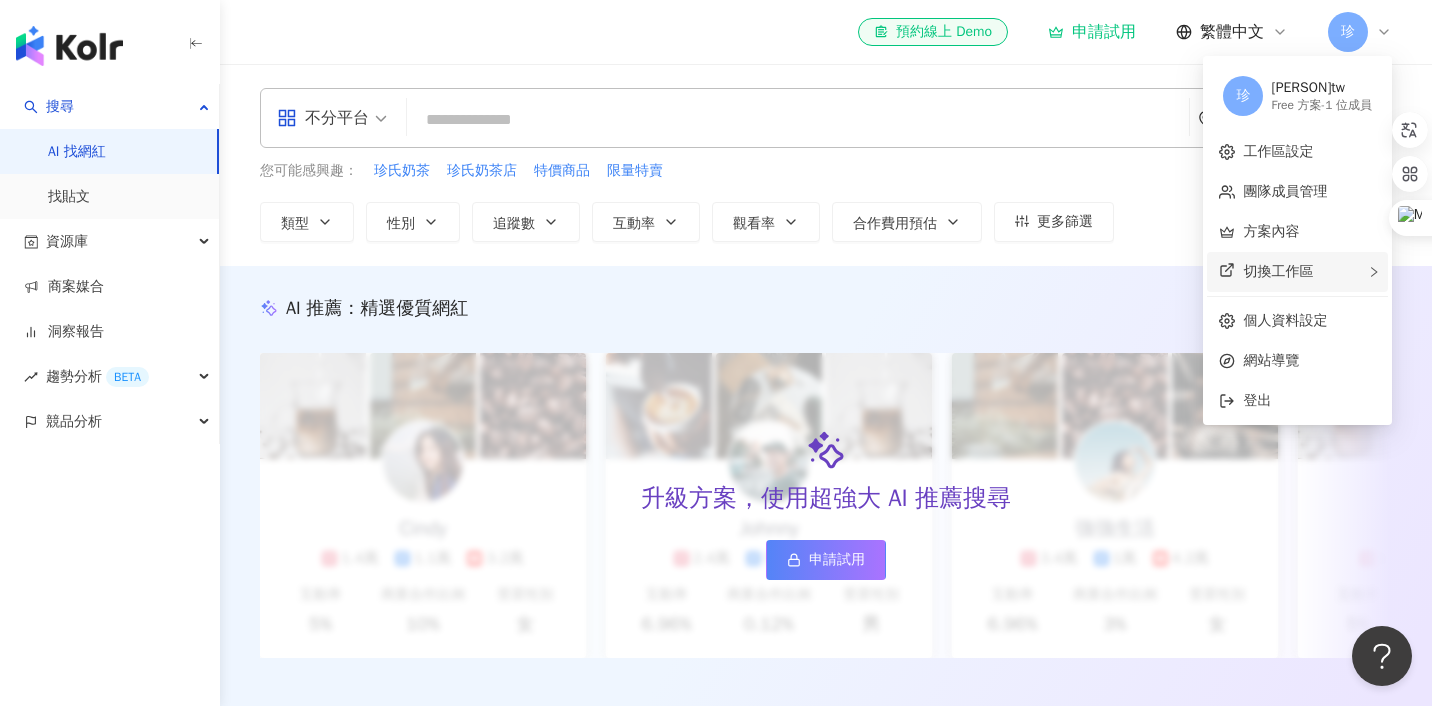 click on "切換工作區 珍 珍妮弗 的工作區   Free 方案  -  1 位成員 Kolr   Internal  -  130 位成員 珍 珍妮弗 的工作區   Free 方案  -  1 位成員 珍 珍妮弗 的工作區   Free 方案  -  1 位成員 珍 珍妮弗 的工作區   Free 方案  -  1 位成員 珍 珍妮弗 的工作區   Free 方案  -  1 位成員 W Workspace of 珍妮弗   Free 方案  -  1 位成員 珍 珍妮弗 的工作區JP   Free 方案  -  1 位成員 建立新工作區" at bounding box center [1297, 272] 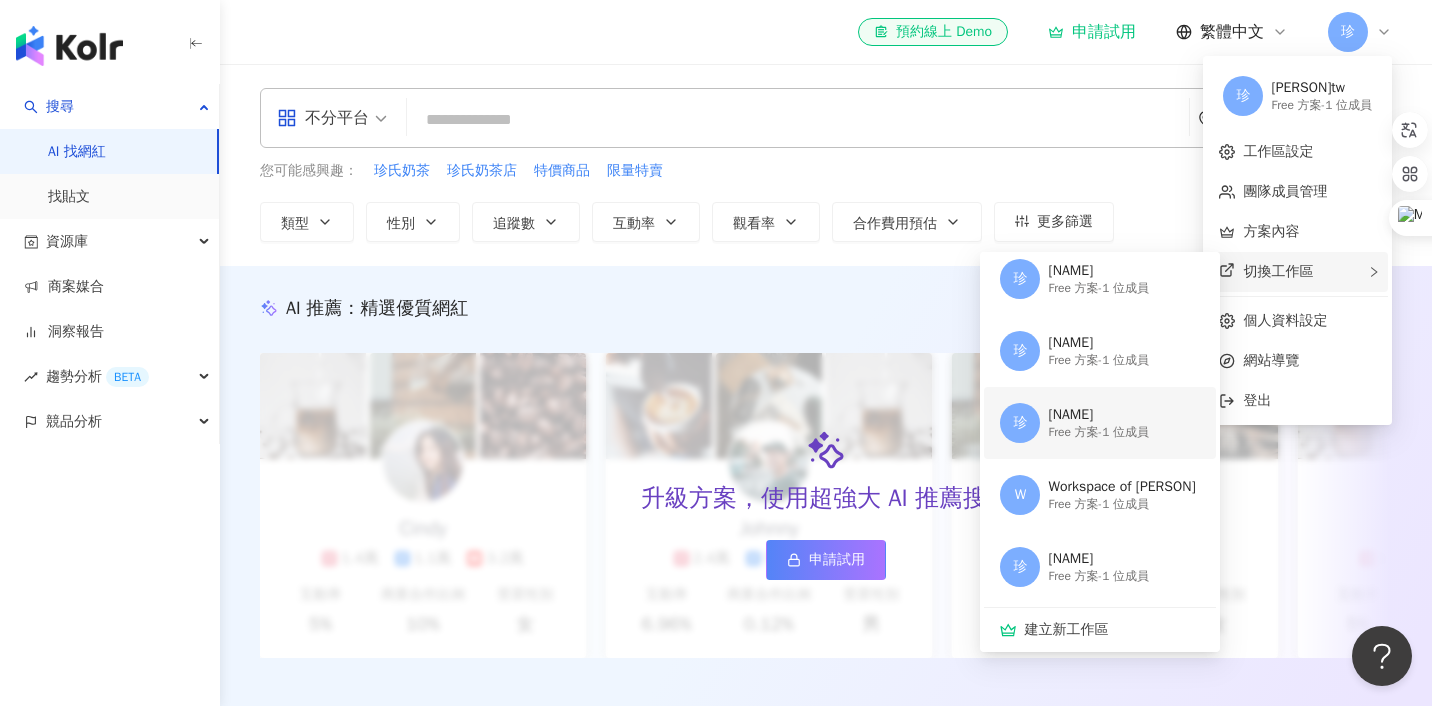 scroll, scrollTop: 0, scrollLeft: 0, axis: both 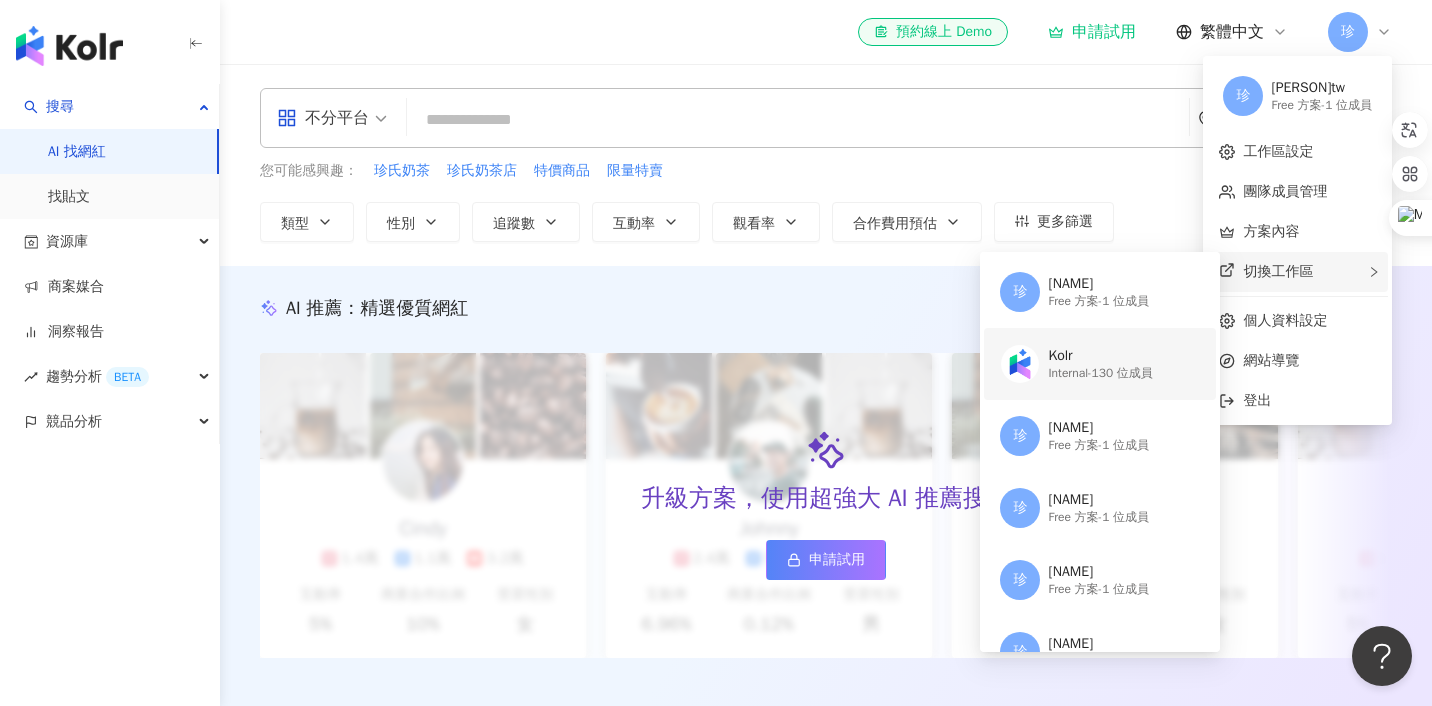 click on "Internal  -  130 位成員" at bounding box center [1100, 373] 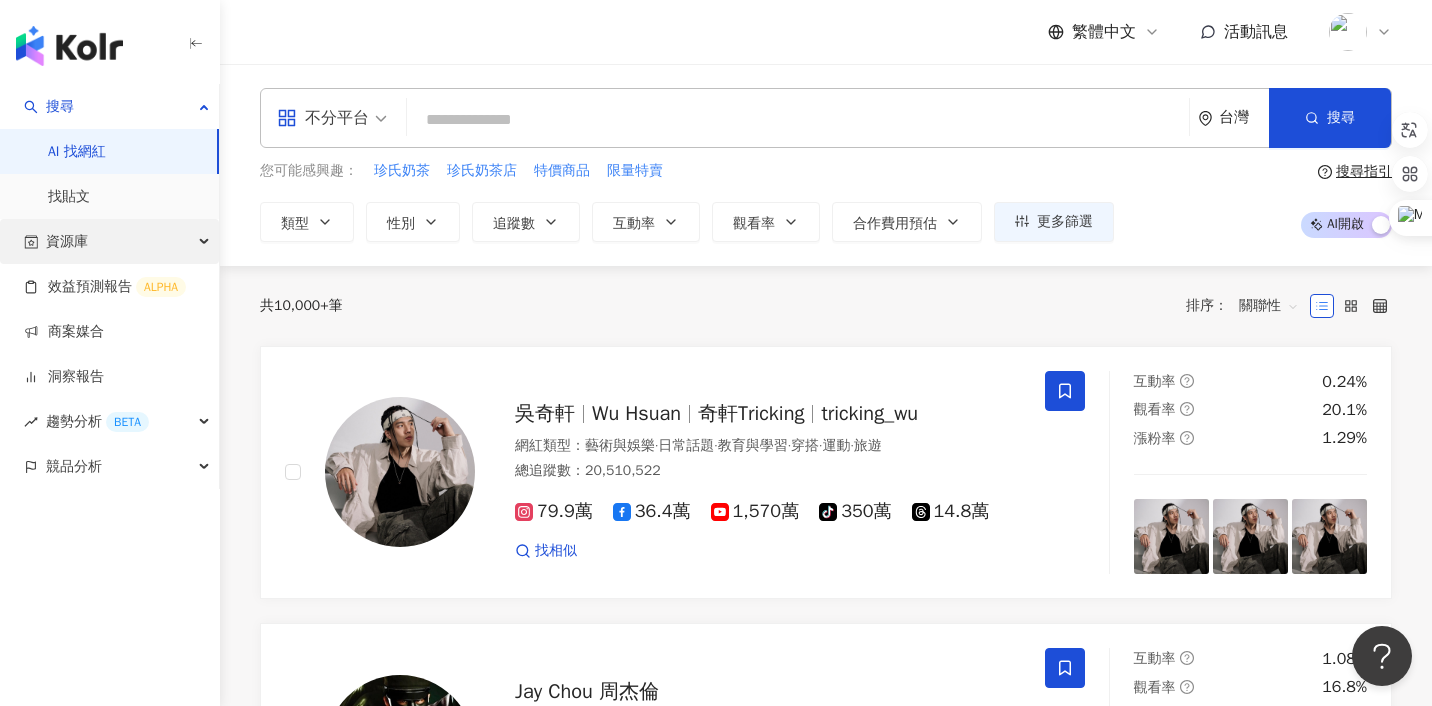 click on "資源庫" at bounding box center [109, 241] 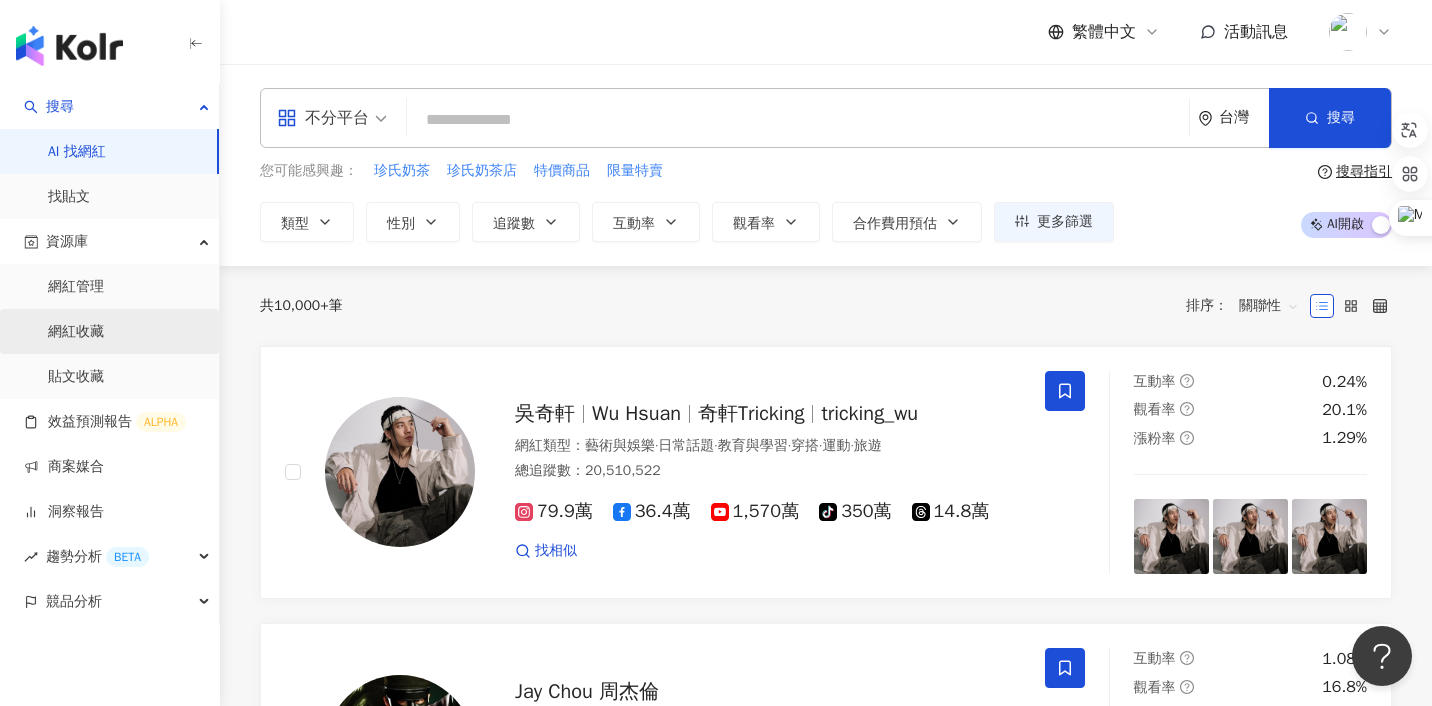 click on "網紅收藏" at bounding box center [76, 332] 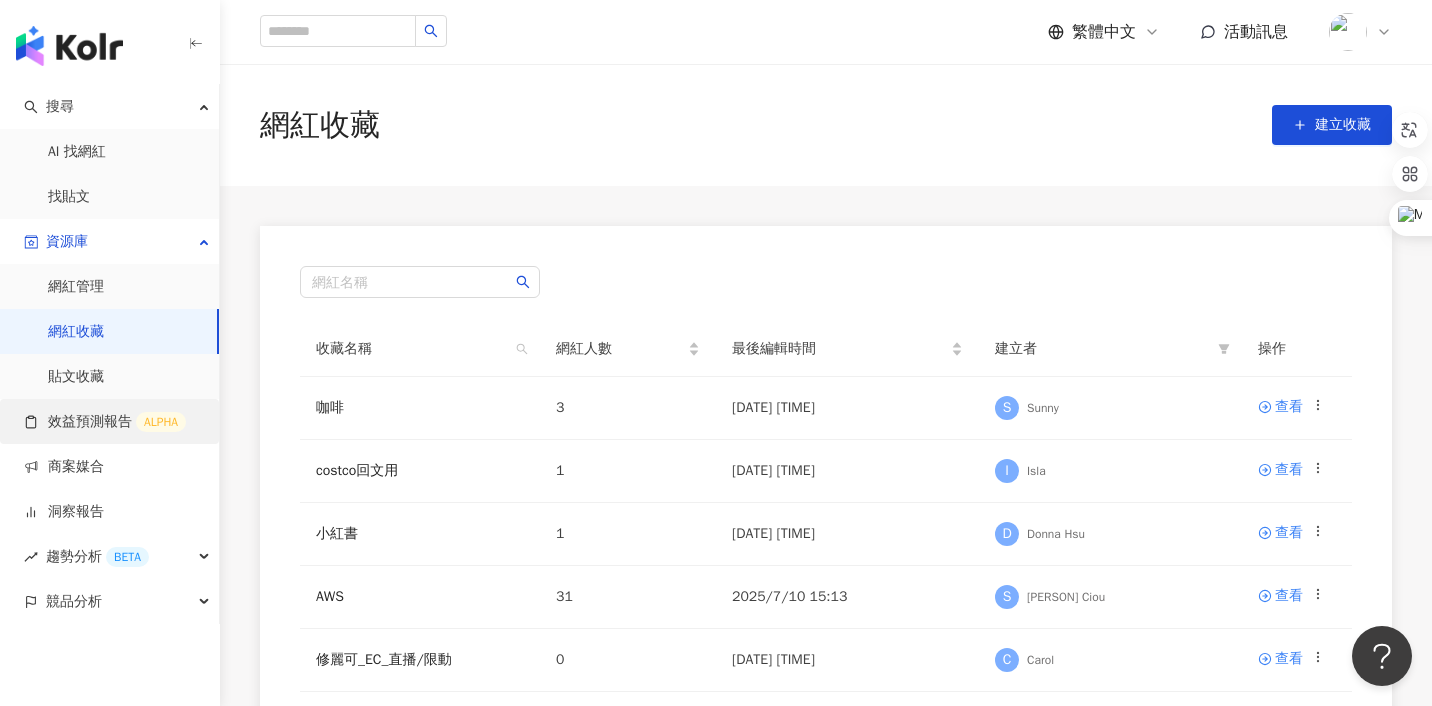 click on "效益預測報告 ALPHA" at bounding box center (105, 422) 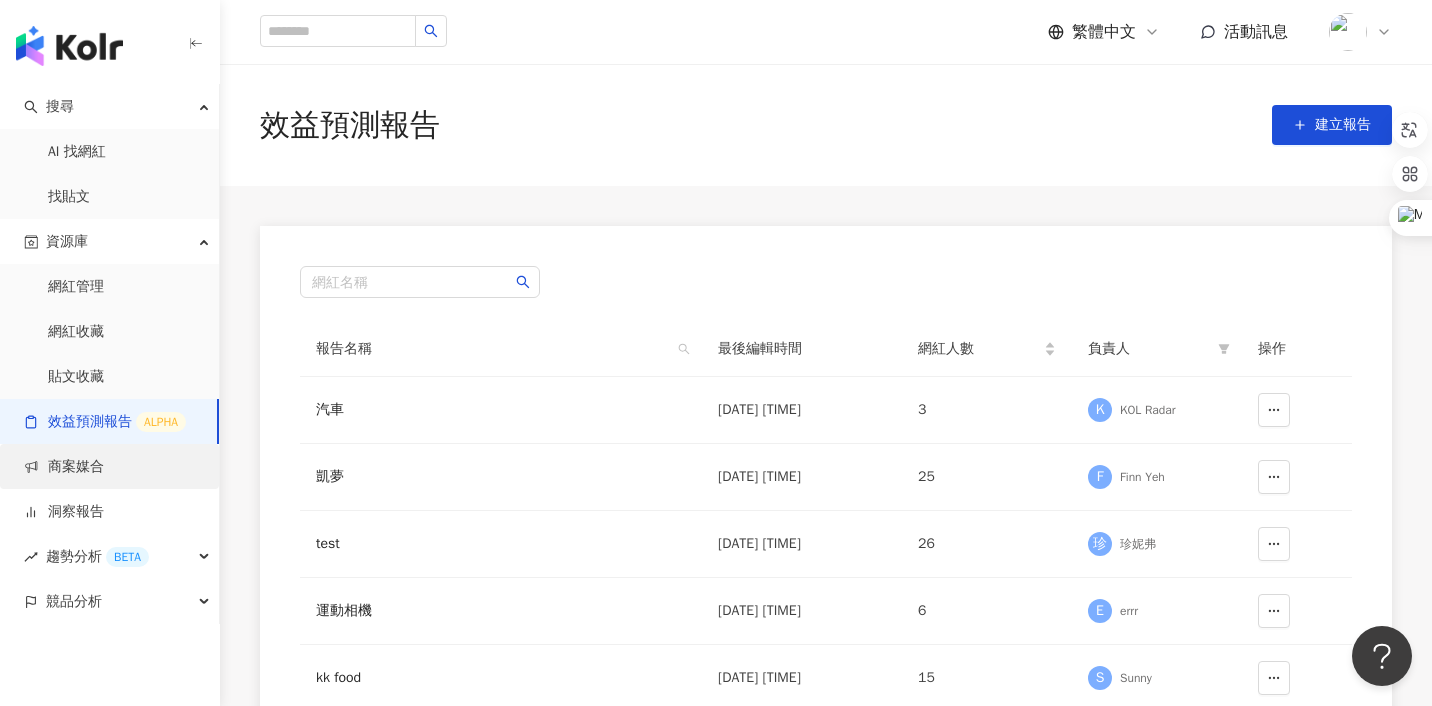 click on "商案媒合" at bounding box center (64, 467) 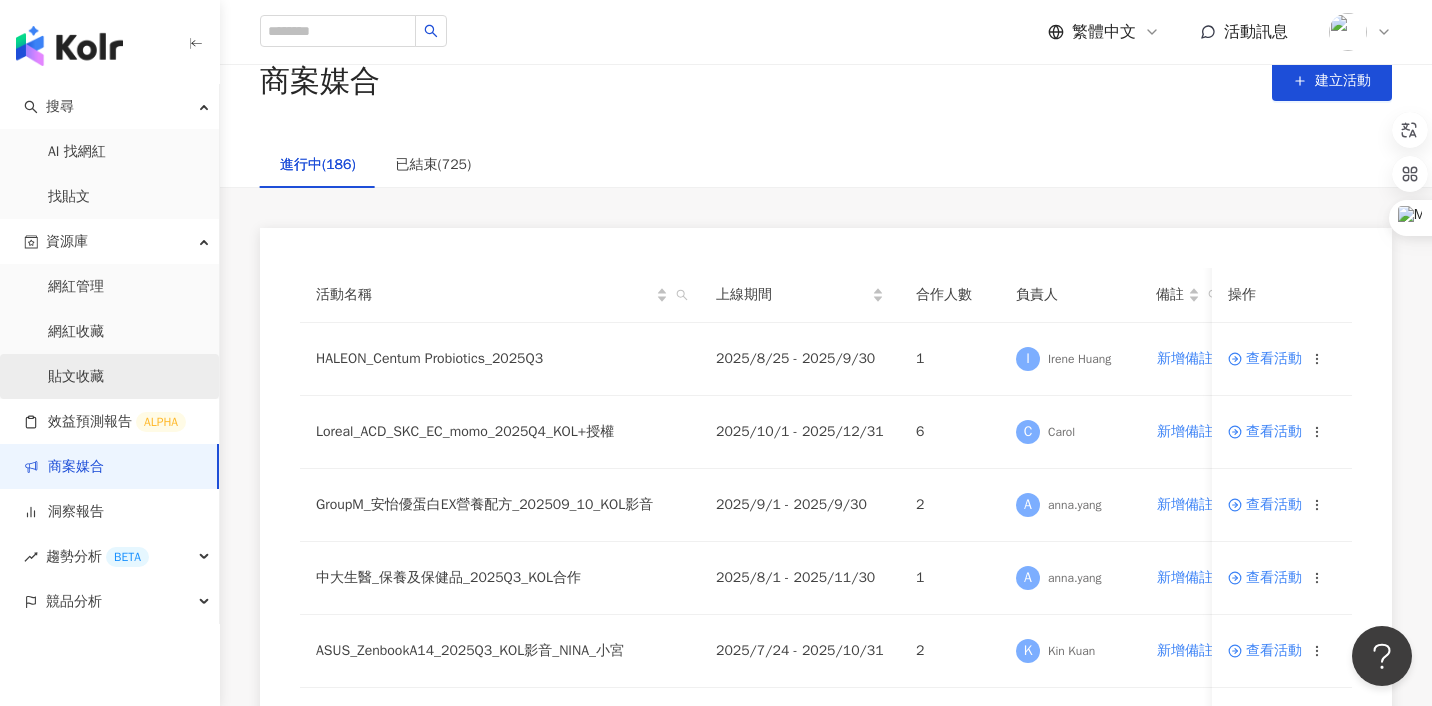 scroll, scrollTop: 112, scrollLeft: 0, axis: vertical 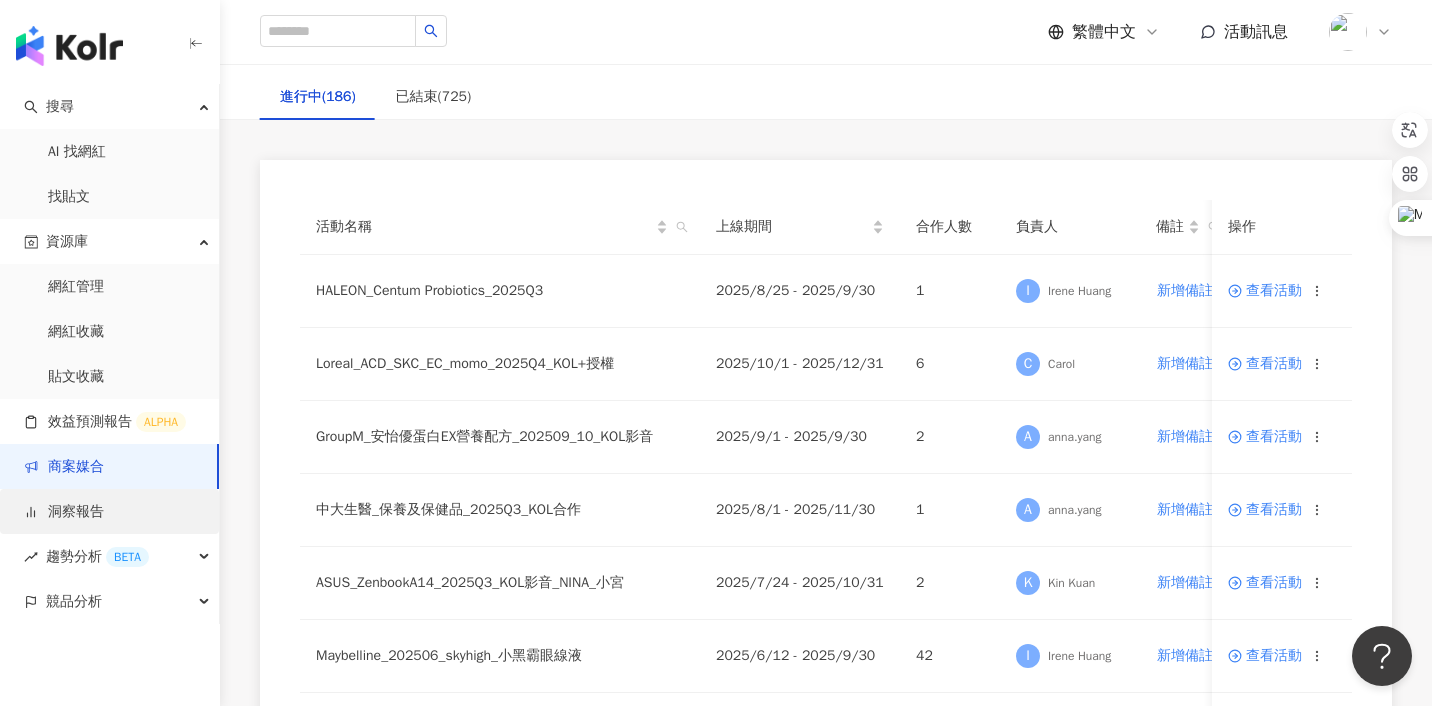 click on "洞察報告" at bounding box center [64, 512] 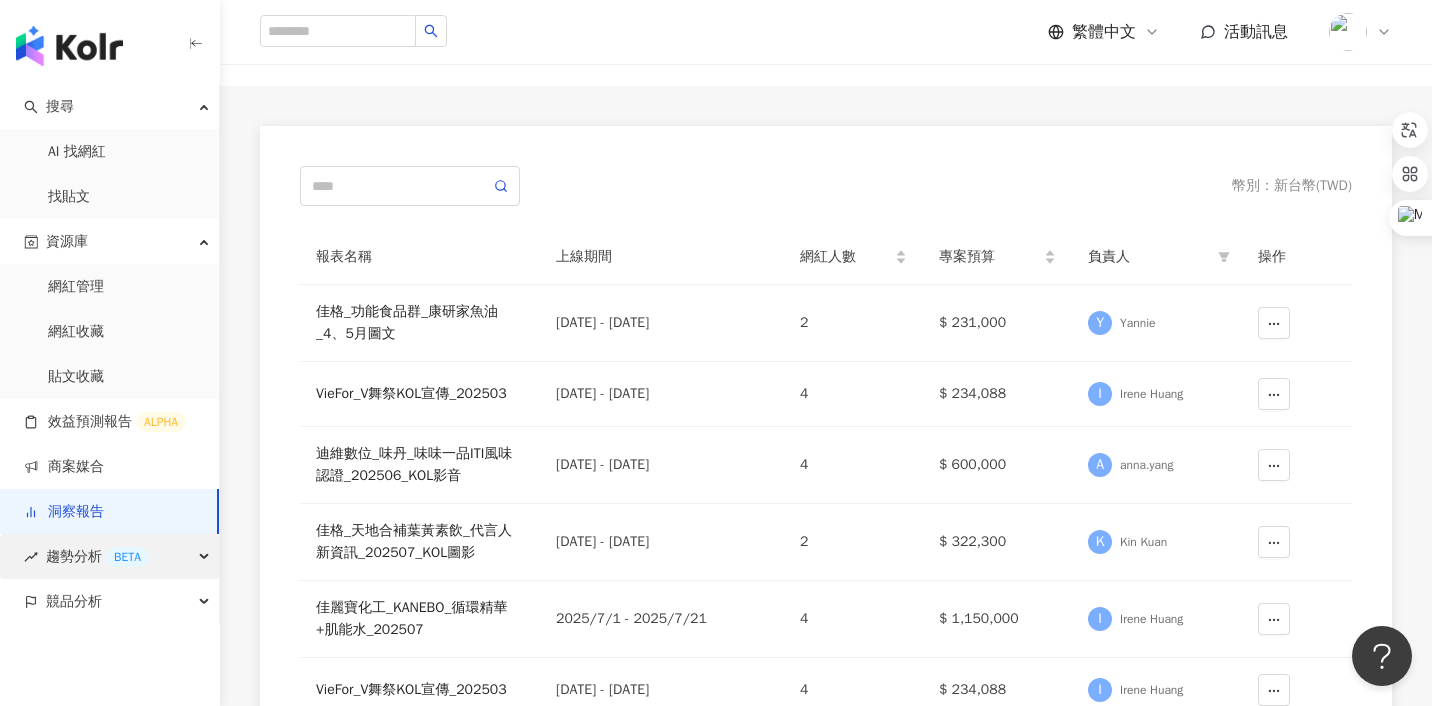 scroll, scrollTop: 117, scrollLeft: 0, axis: vertical 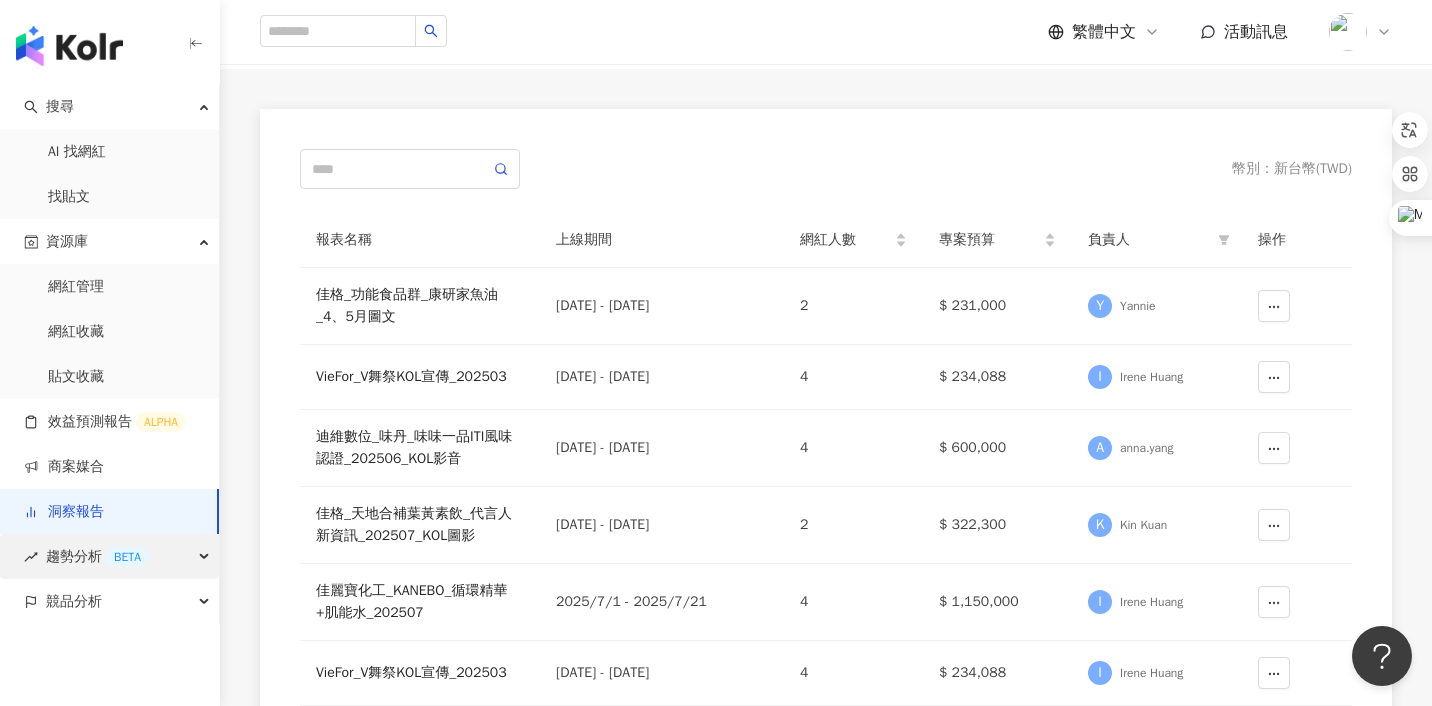 click on "趨勢分析 BETA" at bounding box center (97, 556) 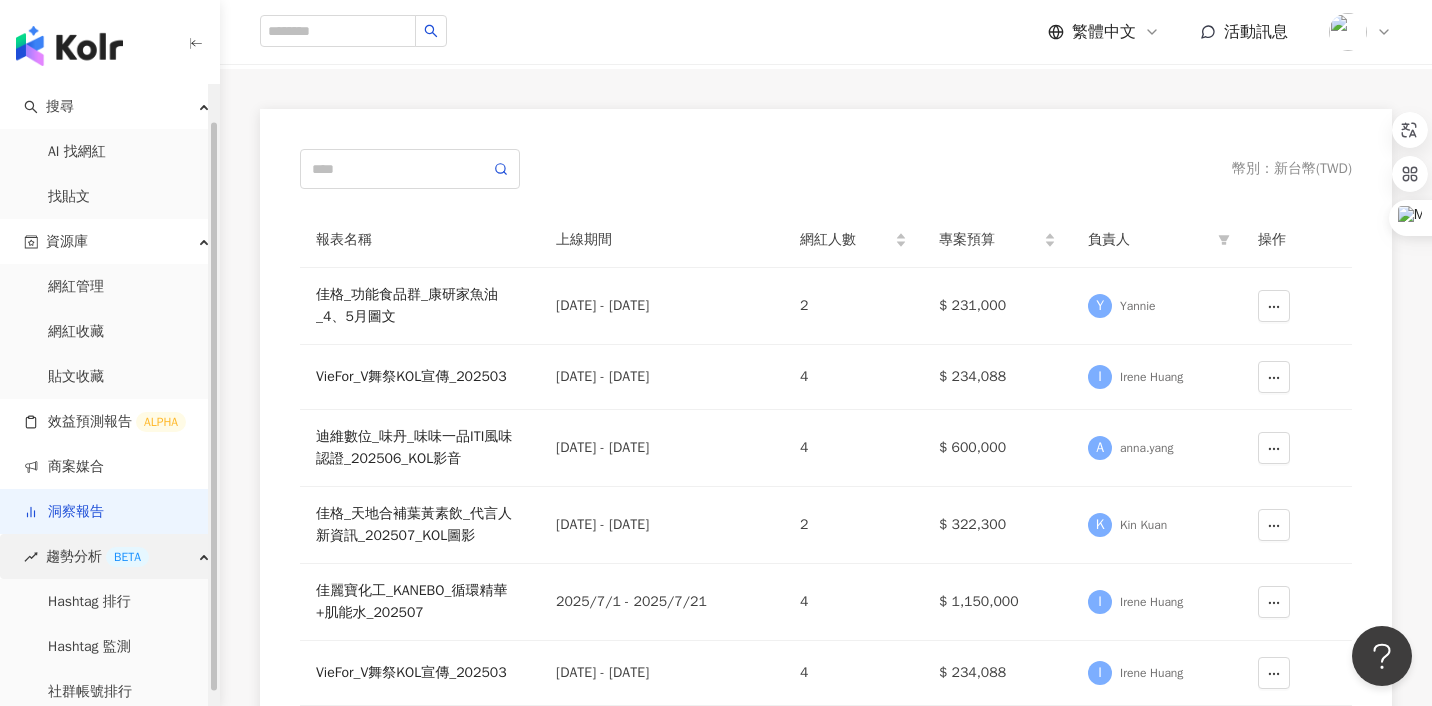 scroll, scrollTop: 53, scrollLeft: 0, axis: vertical 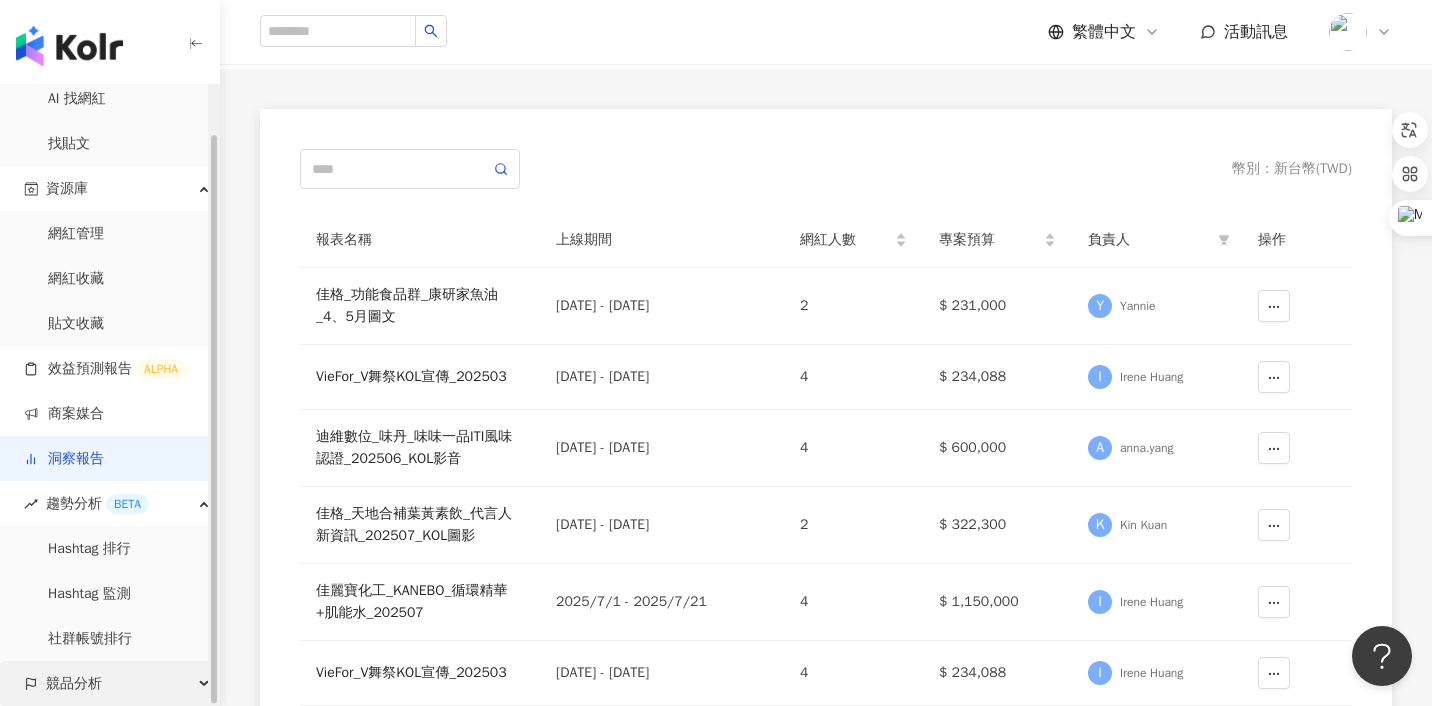 click on "競品分析" at bounding box center [74, 683] 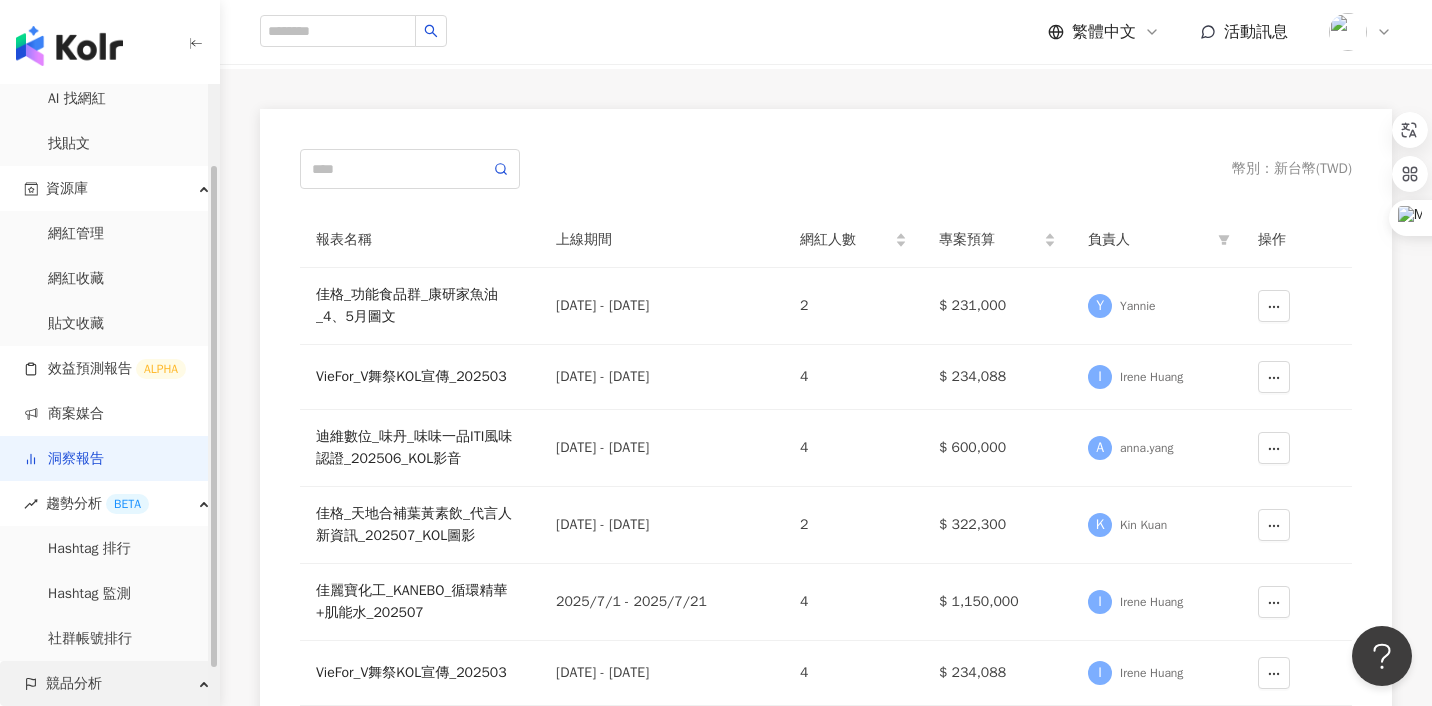 scroll, scrollTop: 143, scrollLeft: 0, axis: vertical 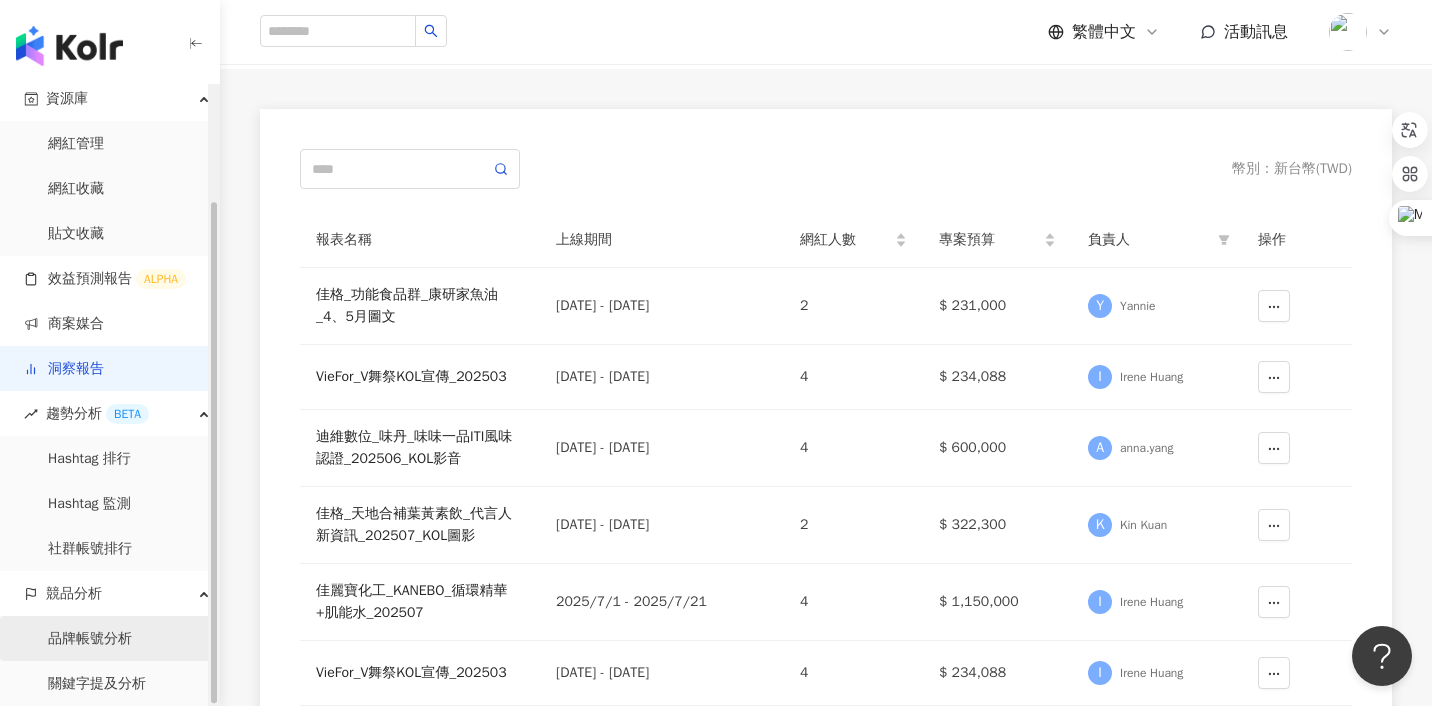 click on "品牌帳號分析" at bounding box center [90, 639] 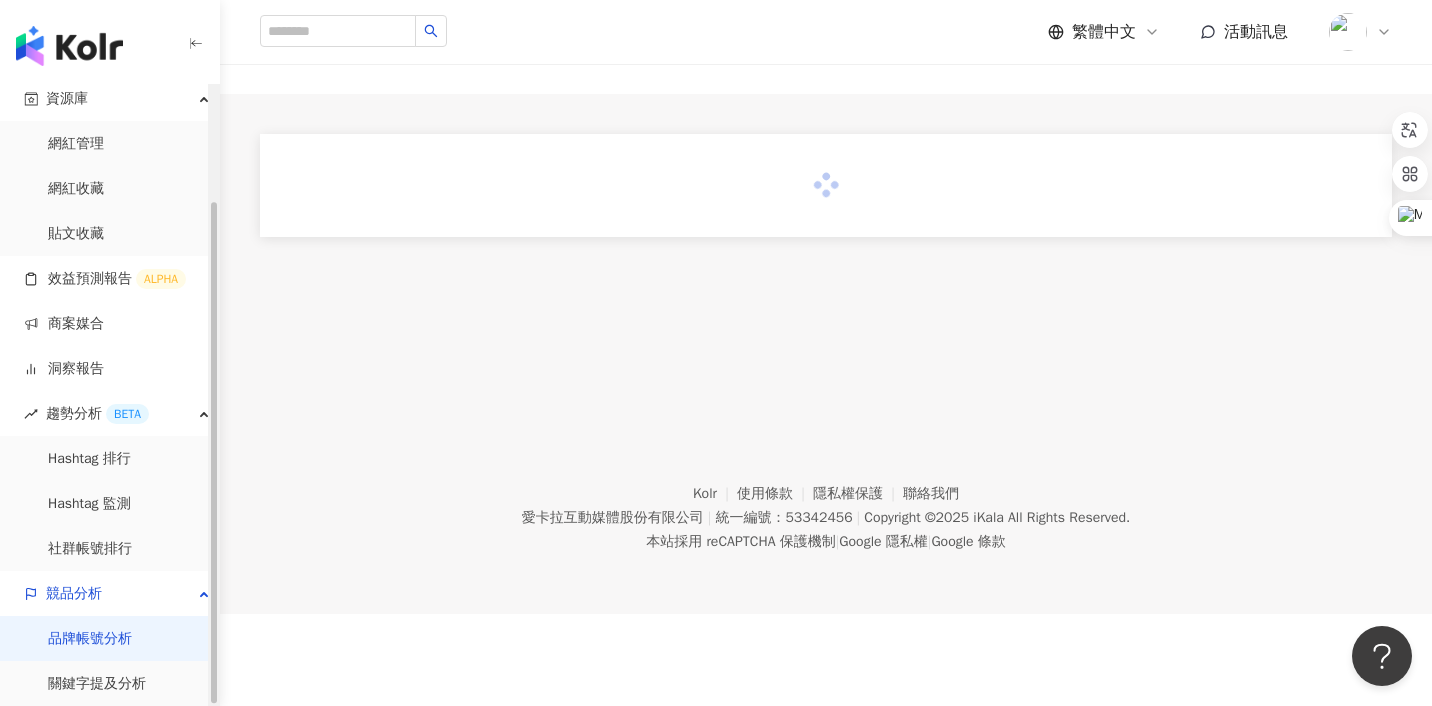 scroll, scrollTop: 0, scrollLeft: 0, axis: both 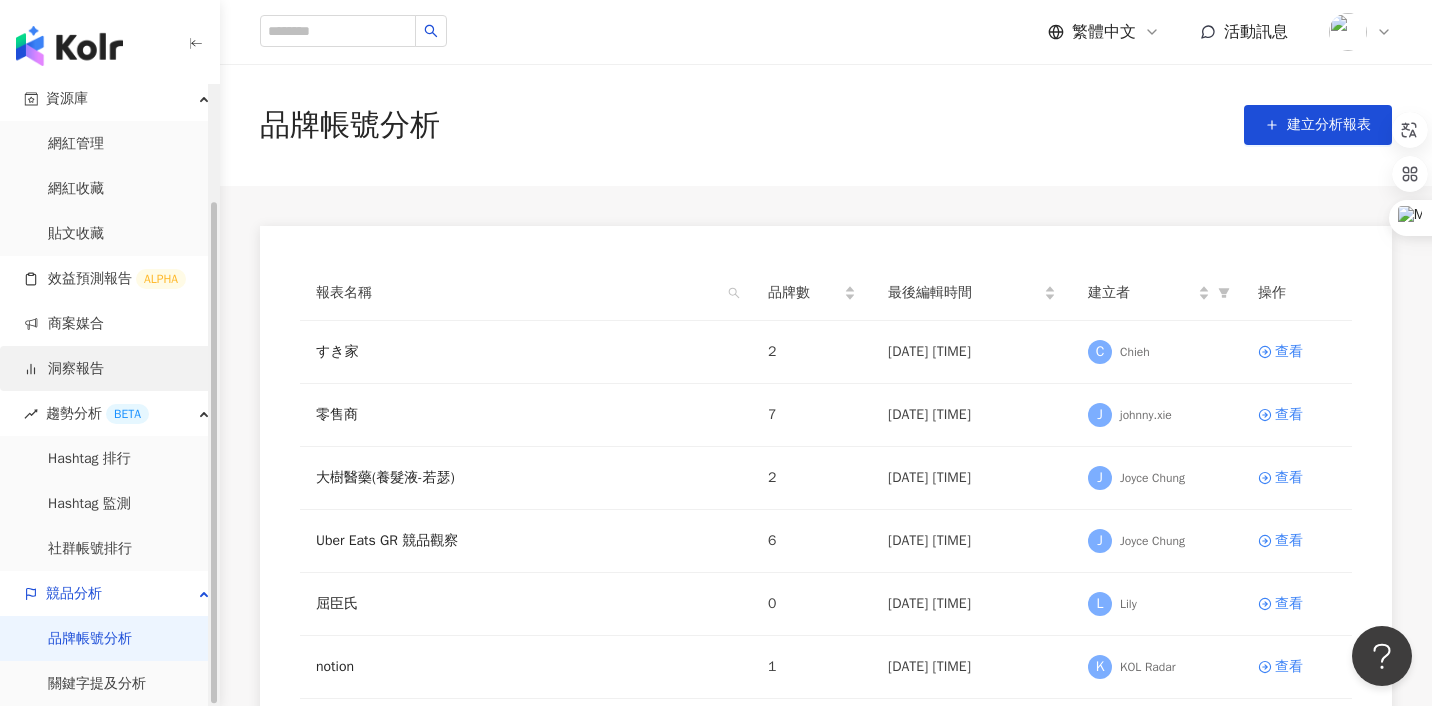 click on "洞察報告" at bounding box center (64, 369) 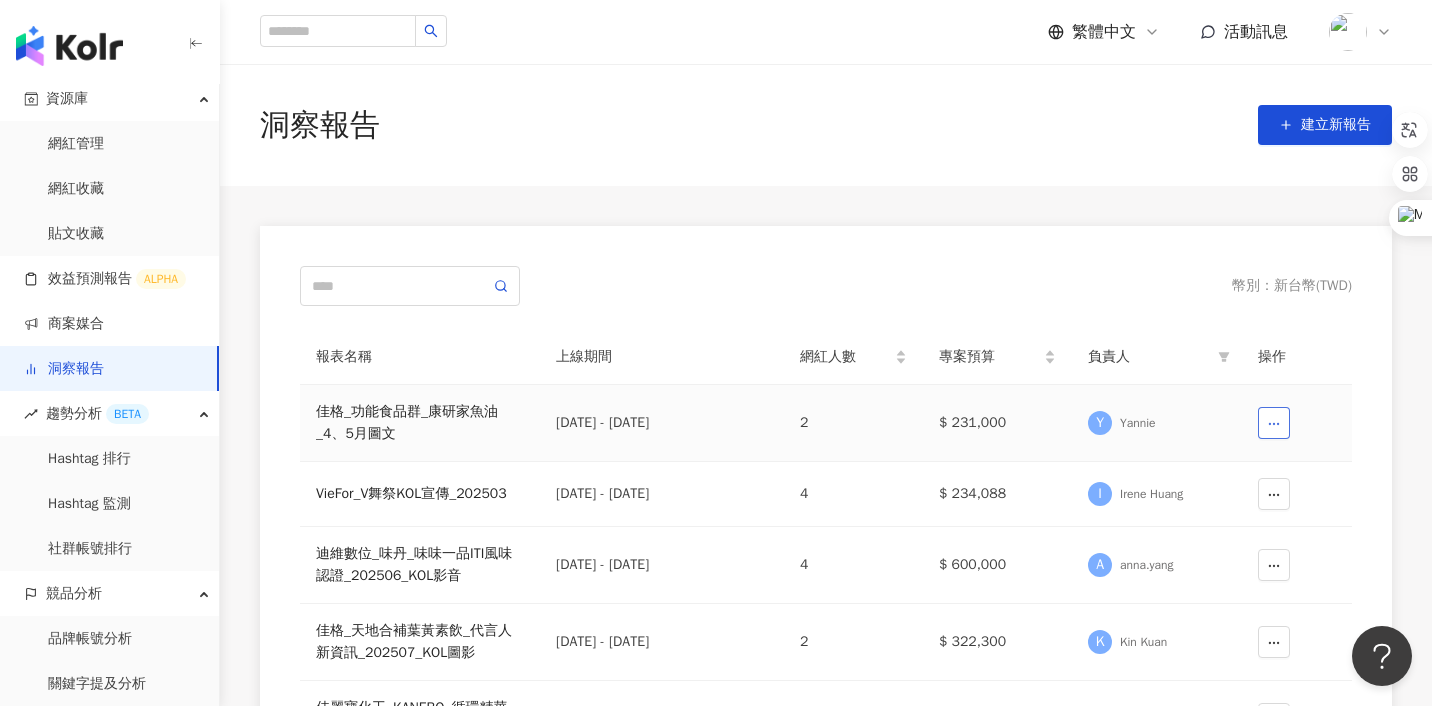 click 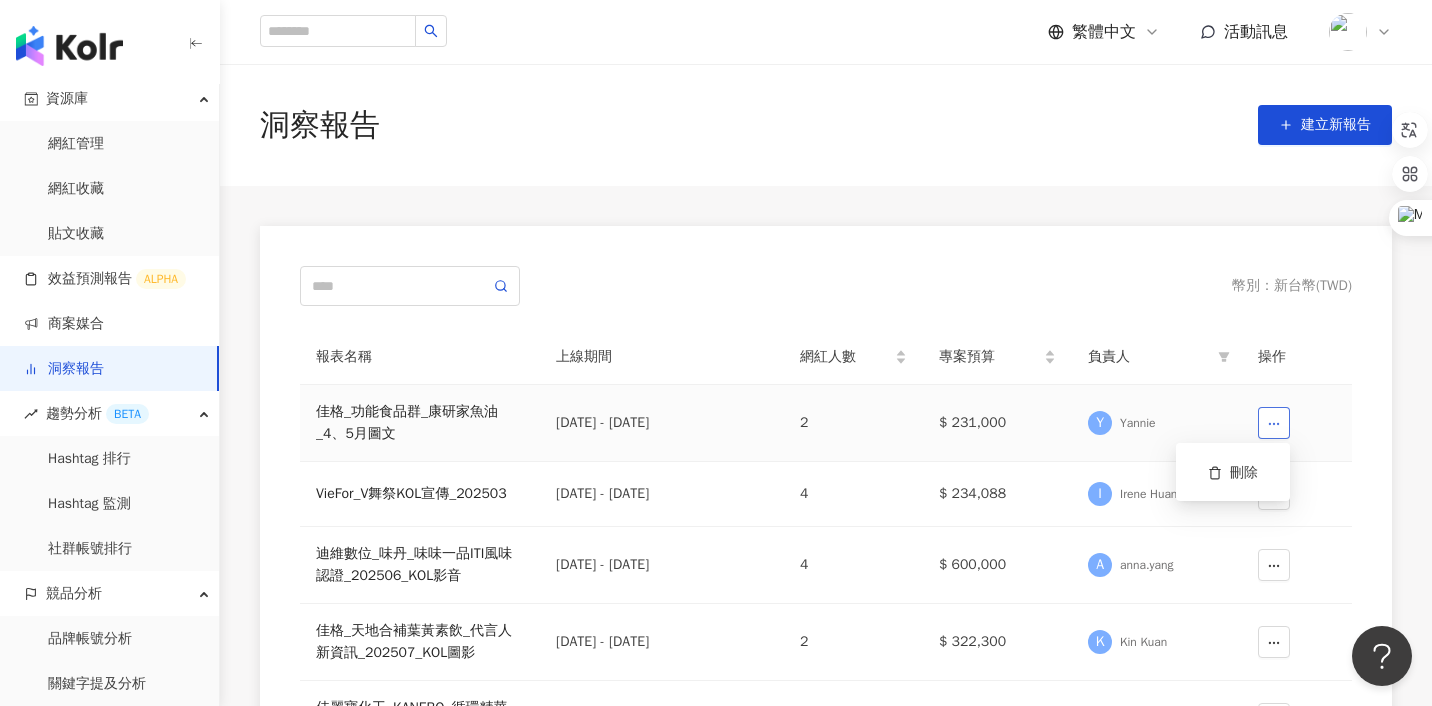 click 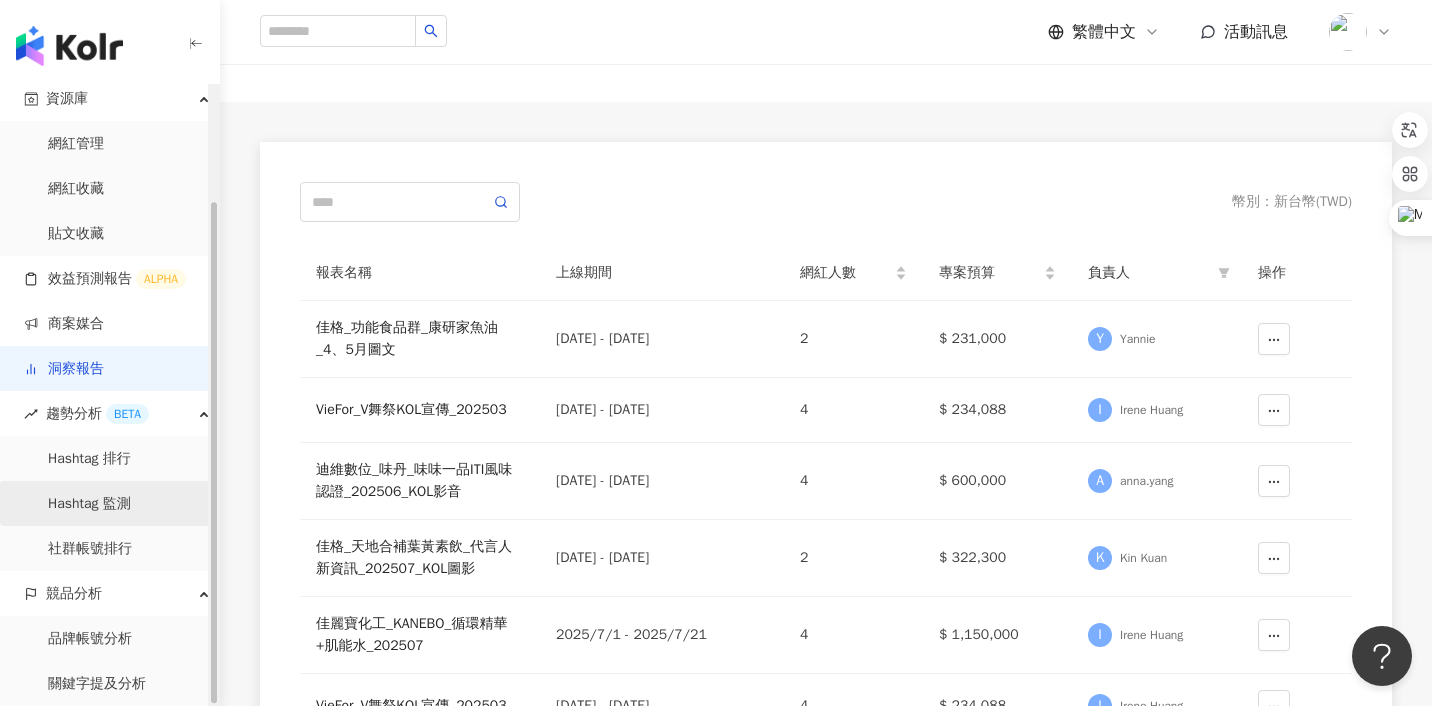 scroll, scrollTop: 102, scrollLeft: 0, axis: vertical 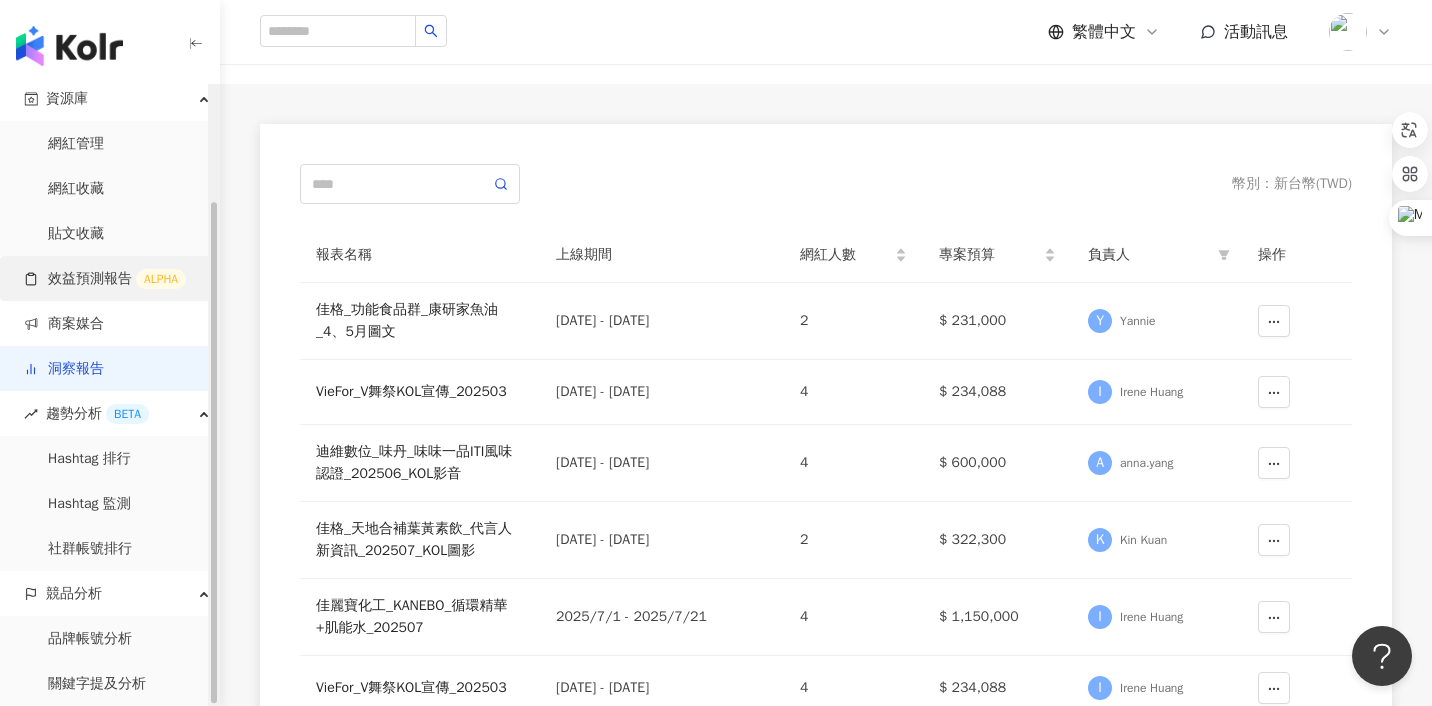 click on "效益預測報告 ALPHA" at bounding box center (105, 279) 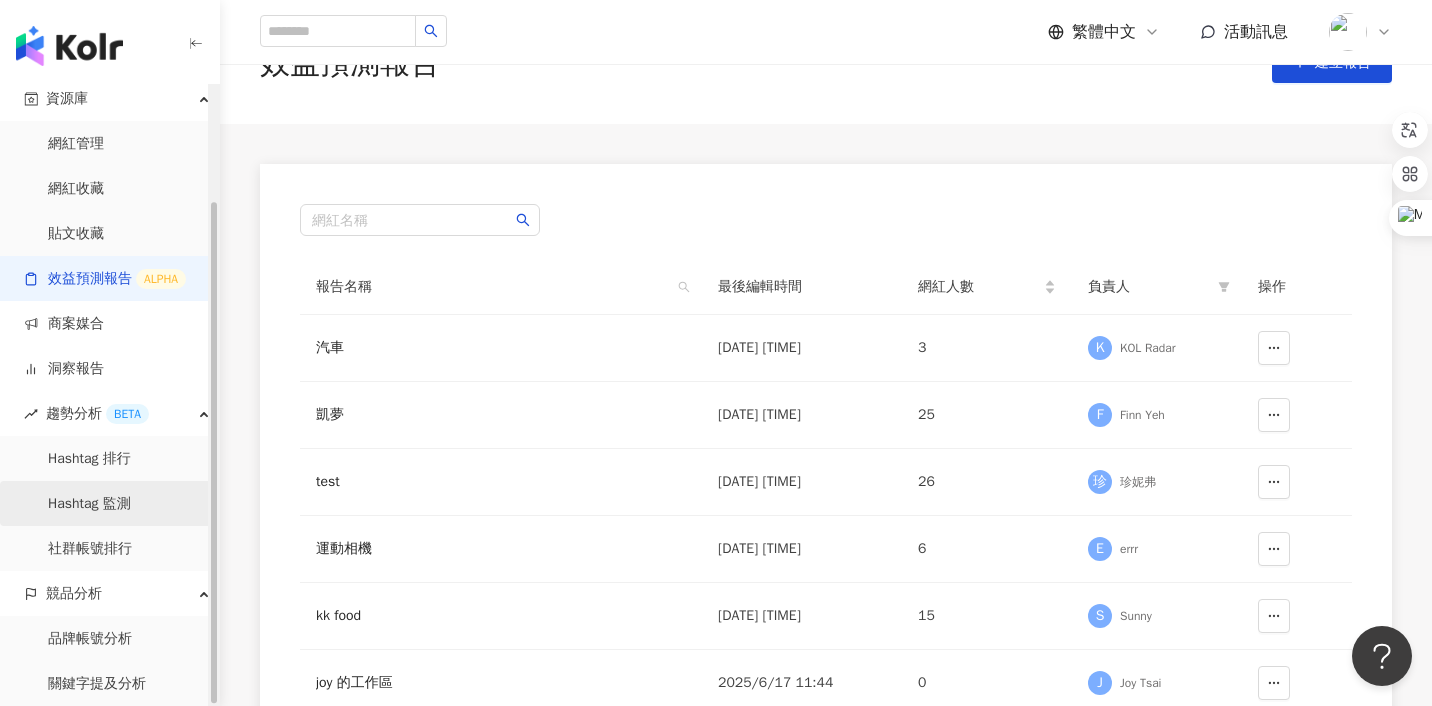 scroll, scrollTop: 126, scrollLeft: 0, axis: vertical 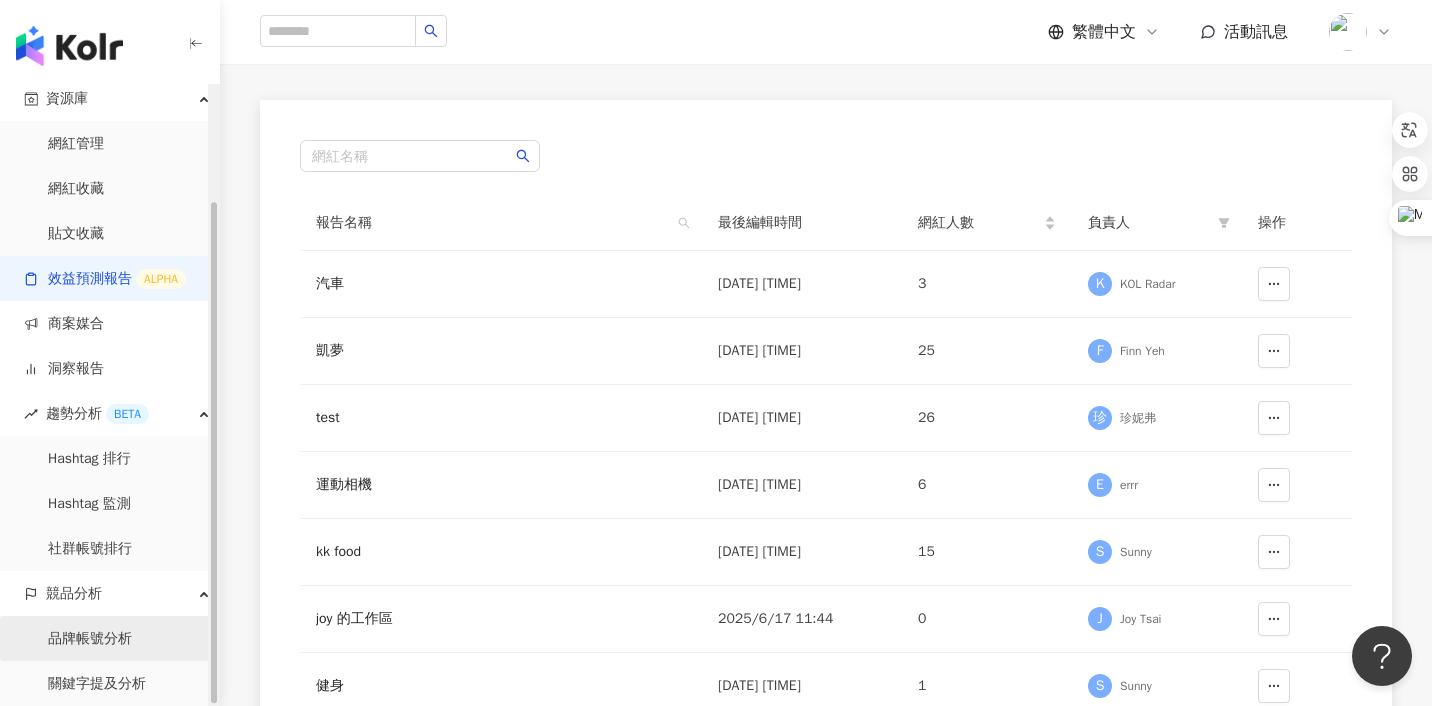click on "品牌帳號分析" at bounding box center [90, 639] 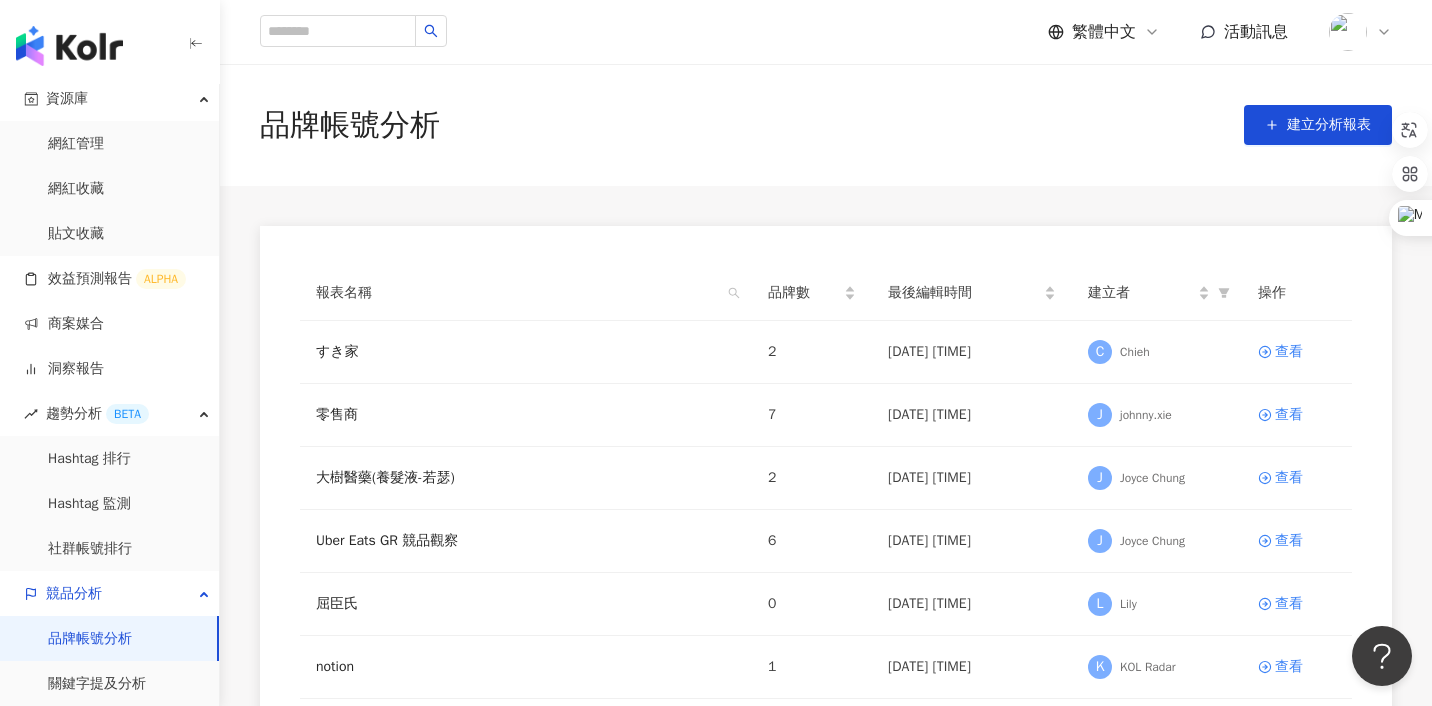 click at bounding box center (1360, 32) 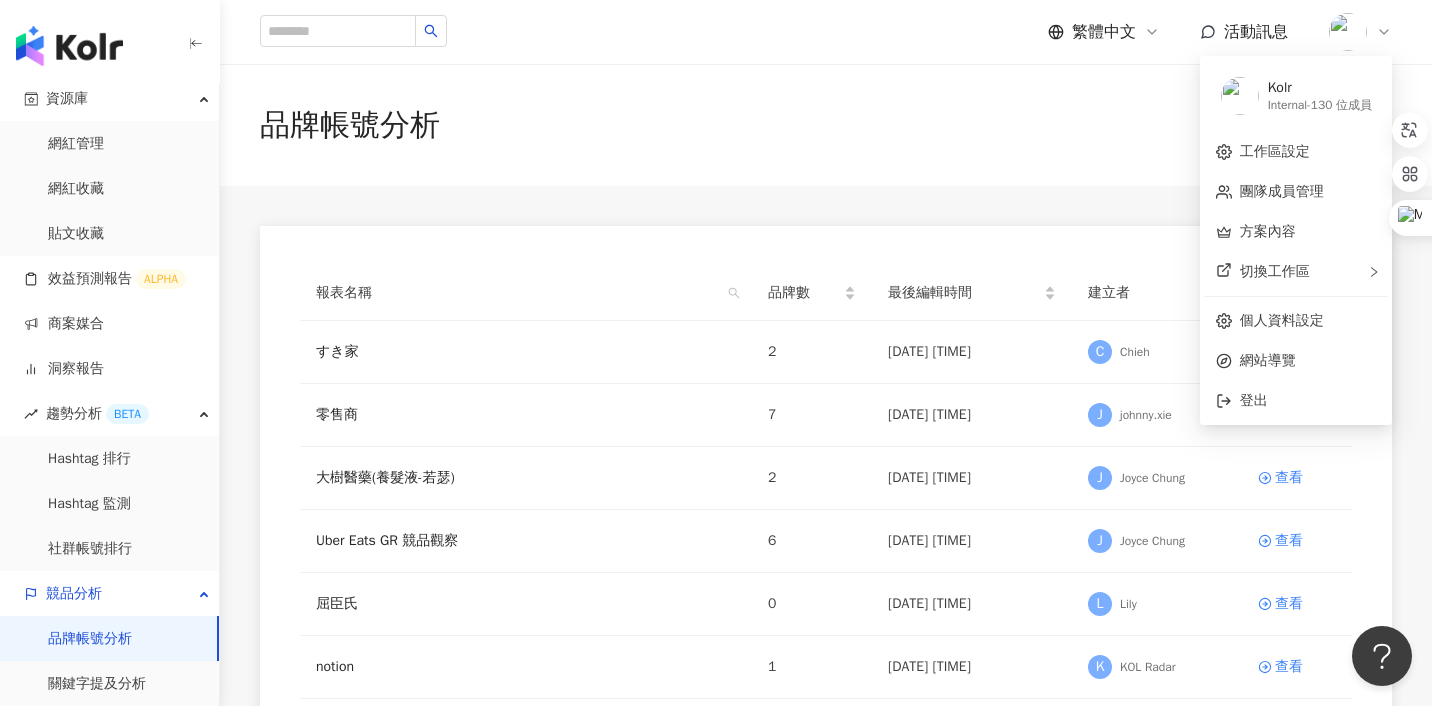 click on "品牌帳號分析 建立分析報表" at bounding box center (826, 125) 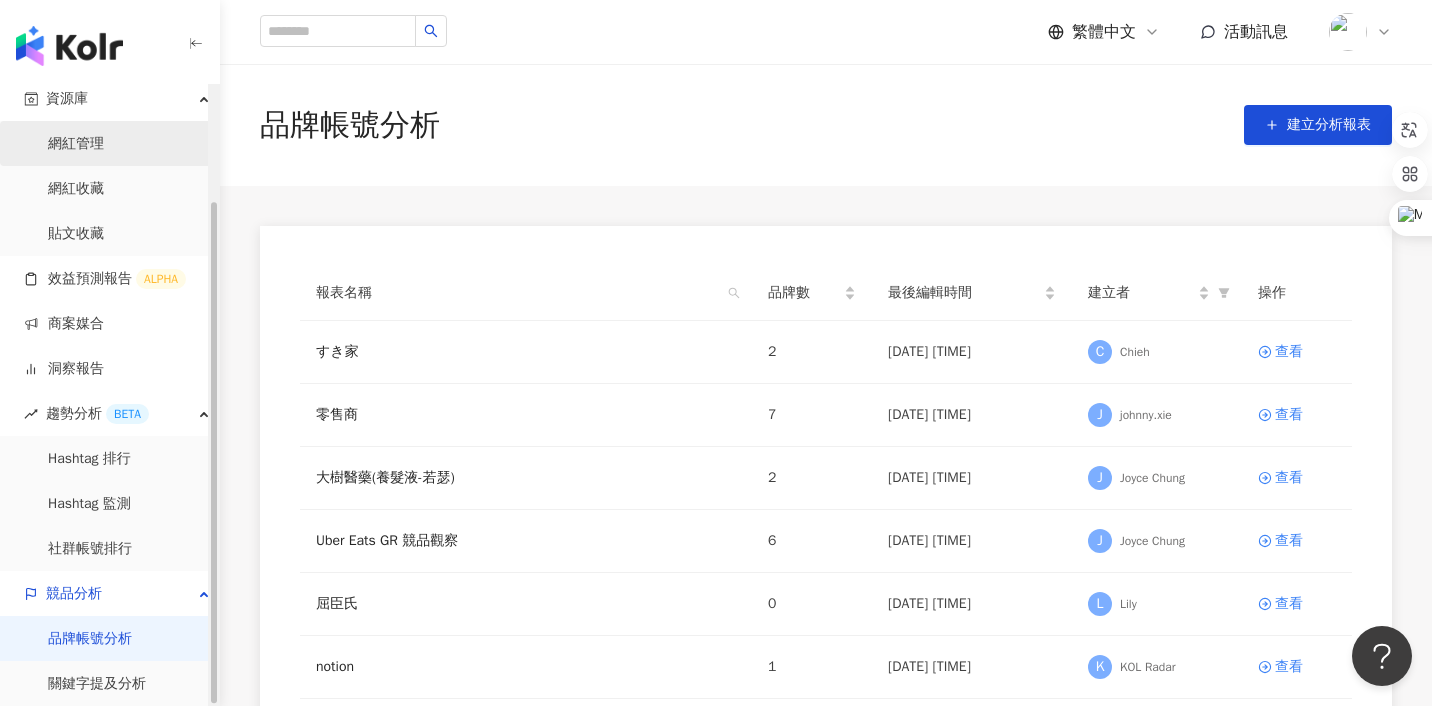 click on "網紅管理" at bounding box center (76, 144) 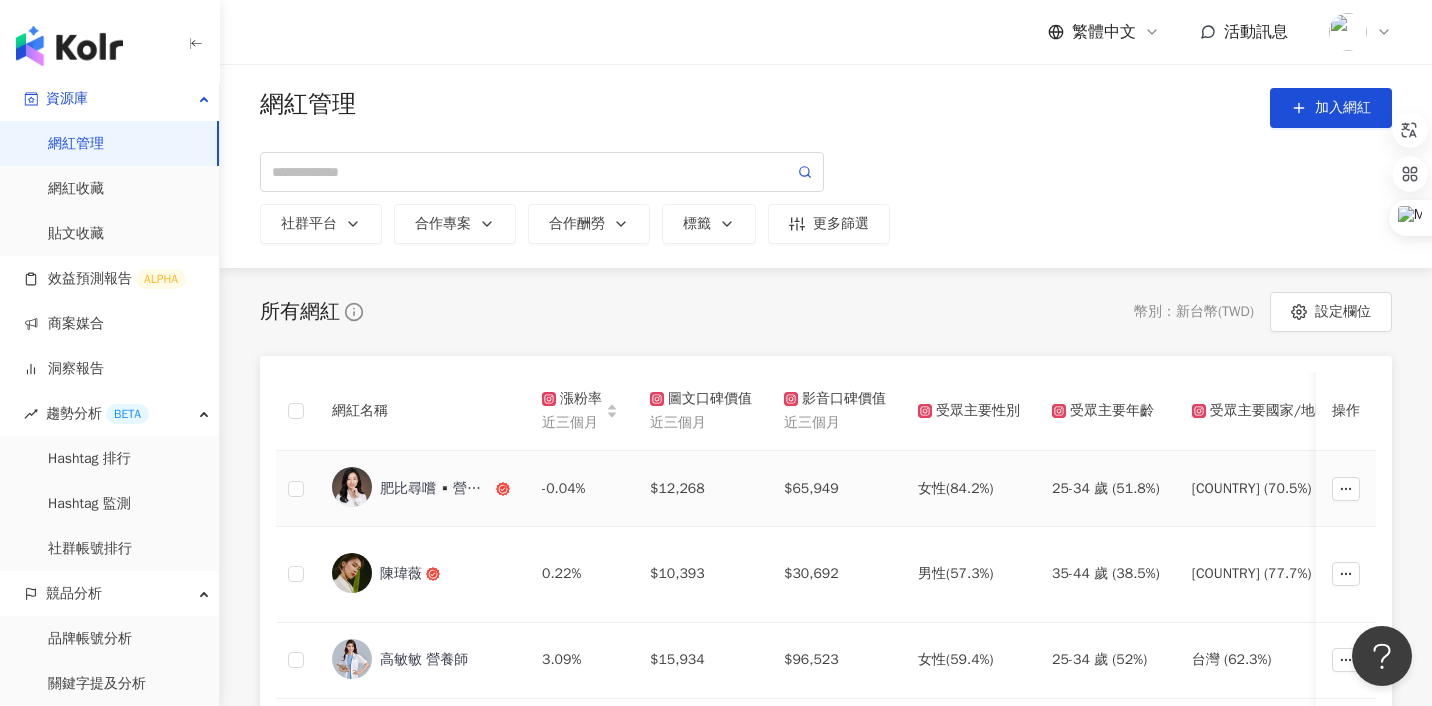 click at bounding box center (352, 487) 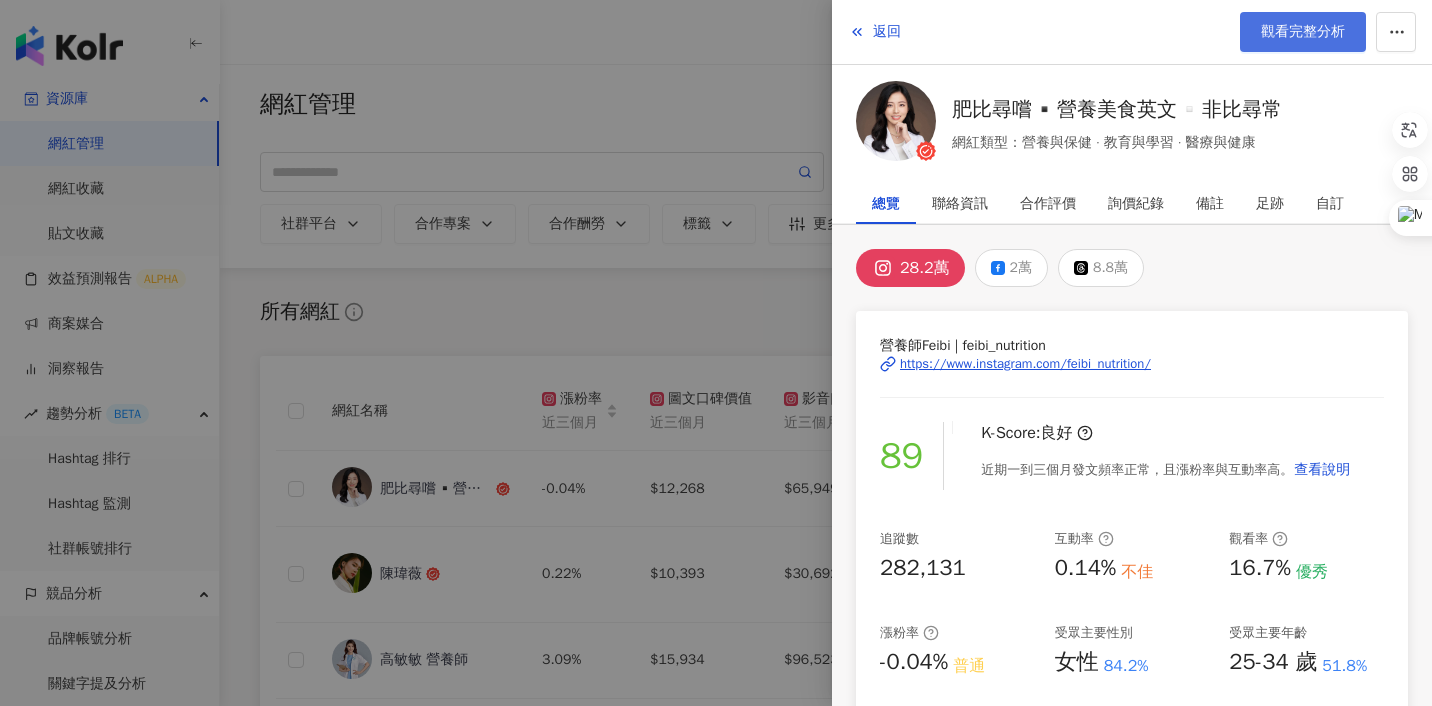 click on "觀看完整分析" at bounding box center (1303, 32) 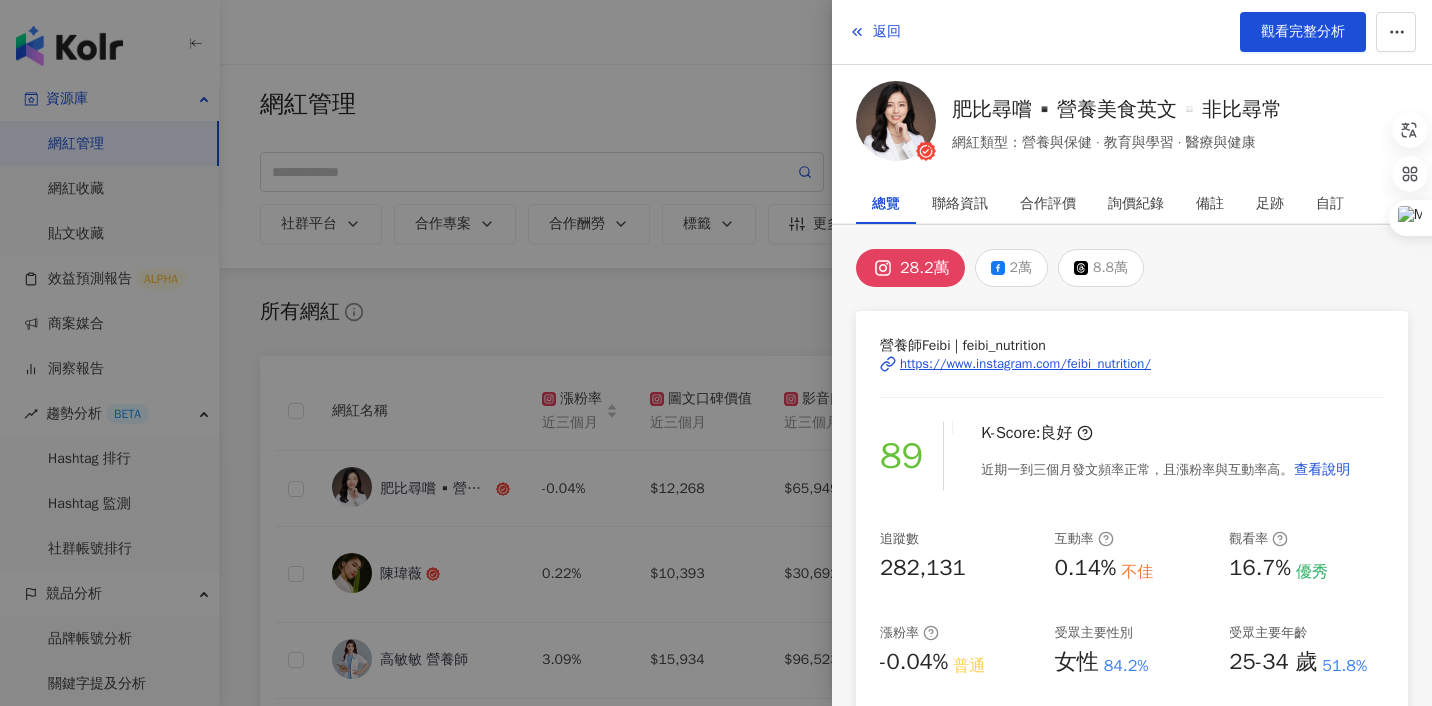 click at bounding box center [716, 353] 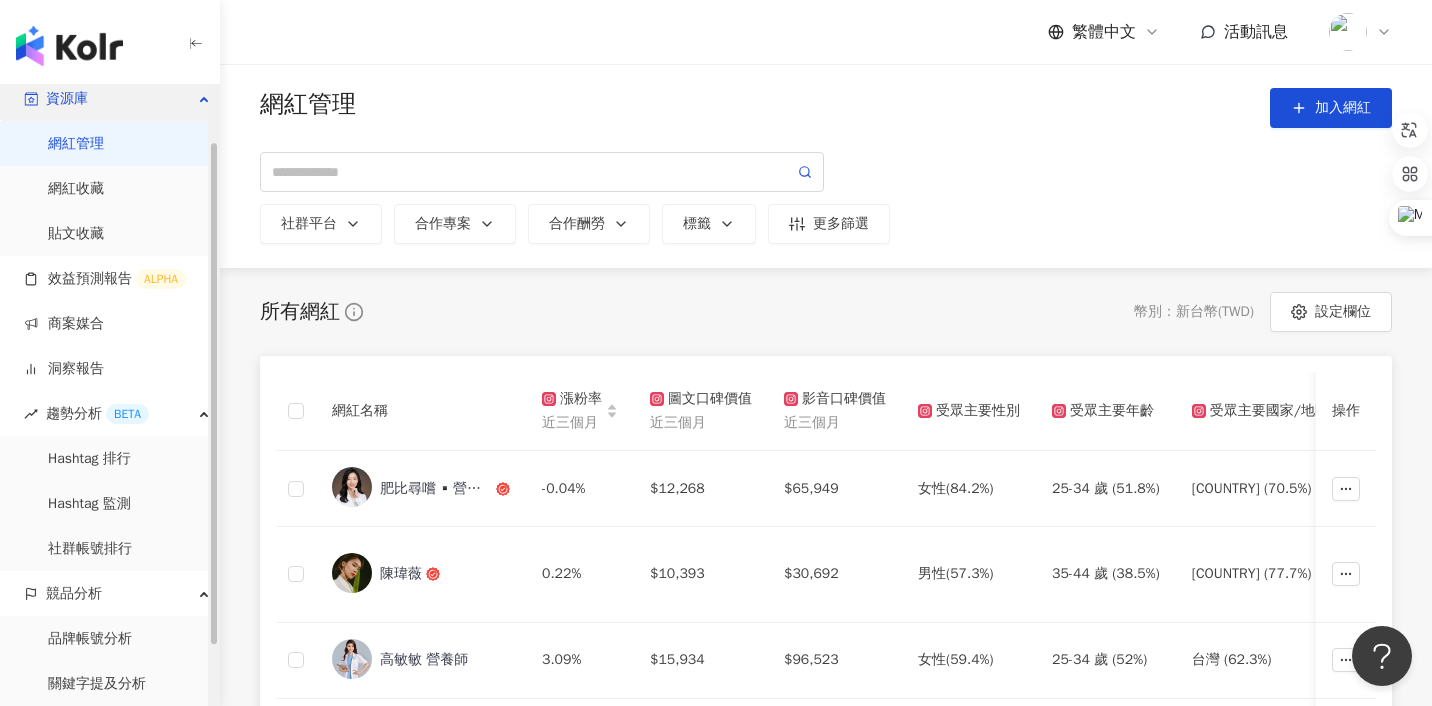 scroll, scrollTop: 0, scrollLeft: 0, axis: both 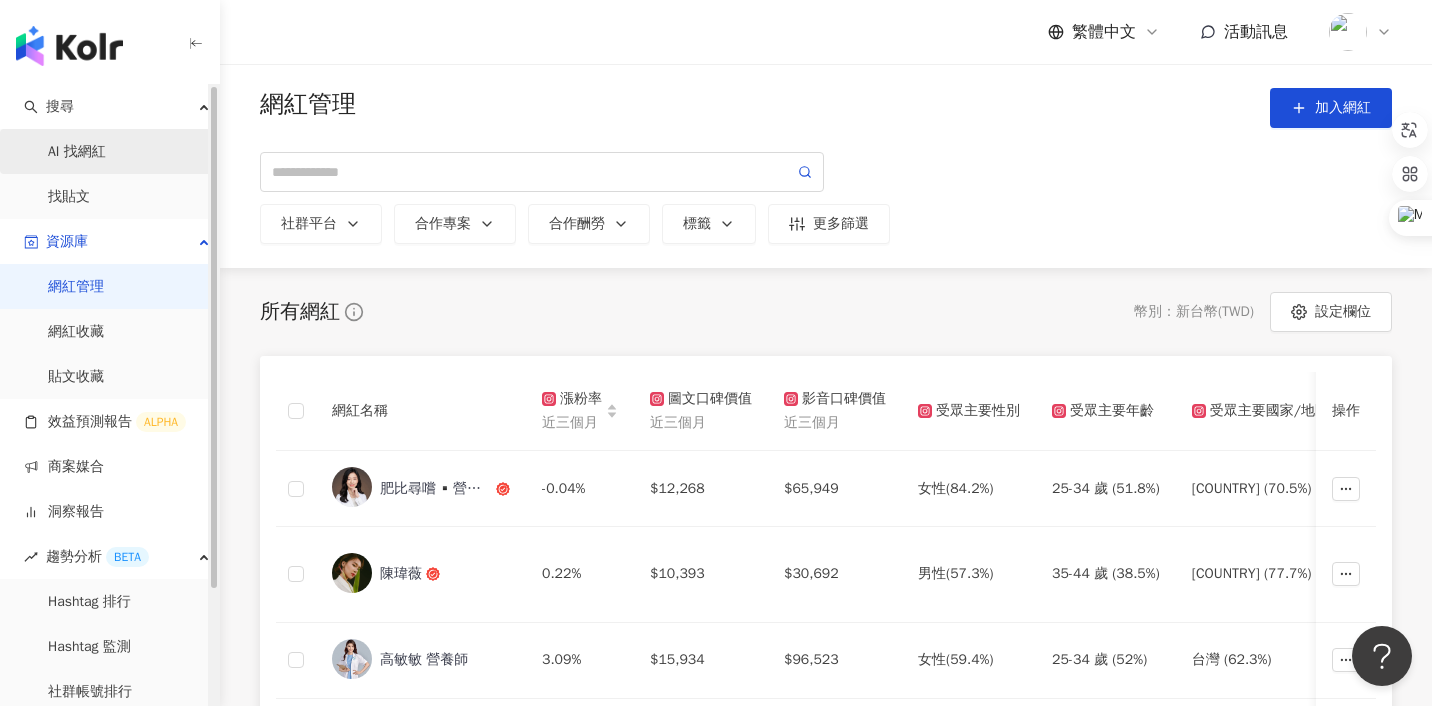 click on "AI 找網紅" at bounding box center (77, 152) 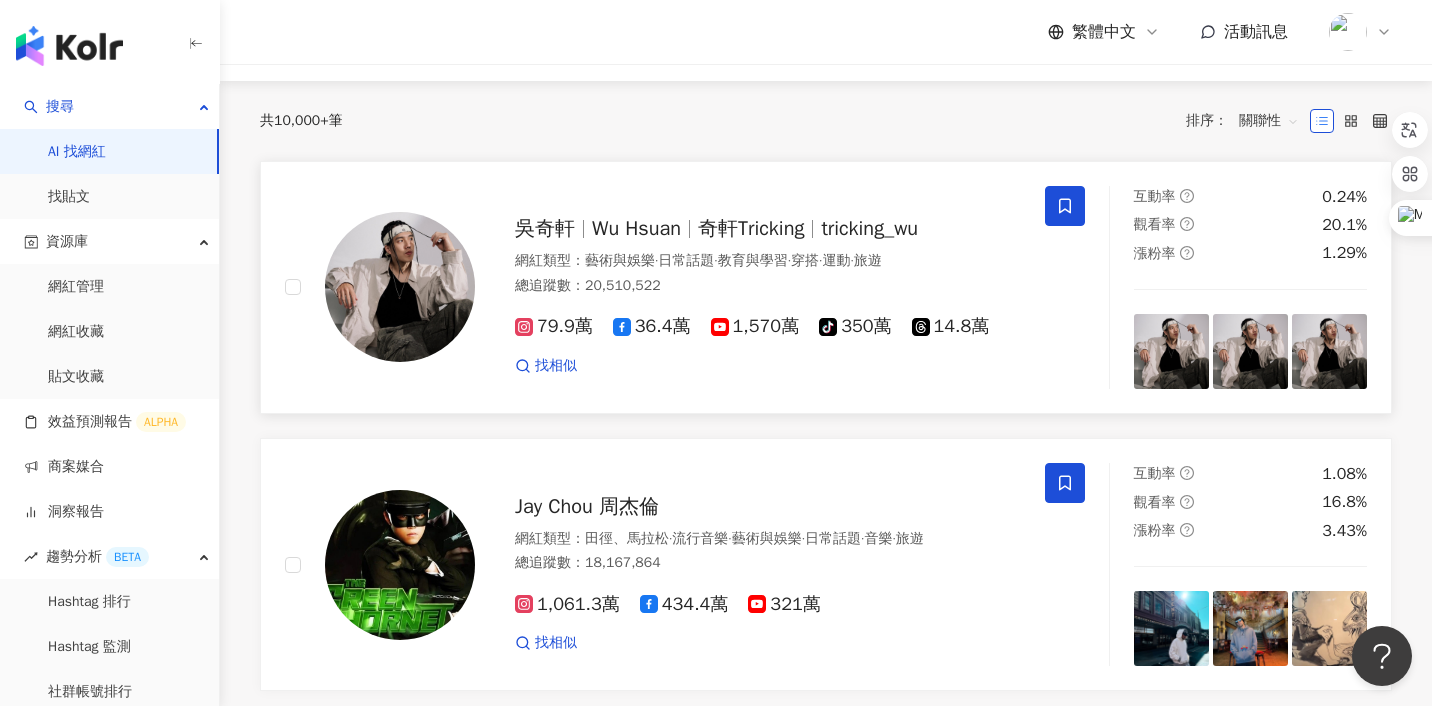 scroll, scrollTop: 208, scrollLeft: 0, axis: vertical 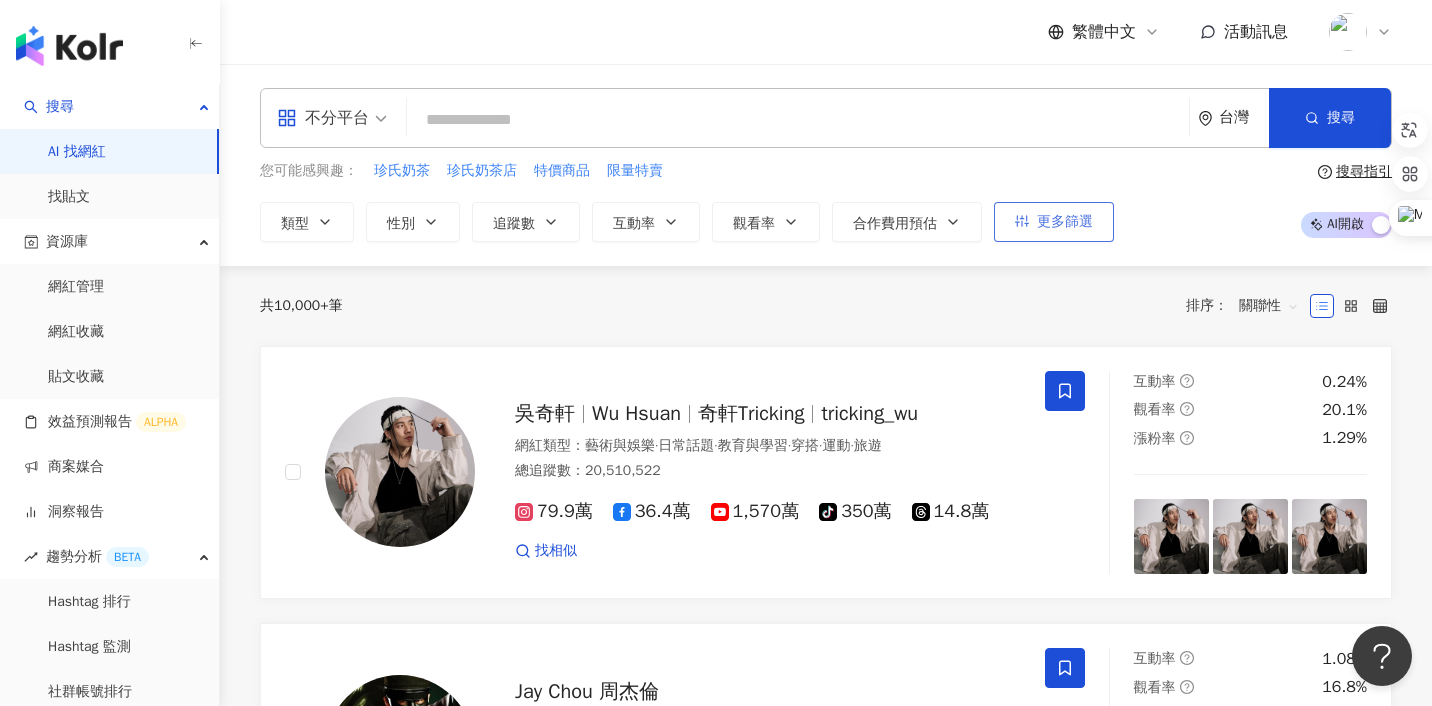 click on "更多篩選" at bounding box center [1065, 222] 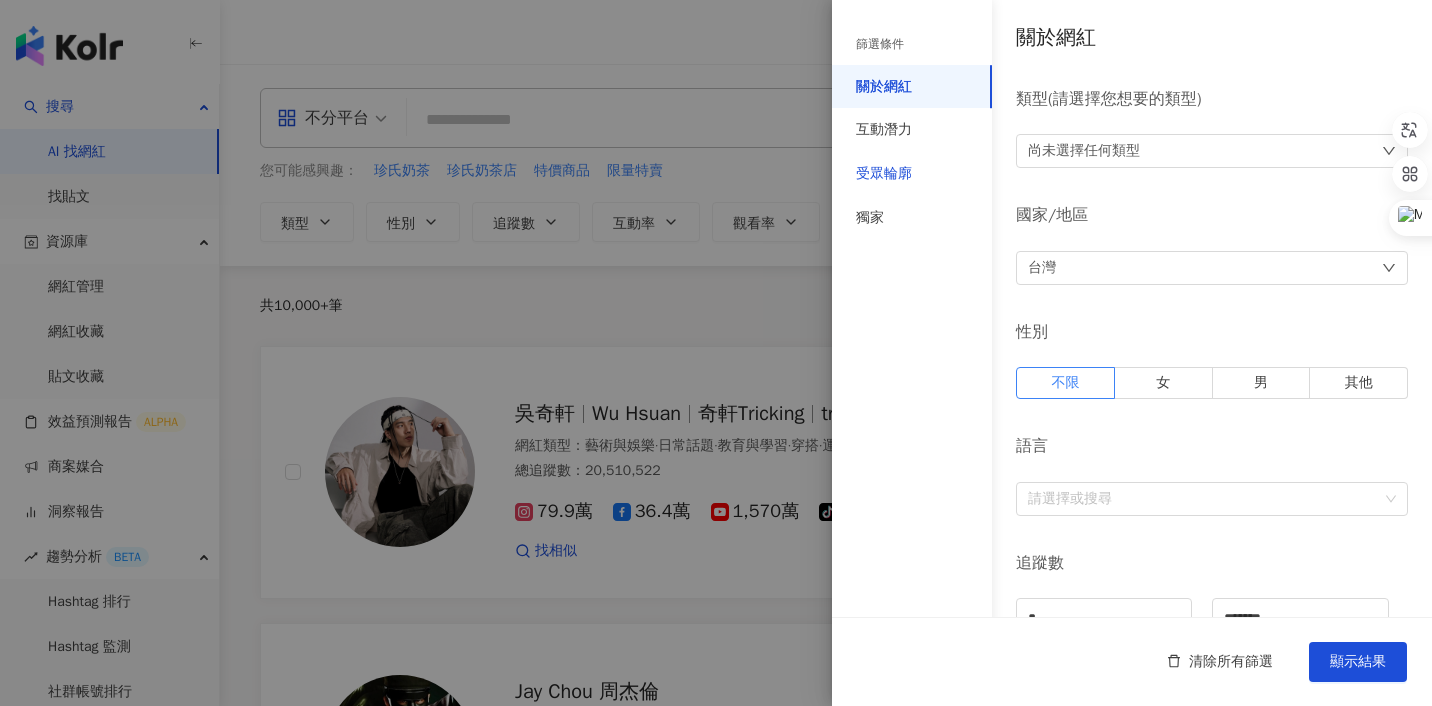 click on "受眾輪廓" at bounding box center [884, 174] 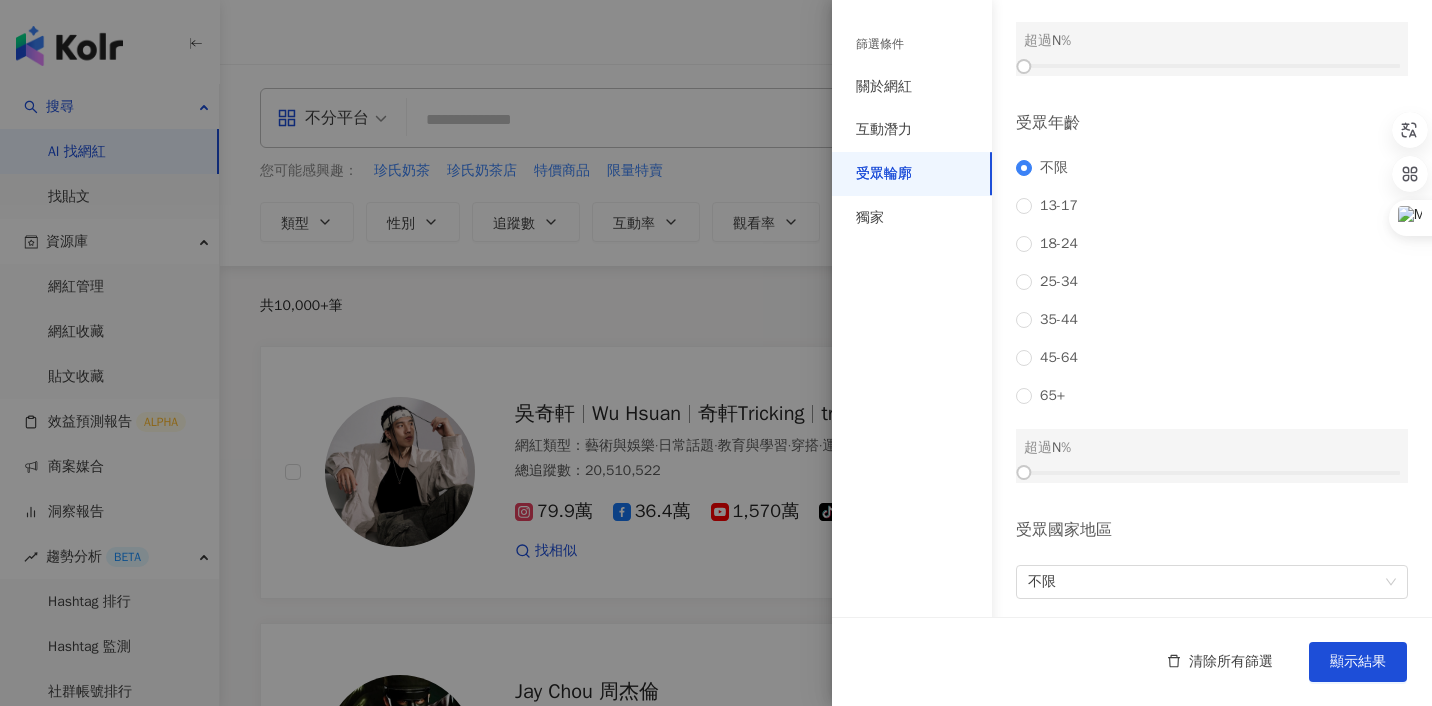 scroll, scrollTop: 0, scrollLeft: 0, axis: both 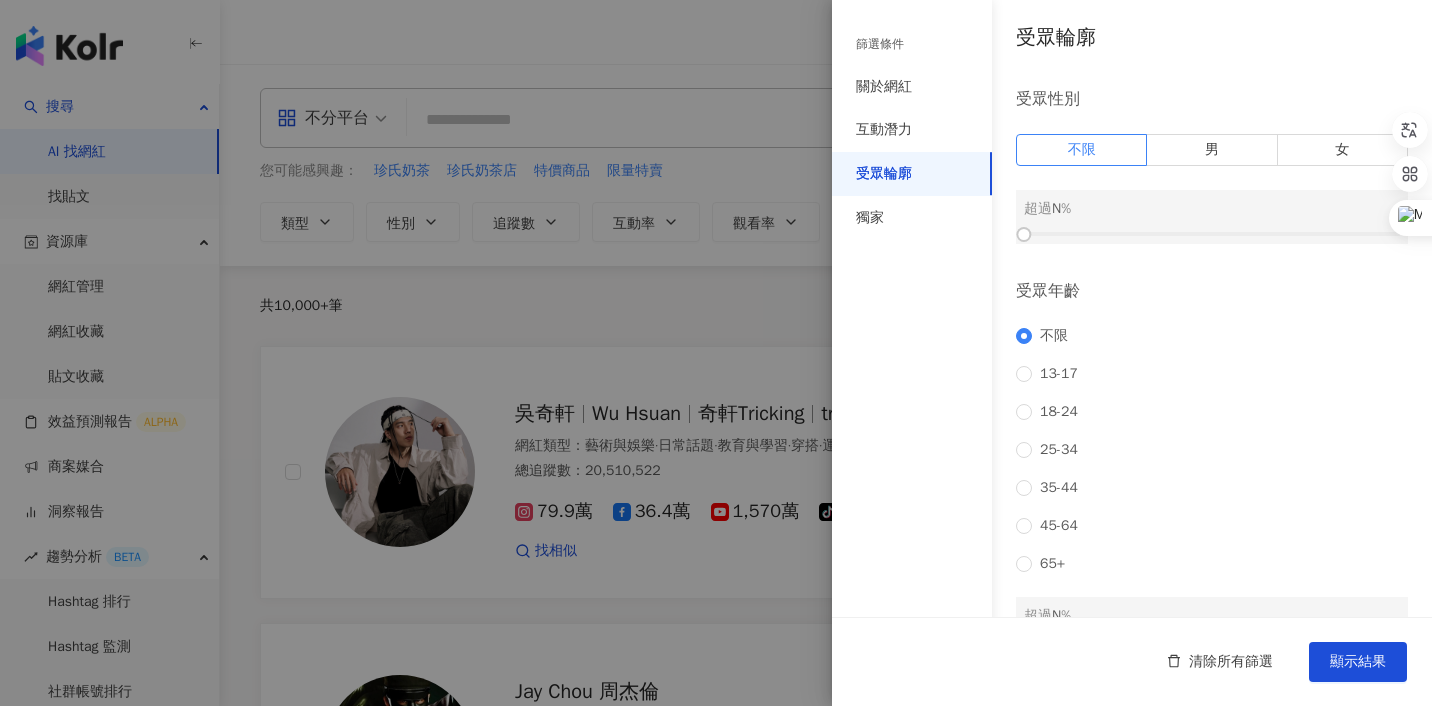 click at bounding box center (716, 353) 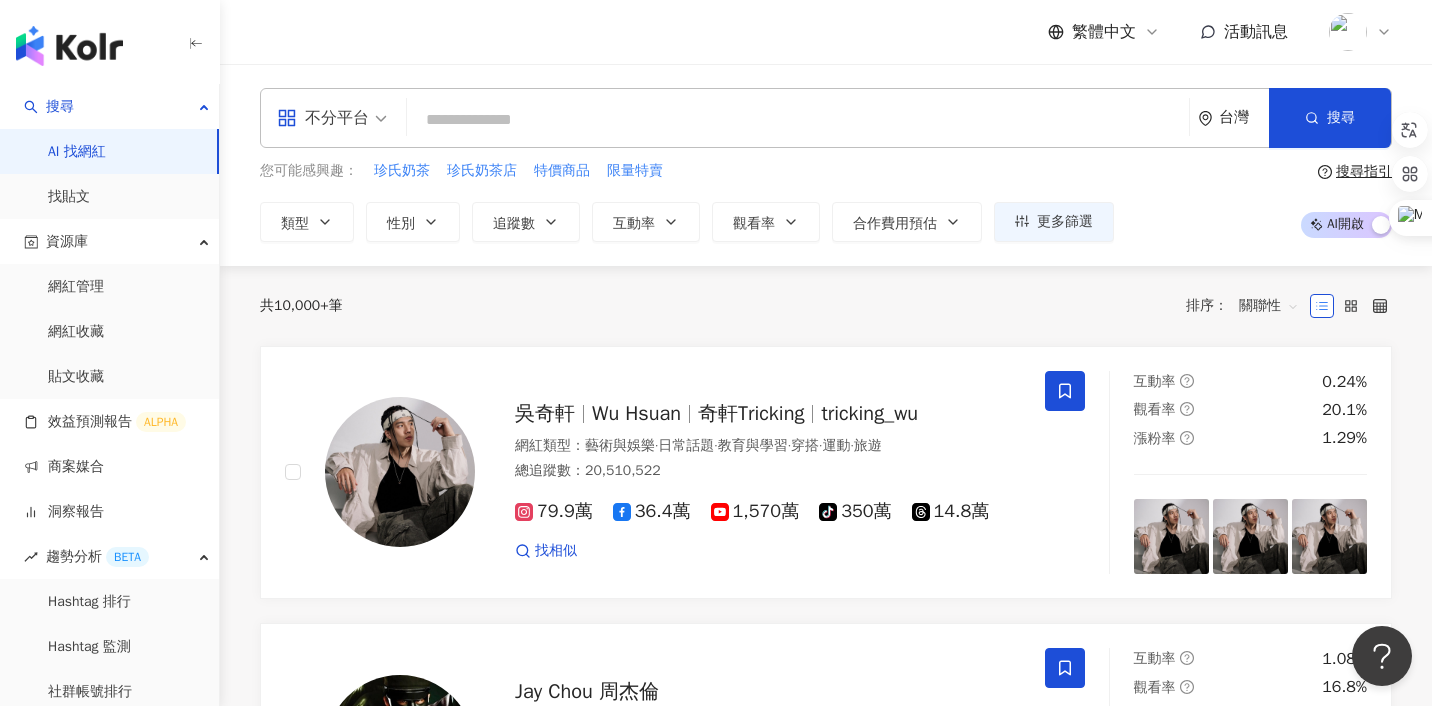 click on "不分平台" at bounding box center (323, 118) 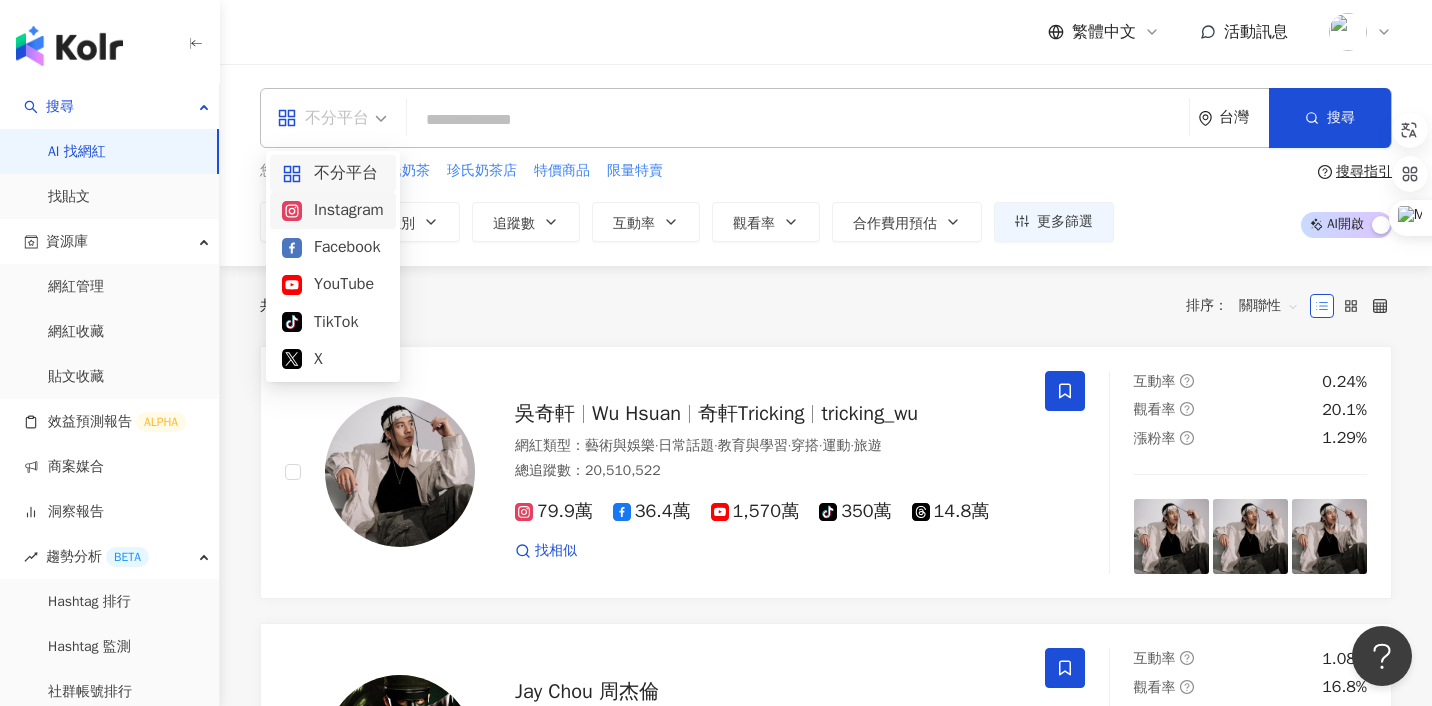 click on "Instagram" at bounding box center [333, 210] 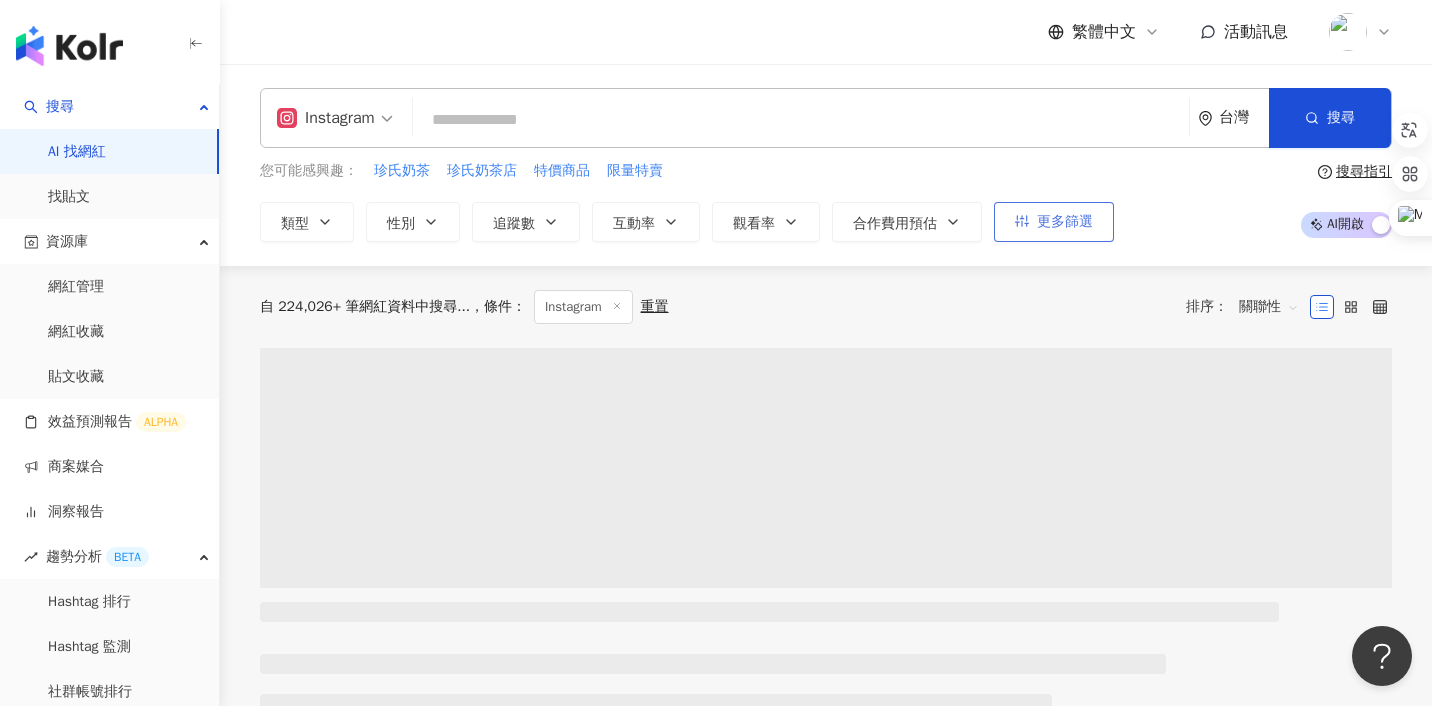 click on "更多篩選" at bounding box center [1065, 222] 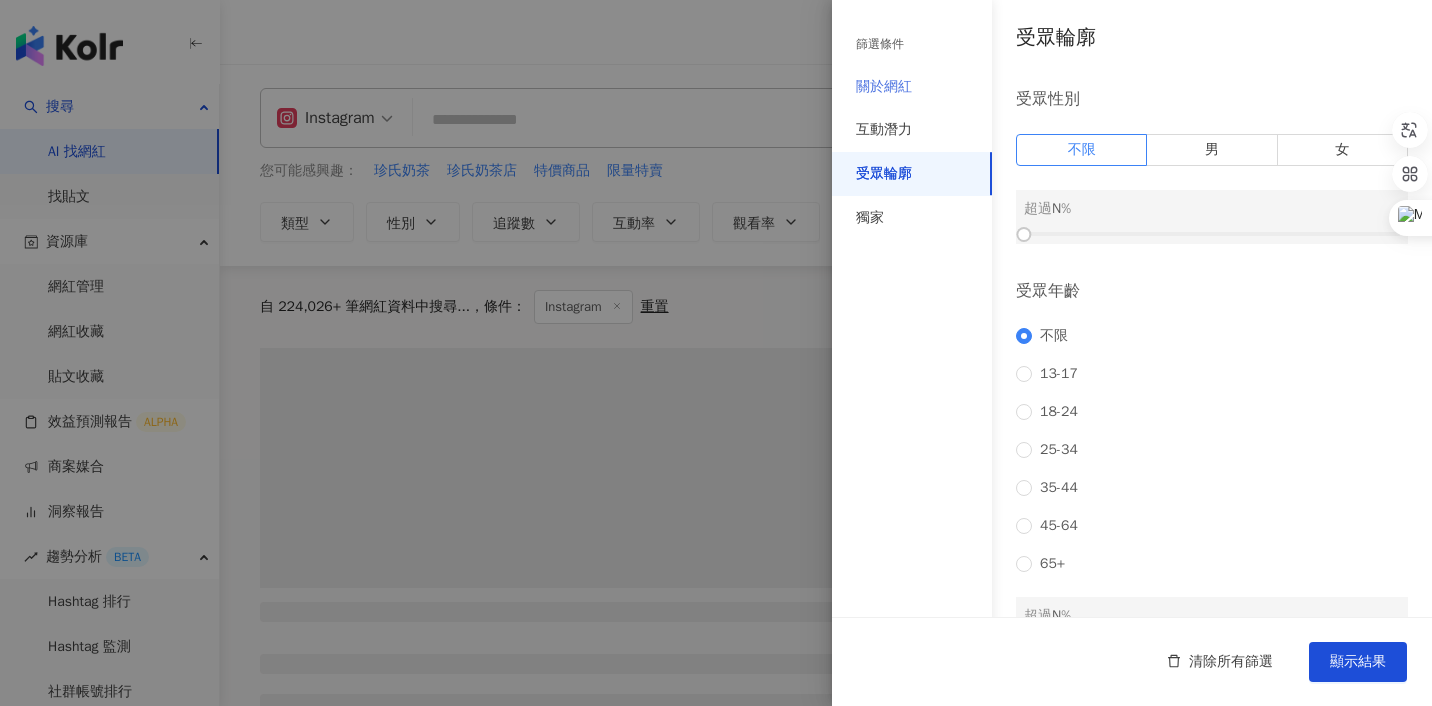 click on "關於網紅" at bounding box center [912, 87] 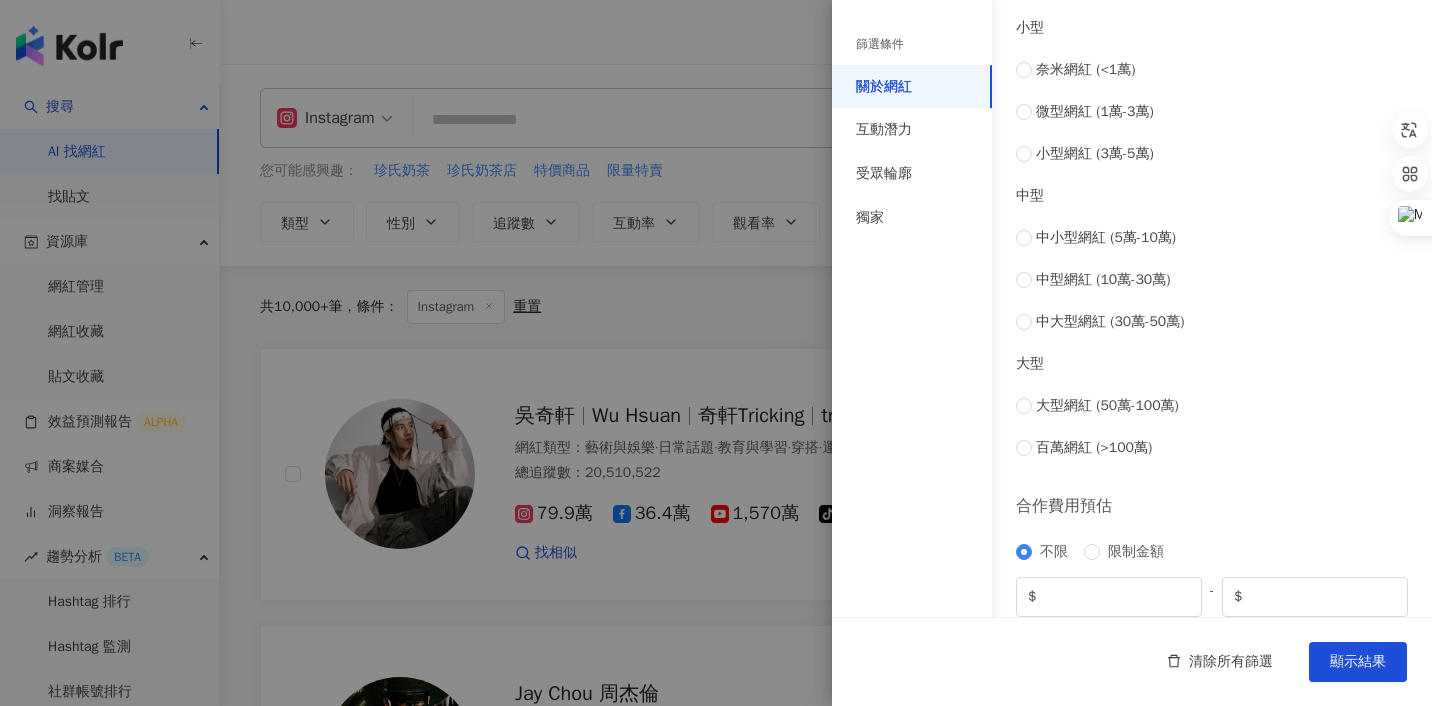 scroll, scrollTop: 804, scrollLeft: 0, axis: vertical 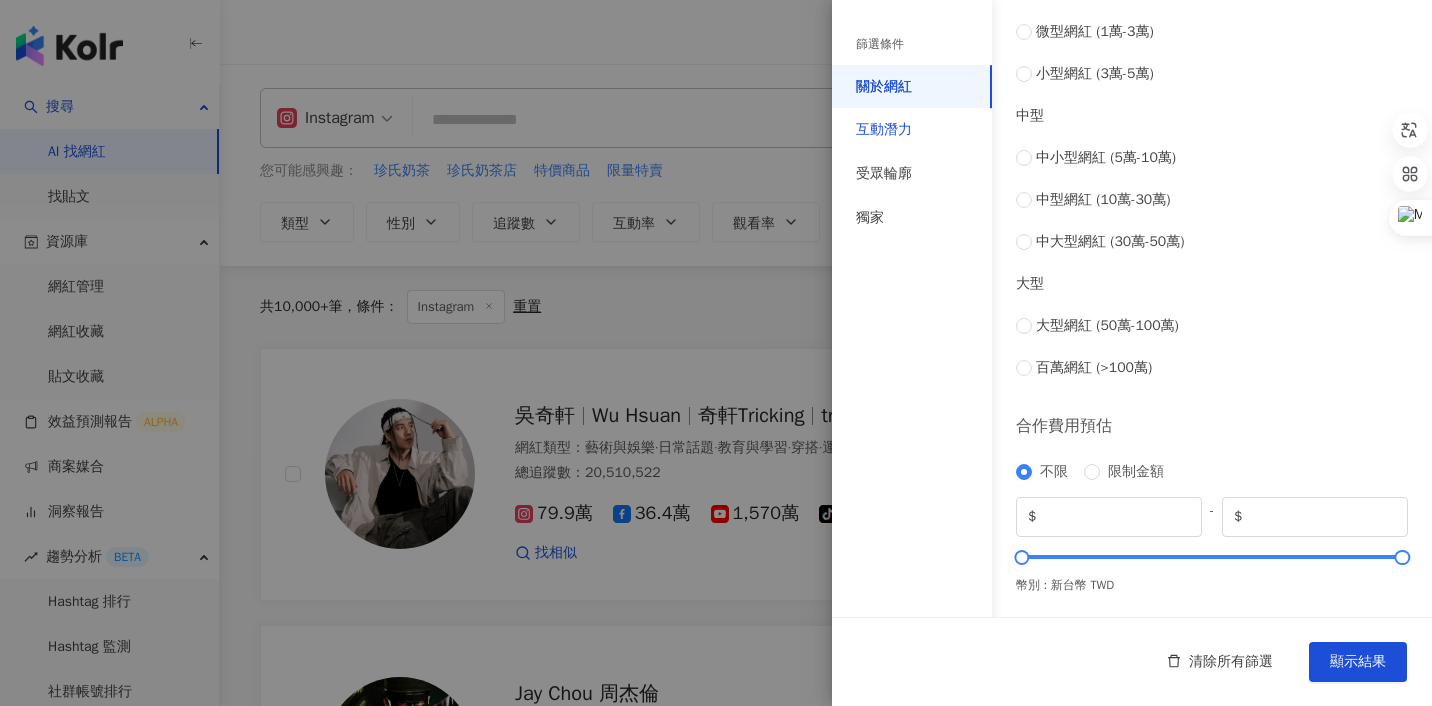 click on "互動潛力" at bounding box center [884, 130] 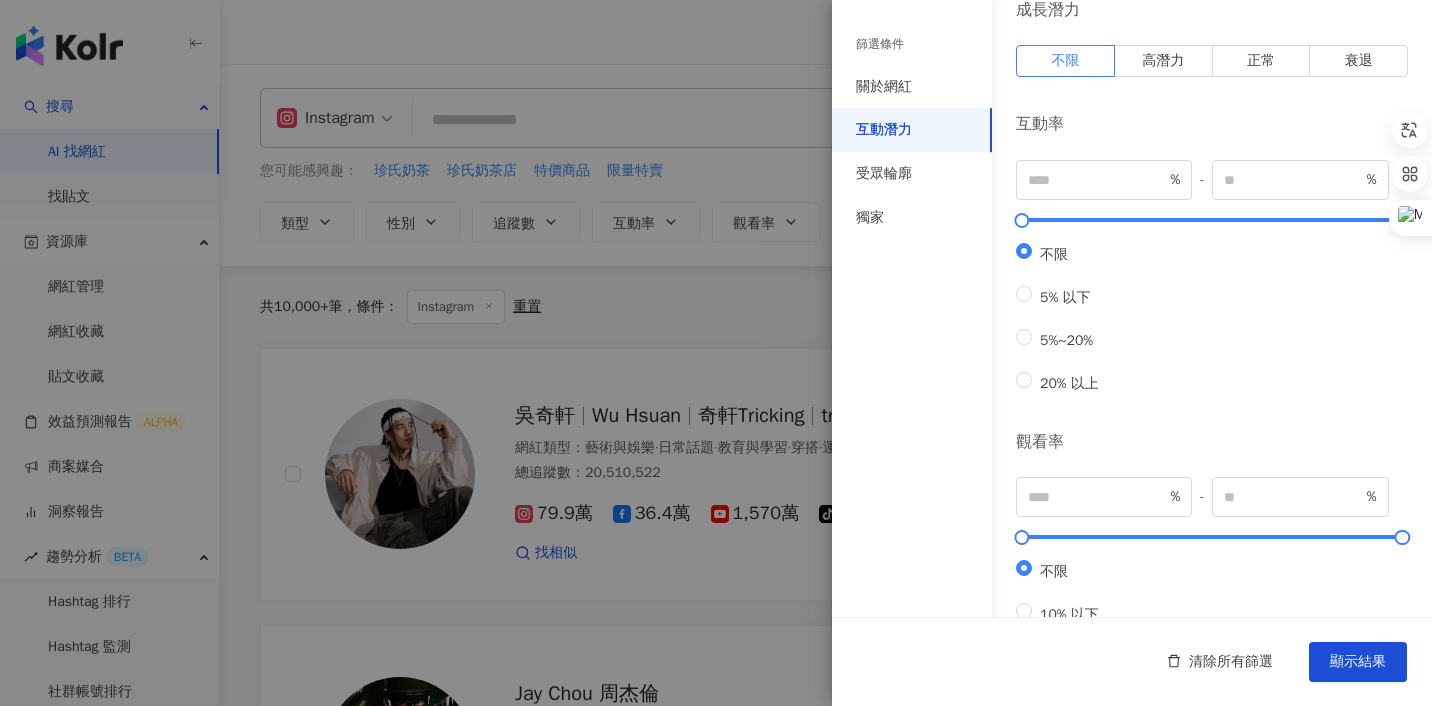 scroll, scrollTop: 0, scrollLeft: 0, axis: both 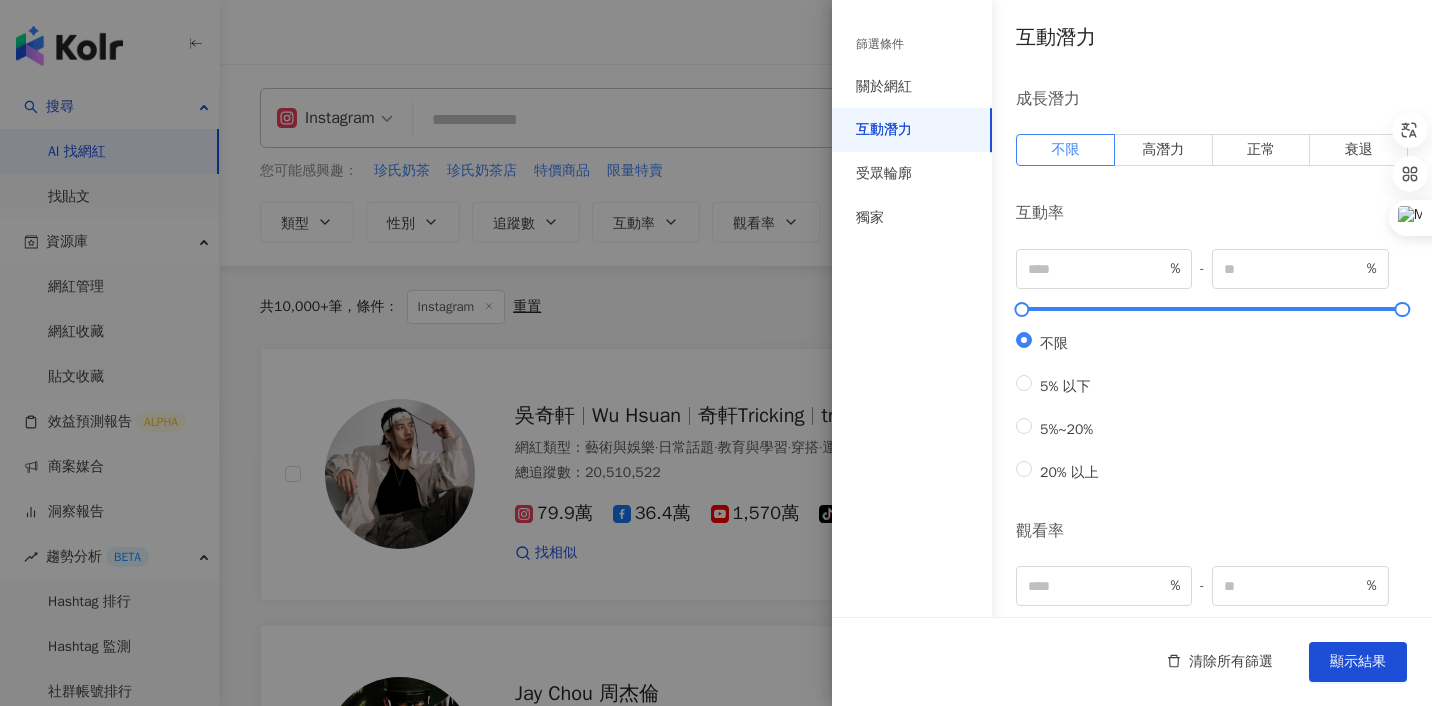 click at bounding box center (716, 353) 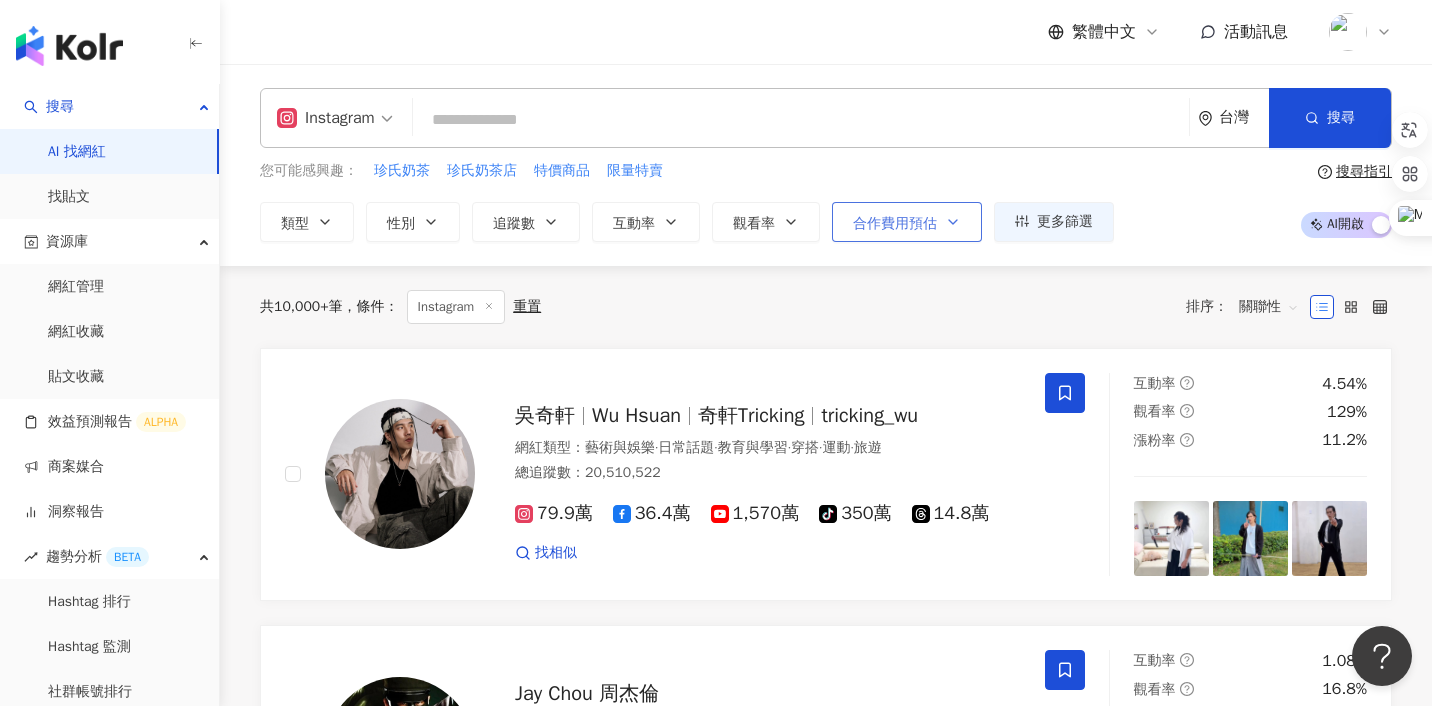 click on "合作費用預估" at bounding box center [895, 224] 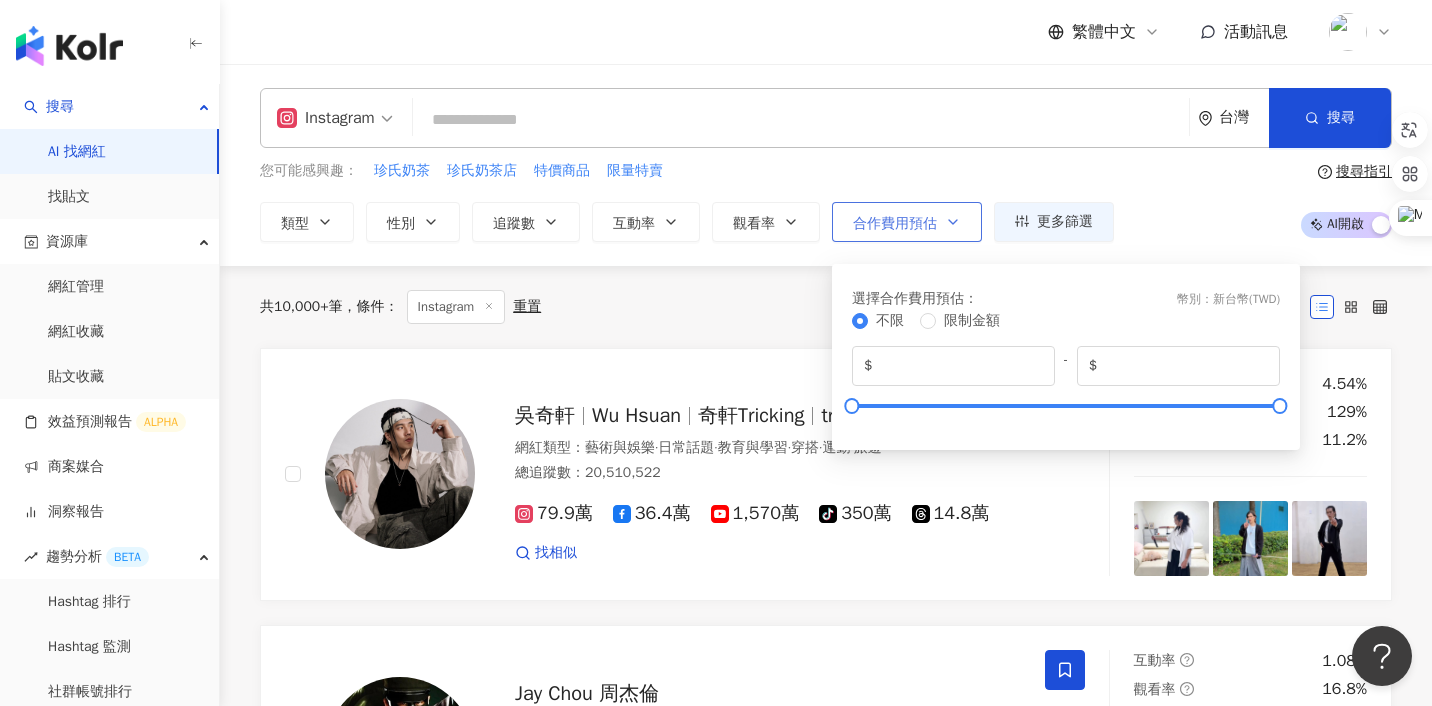 click on "合作費用預估" at bounding box center [895, 224] 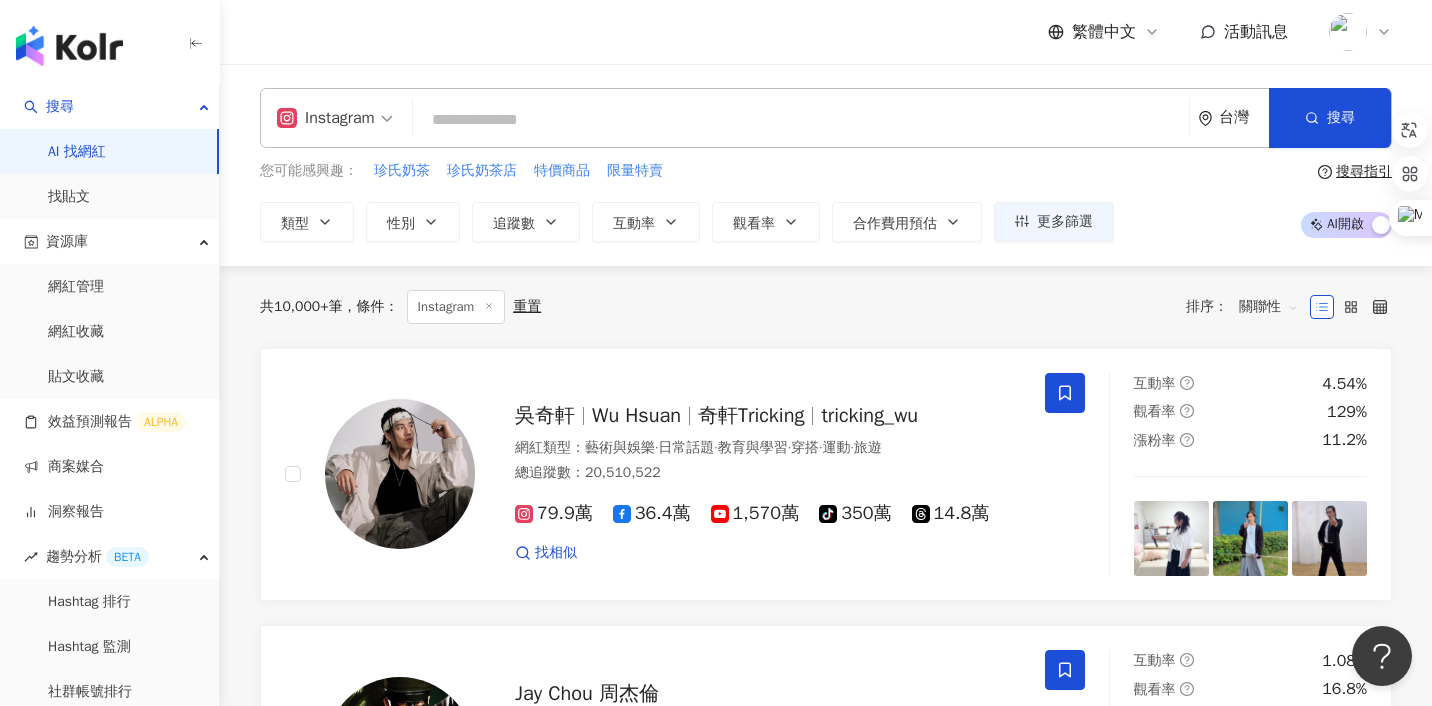 click on "共  10,000+  筆 條件 ： Instagram 重置 排序： 關聯性" at bounding box center (826, 307) 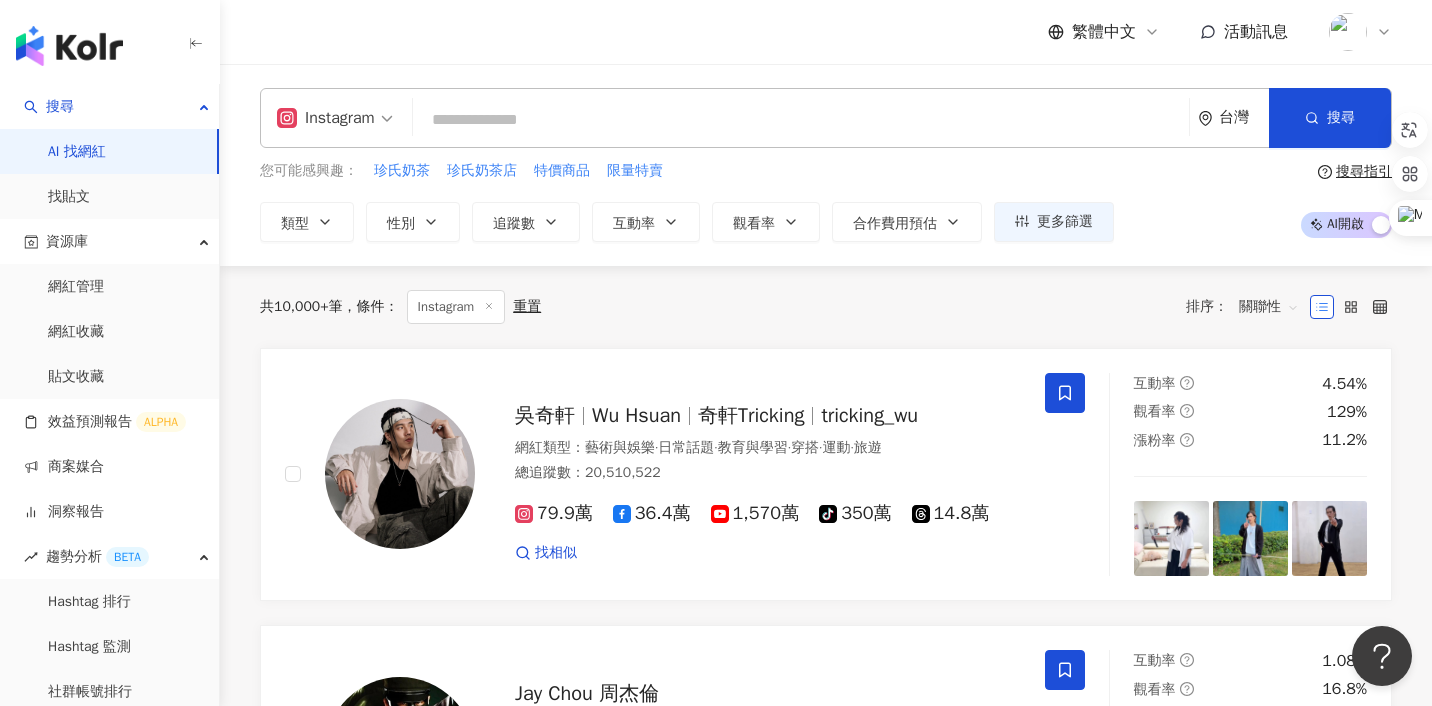 click on "Instagram" at bounding box center (326, 118) 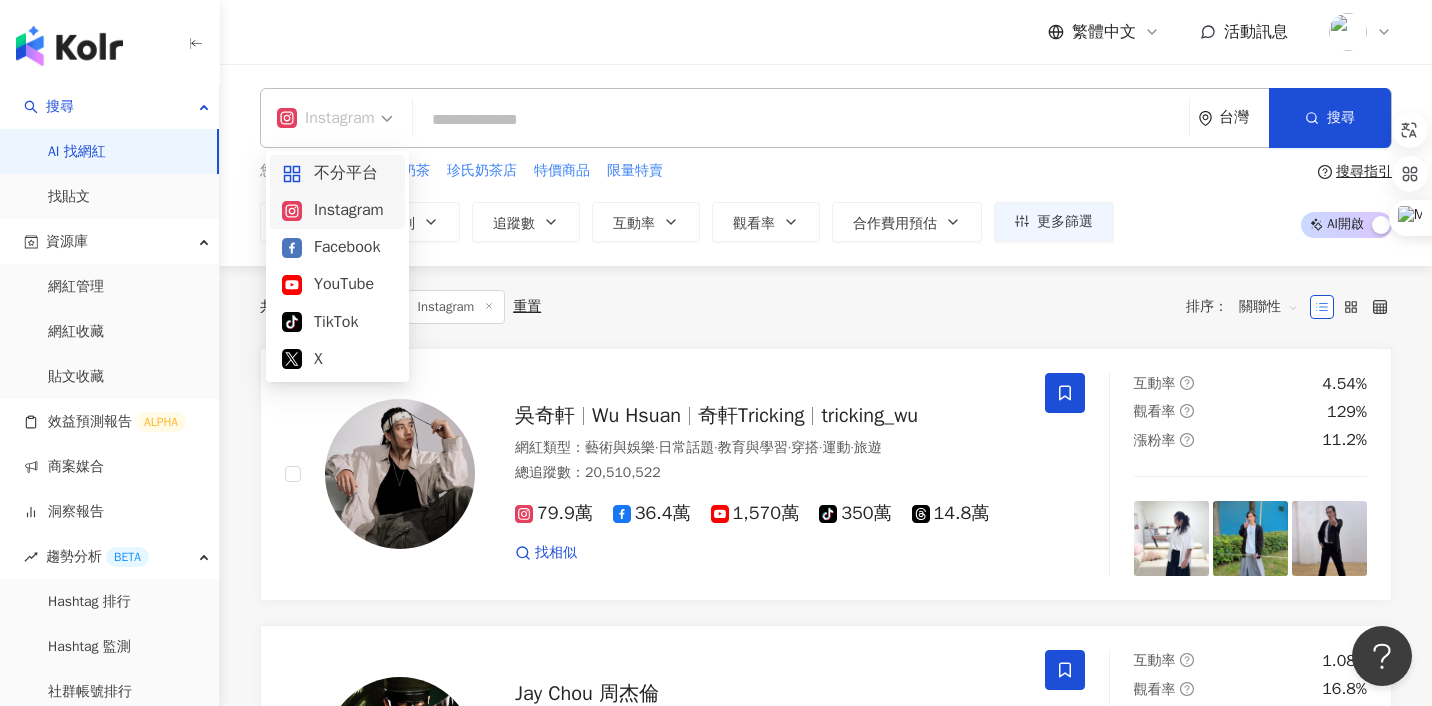 click on "不分平台" at bounding box center (337, 173) 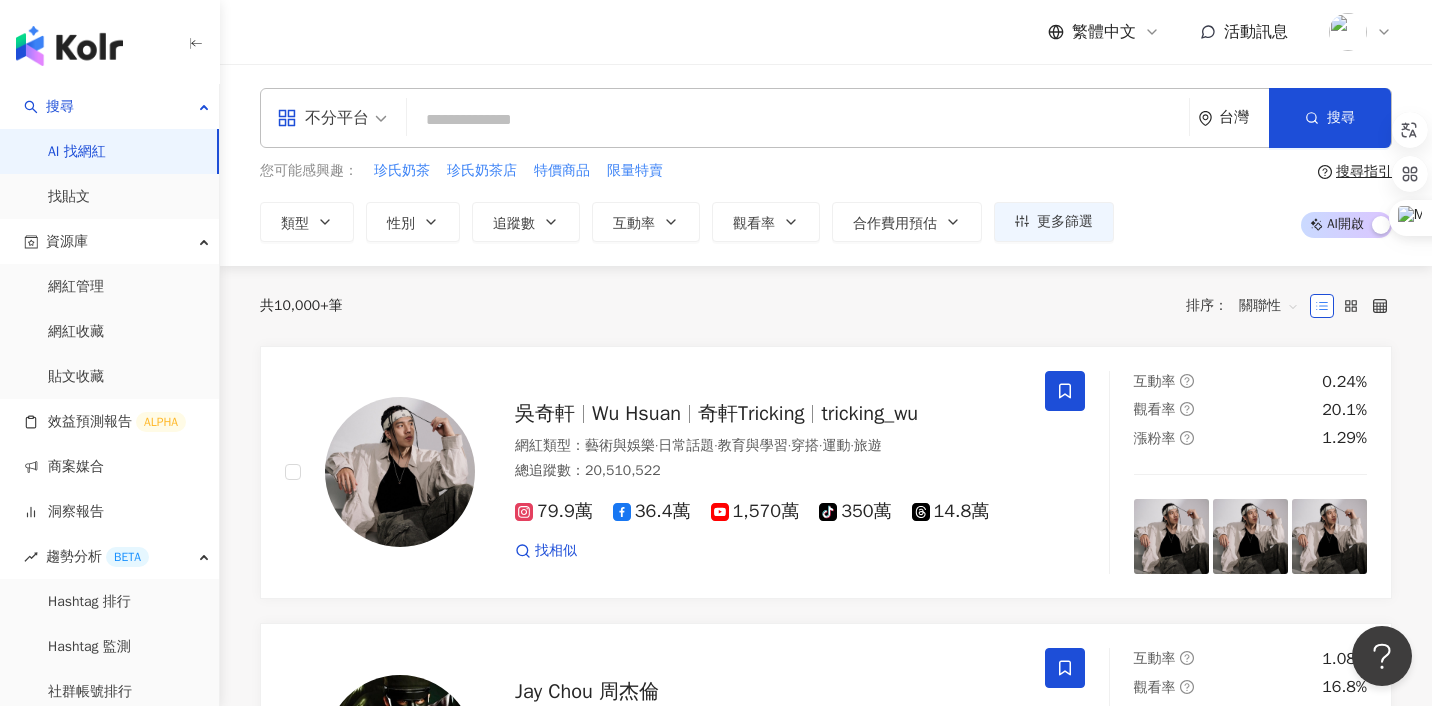 click on "不分平台" at bounding box center (323, 118) 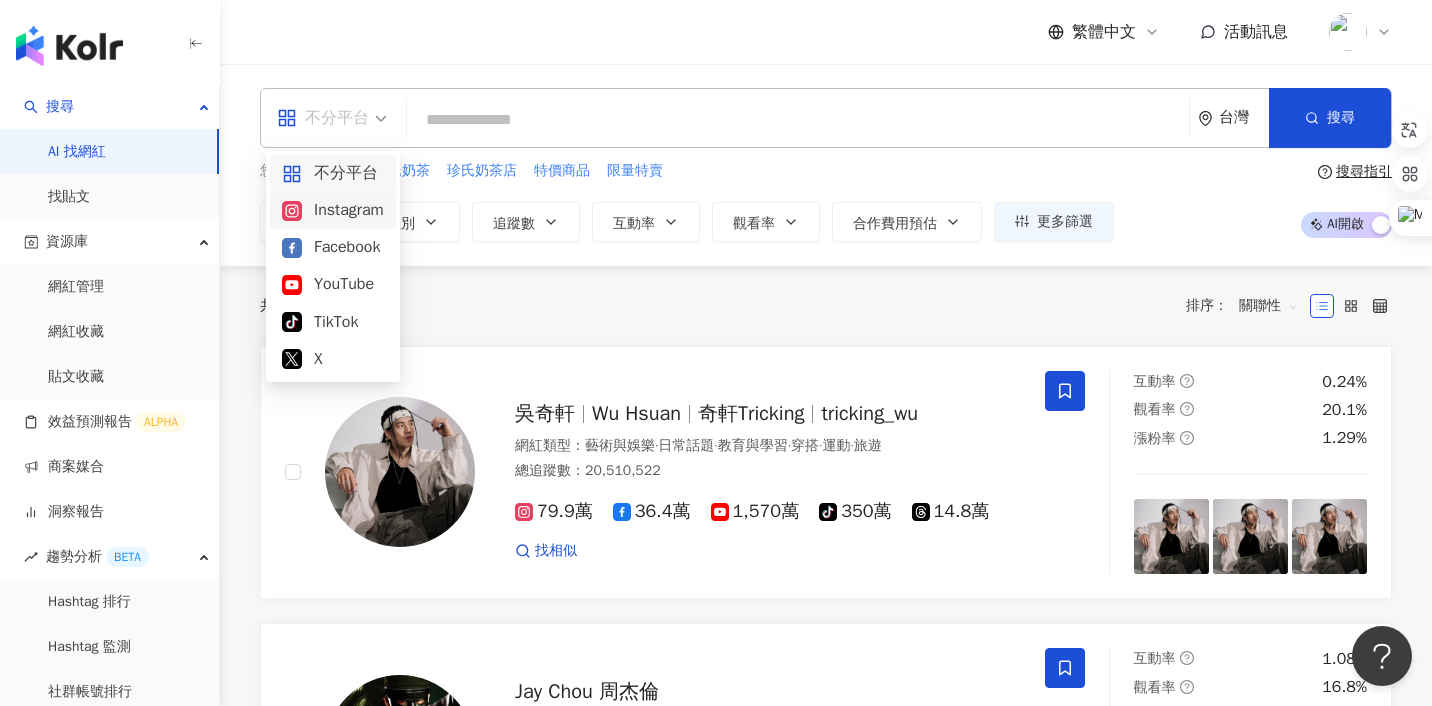 click on "Instagram" at bounding box center (333, 210) 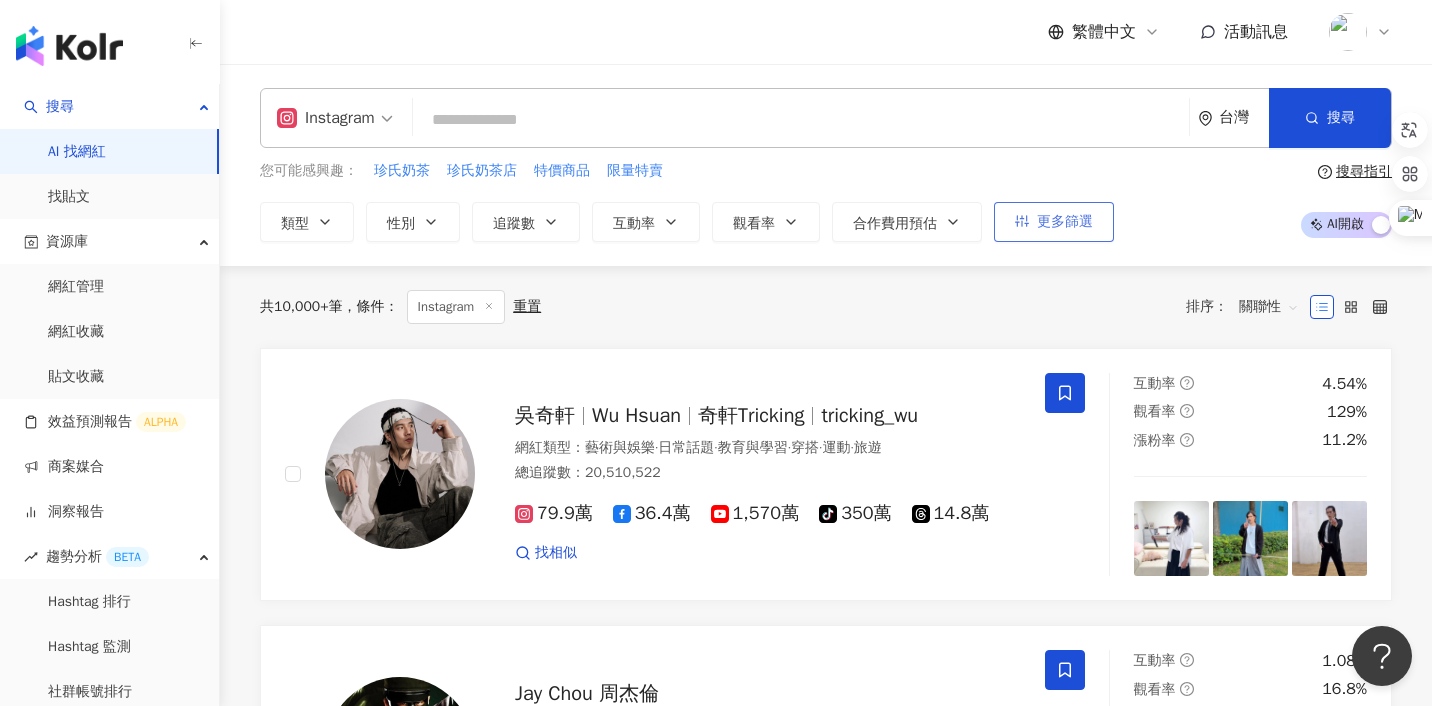 click on "更多篩選" at bounding box center [1054, 222] 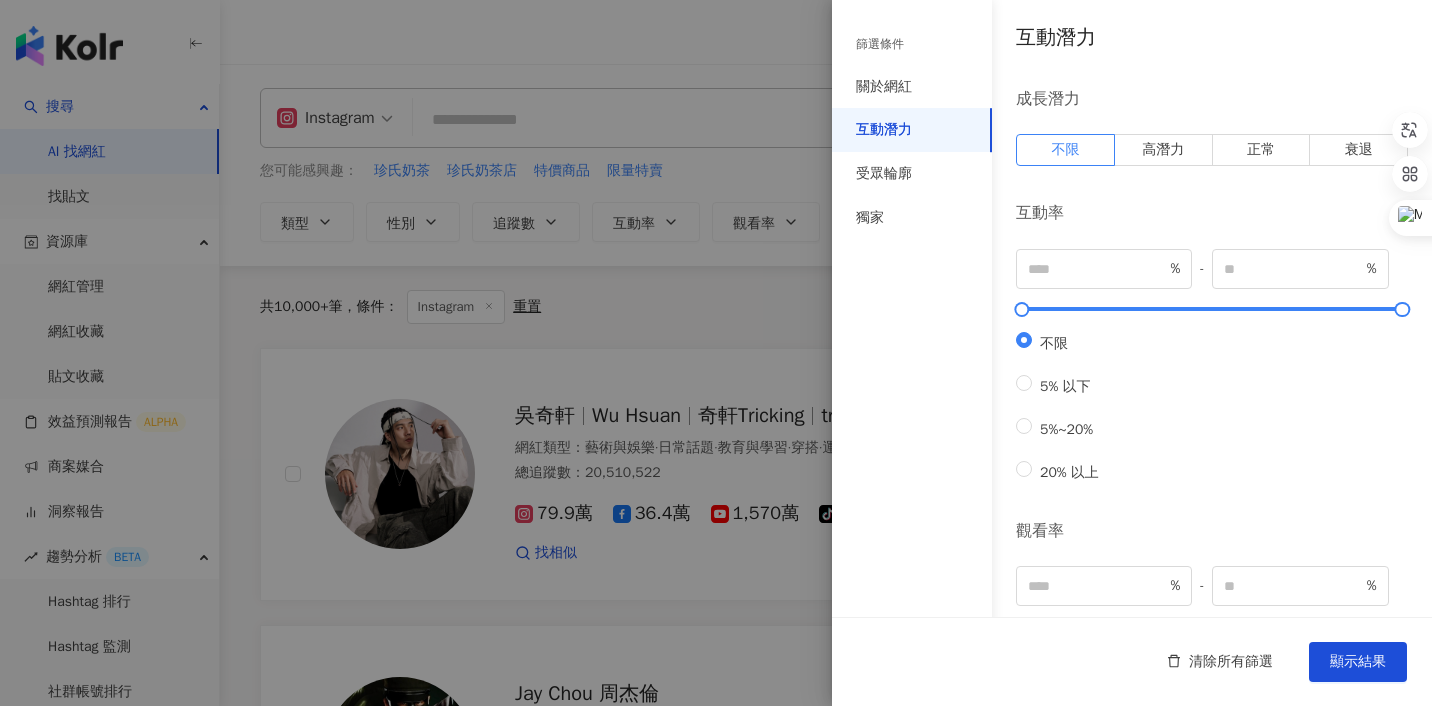 click at bounding box center [716, 353] 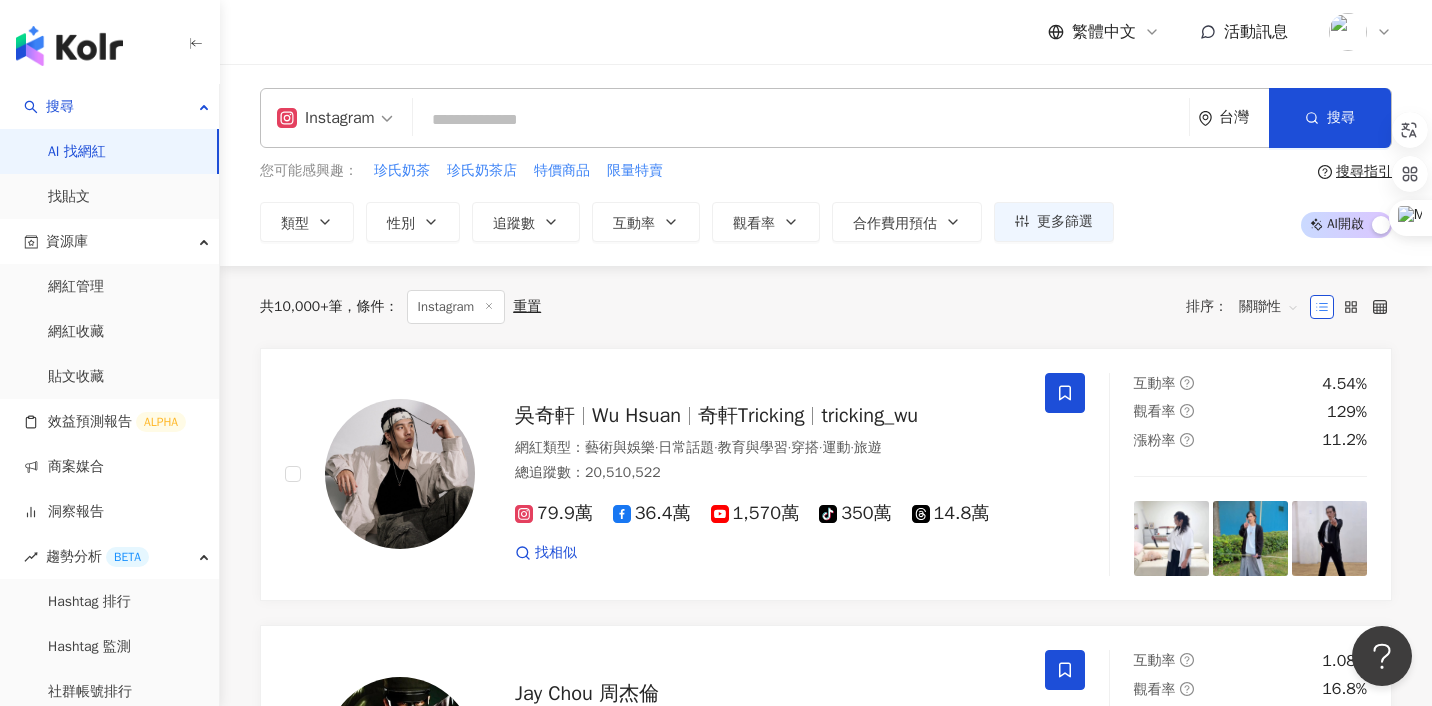 click on "Instagram" at bounding box center [326, 118] 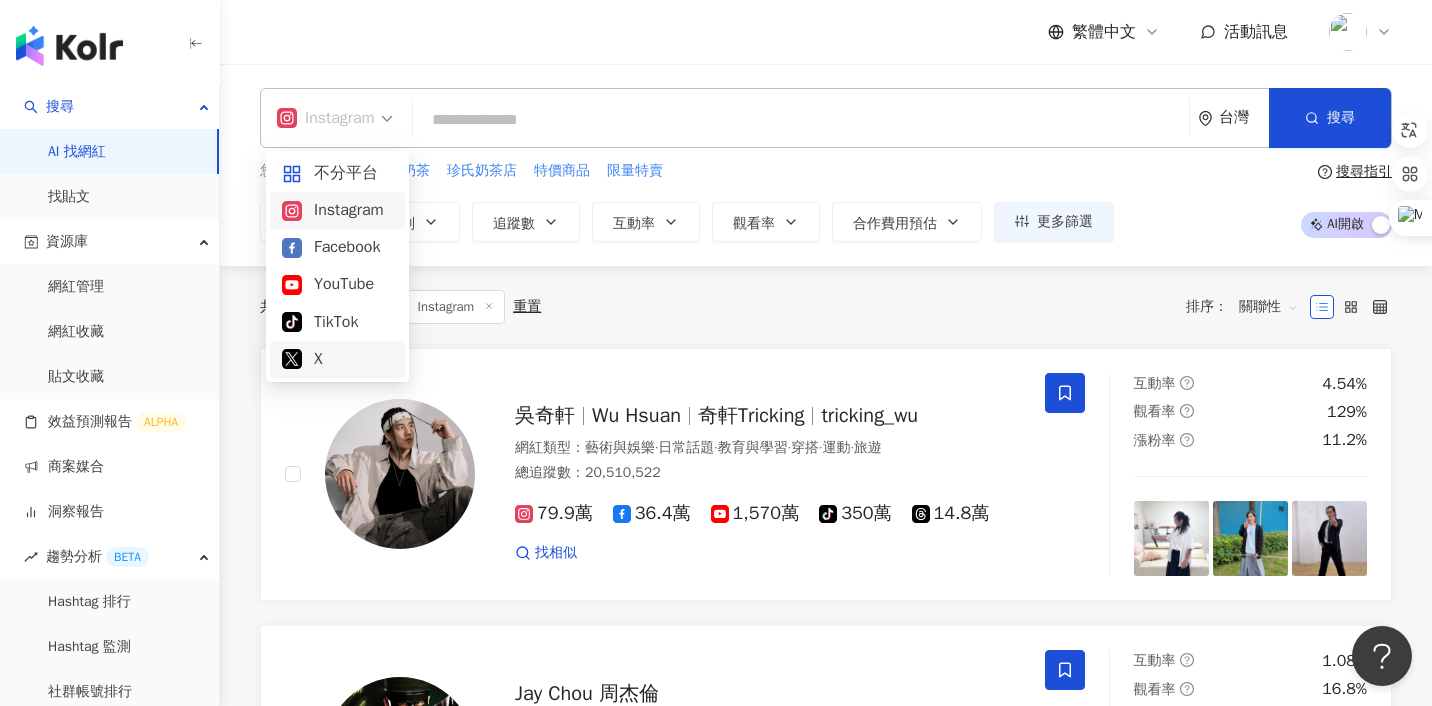 click on "X" at bounding box center (337, 359) 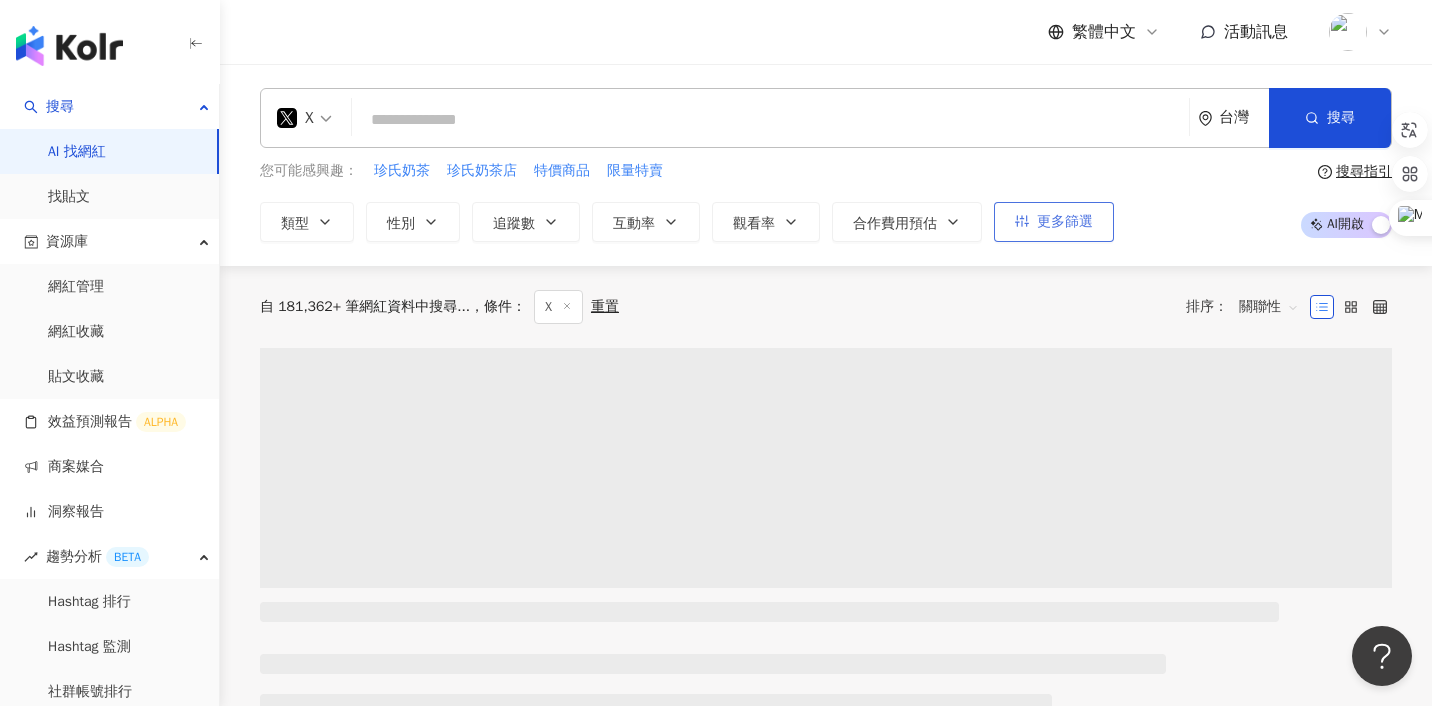 click on "更多篩選" at bounding box center [1065, 222] 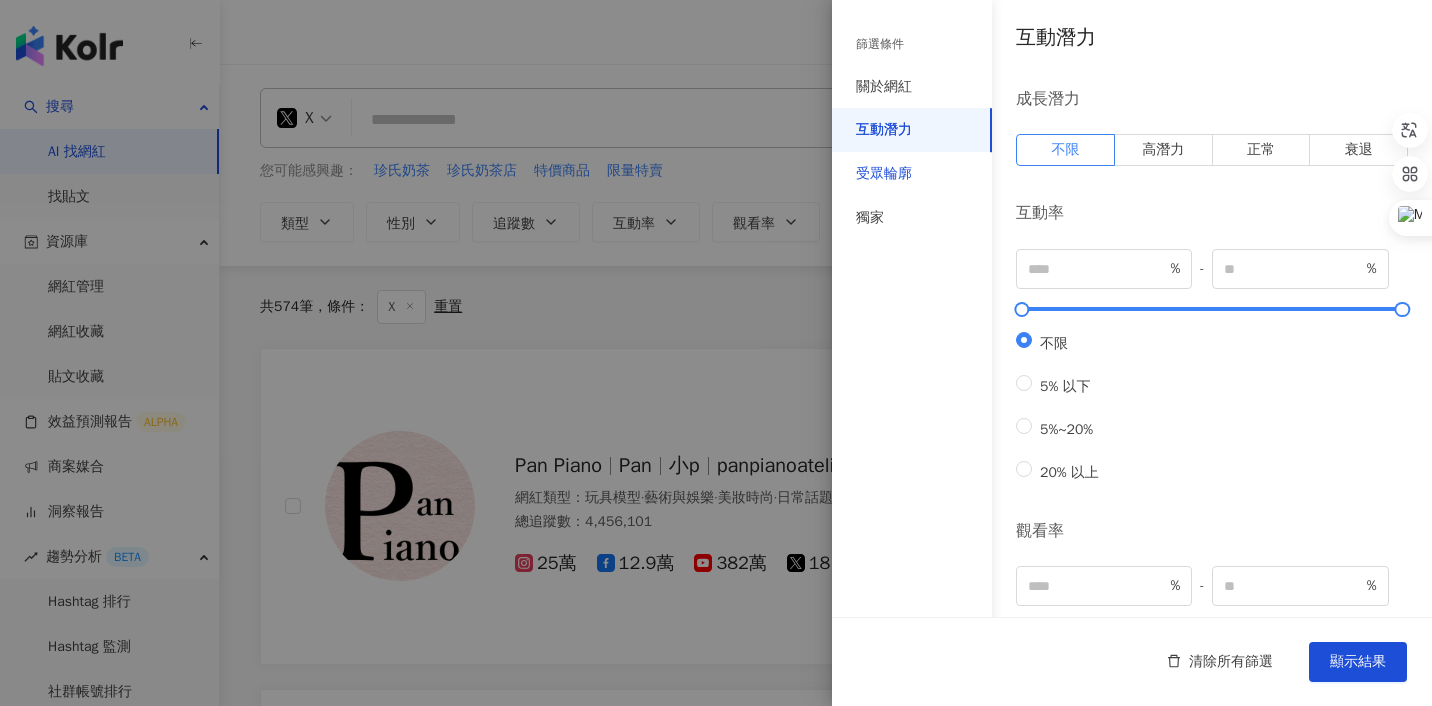 click on "受眾輪廓" at bounding box center [884, 174] 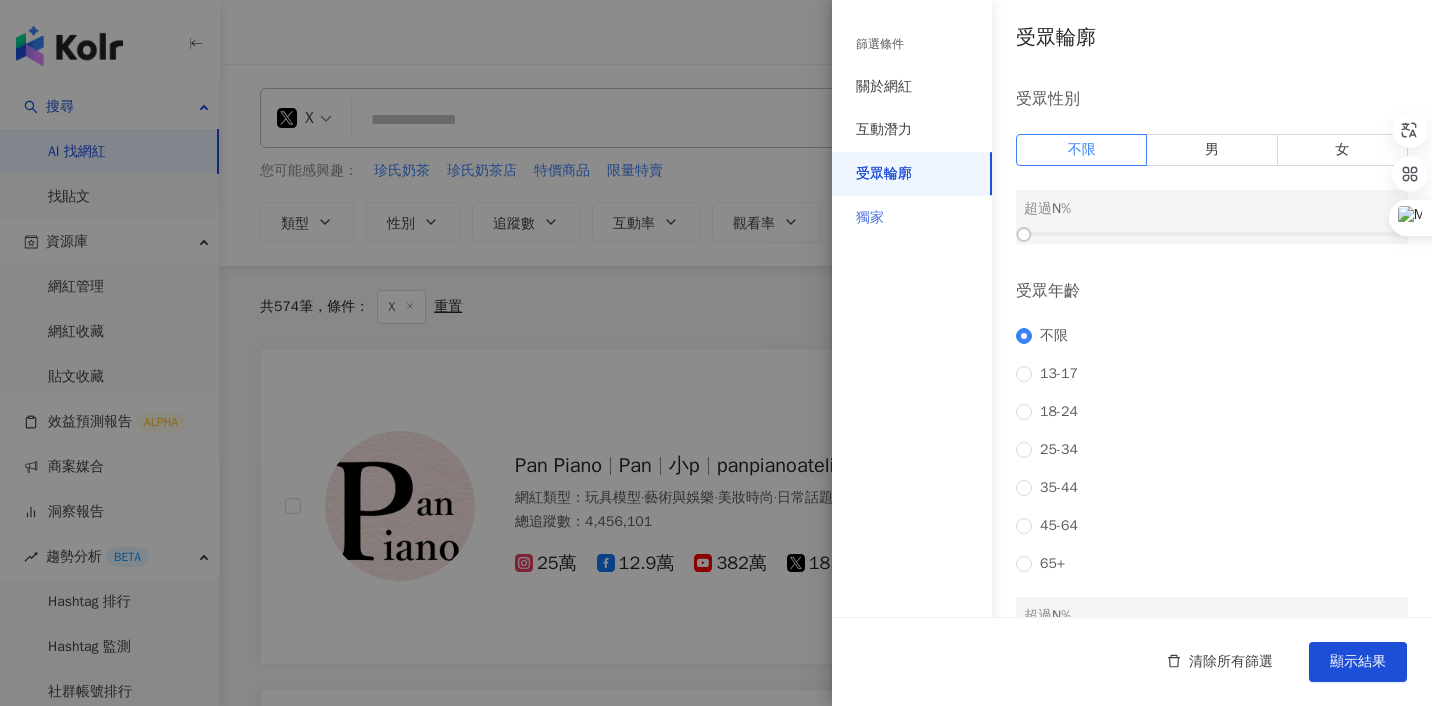click on "獨家" at bounding box center (912, 218) 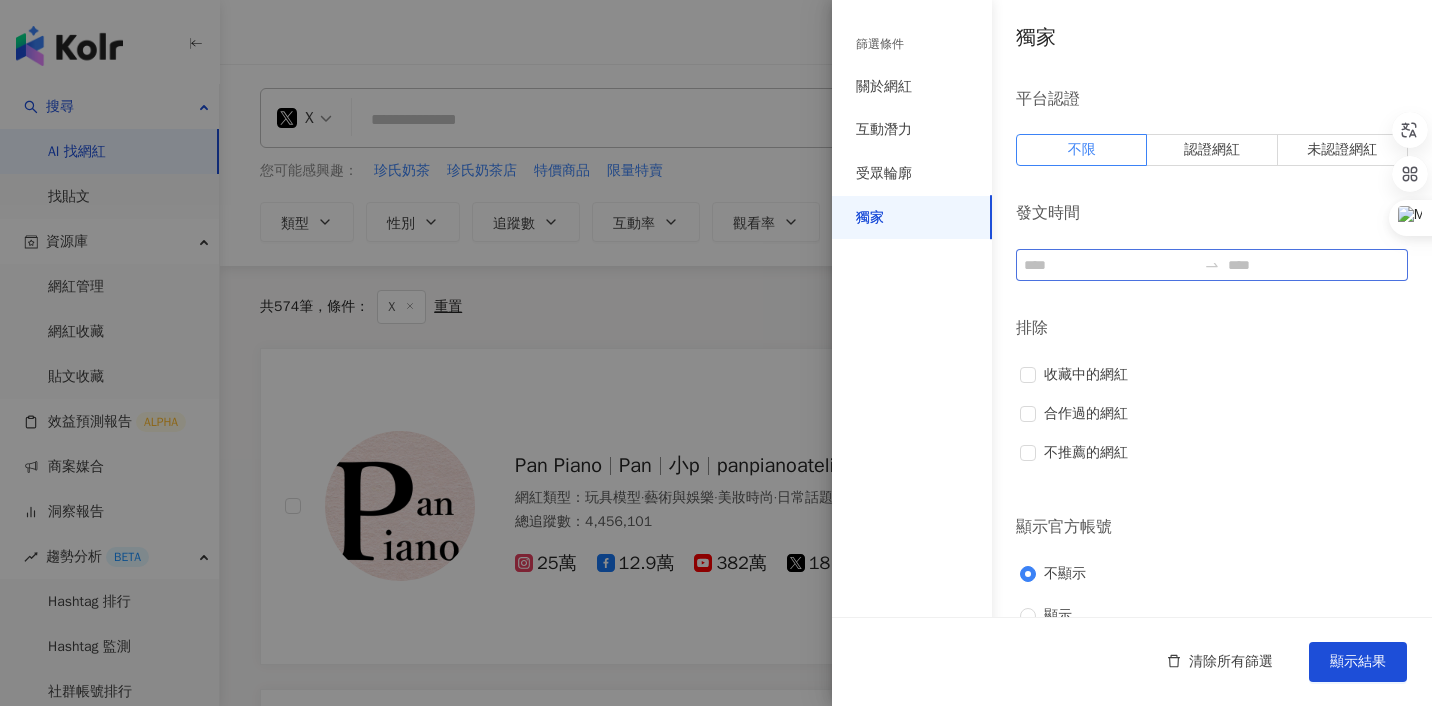 scroll, scrollTop: 32, scrollLeft: 0, axis: vertical 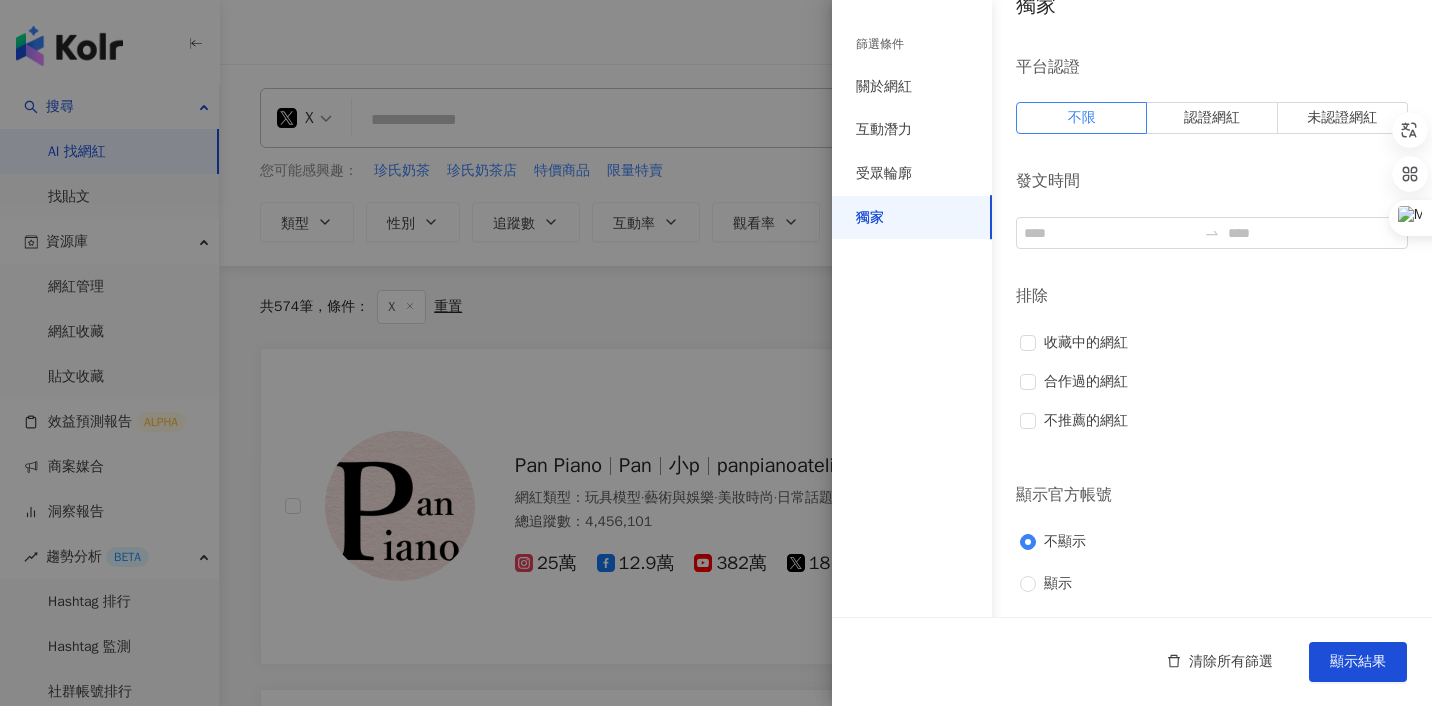click at bounding box center (716, 353) 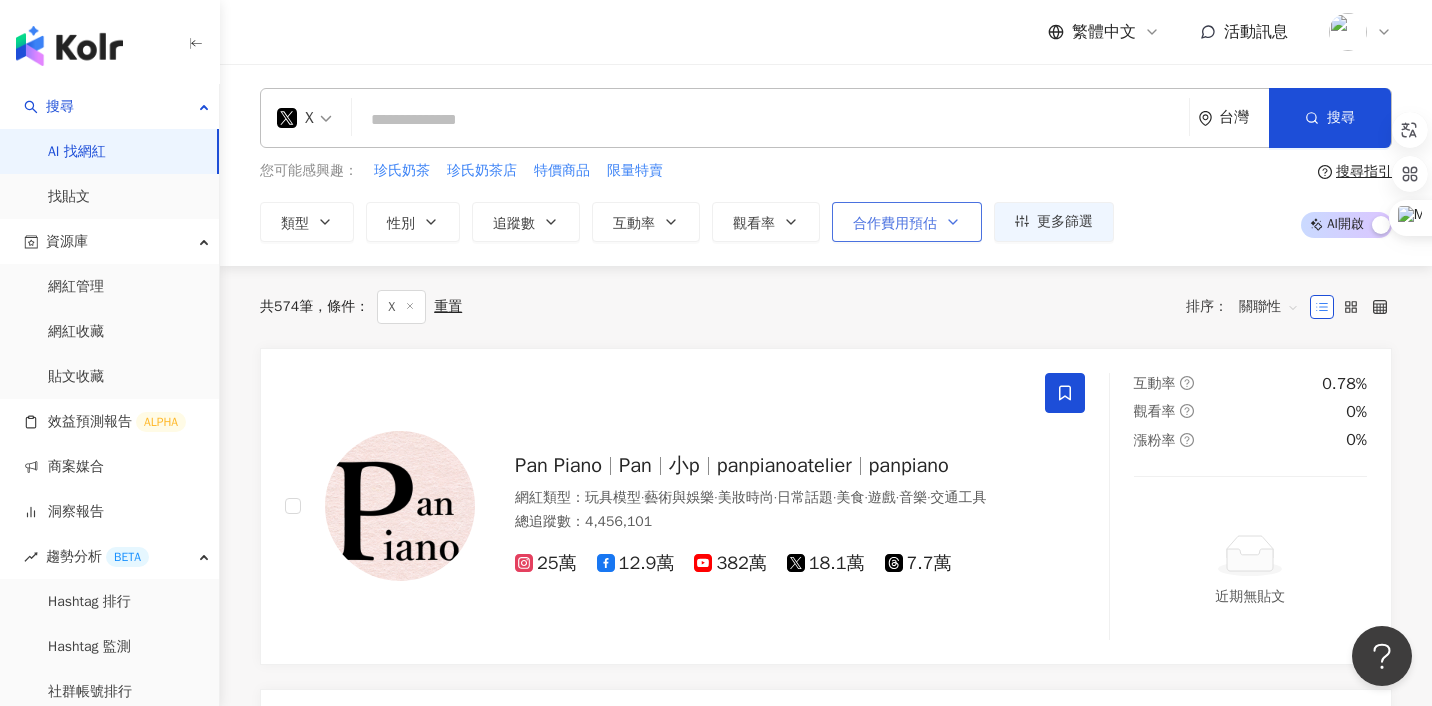 click on "合作費用預估" at bounding box center [895, 224] 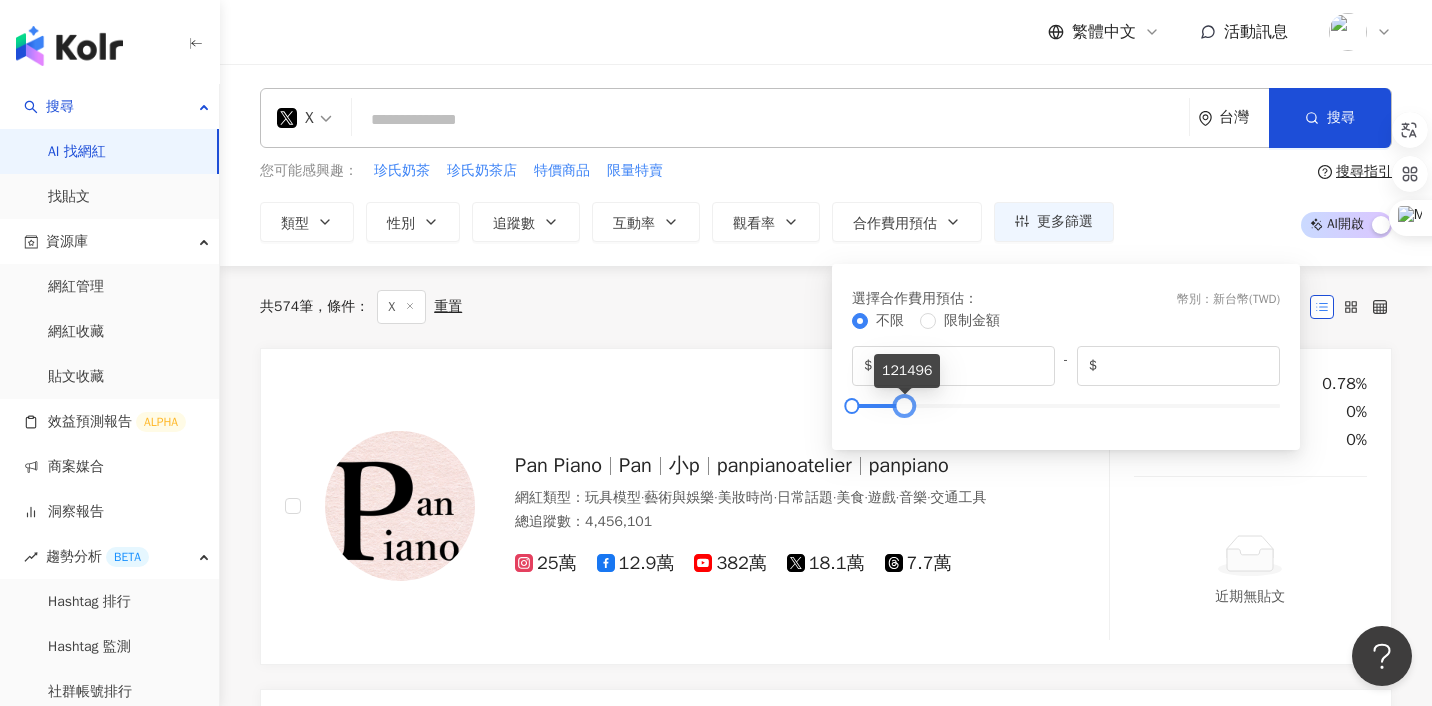 drag, startPoint x: 1272, startPoint y: 412, endPoint x: 895, endPoint y: 428, distance: 377.33936 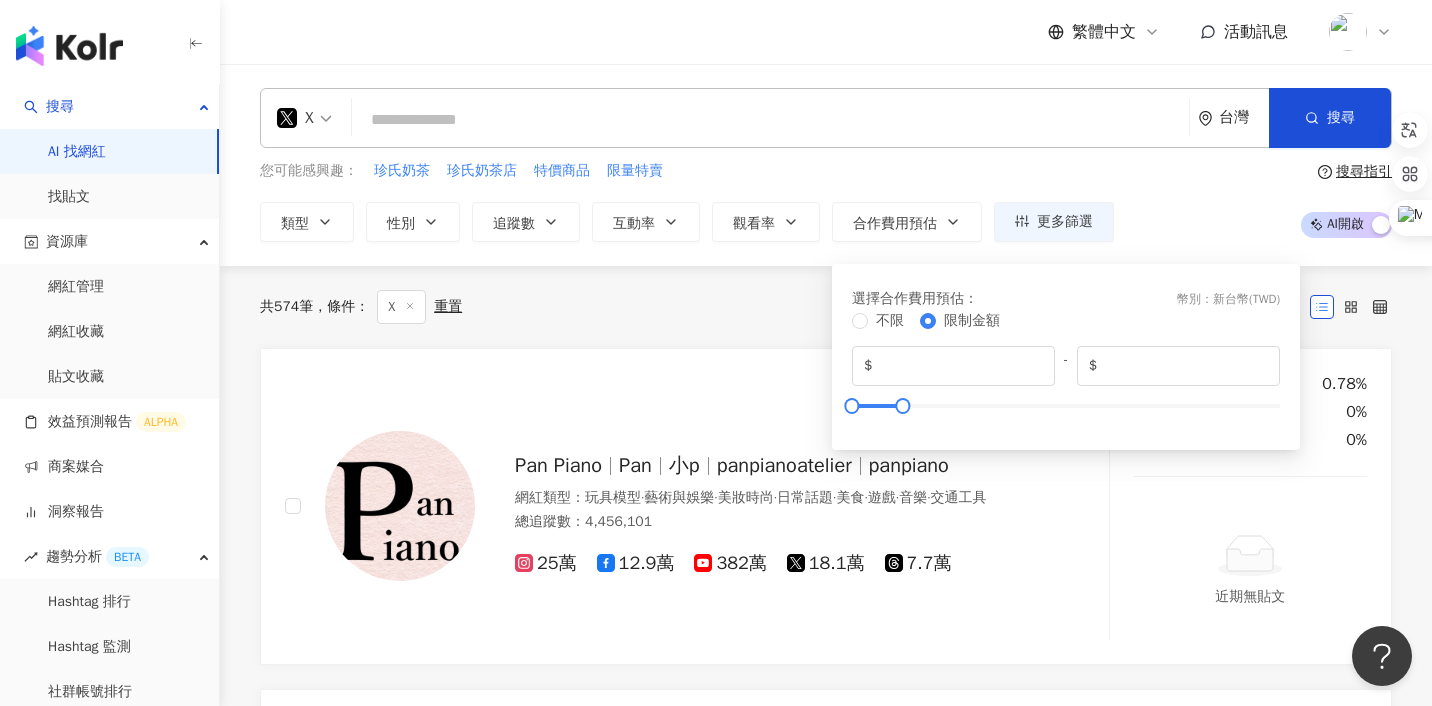 click on "共  574  筆 條件 ： X 重置 排序： 關聯性" at bounding box center (826, 307) 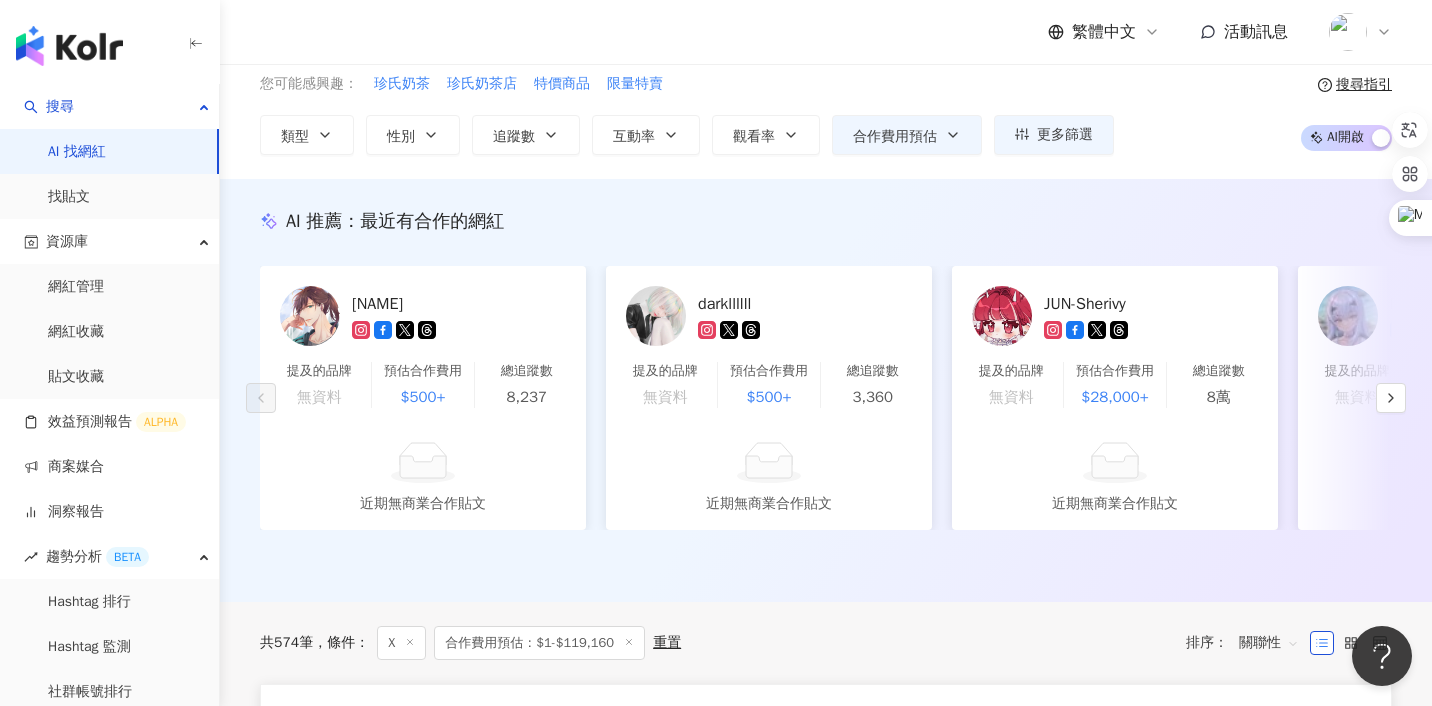 scroll, scrollTop: 83, scrollLeft: 0, axis: vertical 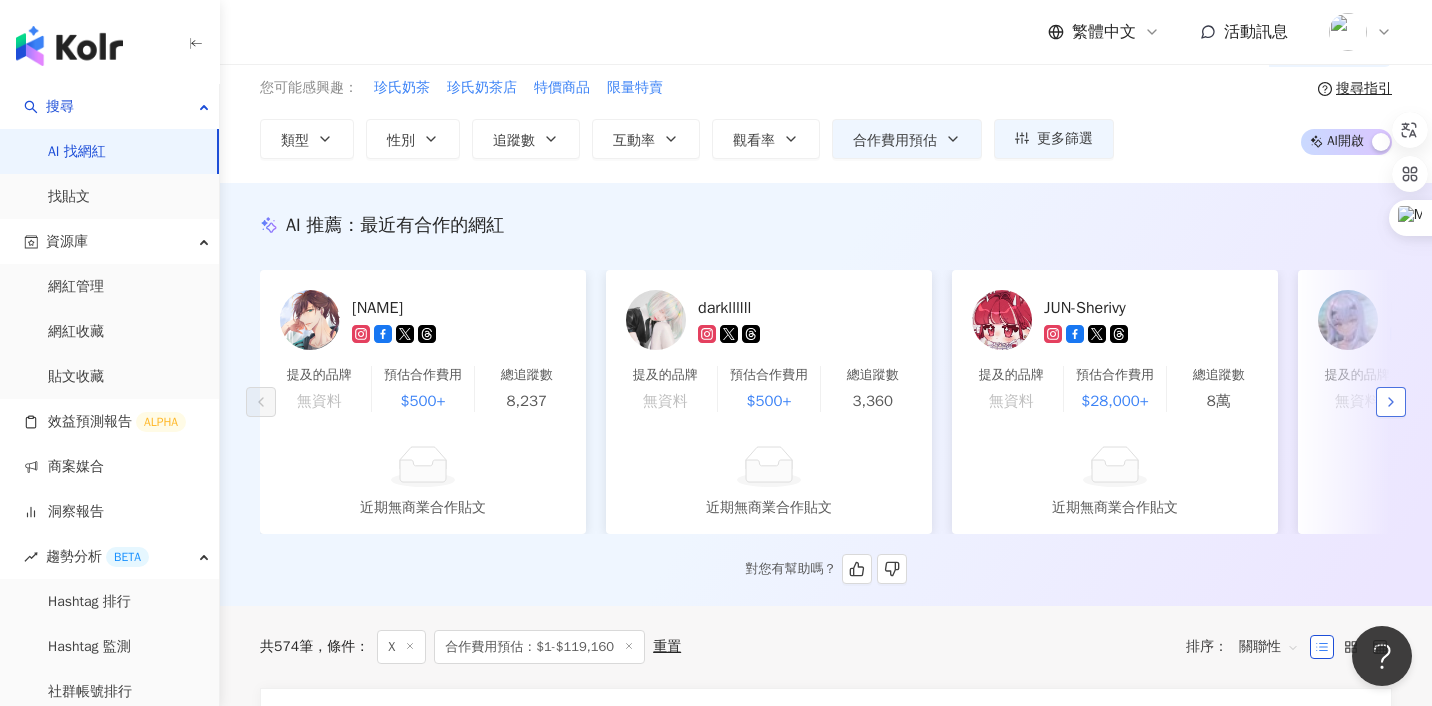 click 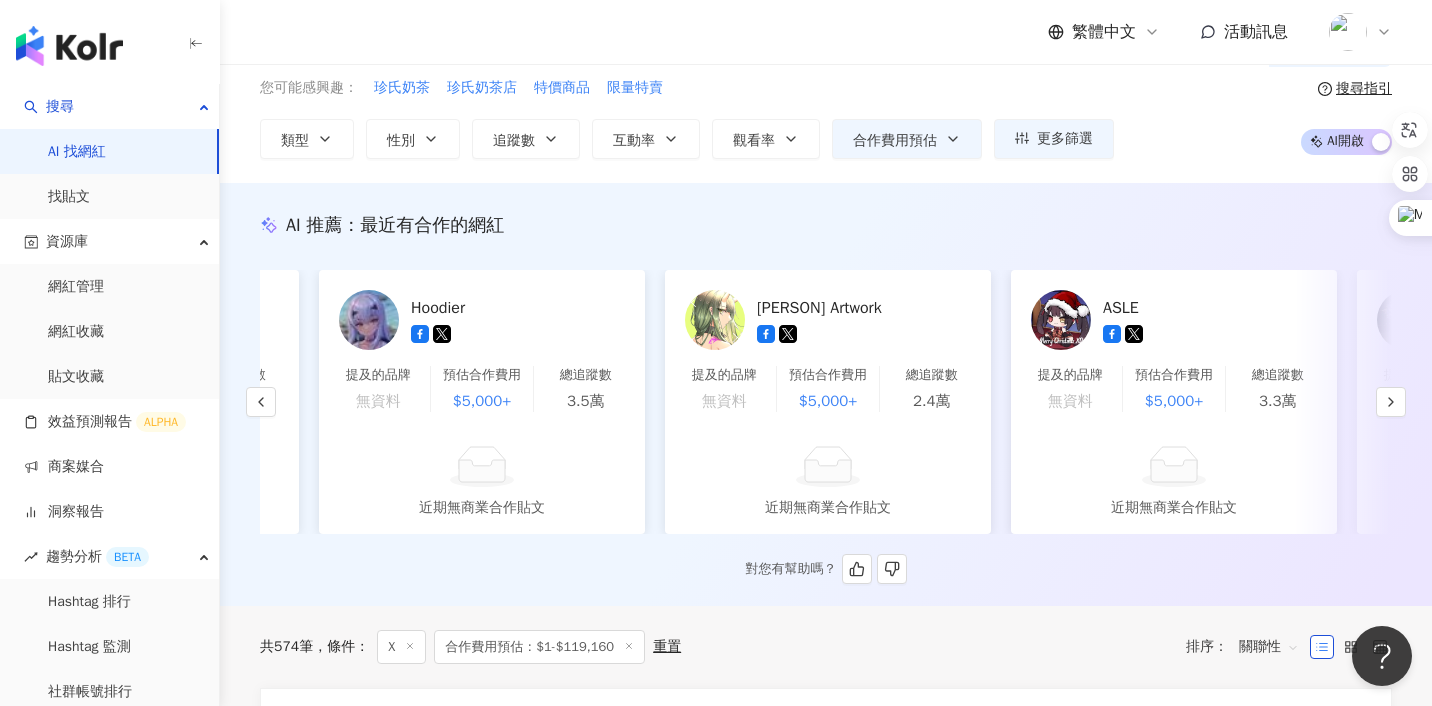 scroll, scrollTop: 0, scrollLeft: 1038, axis: horizontal 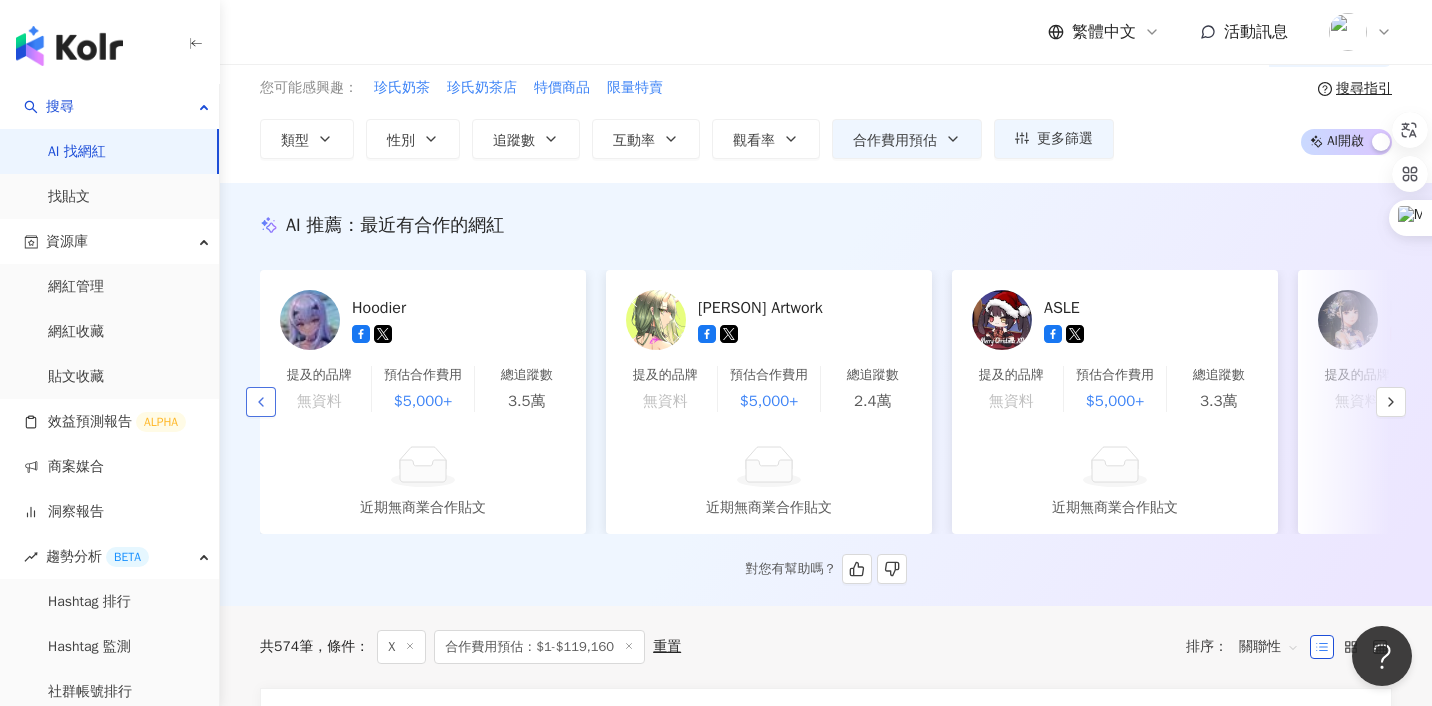click 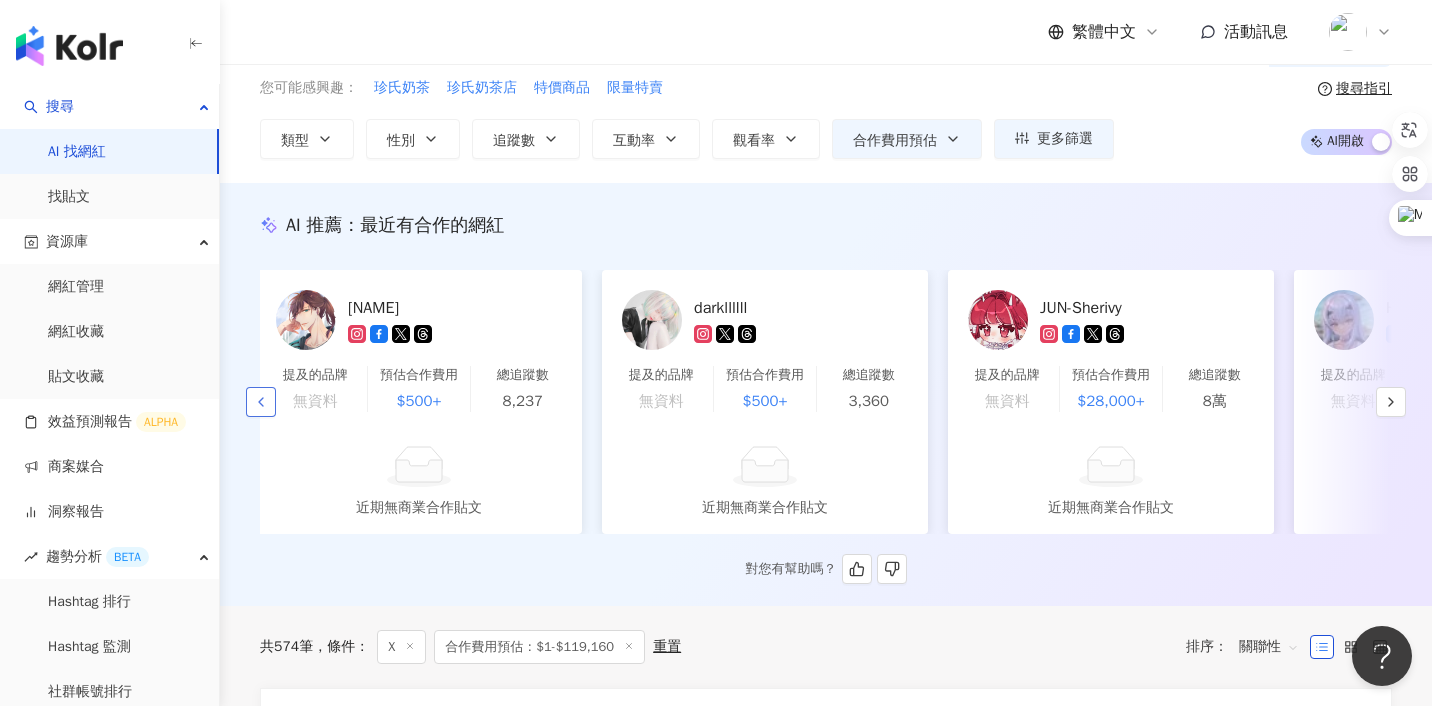 scroll, scrollTop: 0, scrollLeft: 0, axis: both 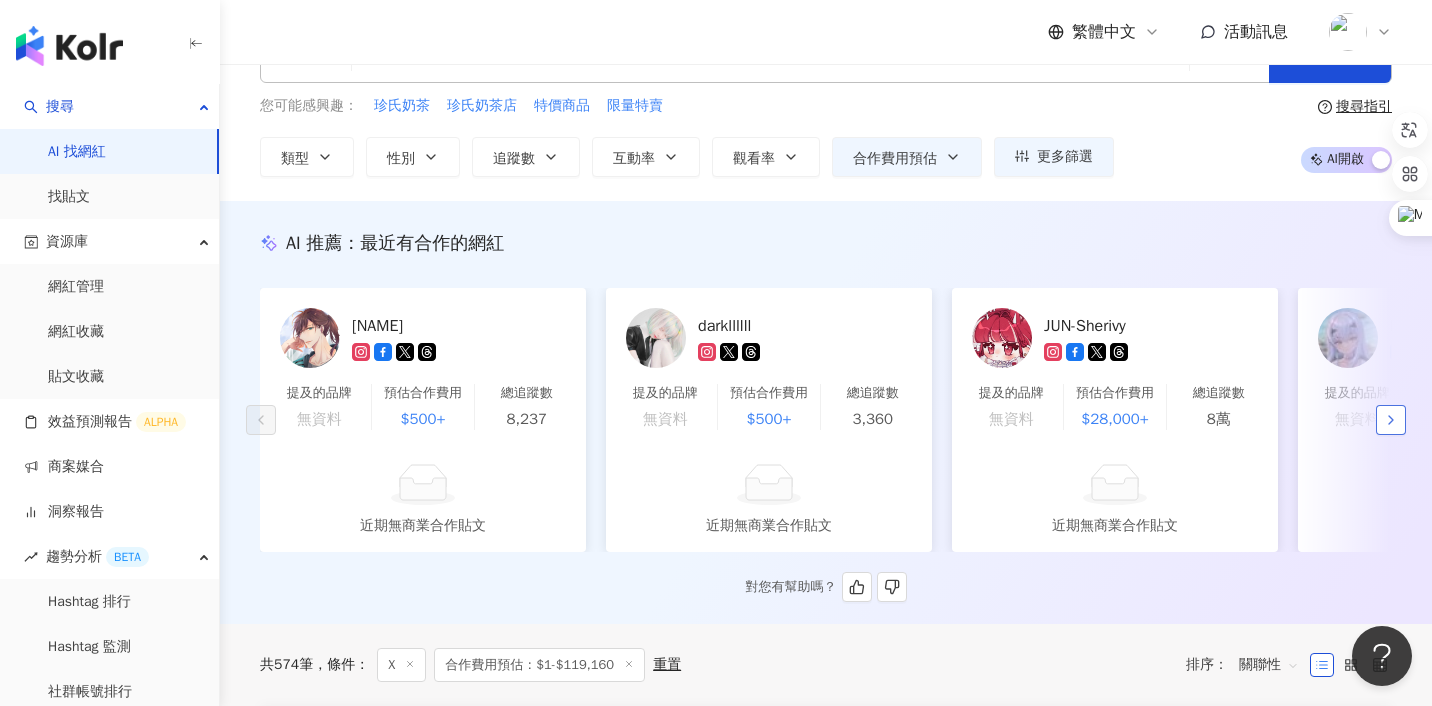click 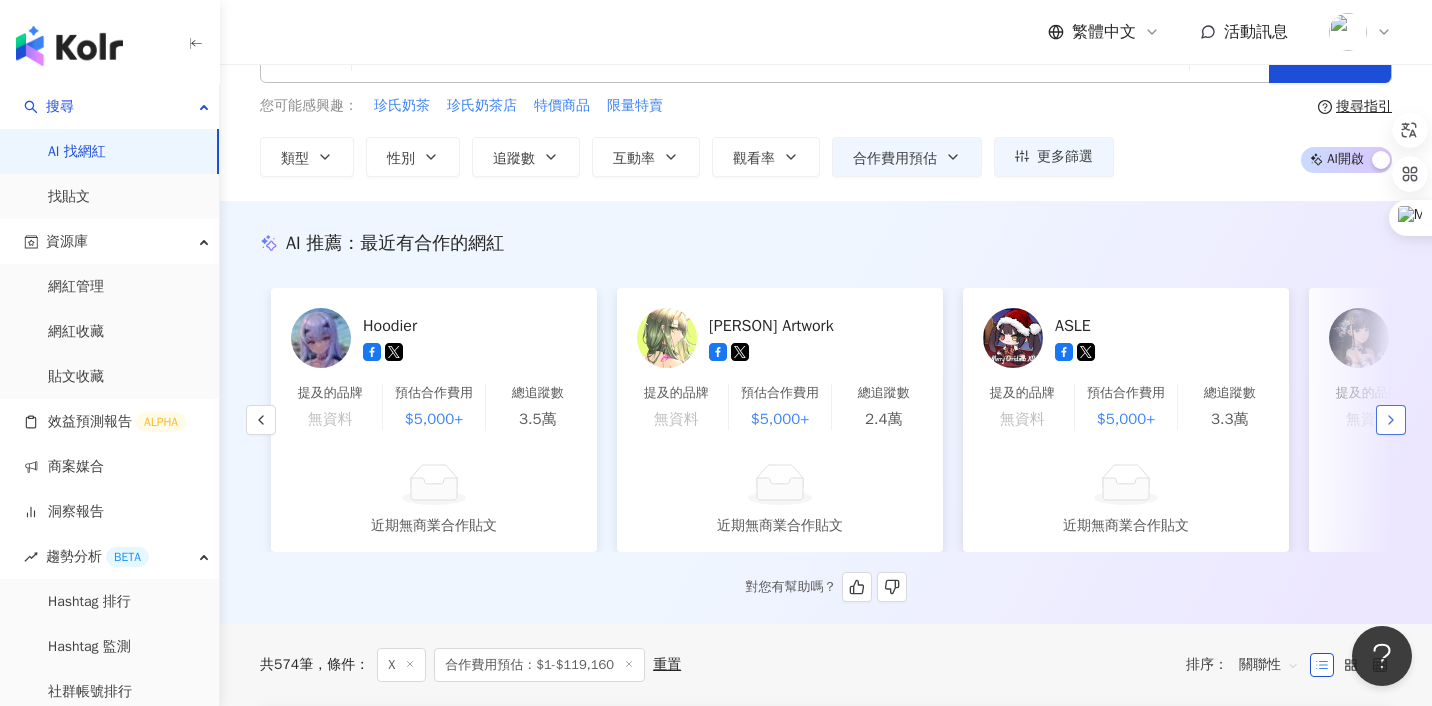 scroll, scrollTop: 0, scrollLeft: 1038, axis: horizontal 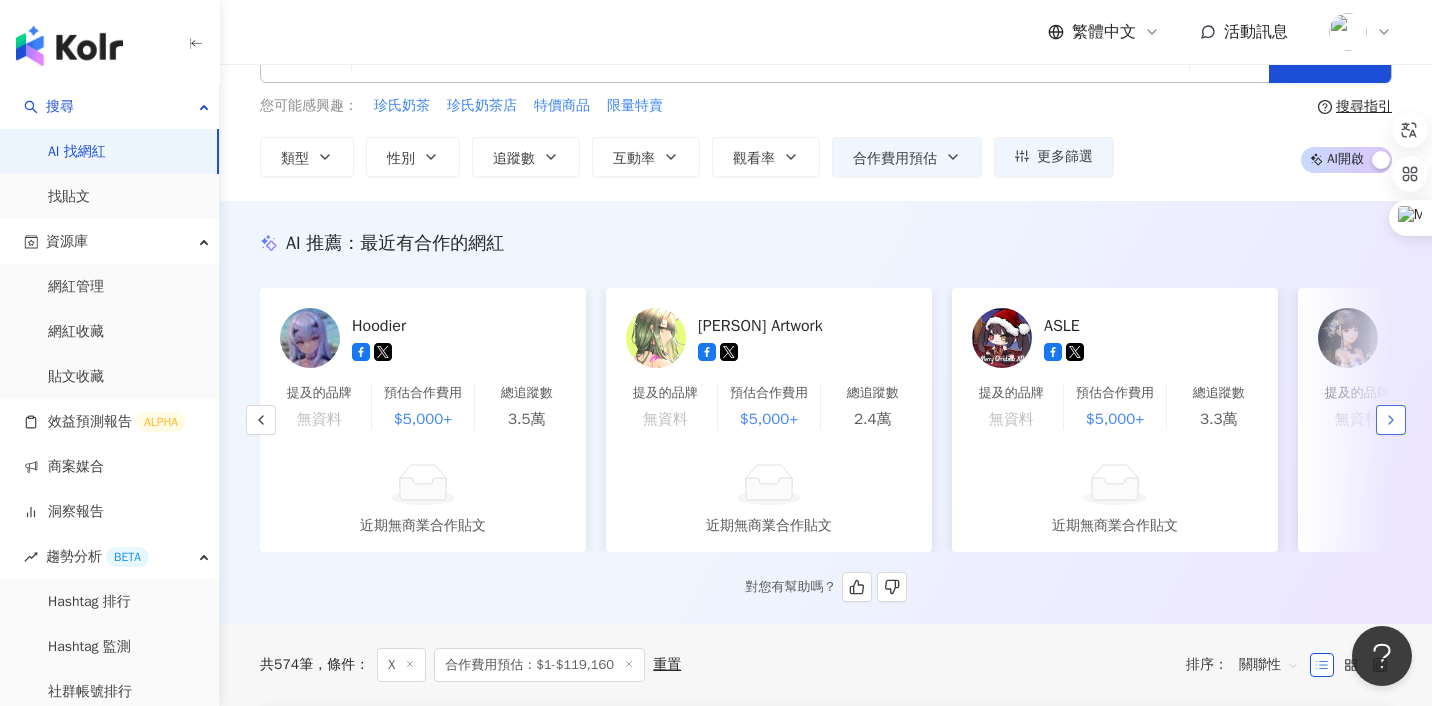 click 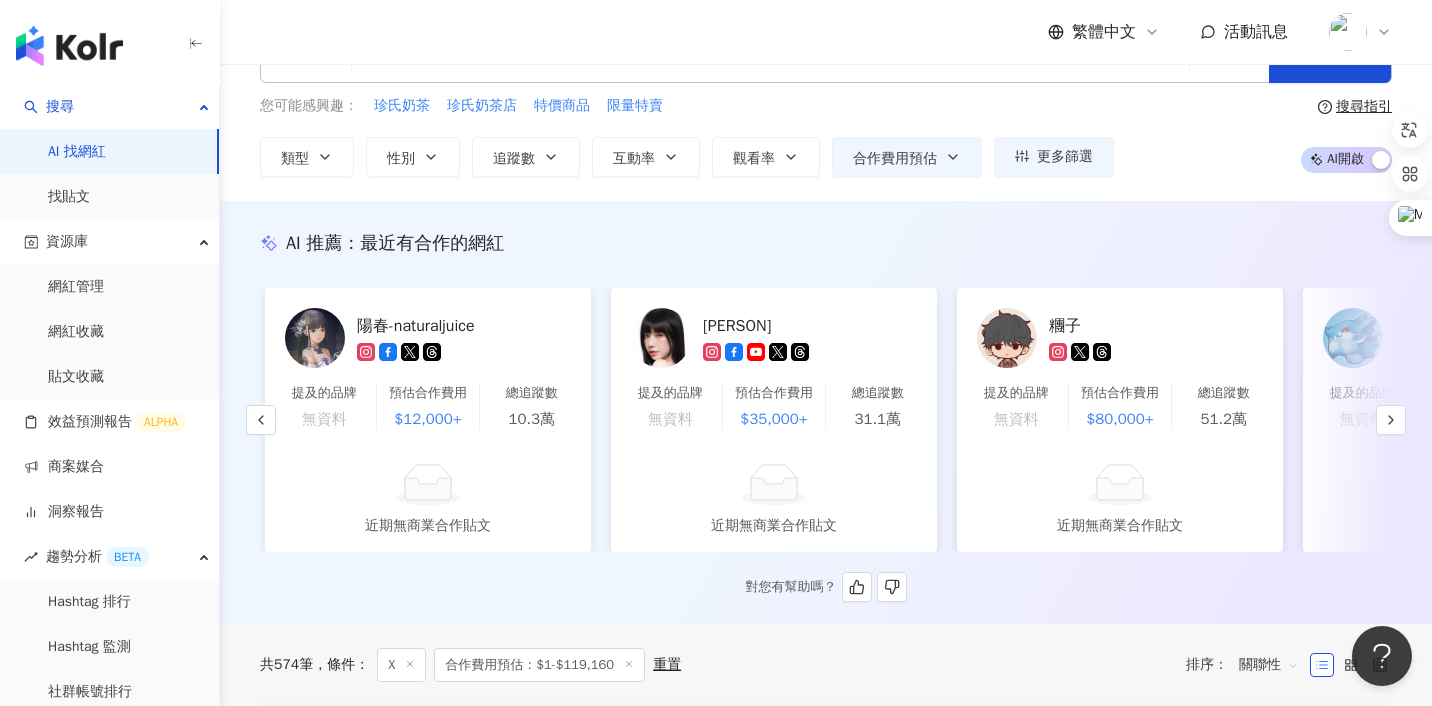 scroll, scrollTop: 0, scrollLeft: 2076, axis: horizontal 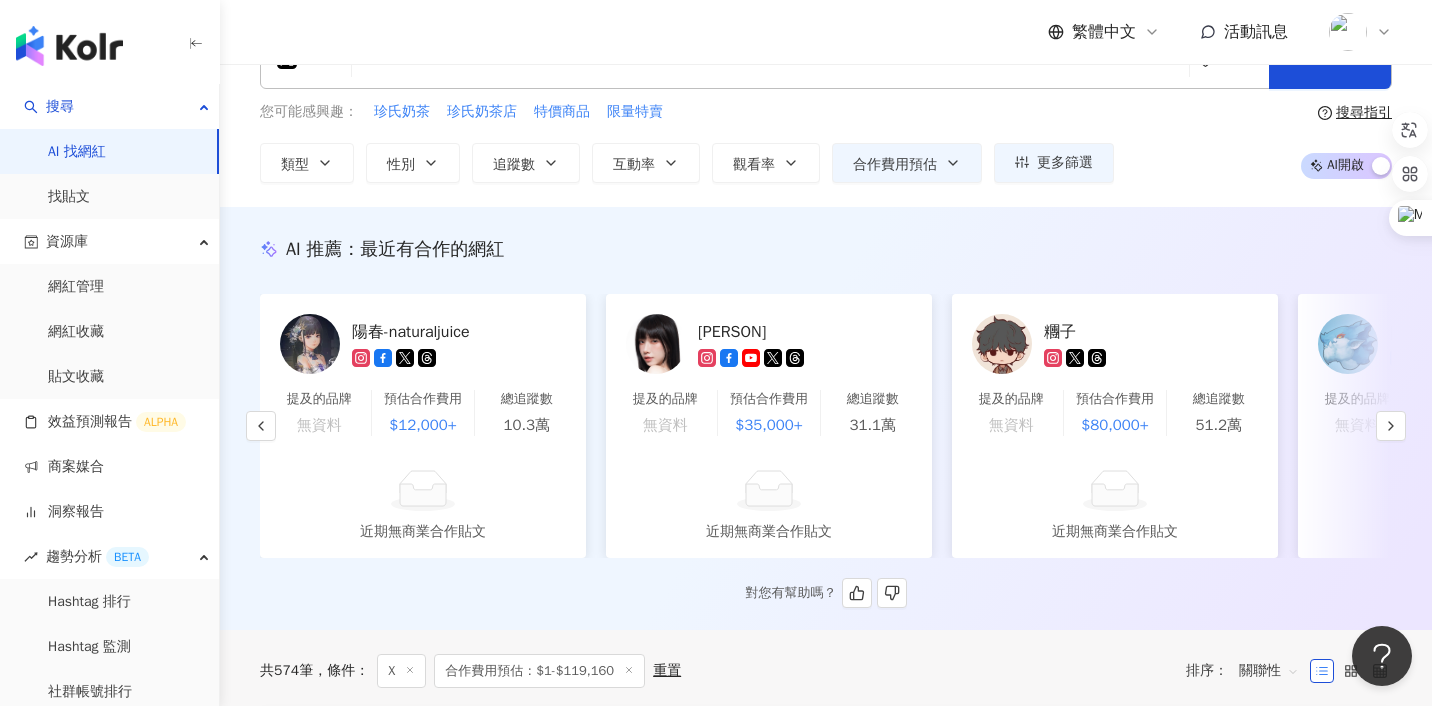 click on "$35,000+" at bounding box center (768, 425) 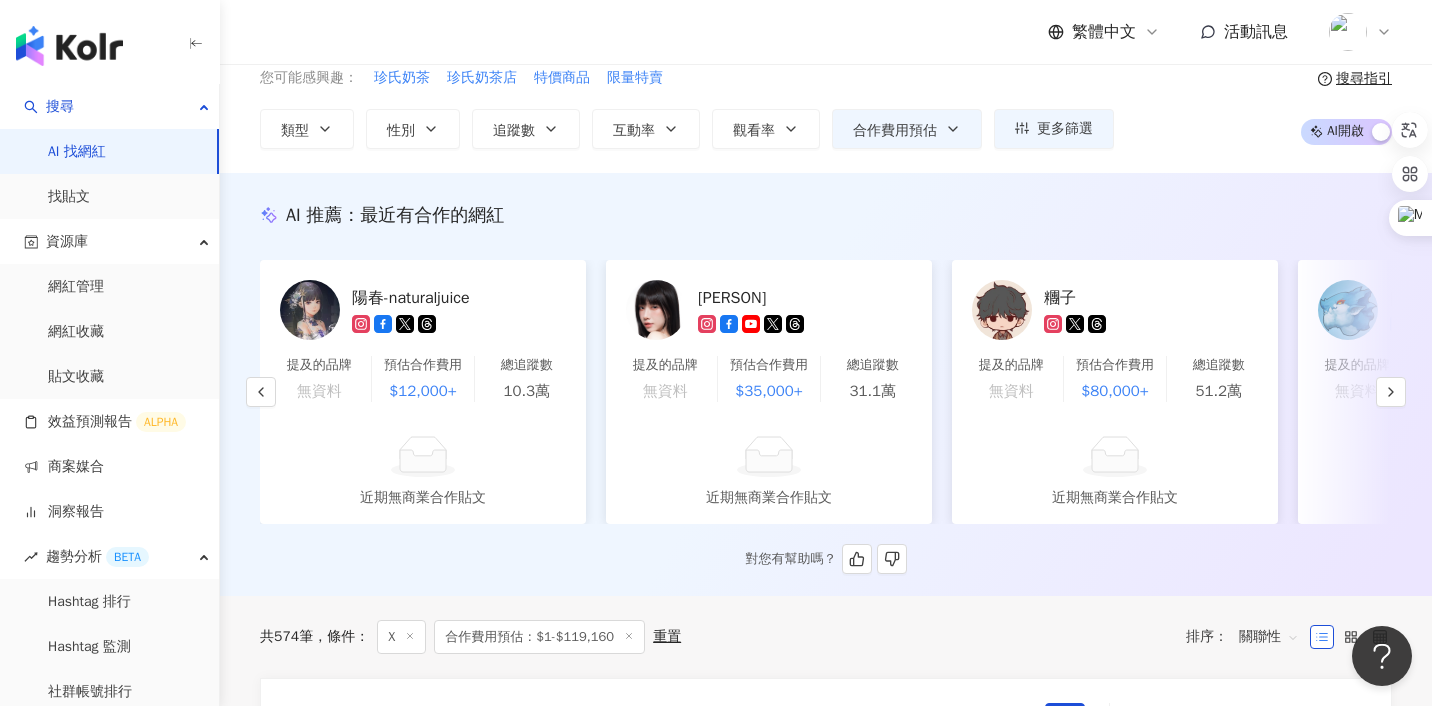 scroll, scrollTop: 0, scrollLeft: 0, axis: both 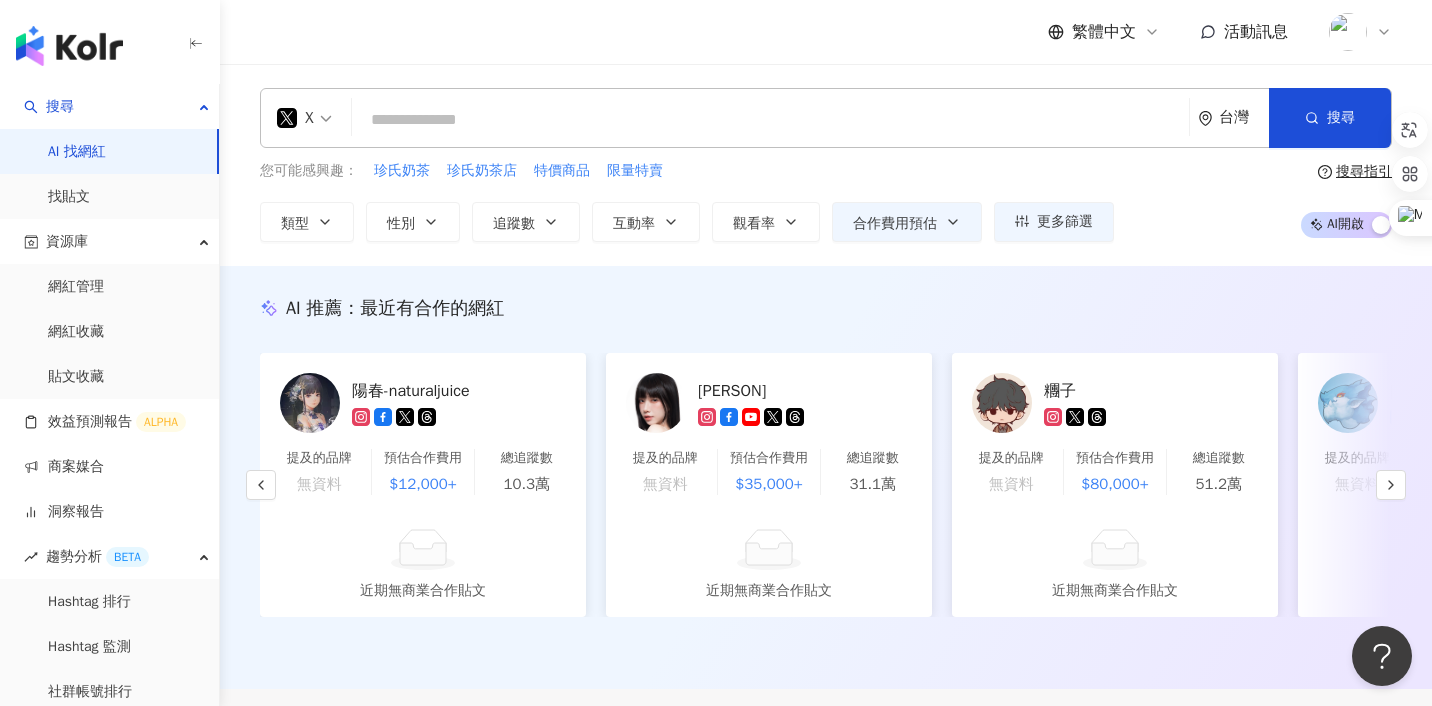 click 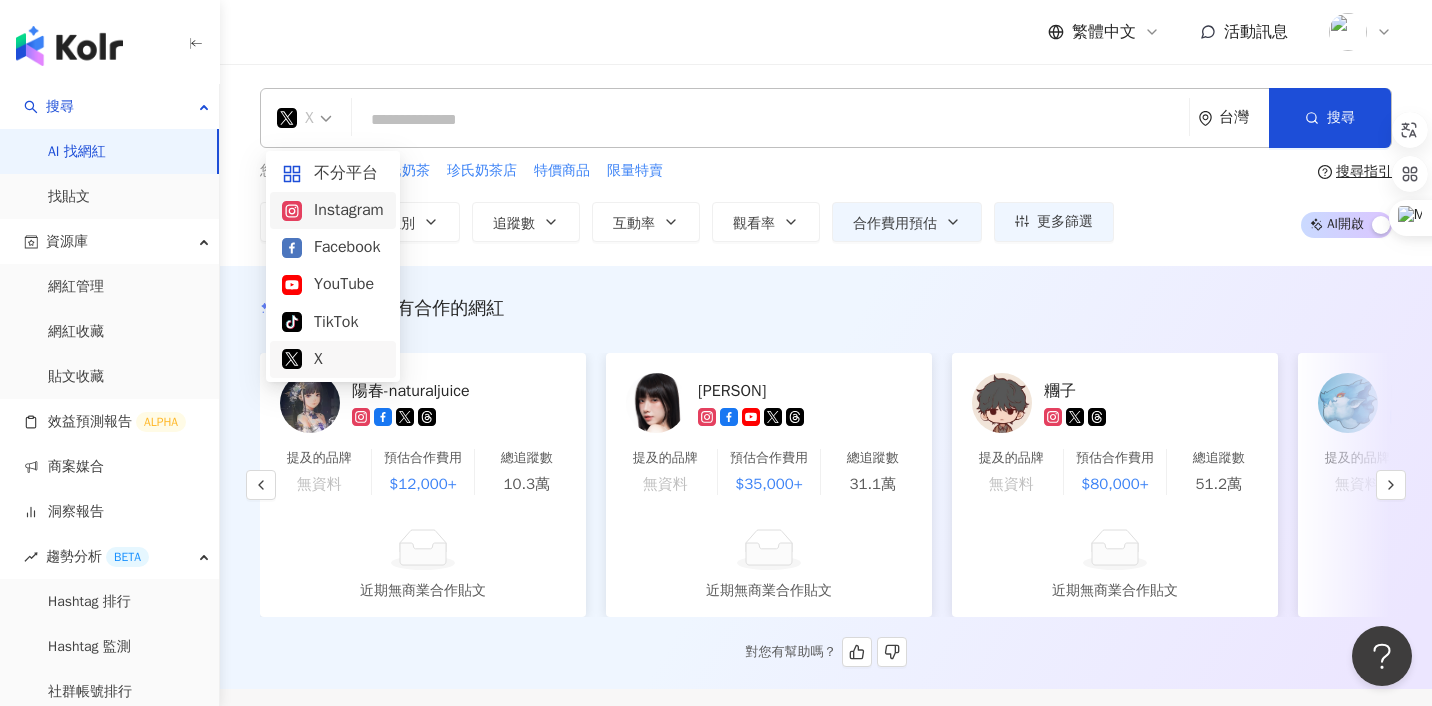 click on "AI 推薦 ： 最近有合作的網紅" at bounding box center (826, 308) 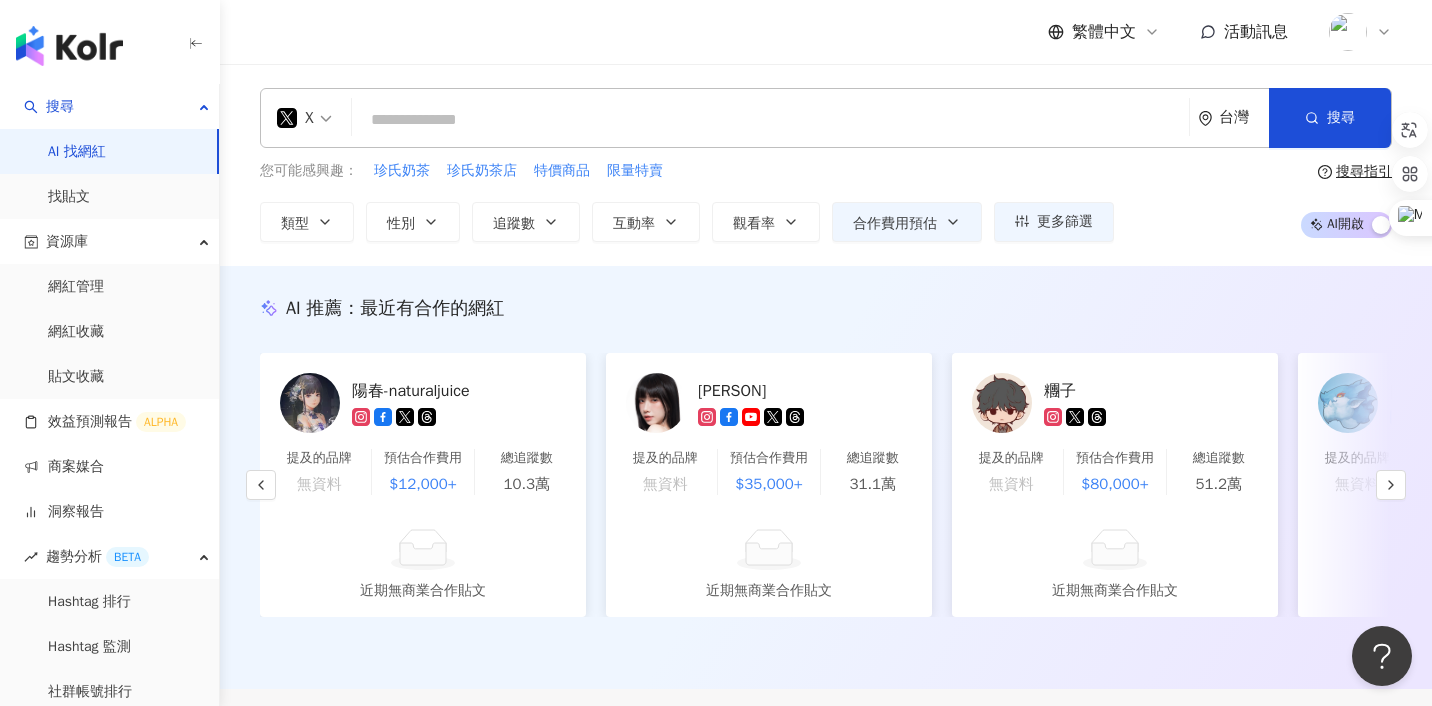 click on "X" at bounding box center (304, 118) 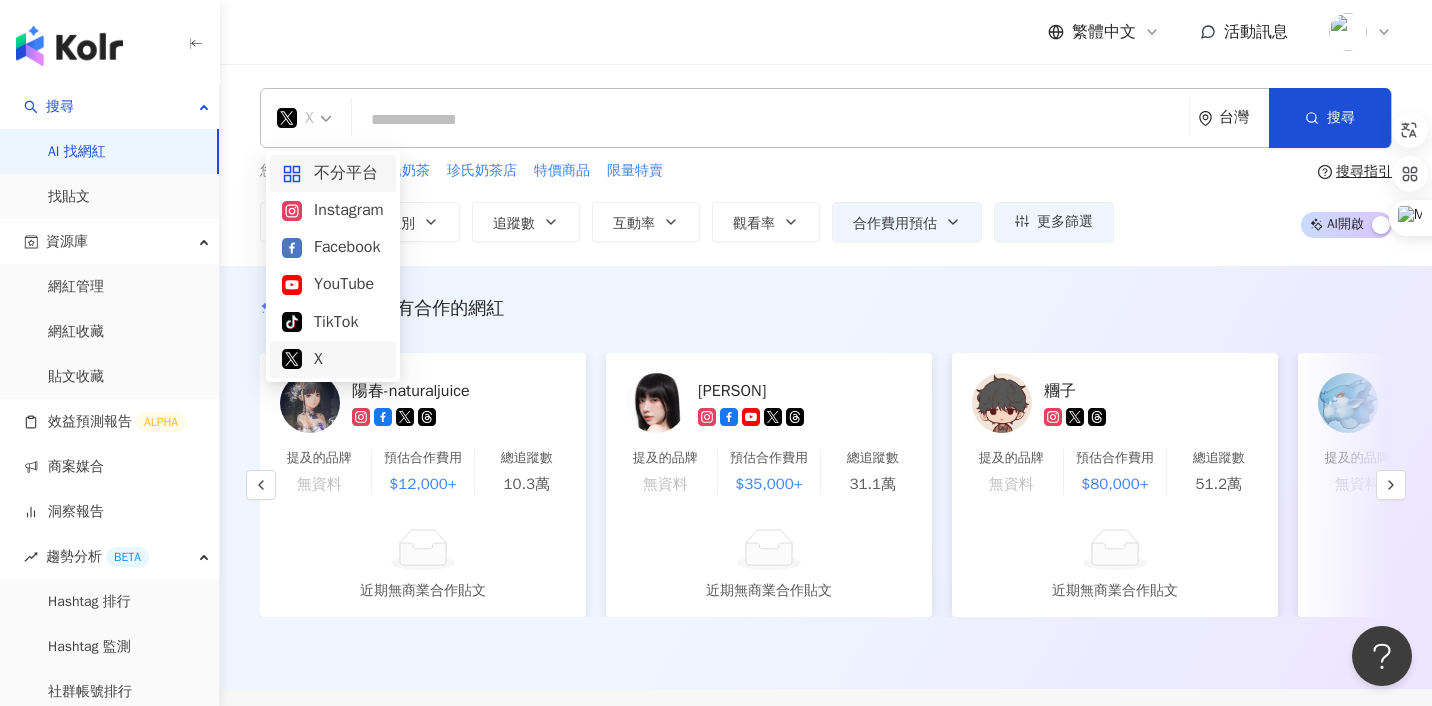 click on "不分平台" at bounding box center (333, 173) 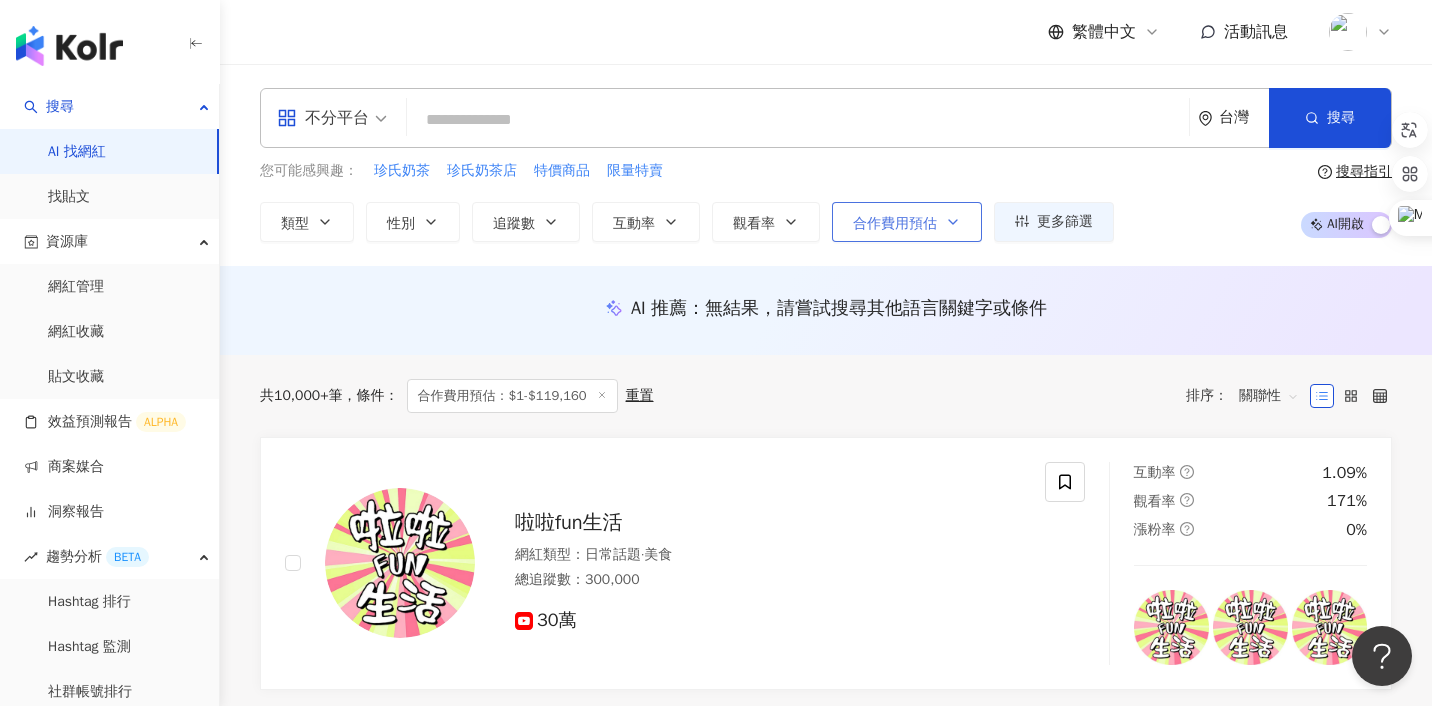 click on "合作費用預估" at bounding box center [895, 224] 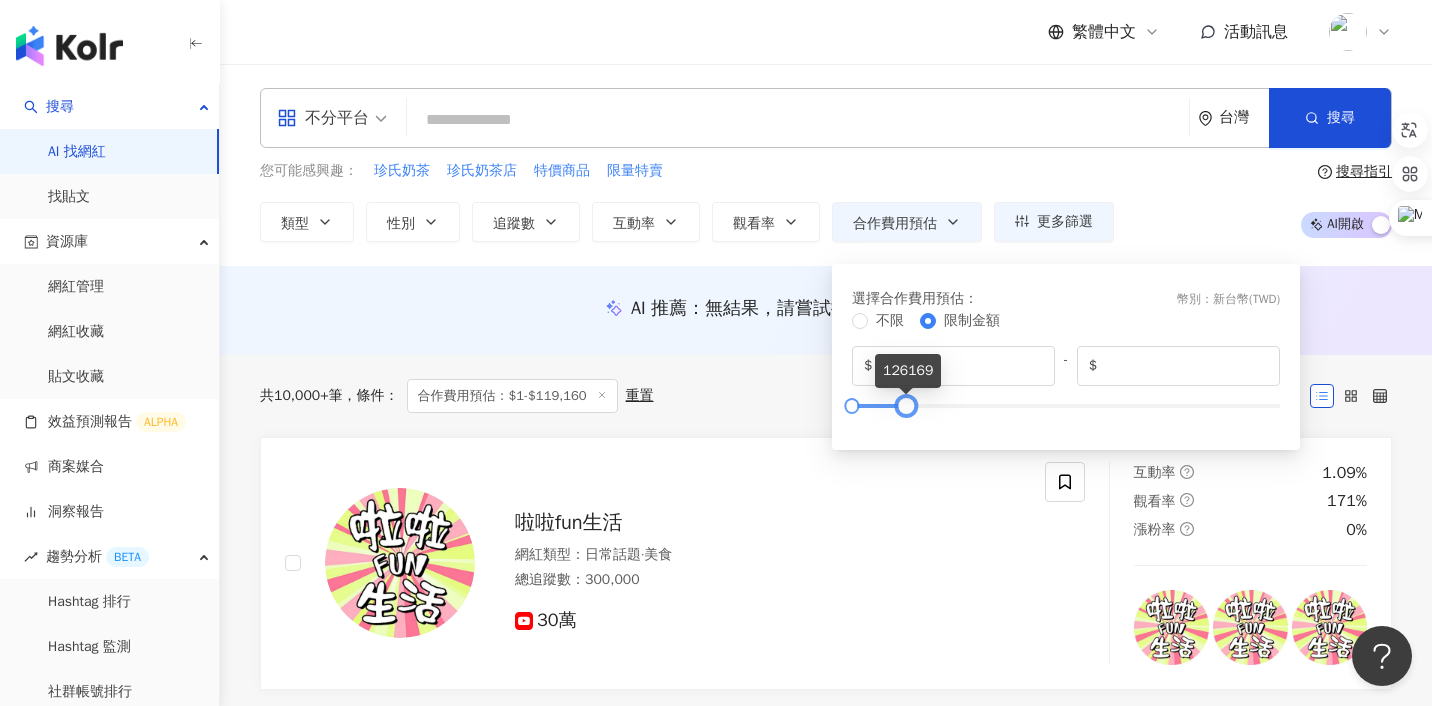 type on "******" 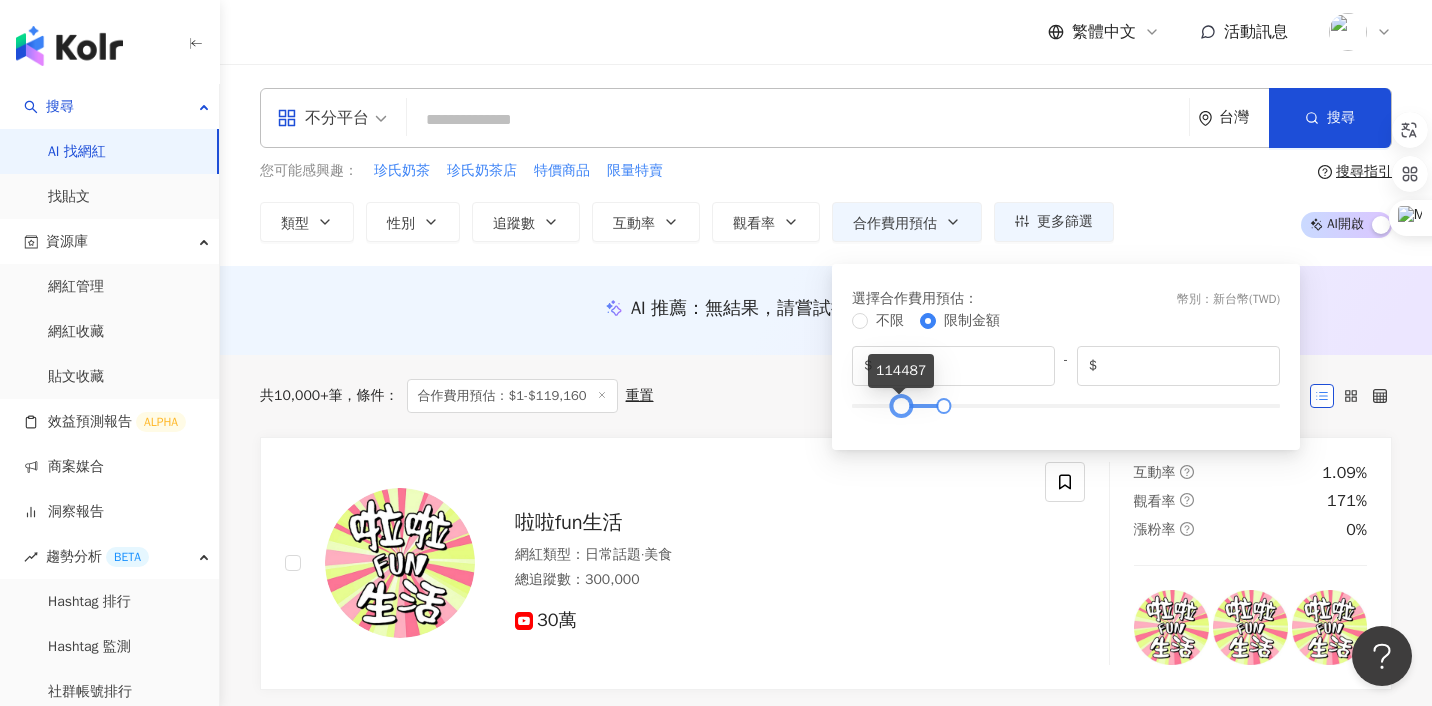 type on "******" 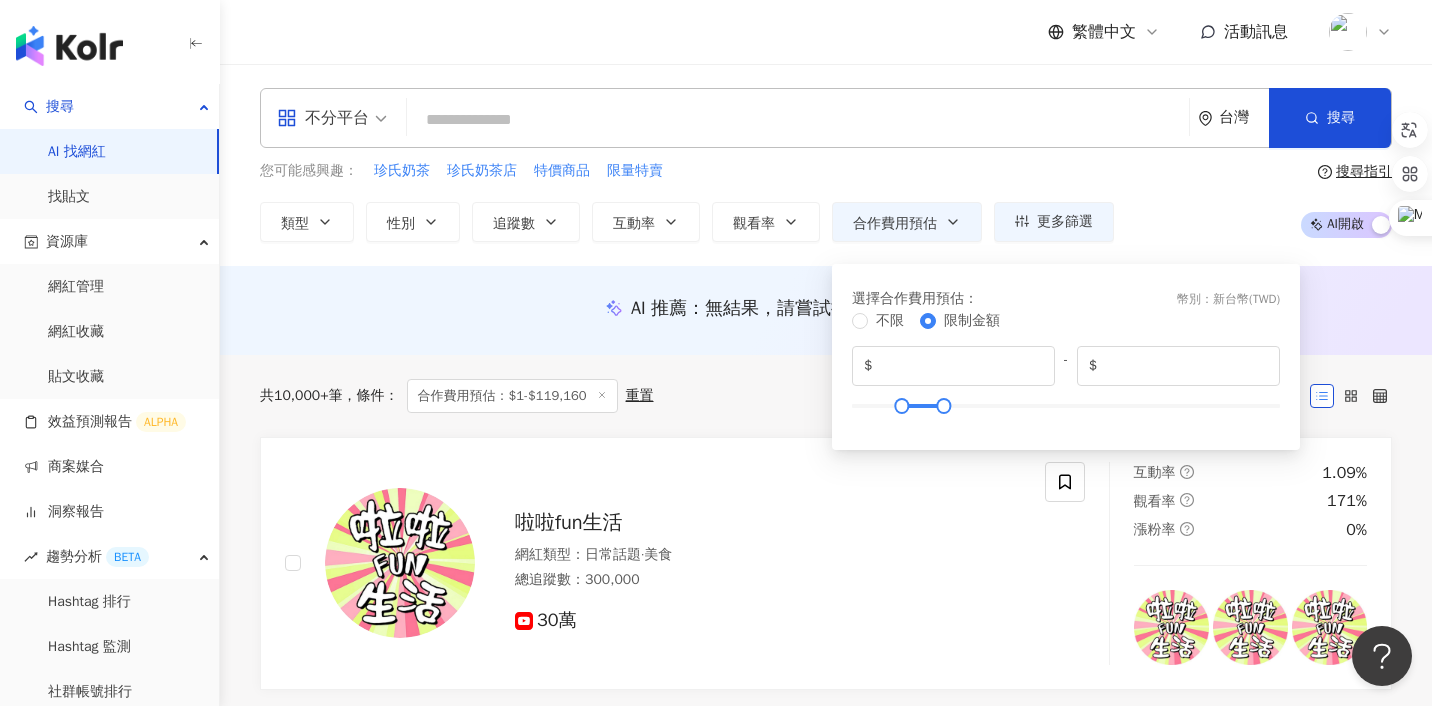 click on "共  10,000+  筆 條件 ： 合作費用預估：$1-$119,160 重置 排序： 關聯性" at bounding box center (826, 396) 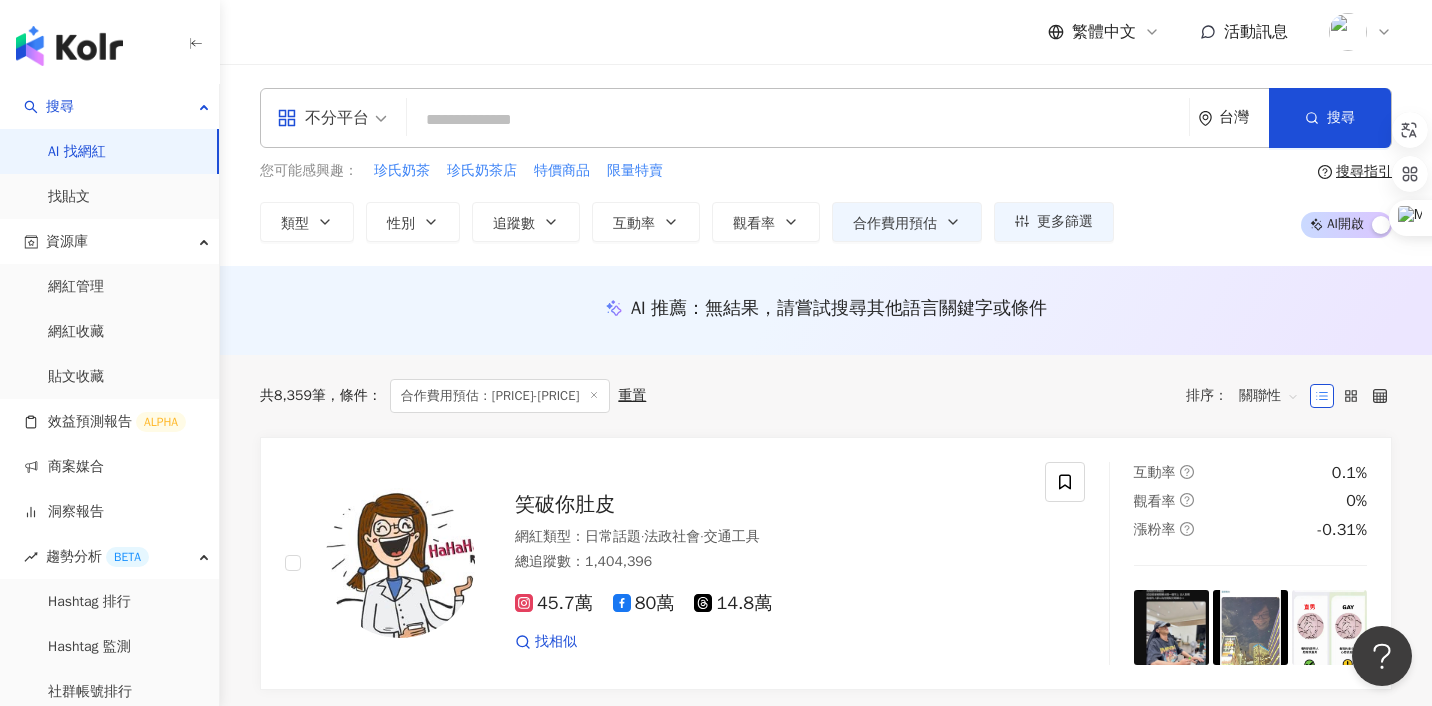 click on "不分平台" at bounding box center [323, 118] 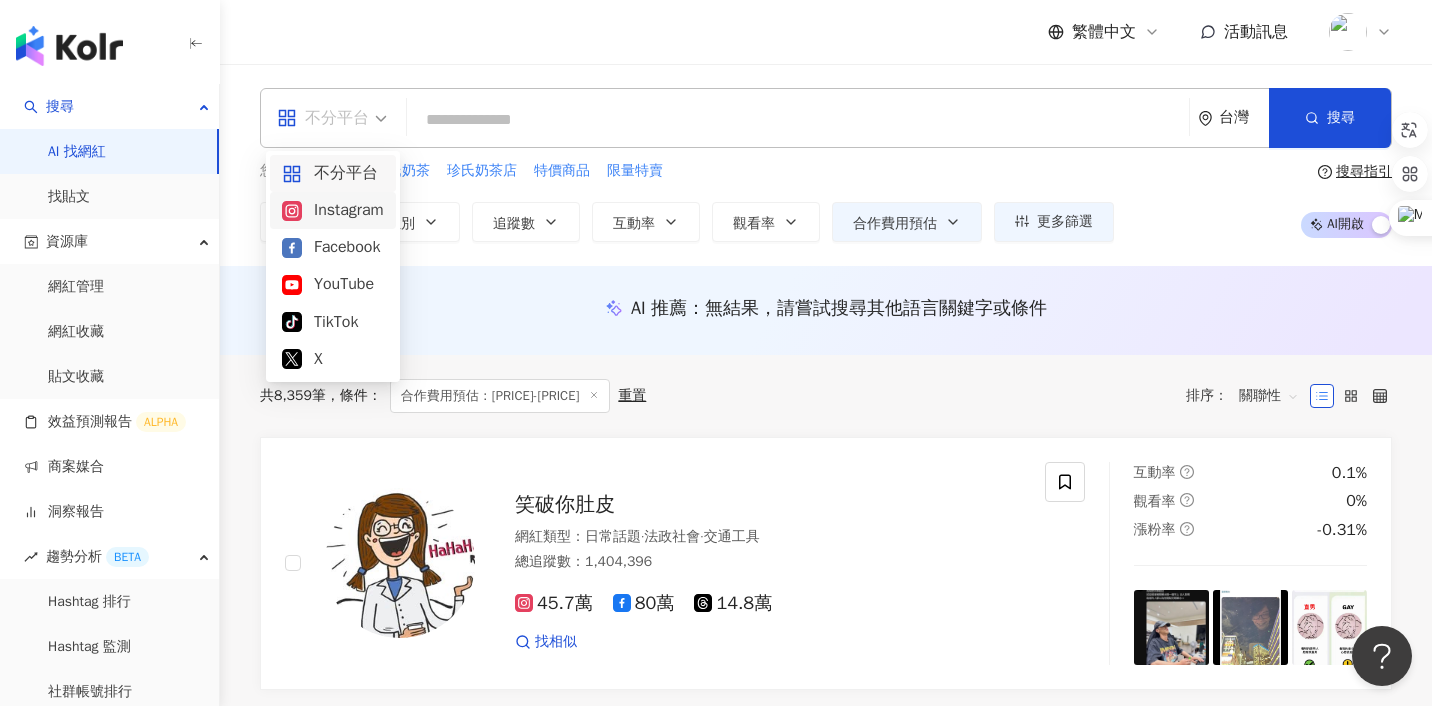 click on "Instagram" at bounding box center (333, 210) 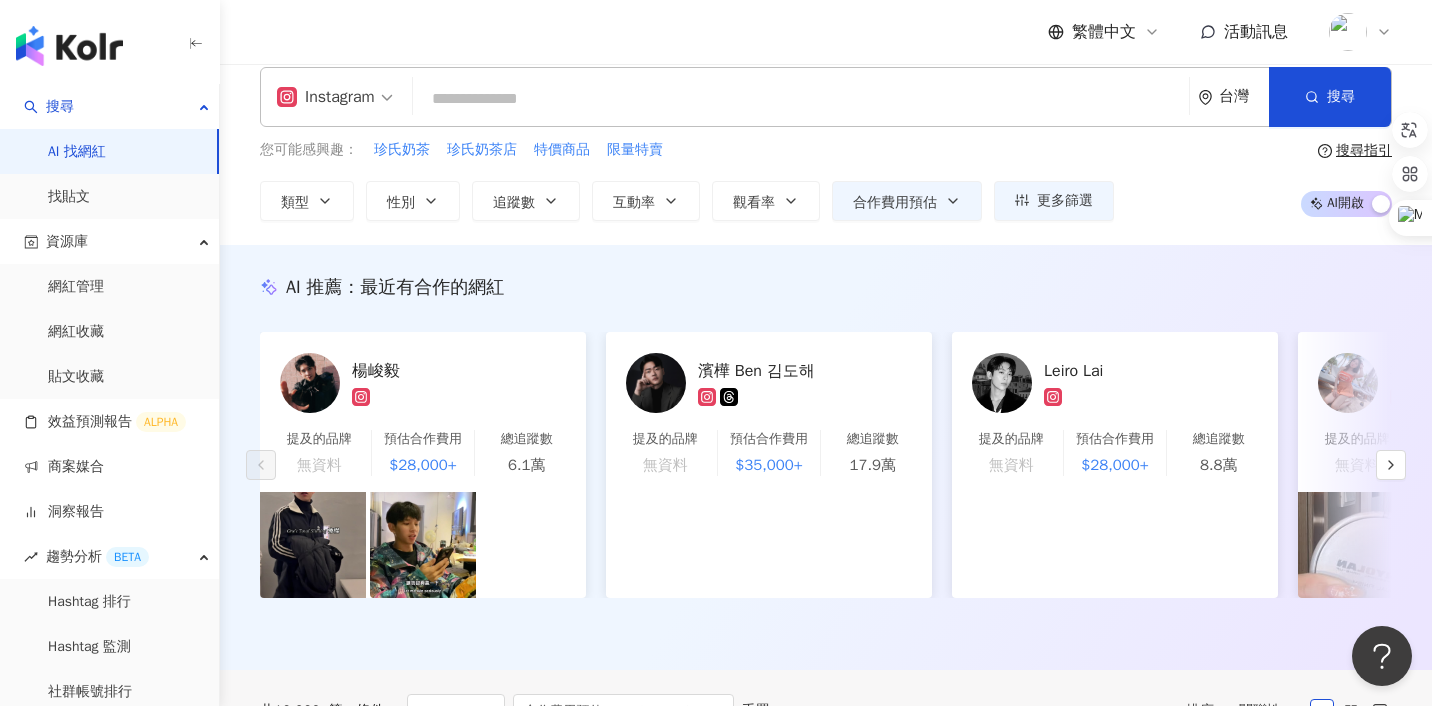 scroll, scrollTop: 17, scrollLeft: 0, axis: vertical 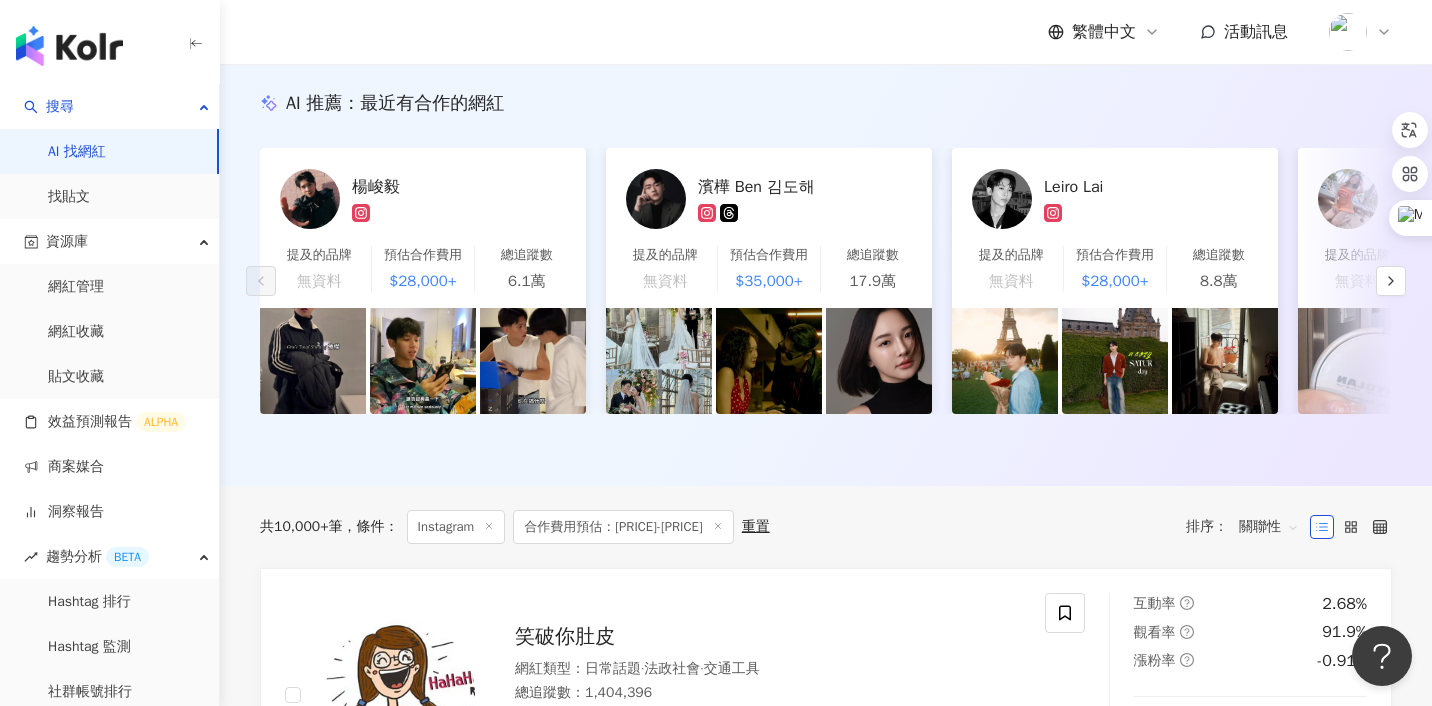 click 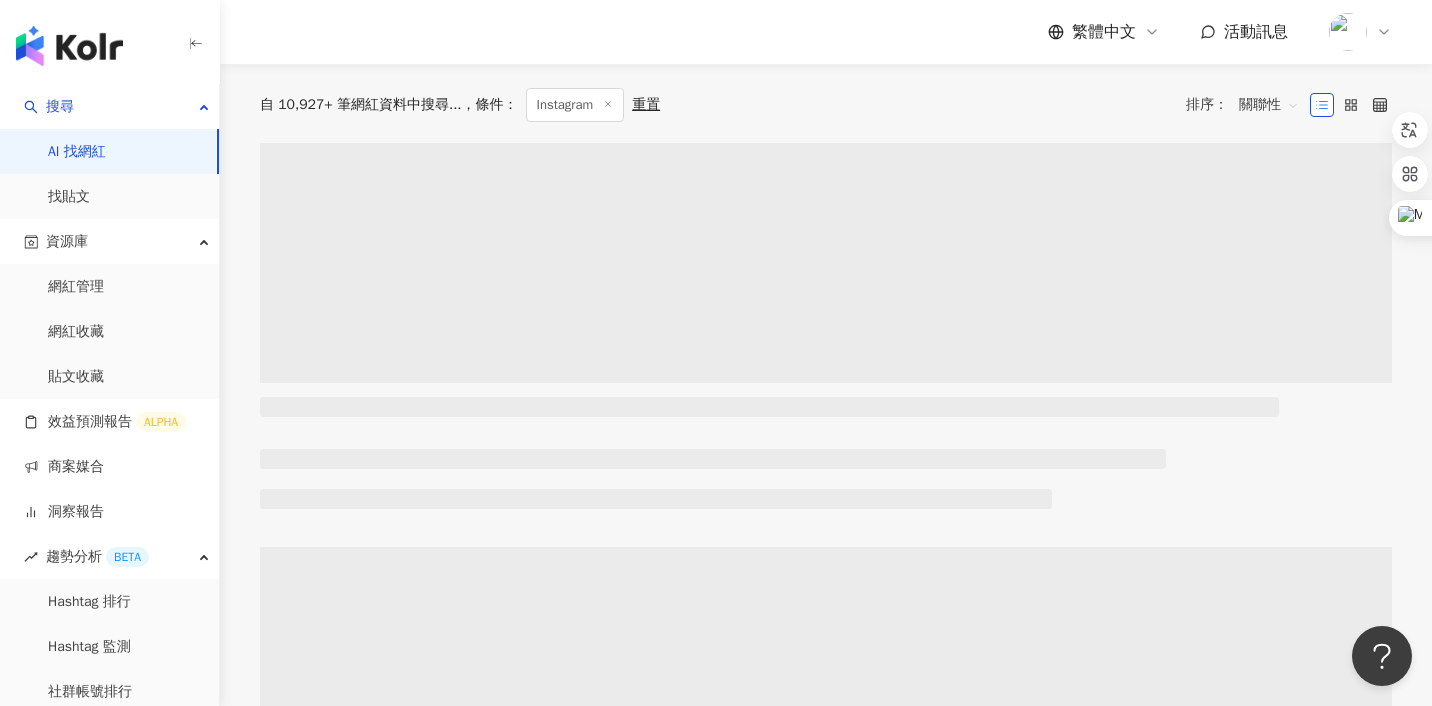 scroll, scrollTop: 0, scrollLeft: 0, axis: both 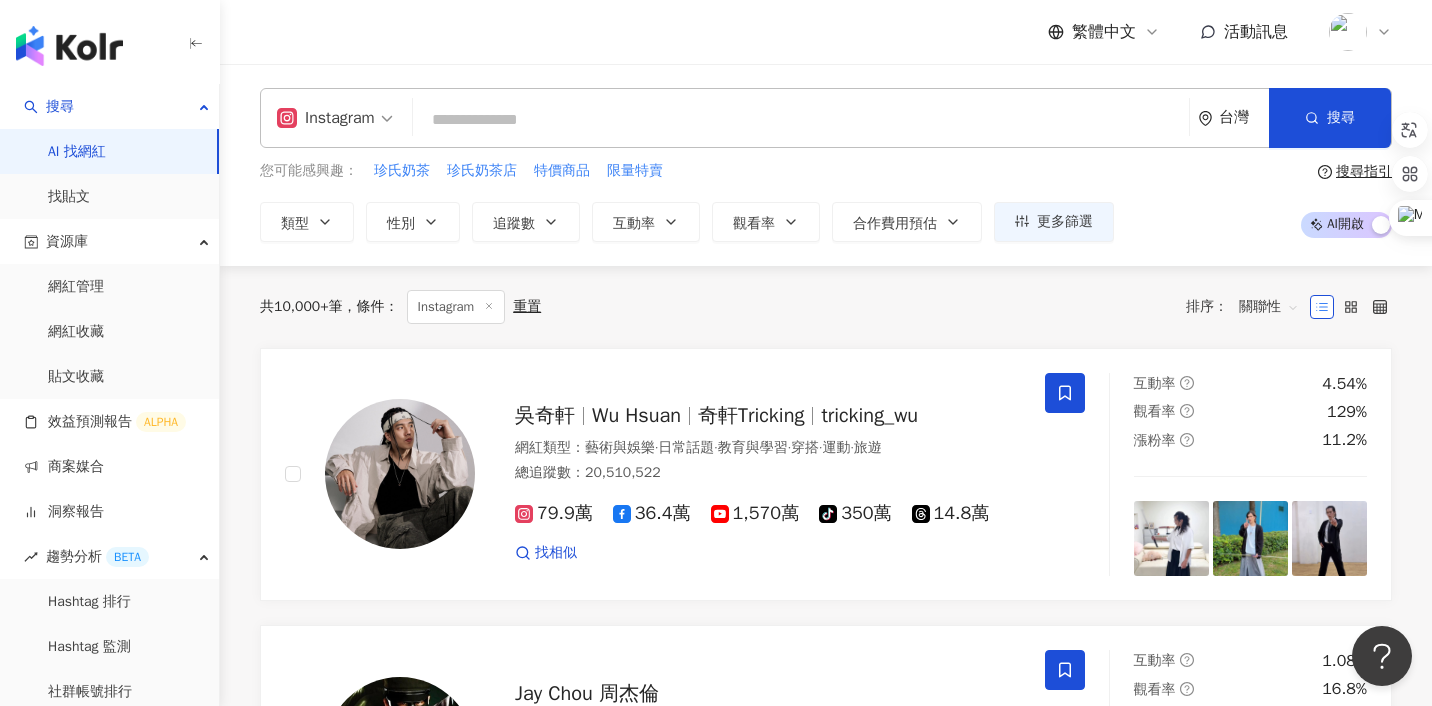 click at bounding box center (801, 120) 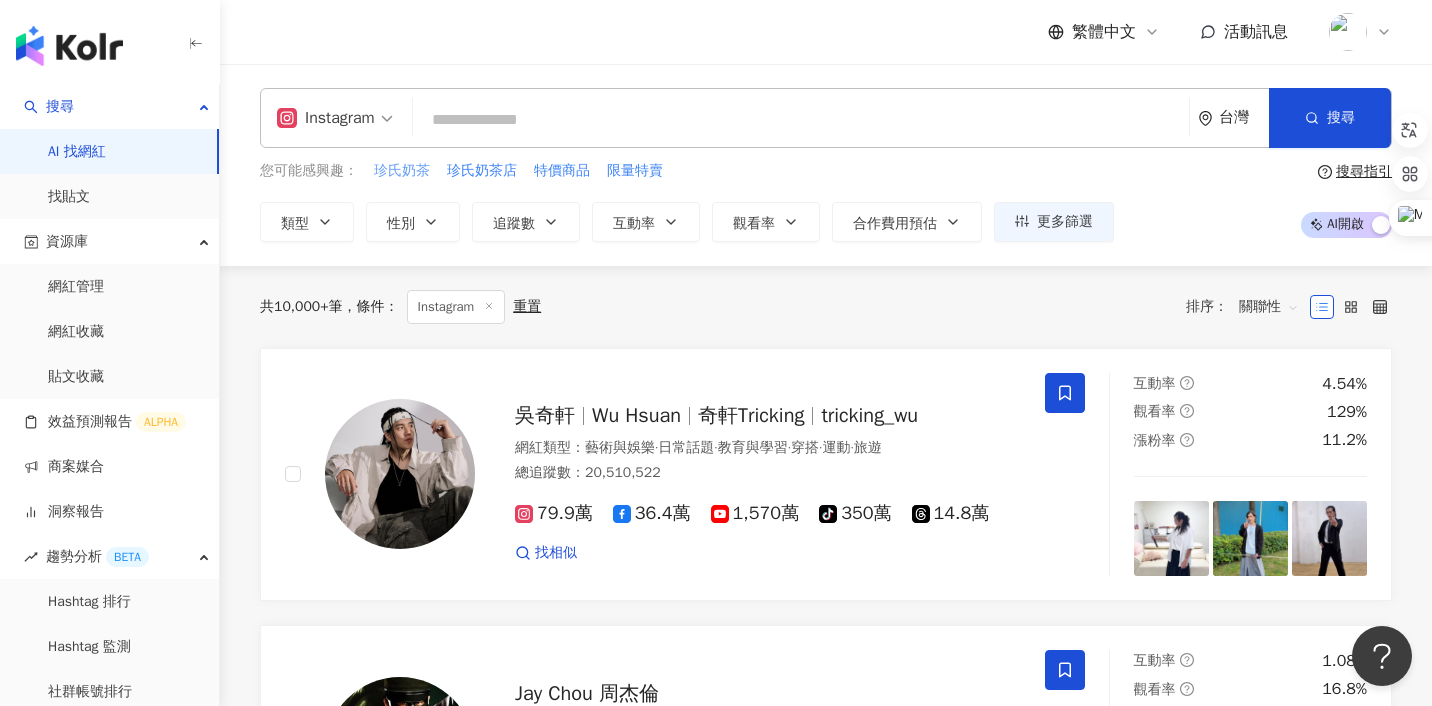 click on "珍氏奶茶" at bounding box center (402, 171) 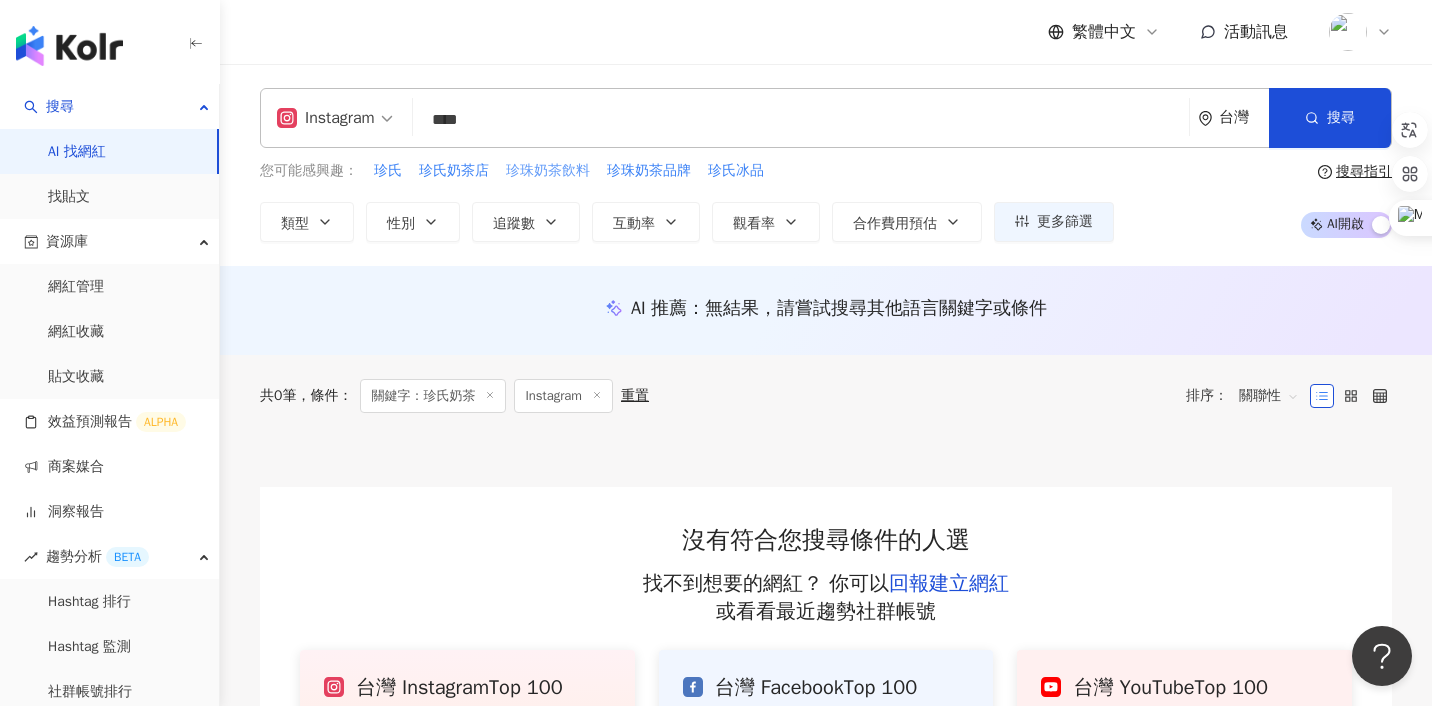 click on "珍珠奶茶飲料" at bounding box center [548, 171] 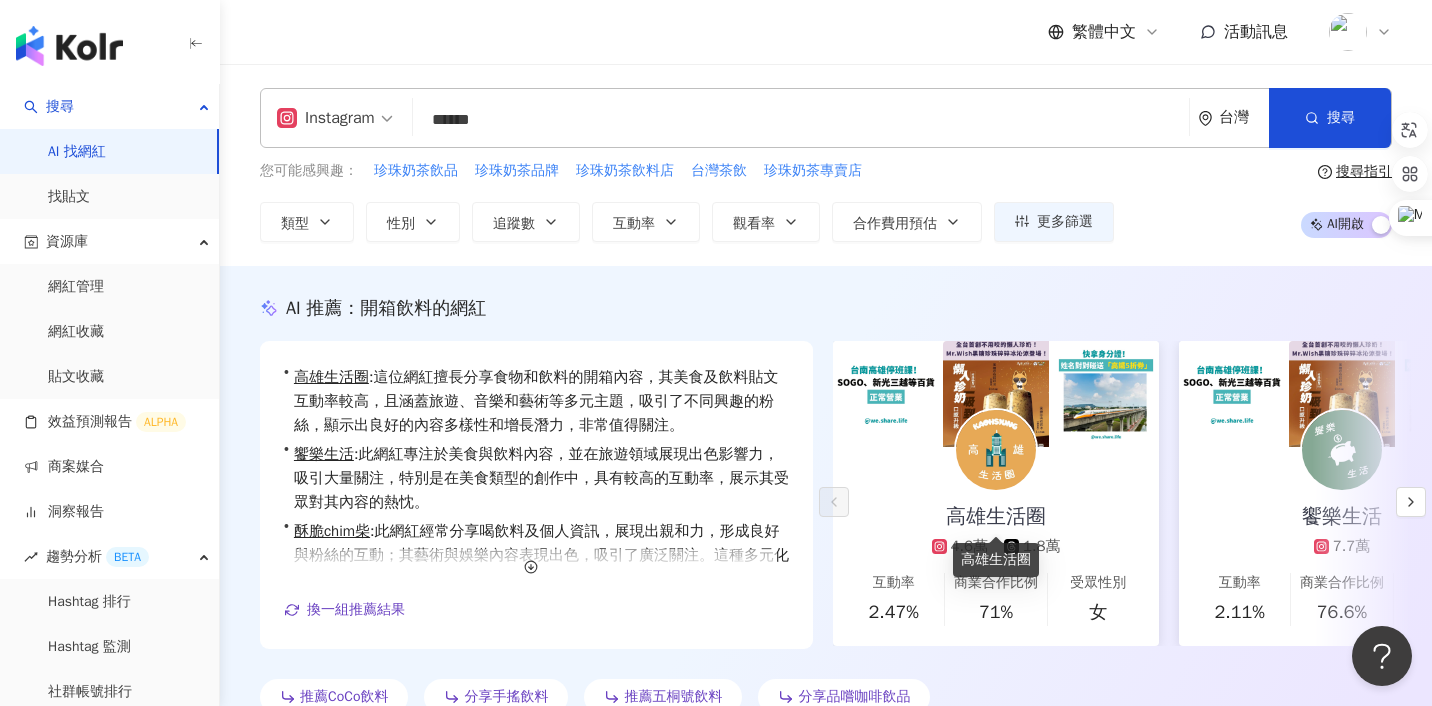 scroll, scrollTop: 5, scrollLeft: 0, axis: vertical 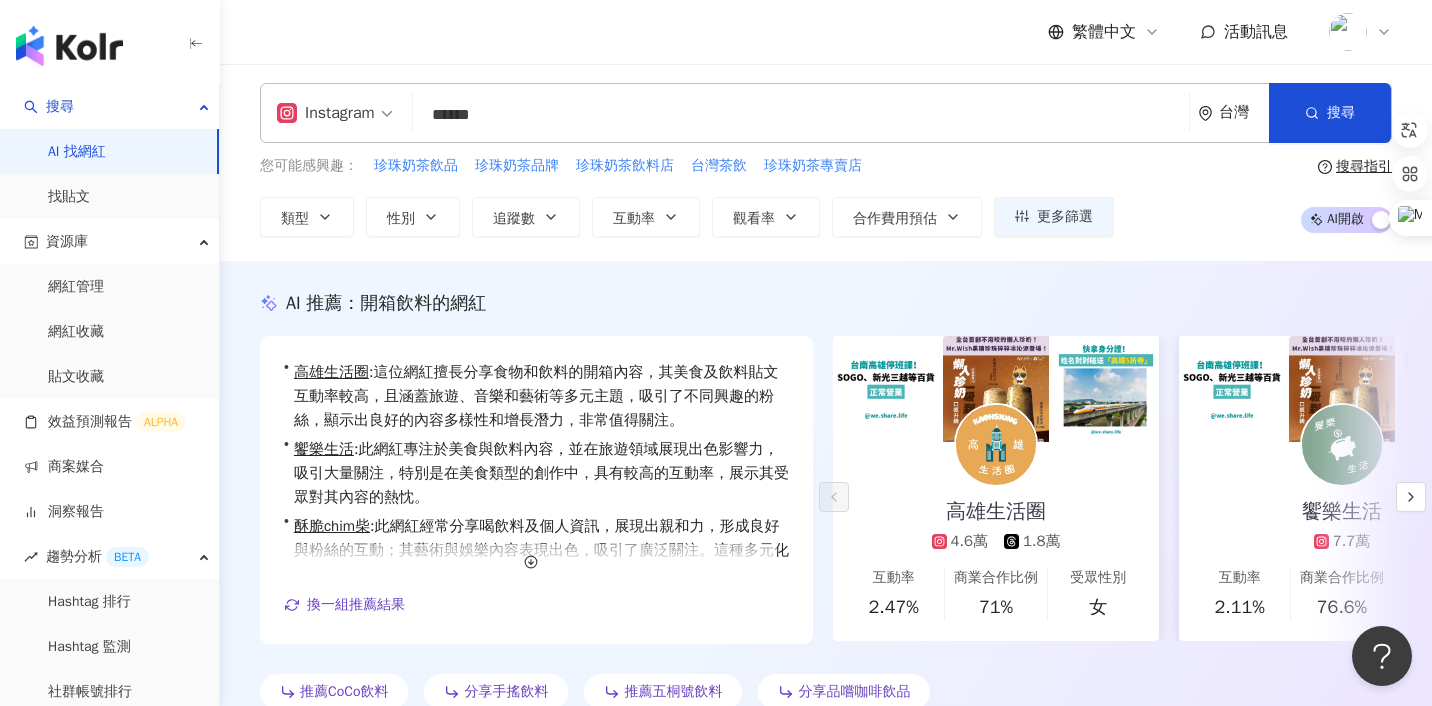 click on "******" at bounding box center (801, 115) 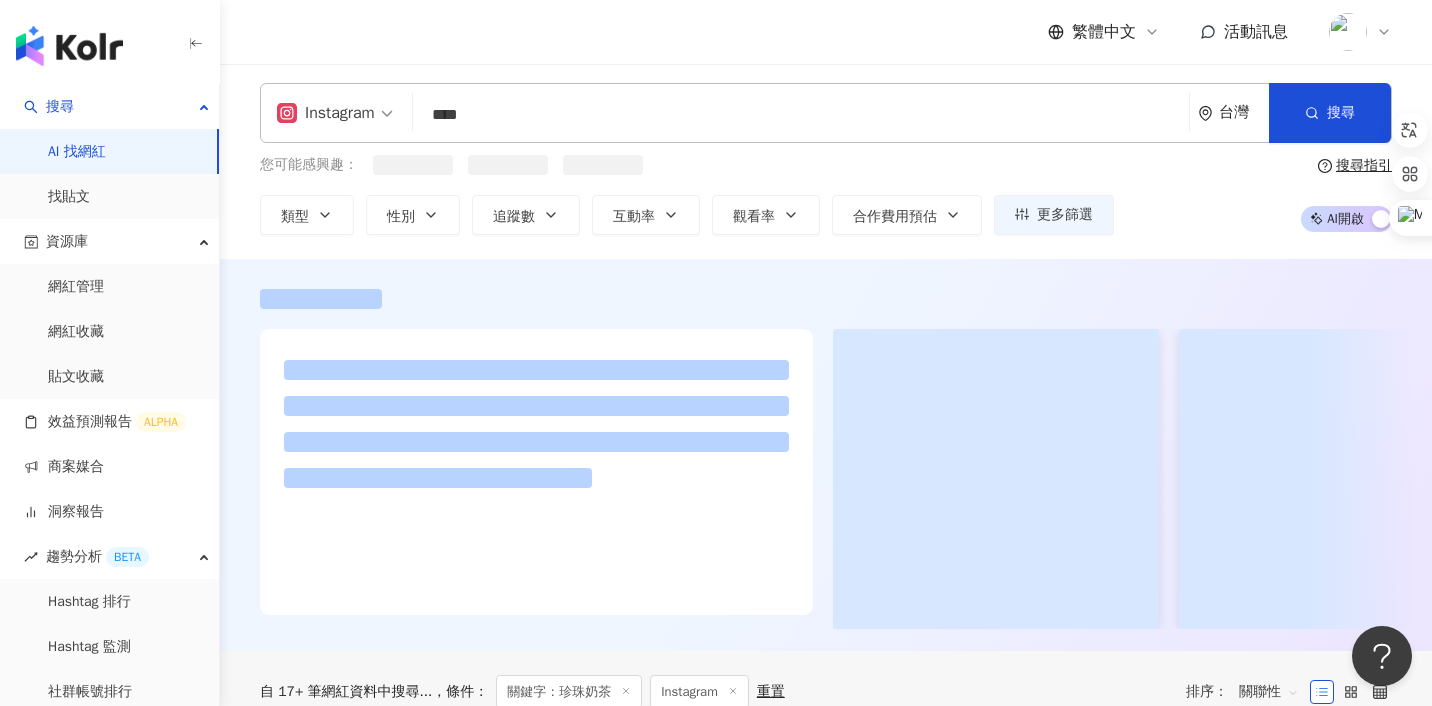 scroll, scrollTop: 0, scrollLeft: 0, axis: both 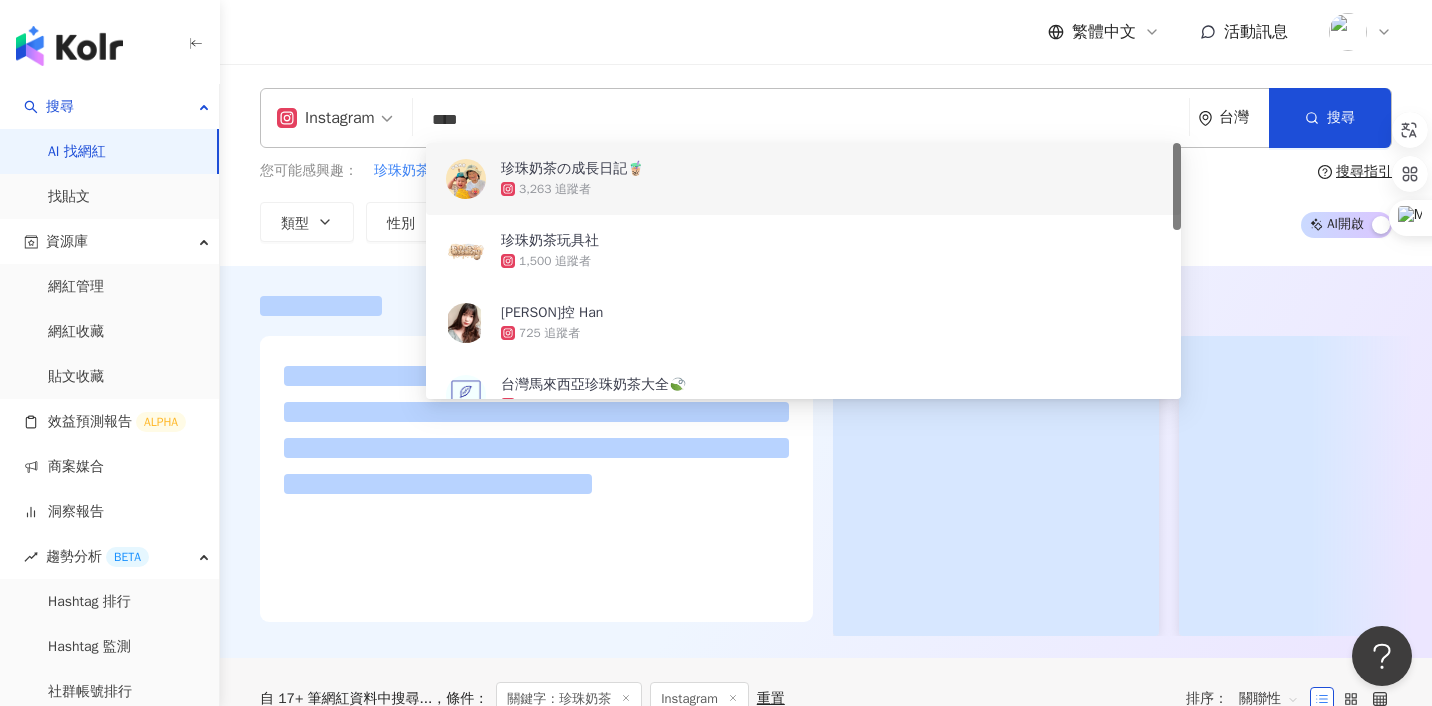 click on "Instagram **** 台灣 搜尋 04d89bf4-1c94-4909-b72f-85816937a964 3b609ef6-c7a3-44f0-9c88-737cde263b57 珍珠奶茶の成長日記🧋 3,263   追蹤者 珍珠奶茶玩具社 1,500   追蹤者 珍珠奶茶控 Han 725   追蹤者 台灣馬來西亞珍珠奶茶大全🍃 1,065   追蹤者 爱喝珍珠奶茶的仙女姐姐 6,142   追蹤者 您可能感興趣： 珍珠奶茶品牌  珍珠奶茶飲料  珍珠奶茶飲料店  珍珠奶茶飲品  珍珠奶茶專賣店  類型 性別 追蹤數 互動率 觀看率 合作費用預估  更多篩選 篩選條件 關於網紅 互動潛力 受眾輪廓 獨家 關於網紅 類型  ( 請選擇您想要的類型 ) 尚未選擇任何類型 國家/地區 台灣 性別 不限 女 男 其他 語言     請選擇或搜尋 追蹤數 *  -  ******* 不限 小型 奈米網紅 (<1萬) 微型網紅 (1萬-3萬) 小型網紅 (3萬-5萬) 中型 中小型網紅 (5萬-10萬) 中型網紅 (10萬-30萬) 中大型網紅 (30萬-50萬) 大型 大型網紅 (50萬-100萬) 百萬網紅 (>100萬) $" at bounding box center [826, 165] 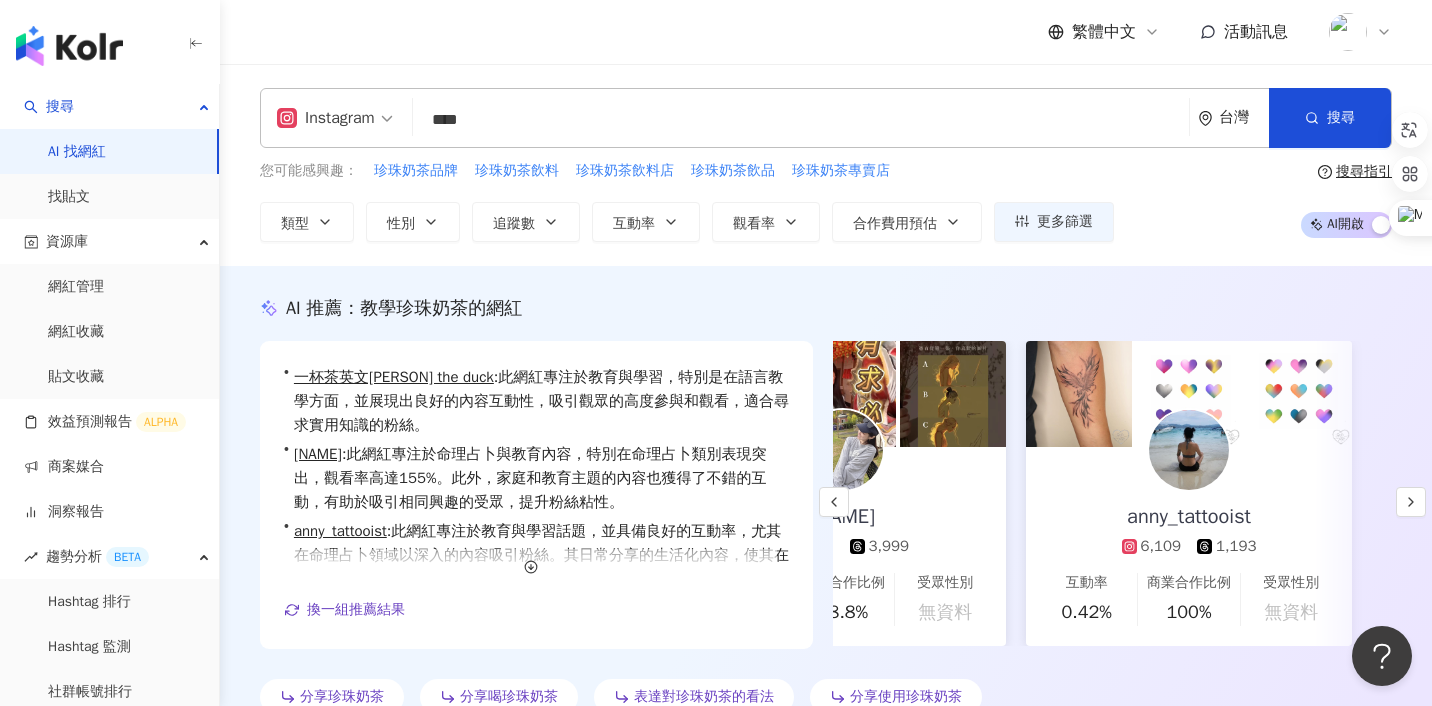 scroll, scrollTop: 0, scrollLeft: 0, axis: both 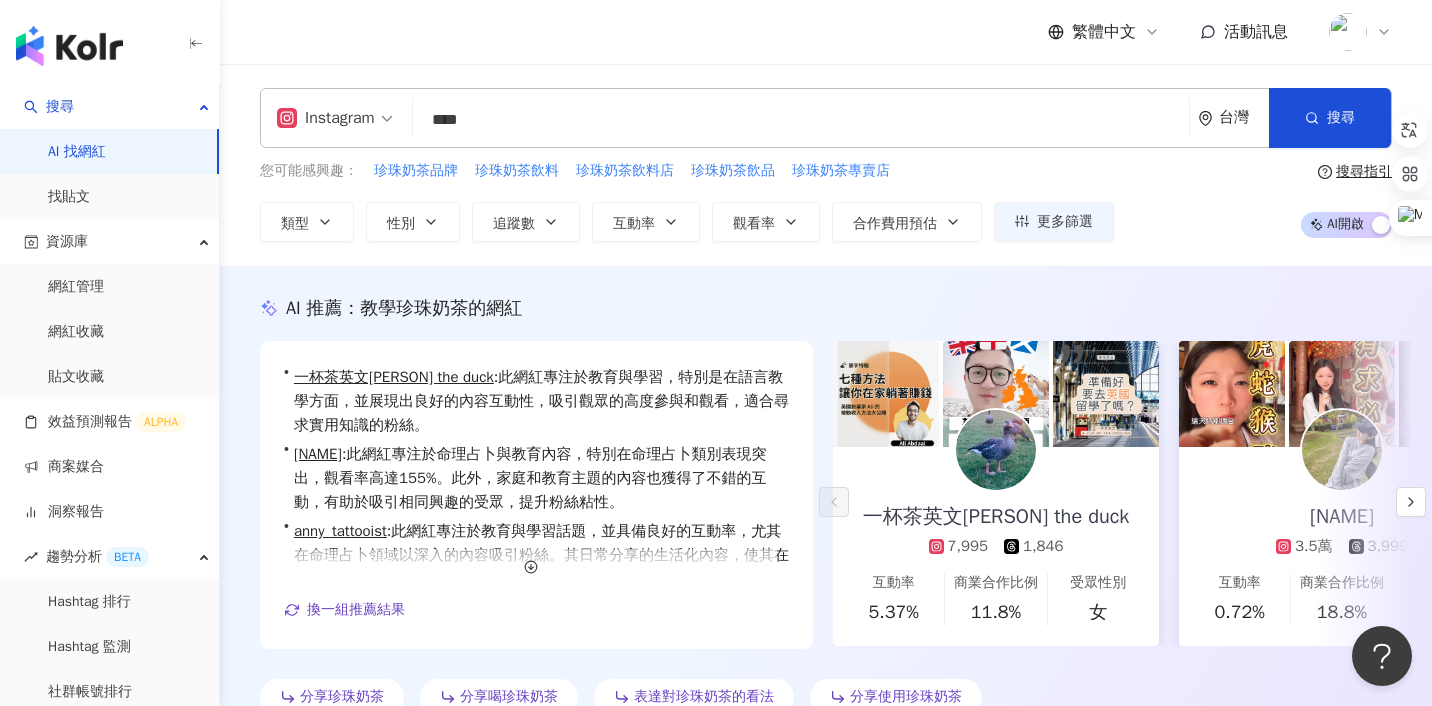 click on "****" at bounding box center [801, 120] 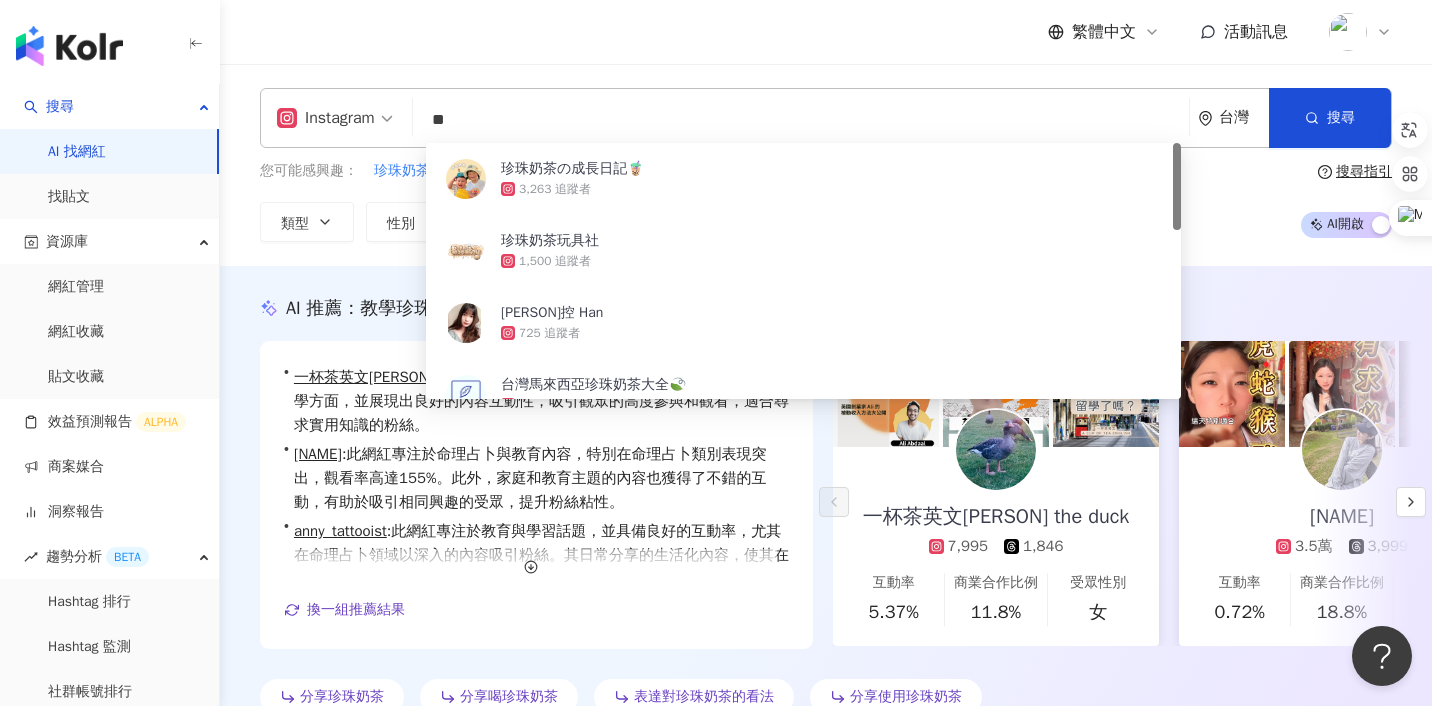type on "*" 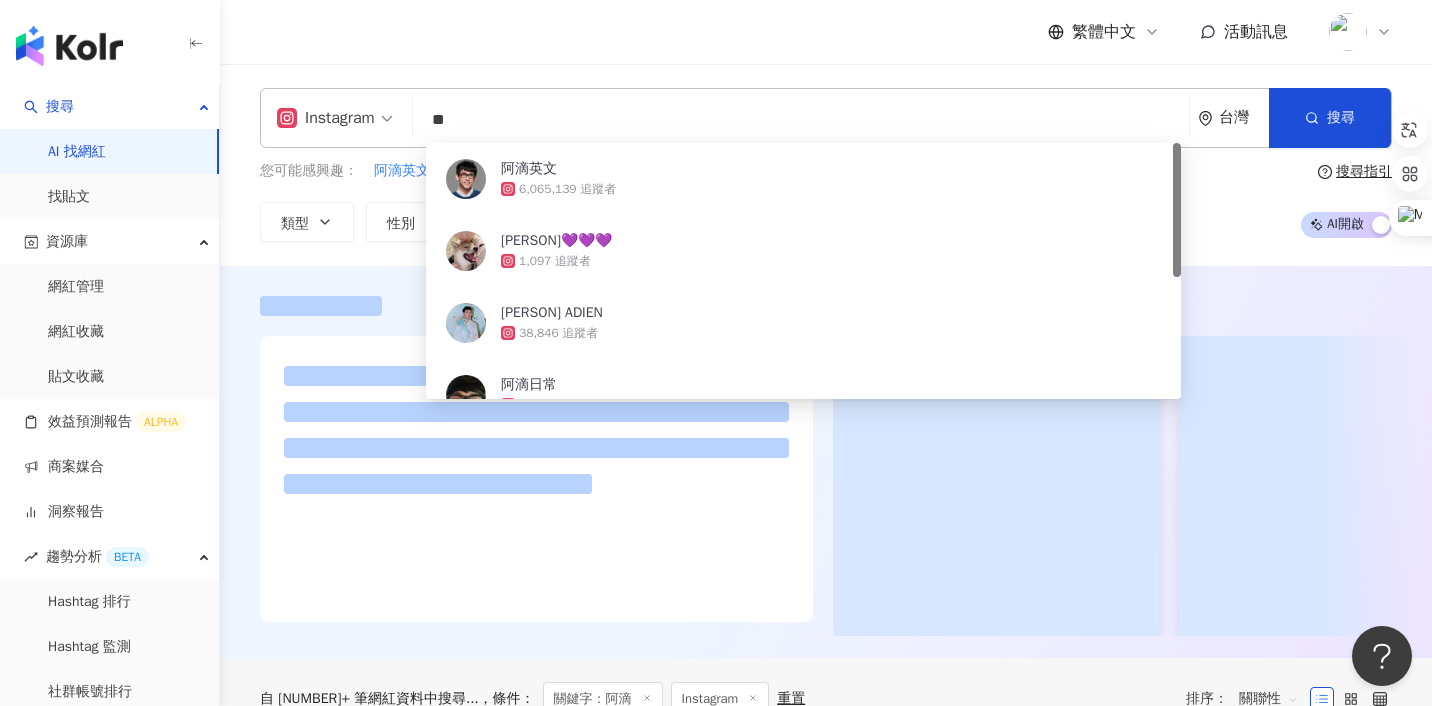 click on "Instagram ** 台灣 搜尋 d24c8a13-bf57-4b55-a2fb-ec24f06e3895 阿滴英文 6,065,139   追蹤者 阿滴咕💜💜💜 1,097   追蹤者 阿滴古 ADIEN 38,846   追蹤者 阿滴日常 1,015,152   追蹤者 阿滴愛滑板 1,780   追蹤者 您可能感興趣： 阿滴英文  英文口說  滴妹  異位性皮膚炎  Hook  類型 性別 追蹤數 互動率 觀看率 合作費用預估  更多篩選 篩選條件 關於網紅 互動潛力 受眾輪廓 獨家 關於網紅 類型  ( 請選擇您想要的類型 ) 尚未選擇任何類型 國家/地區 台灣 性別 不限 女 男 其他 語言     請選擇或搜尋 追蹤數 *  -  ******* 不限 小型 奈米網紅 (<1萬) 微型網紅 (1萬-3萬) 小型網紅 (3萬-5萬) 中型 中小型網紅 (5萬-10萬) 中型網紅 (10萬-30萬) 中大型網紅 (30萬-50萬) 大型 大型網紅 (50萬-100萬) 百萬網紅 (>100萬) 合作費用預估 不限 限制金額 $ *  -  $ ******* 幣別 : 新台幣 TWD 互動潛力 成長潛力 不限 高潛力 正常 衰退 %  -" at bounding box center [826, 165] 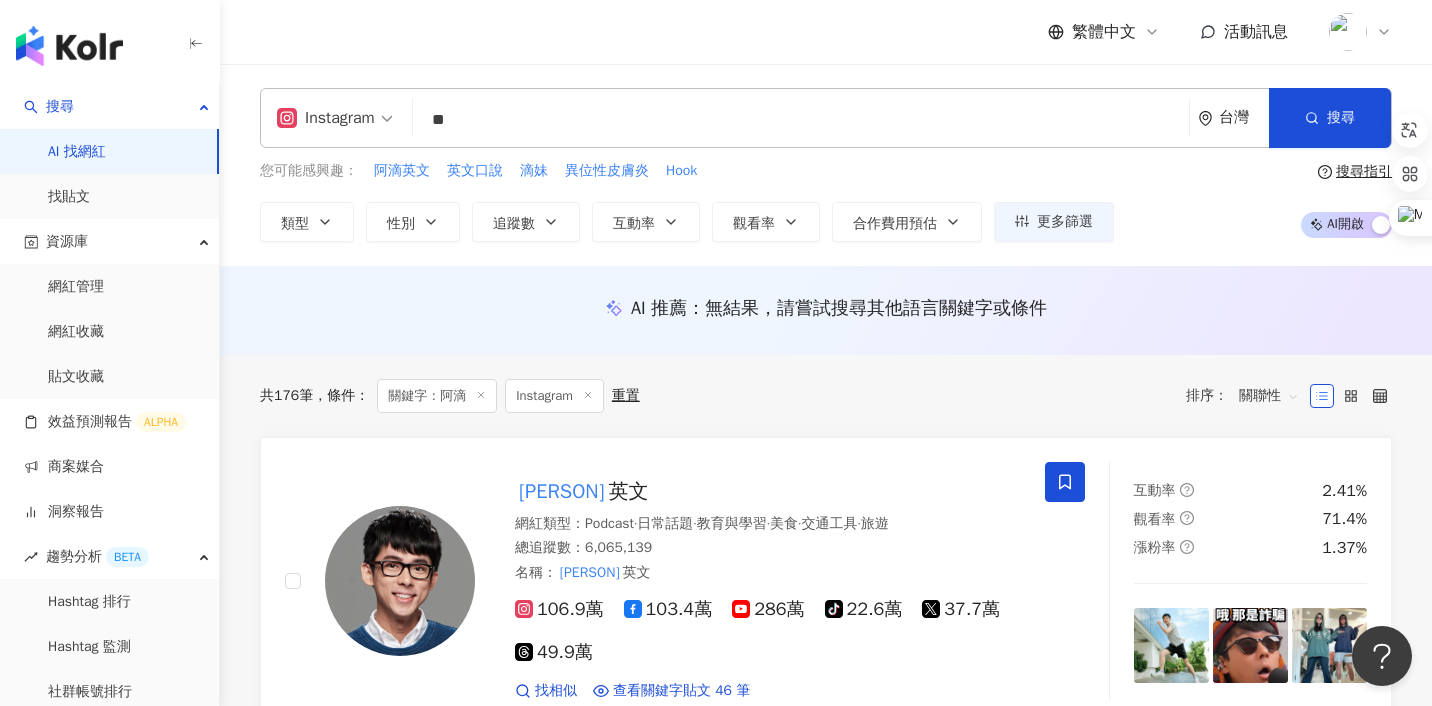 click on "**" at bounding box center [801, 120] 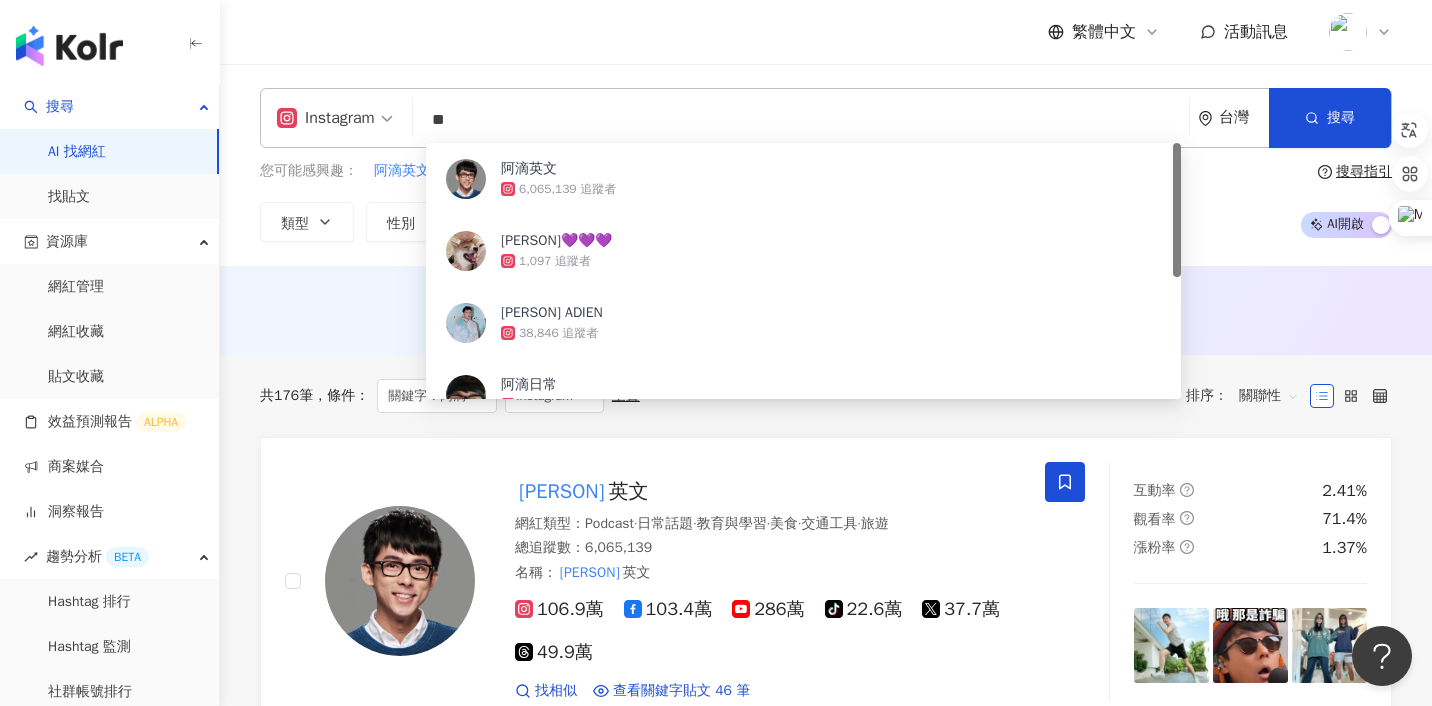 type on "*" 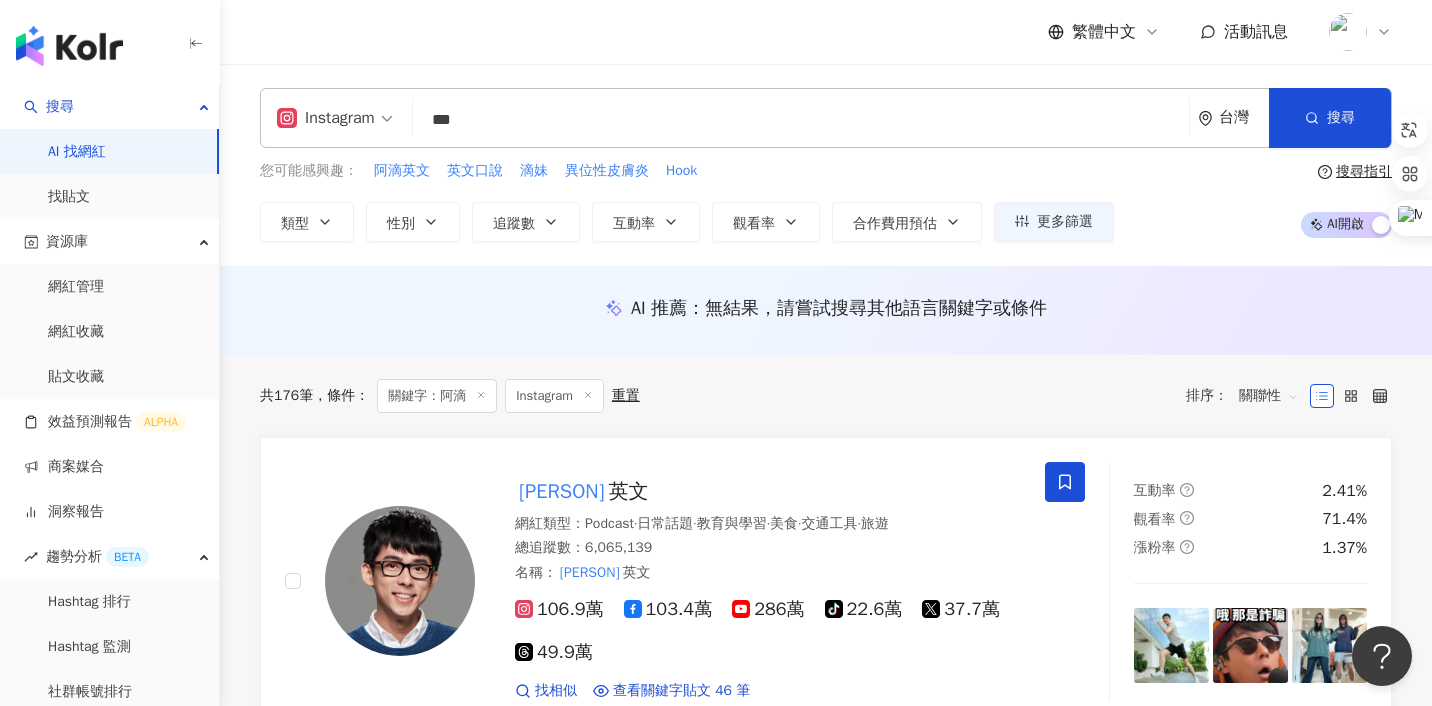type on "***" 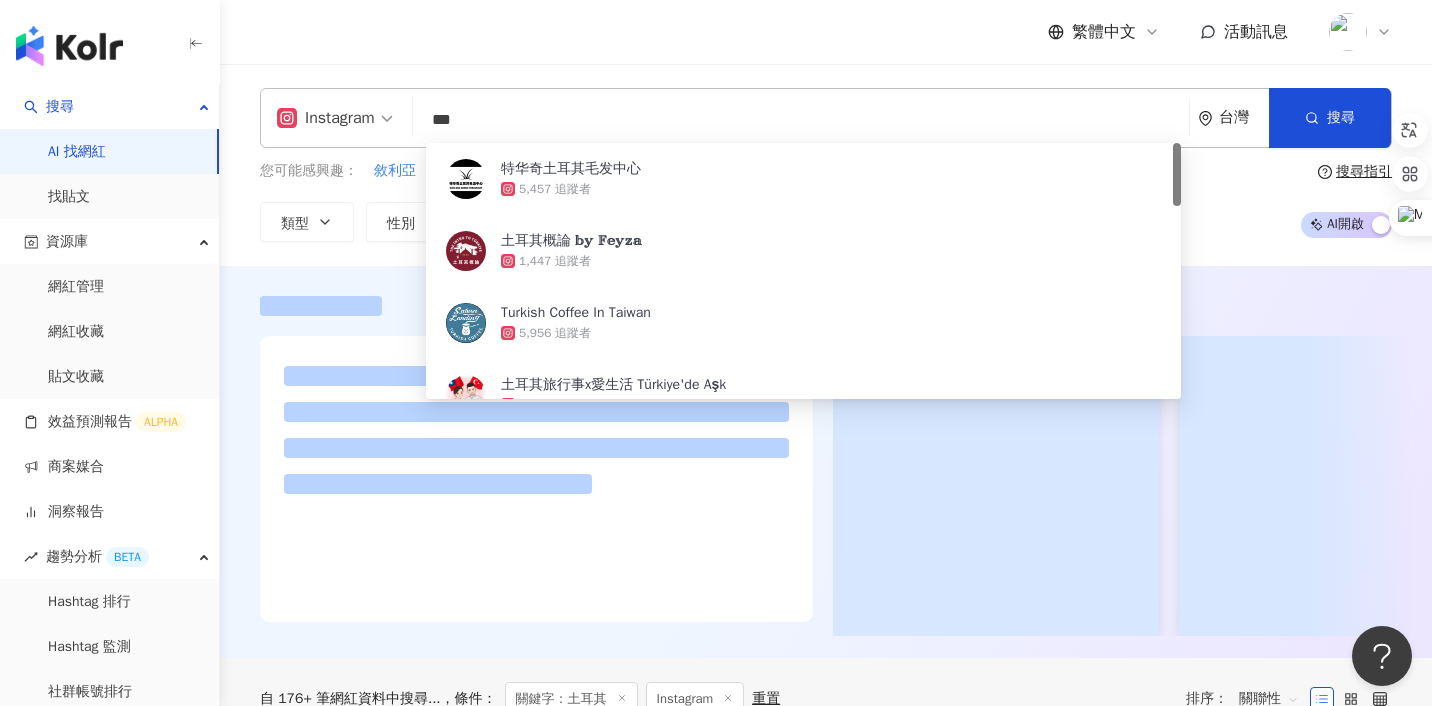click on "繁體中文 活動訊息" at bounding box center [826, 32] 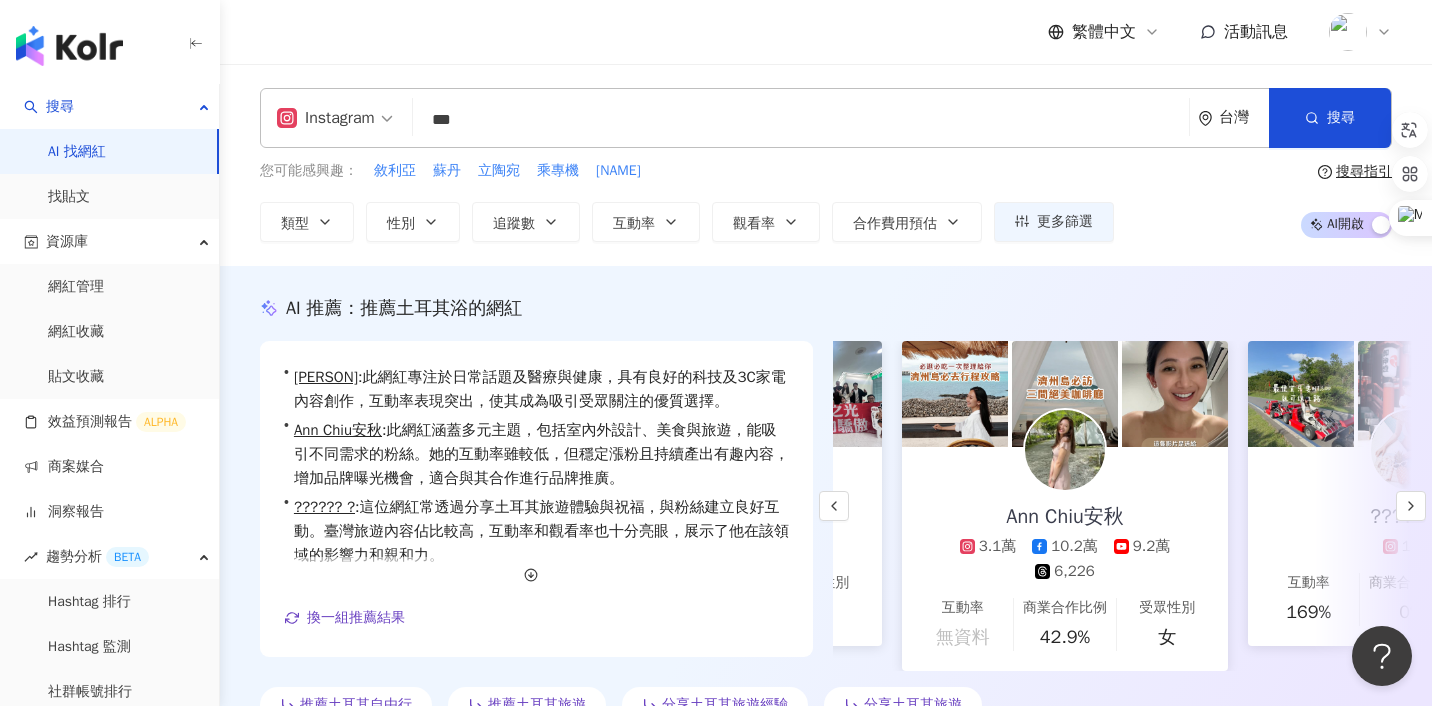 scroll, scrollTop: 0, scrollLeft: 270, axis: horizontal 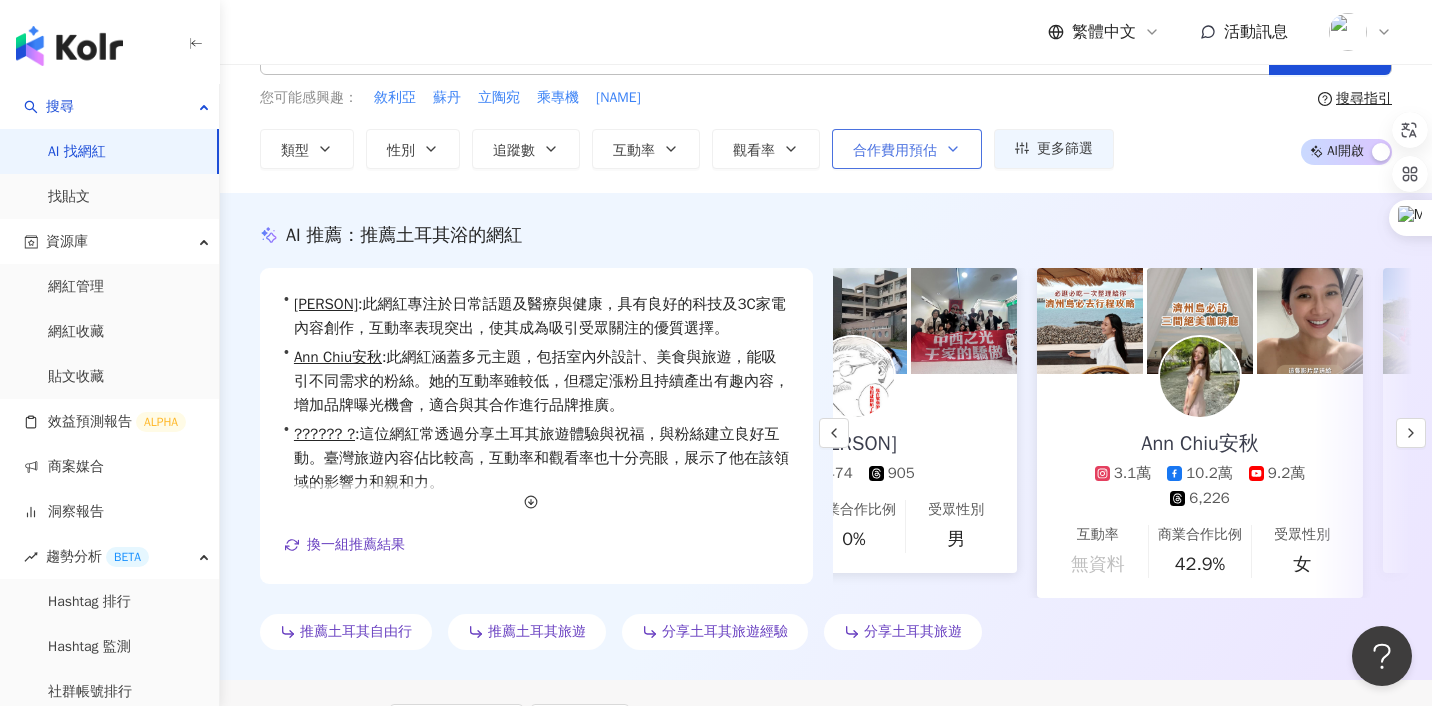 click on "合作費用預估" at bounding box center [895, 151] 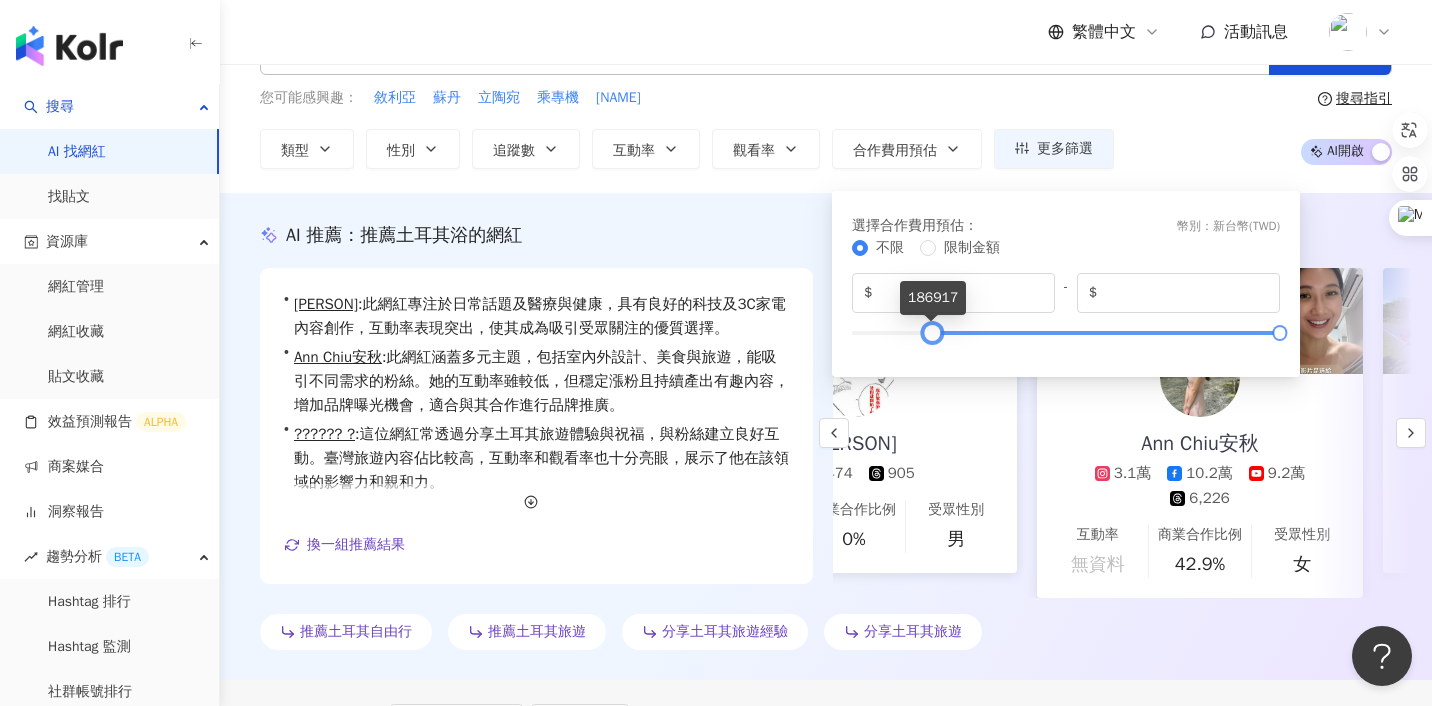 type on "******" 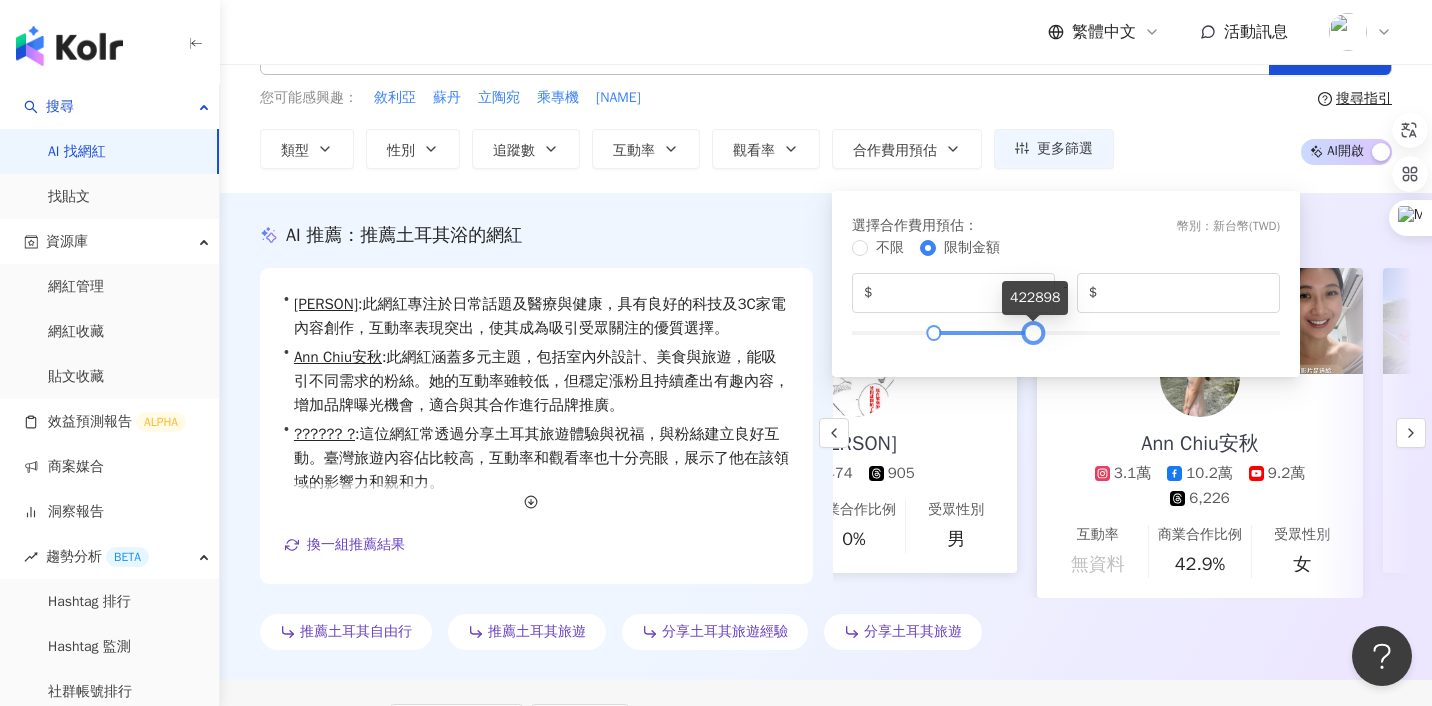 type on "******" 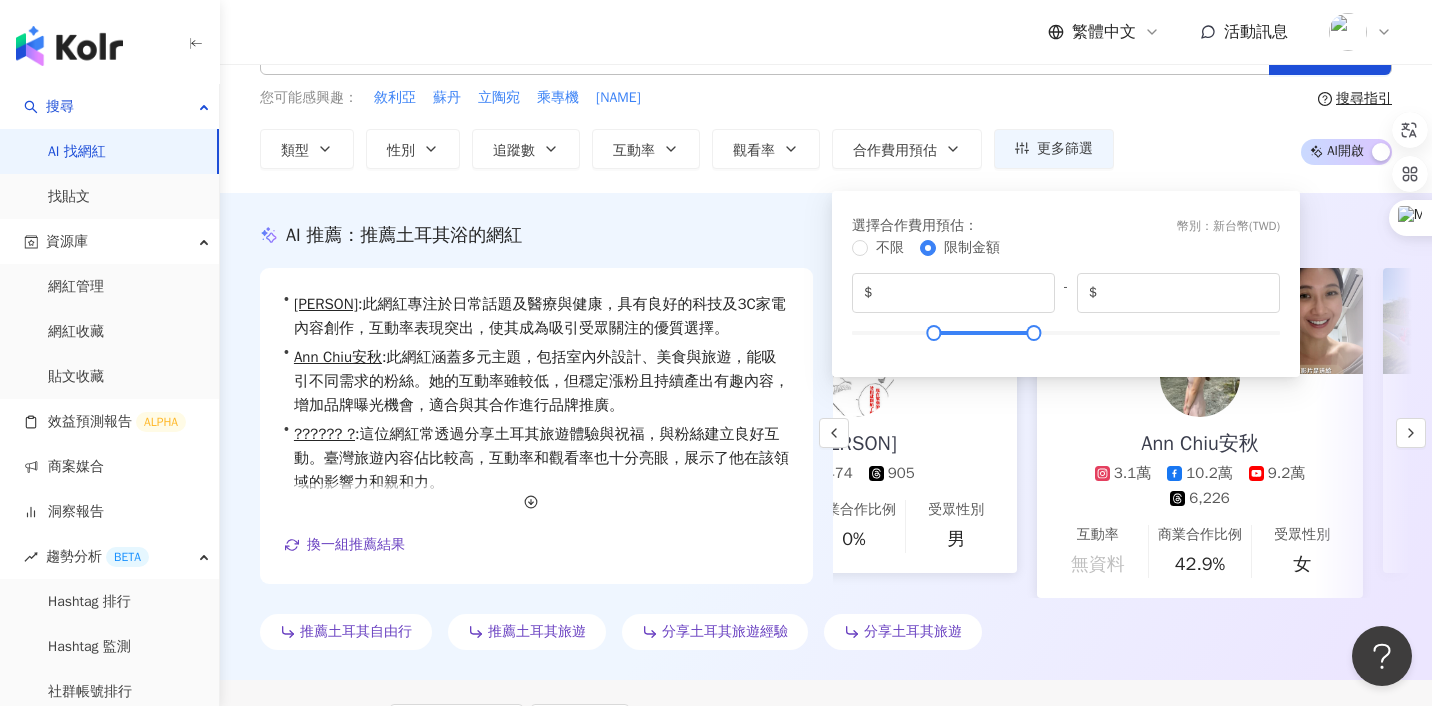 click on "Instagram *** 台灣 搜尋 a6488a3b-9ec0-4271-8f9f-4deffdd781fe 特华奇土耳其毛发中心 5,457   追蹤者 土耳其概論 𝕓𝕪 𝔽𝕖𝕪𝕫𝕒 1,447   追蹤者 Turkish Coffee In Taiwan 5,956   追蹤者 土耳其旅行事x愛生活 Türkiye'de Aşk 35,489   追蹤者 : :土耳其易遊網: :EztravelTurkey 4,414   追蹤者 您可能感興趣： 敘利亞  蘇丹  立陶宛  乘專機  盧旺達  類型 性別 追蹤數 互動率 觀看率 合作費用預估  更多篩選 篩選條件 關於網紅 互動潛力 受眾輪廓 獨家 關於網紅 類型  ( 請選擇您想要的類型 ) 尚未選擇任何類型 國家/地區 台灣 性別 不限 女 男 其他 語言     請選擇或搜尋 追蹤數 *  -  ******* 不限 小型 奈米網紅 (<1萬) 微型網紅 (1萬-3萬) 小型網紅 (3萬-5萬) 中型 中小型網紅 (5萬-10萬) 中型網紅 (10萬-30萬) 中大型網紅 (30萬-50萬) 大型 大型網紅 (50萬-100萬) 百萬網紅 (>100萬) 合作費用預估 不限 限制金額 $ *  -  $ % %" at bounding box center (826, 92) 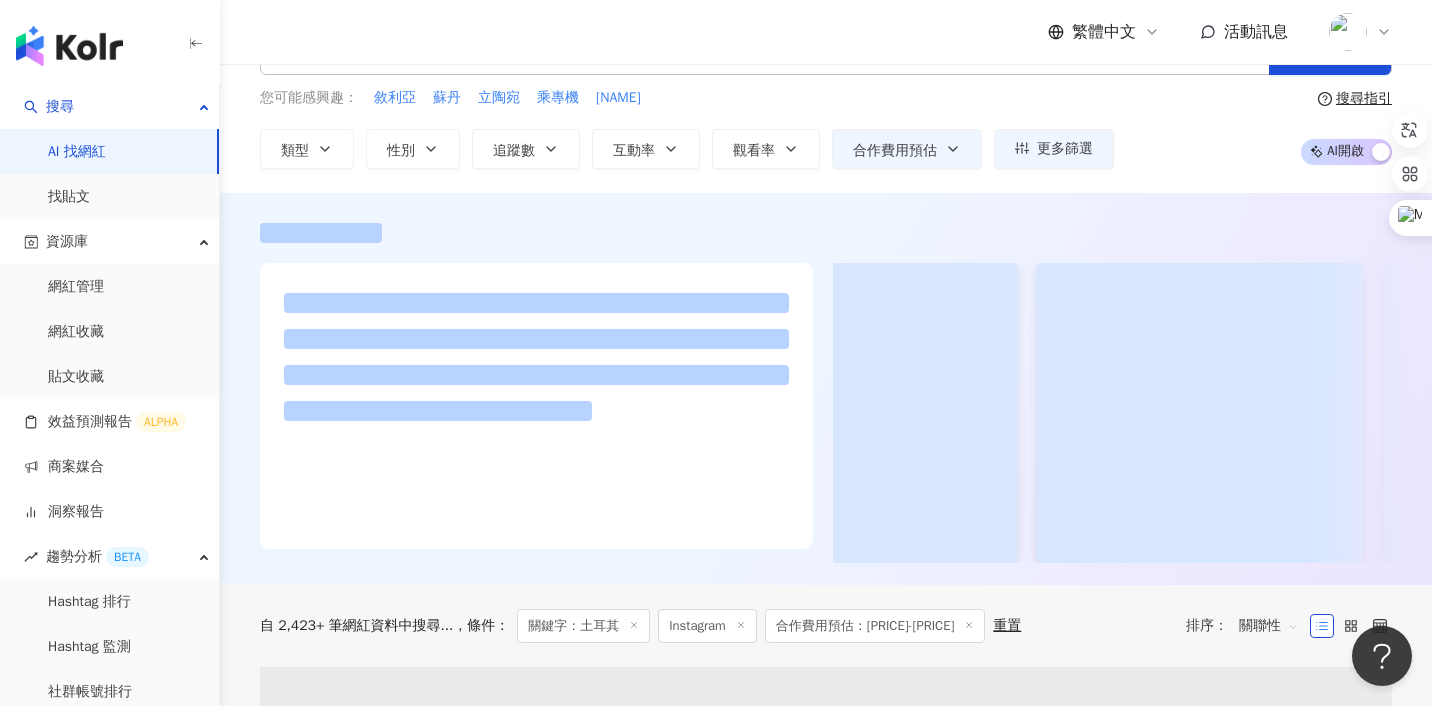scroll, scrollTop: 0, scrollLeft: 0, axis: both 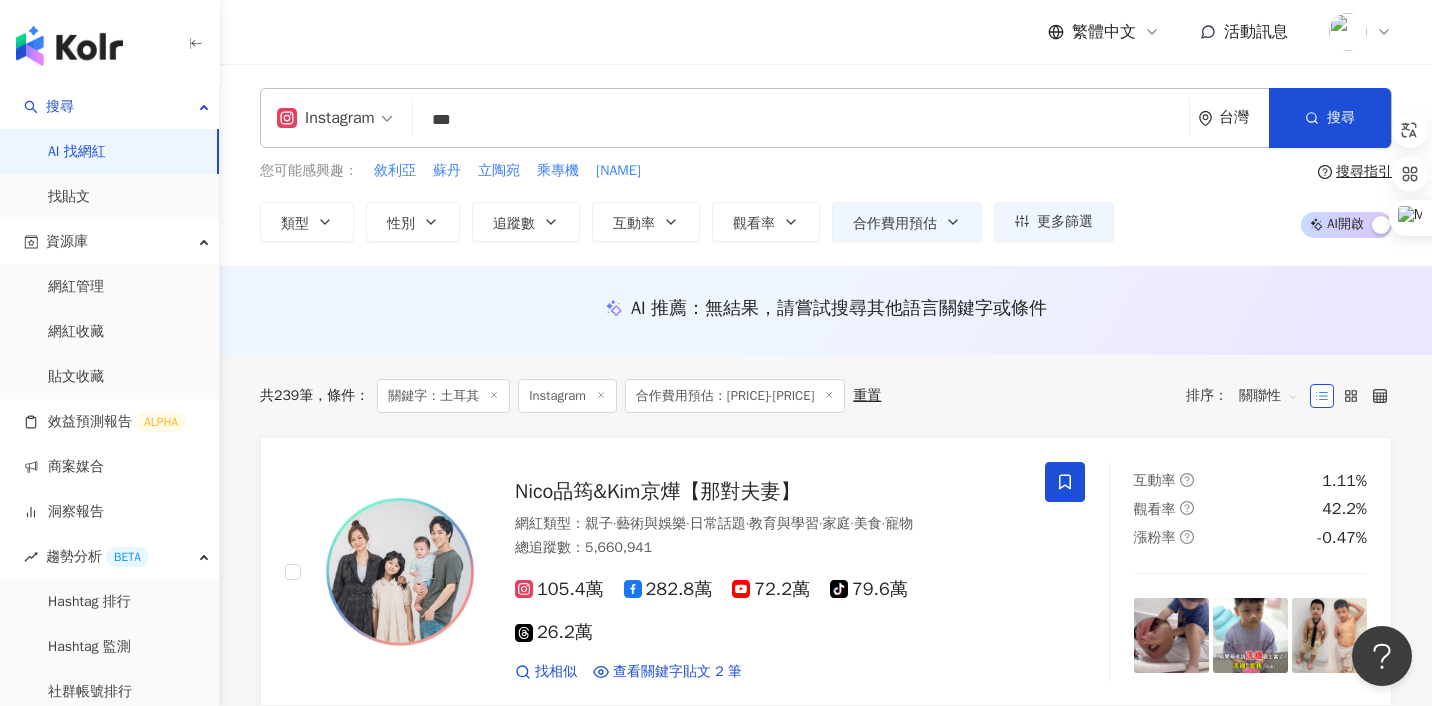 click 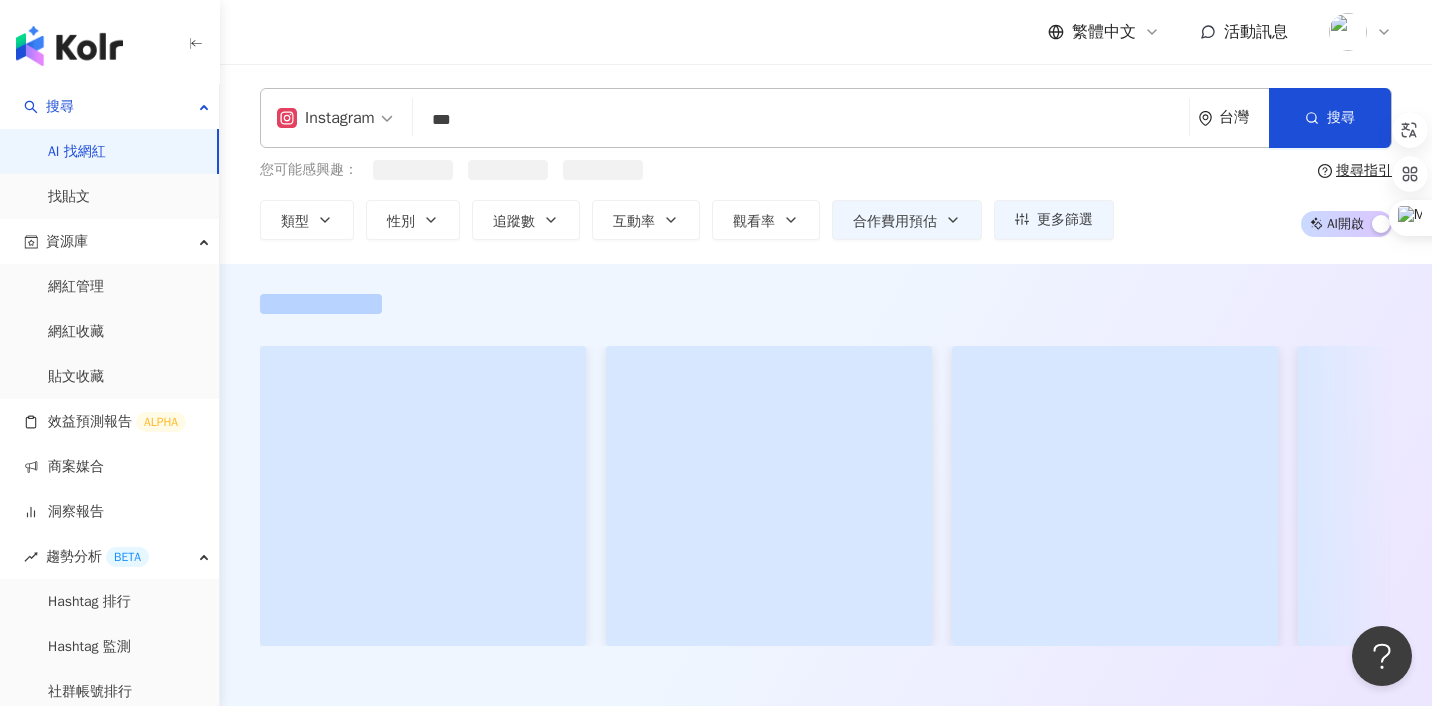 type 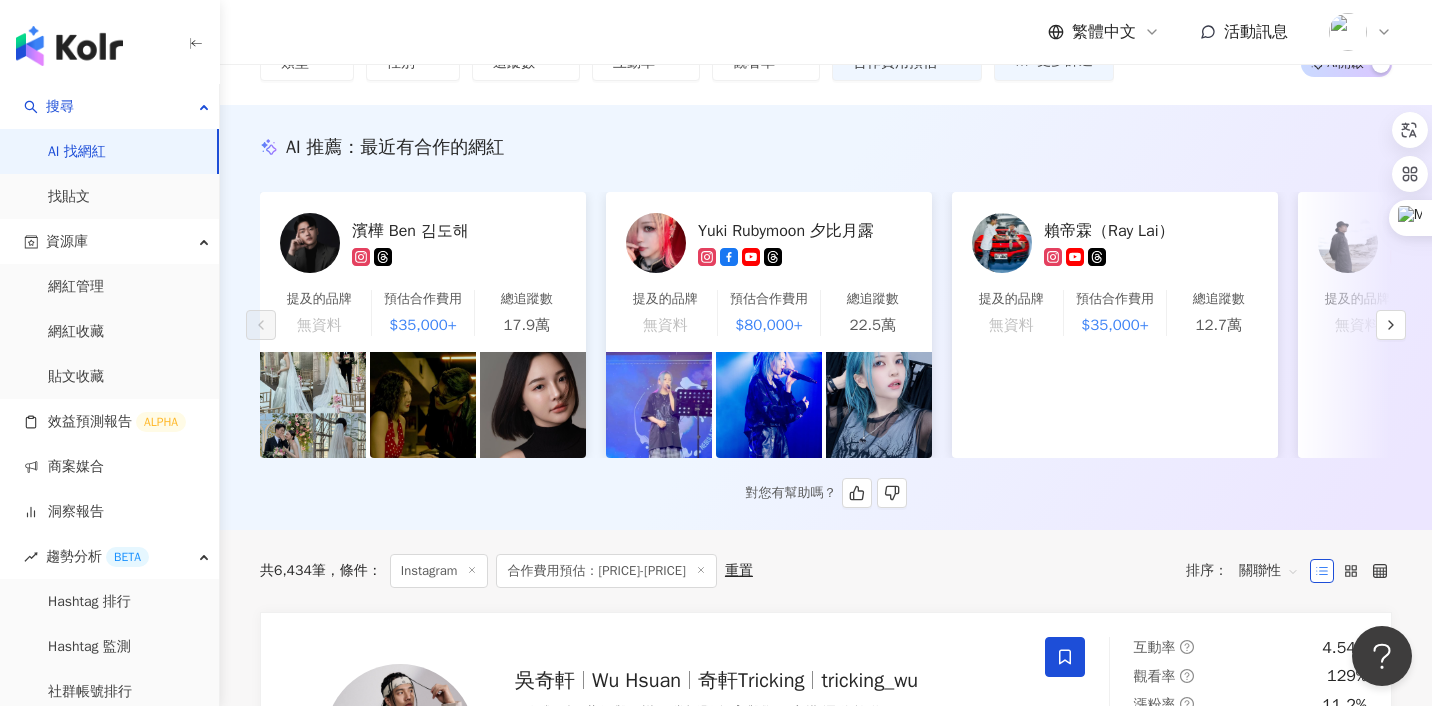 scroll, scrollTop: 139, scrollLeft: 0, axis: vertical 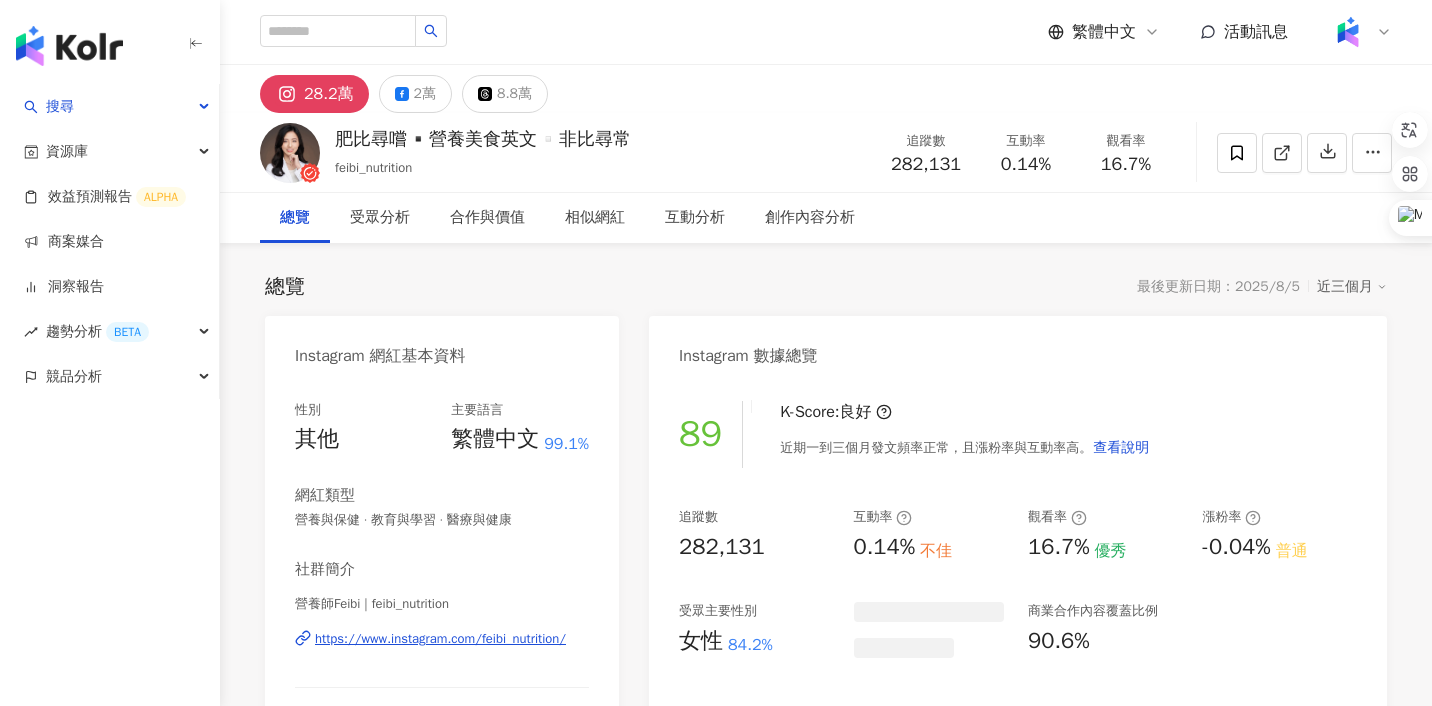 click on "繁體中文" at bounding box center (1104, 32) 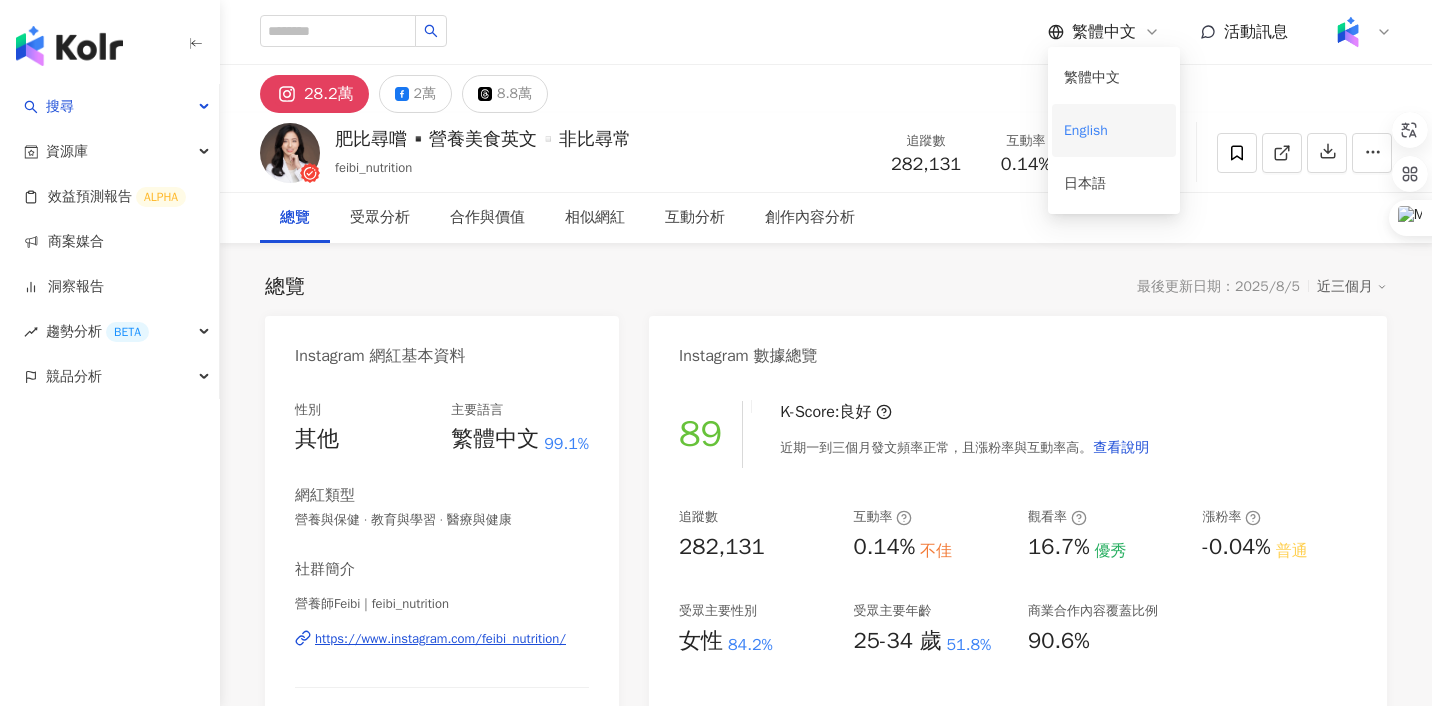 scroll, scrollTop: 0, scrollLeft: 0, axis: both 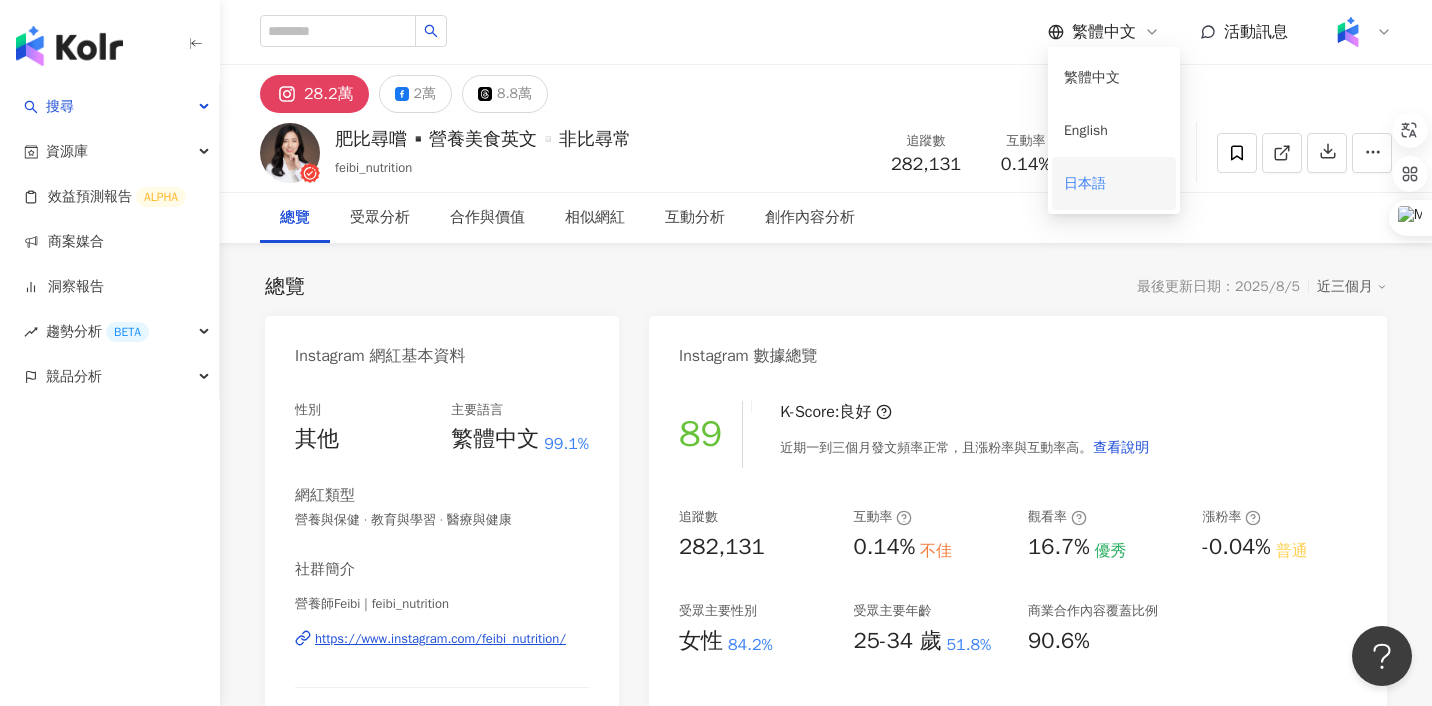 click on "日本語" at bounding box center [1114, 183] 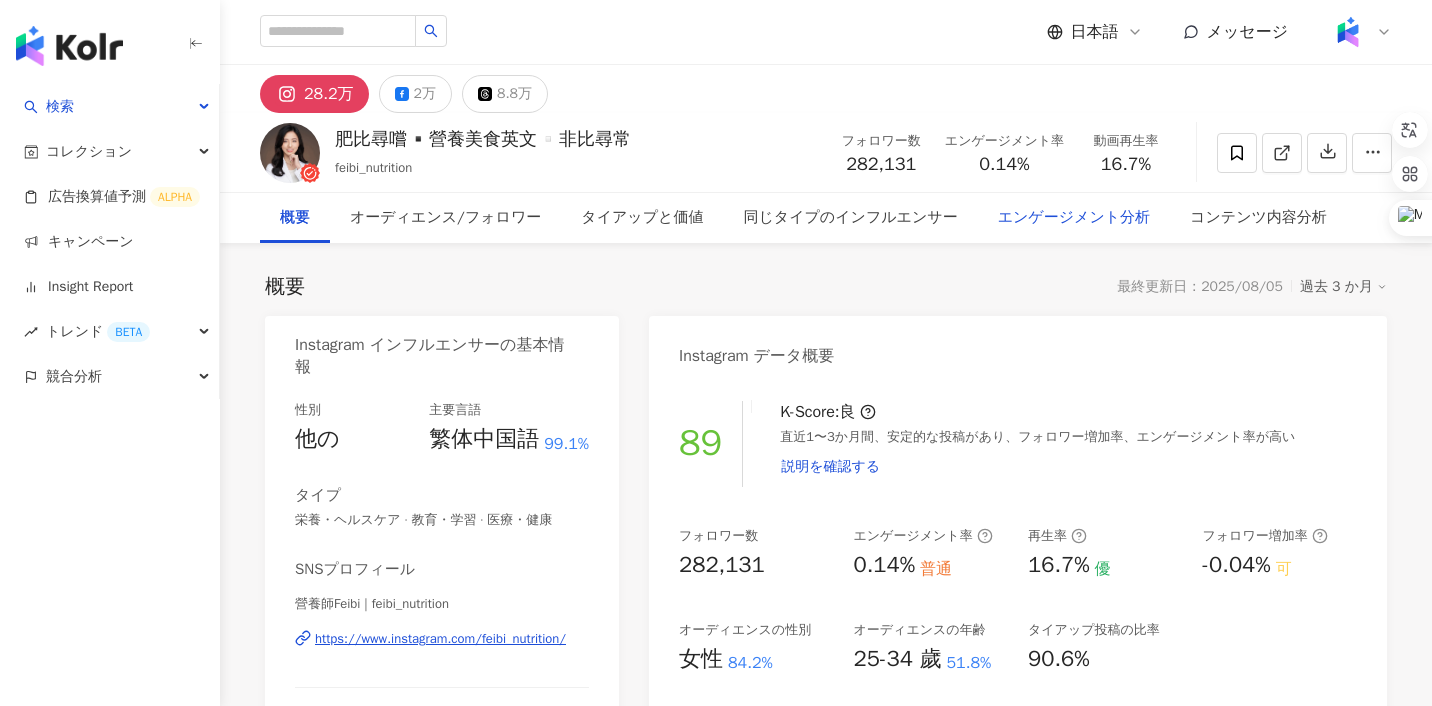click on "エンゲージメント分析" at bounding box center [1074, 218] 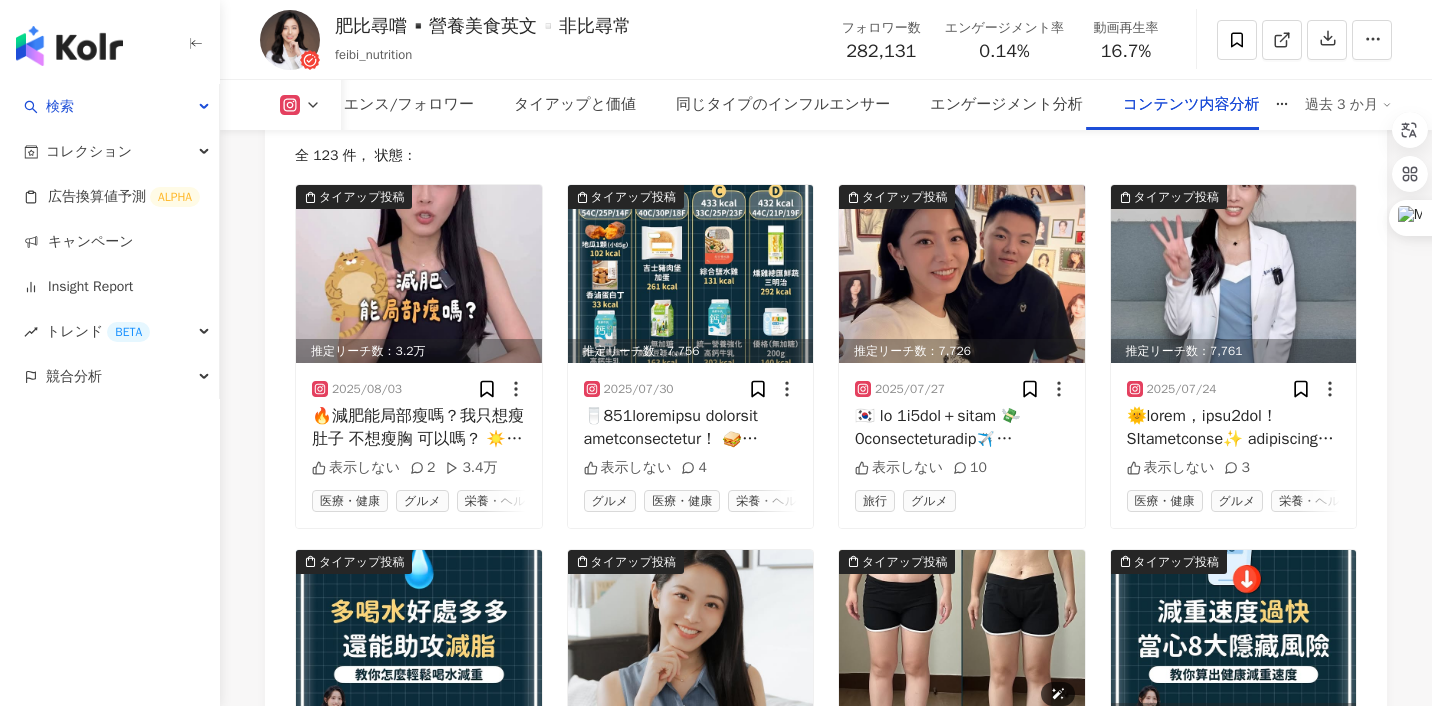 scroll, scrollTop: 6328, scrollLeft: 0, axis: vertical 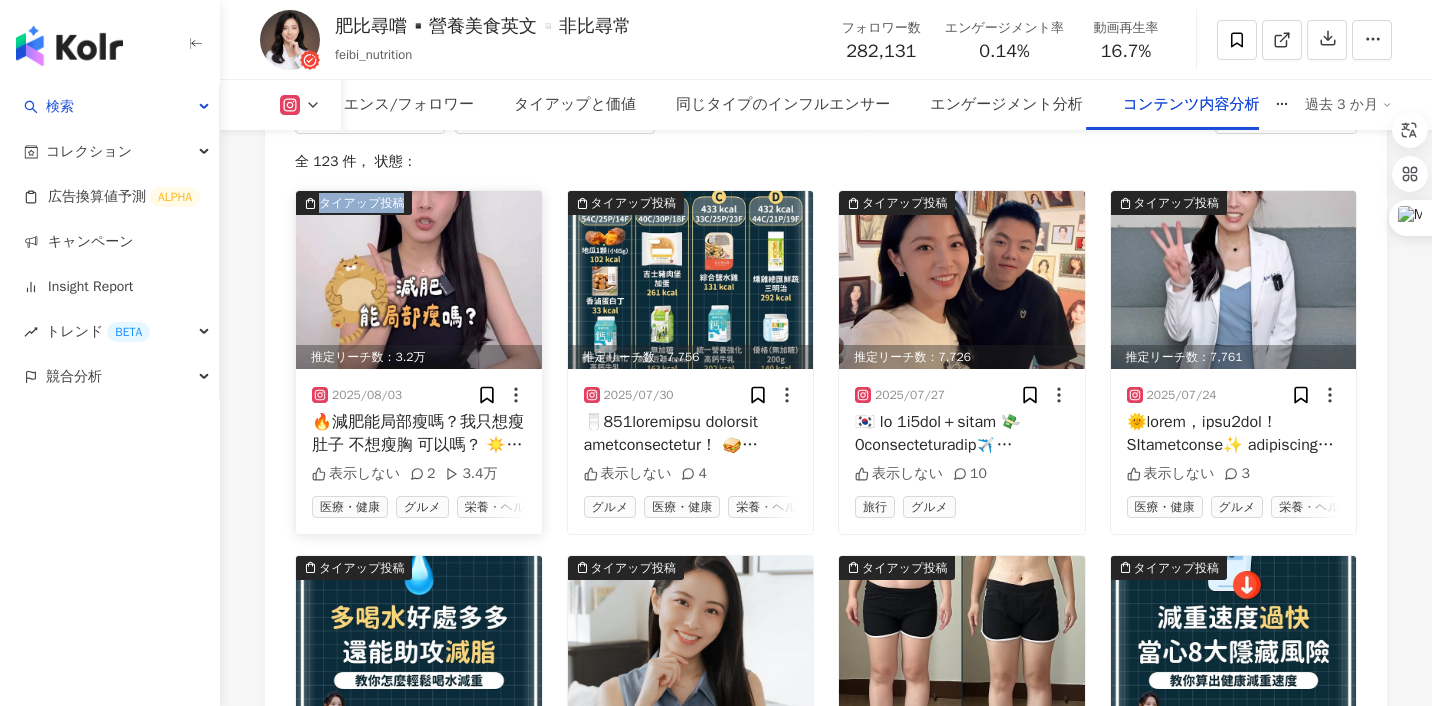 drag, startPoint x: 321, startPoint y: 193, endPoint x: 410, endPoint y: 190, distance: 89.050545 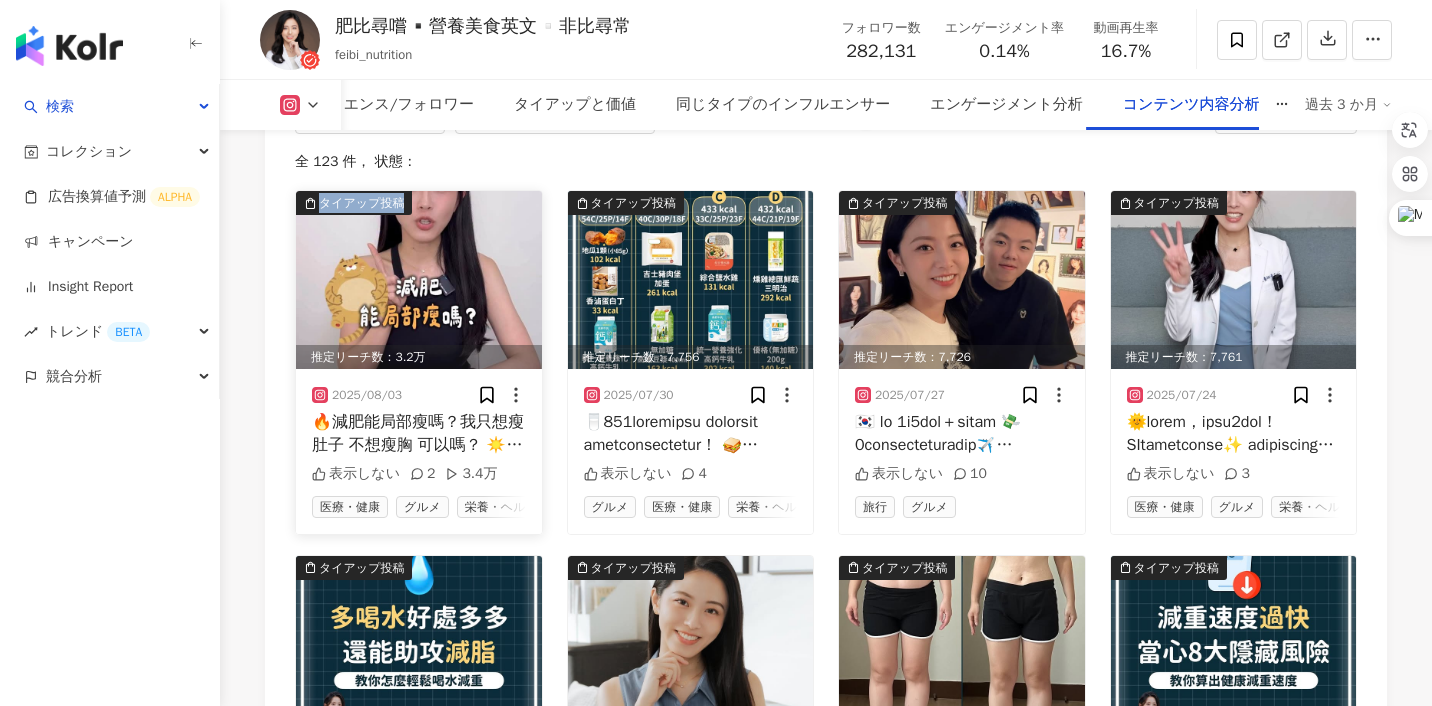 click on "タイアップ投稿" at bounding box center (354, 203) 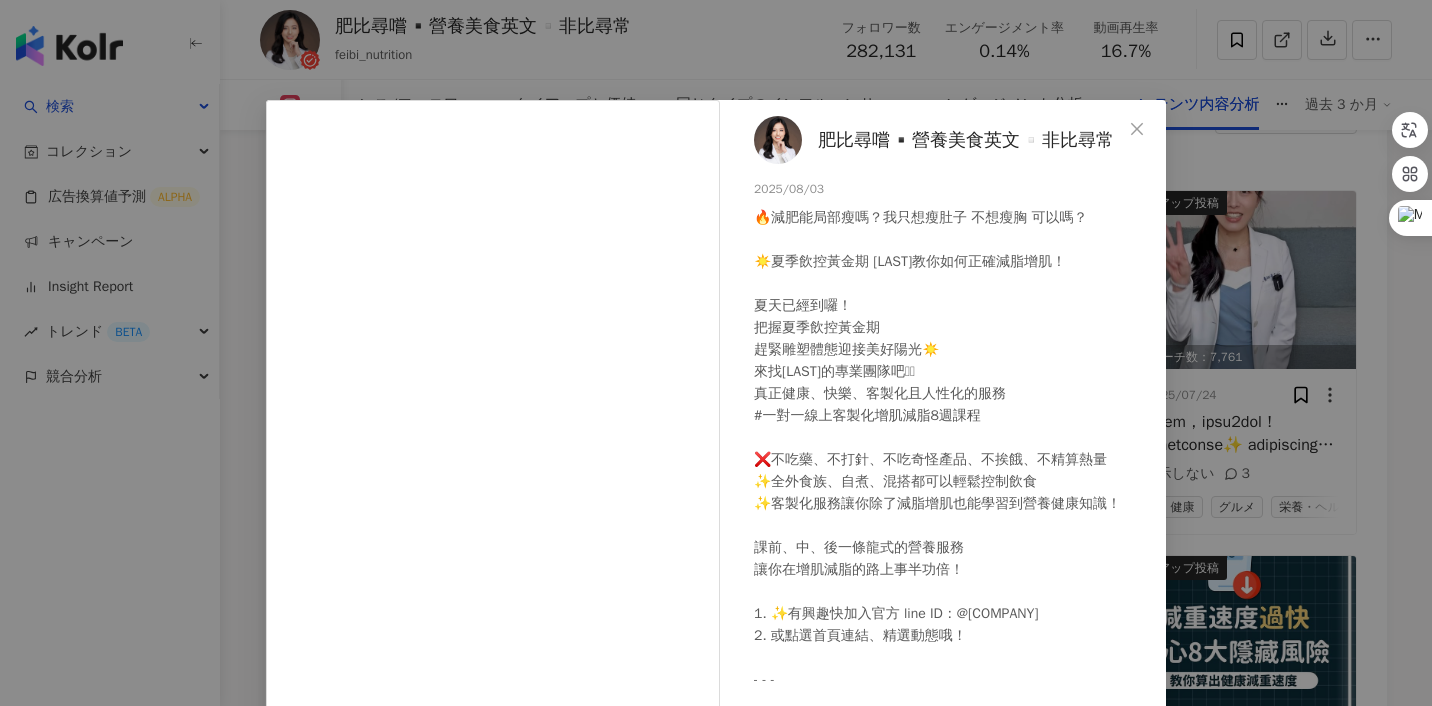 click on "[COMPANY]▪️營養美食英文▫️[COMPANY] [DATE] 🔥減肥能局部瘦嗎？我只想瘦肚子 不想瘦胸 可以嗎？
☀️夏季飲控黃金期 [LAST]教你如何正確減脂增肌！
夏天已經到囉！
把握夏季飲控黃金期
趕緊雕塑體態迎接美好陽光☀️
來找[LAST]的專業團隊吧🫶🏻
真正健康、快樂、客製化且人性化的服務
#一對一線上客製化增肌減脂8週課程
❌不吃藥、不打針、不吃奇怪產品、不挨餓、不精算熱量
✨全外食族、自煮、混搭都可以輕鬆控制飲食
✨客製化服務讓你除了減脂增肌也能學習到營養健康知識！
課前、中、後一條龍式的營養服務
讓你在增肌減脂的路上事半功倍！
1. ✨有興趣快加入官方 line ID：@[COMPANY]
2. 或點選首頁連結、精選動態哦！
- - -
《版權所有 不得轉載 Copyrights reserved space》 表示しない [NUMBER] [CURRENCY] 元の投稿を表示" at bounding box center (716, 353) 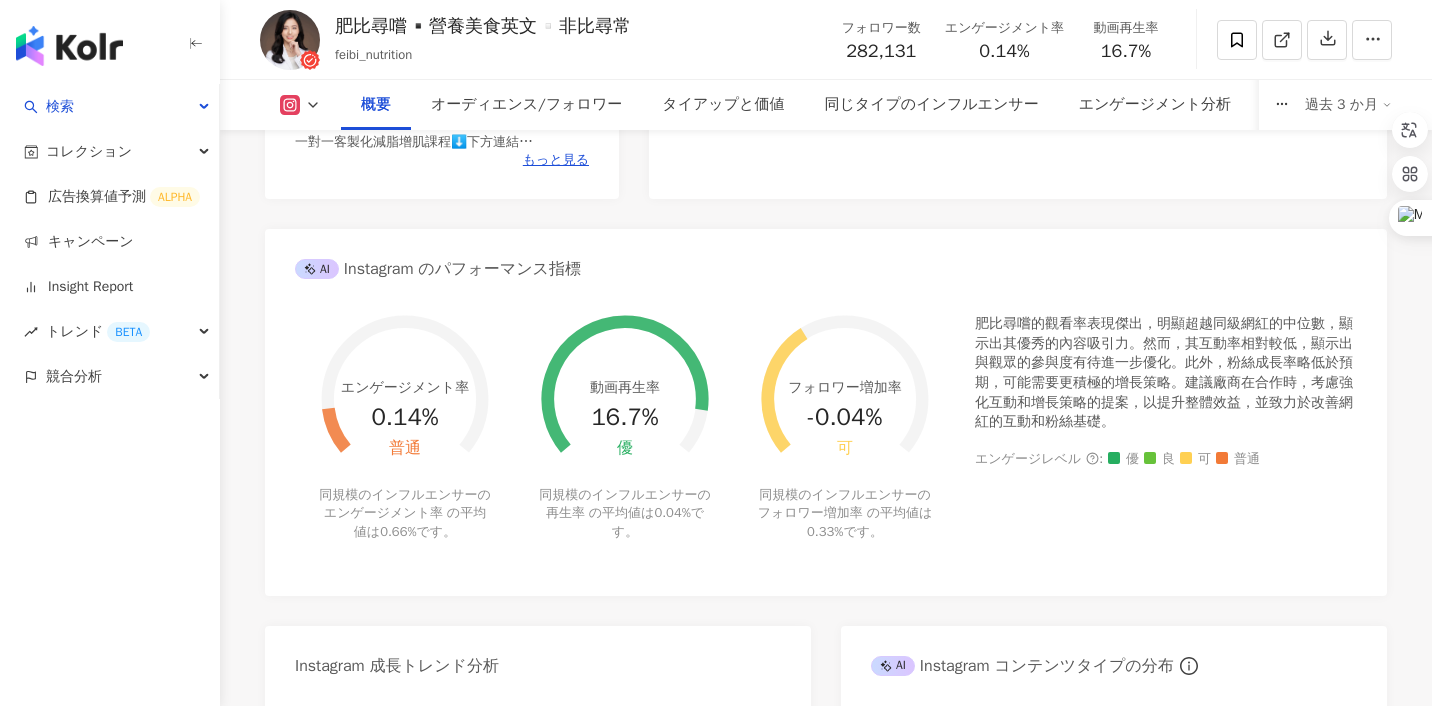 scroll, scrollTop: 0, scrollLeft: 0, axis: both 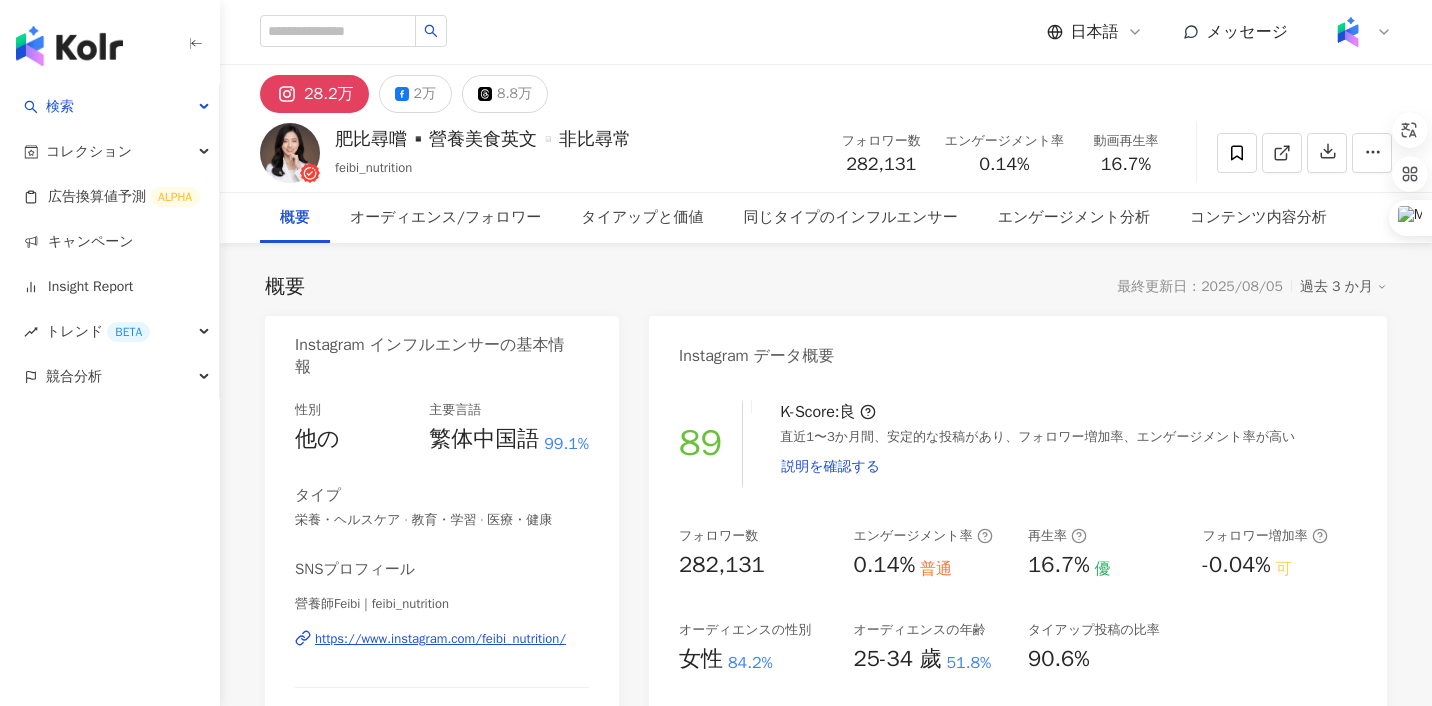 click on "日本語" at bounding box center (1095, 32) 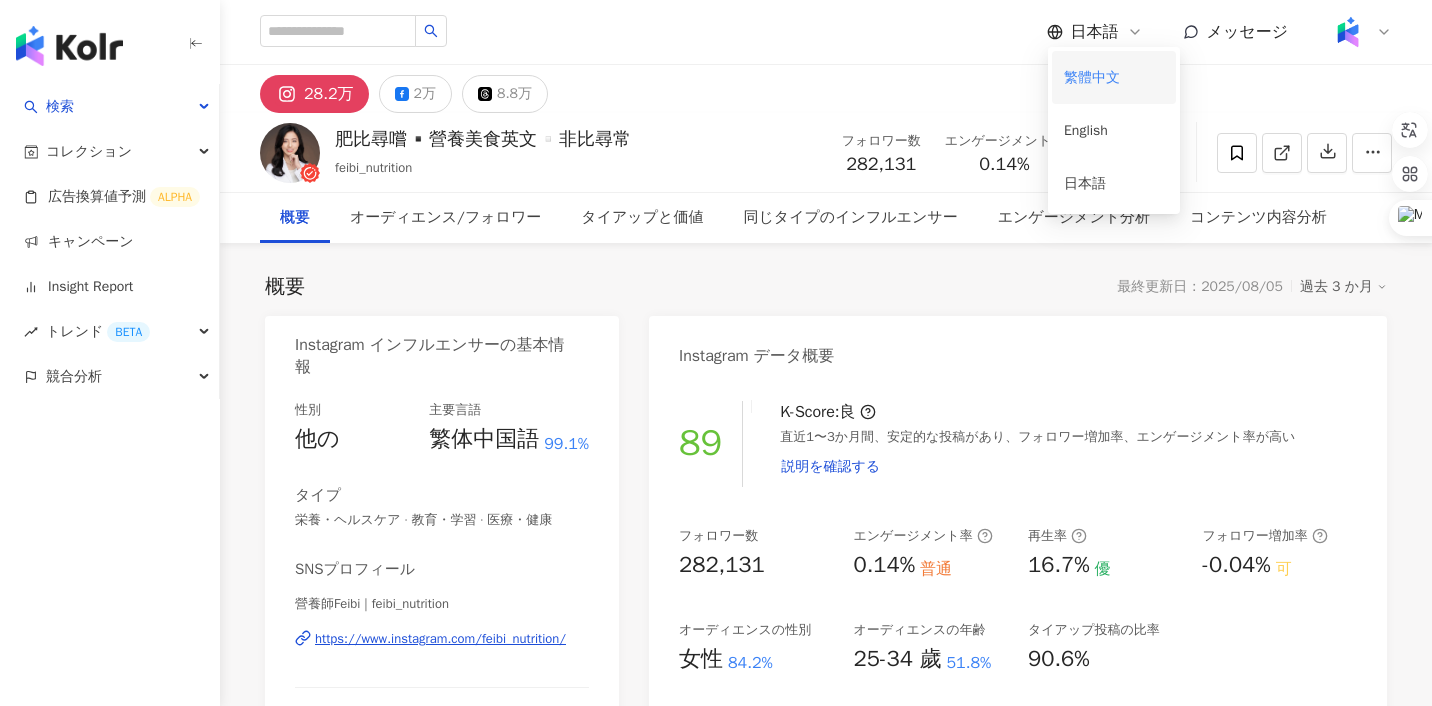 click on "繁體中文" at bounding box center [1114, 77] 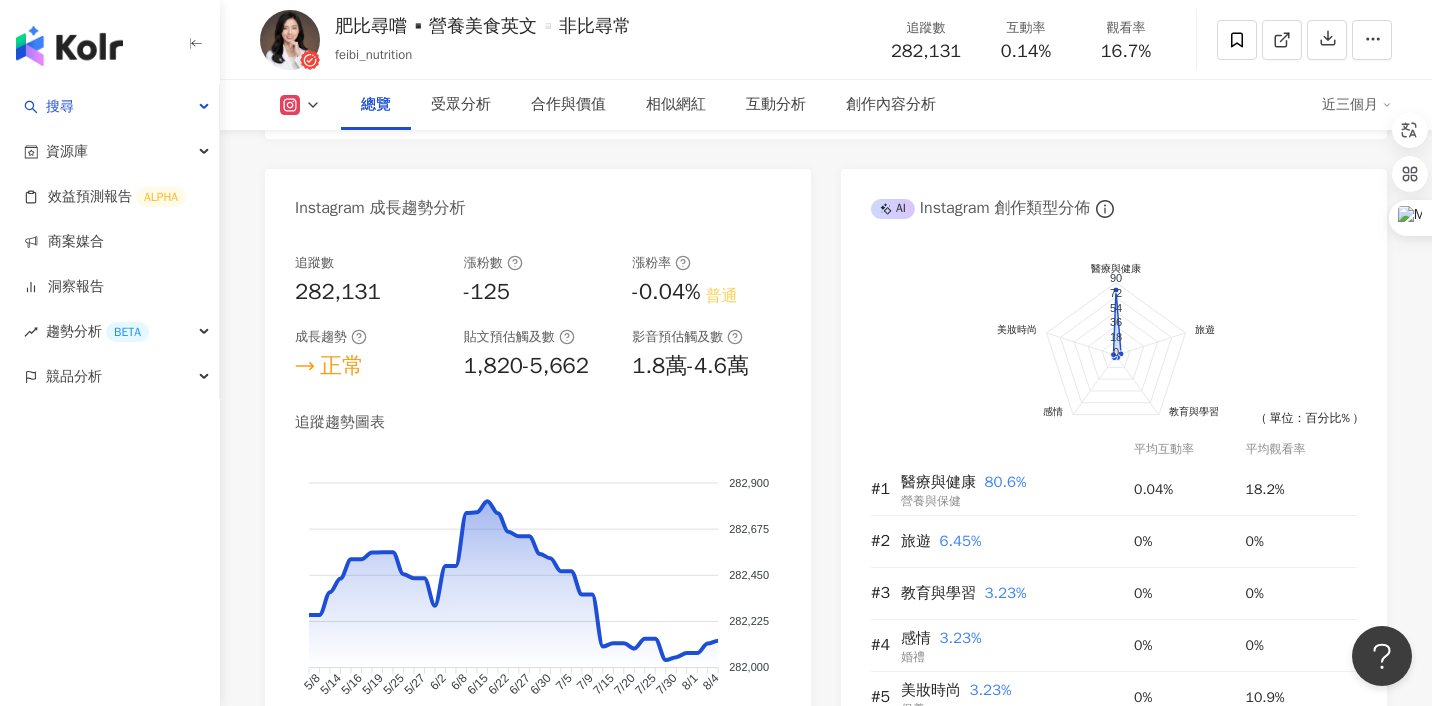 scroll, scrollTop: 1069, scrollLeft: 0, axis: vertical 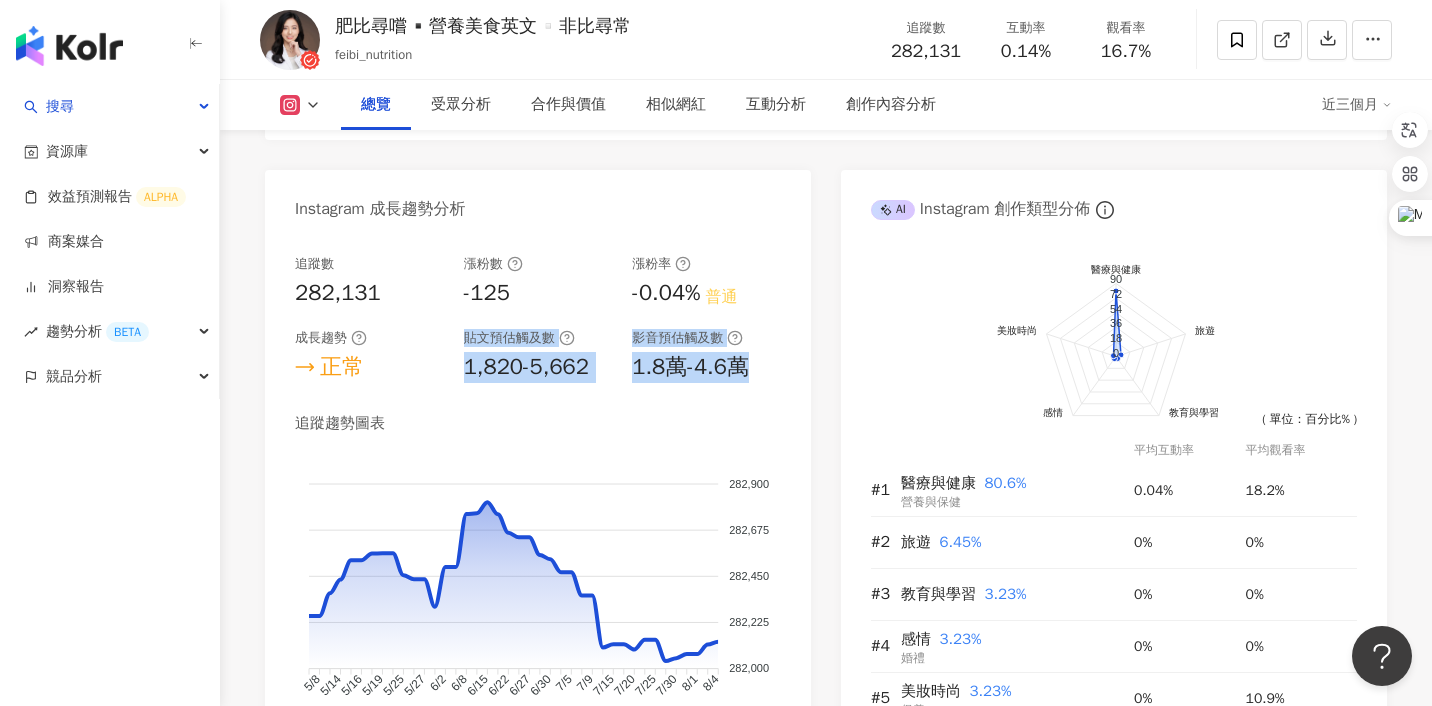 drag, startPoint x: 467, startPoint y: 340, endPoint x: 806, endPoint y: 383, distance: 341.71625 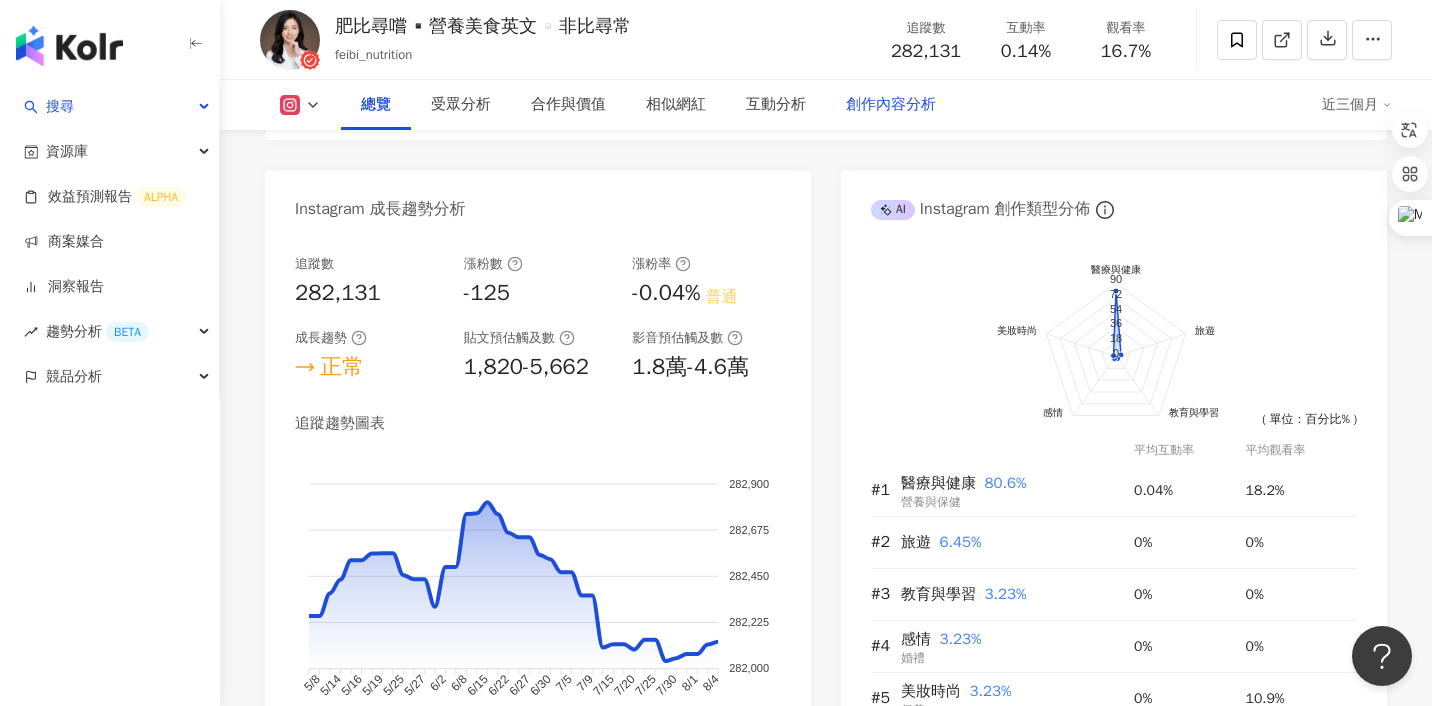 click on "創作內容分析" at bounding box center [891, 105] 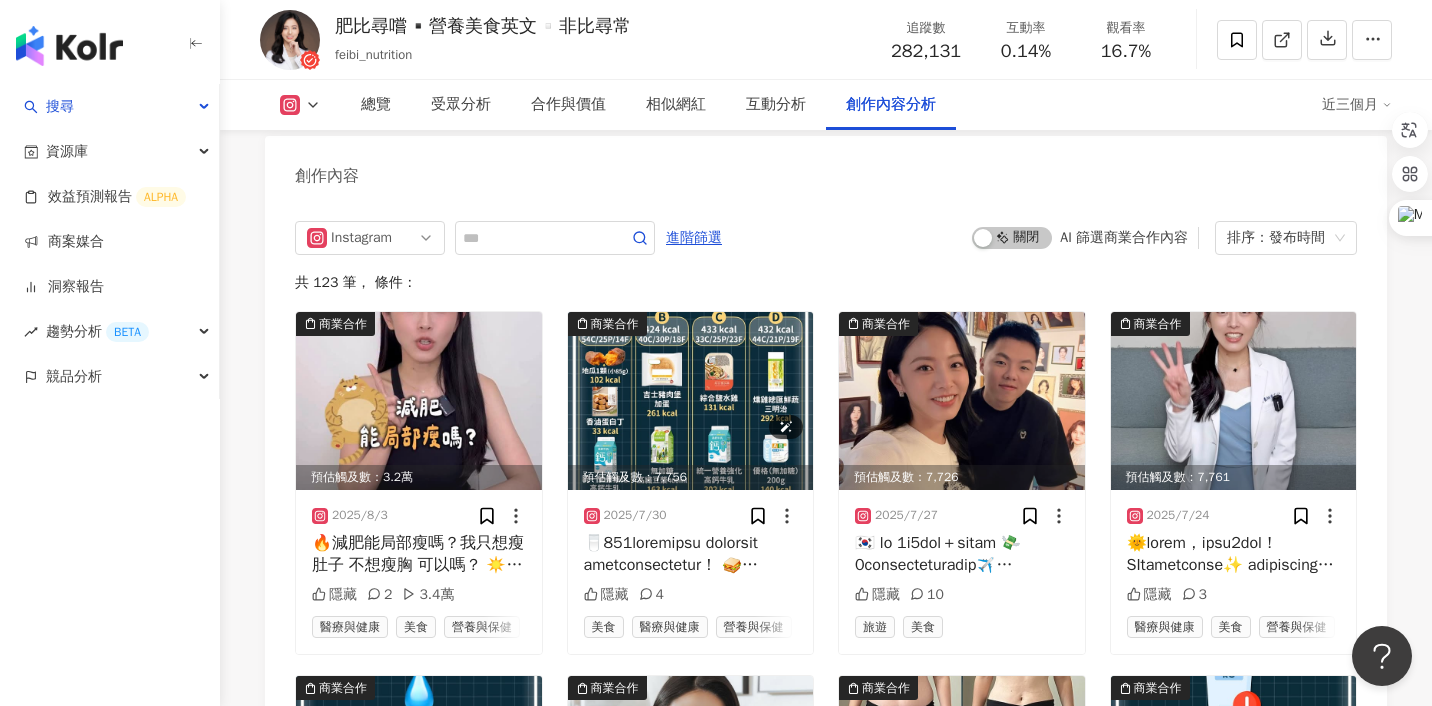 scroll, scrollTop: 6144, scrollLeft: 0, axis: vertical 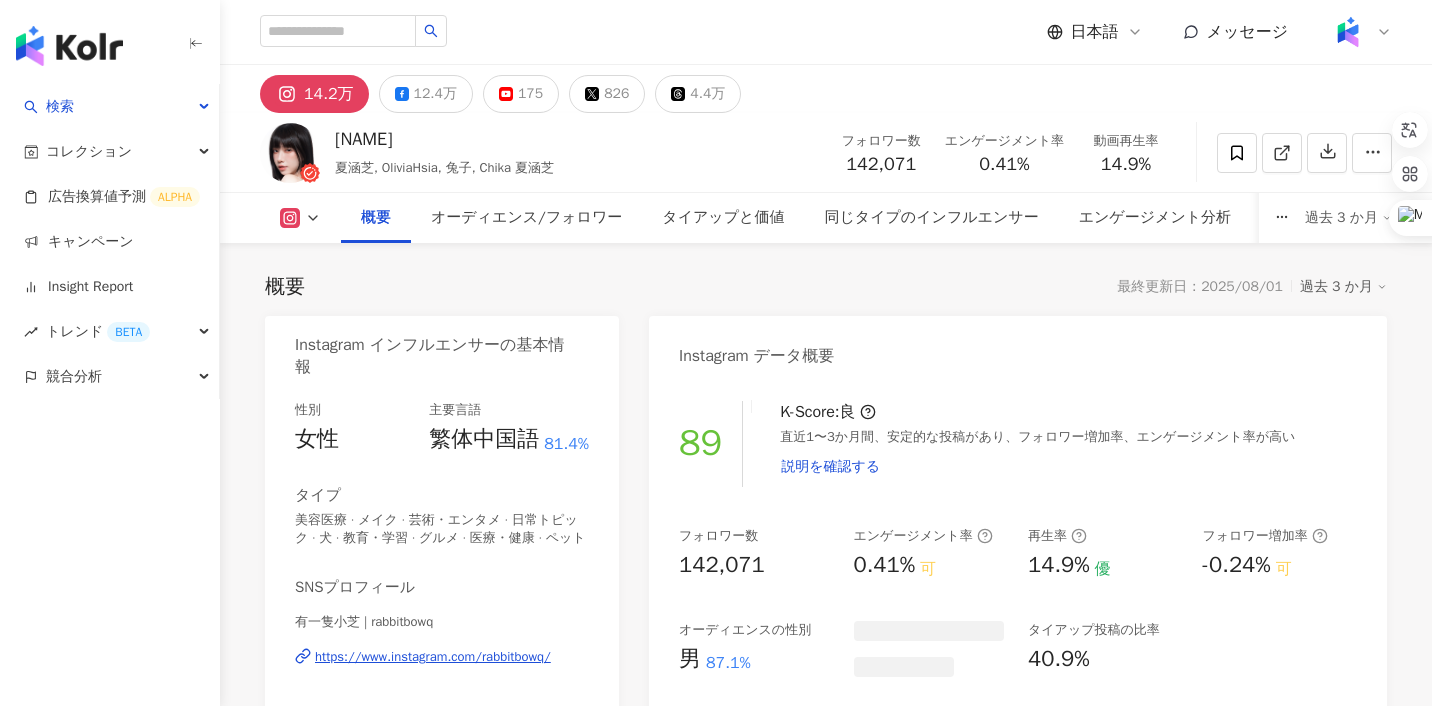 click 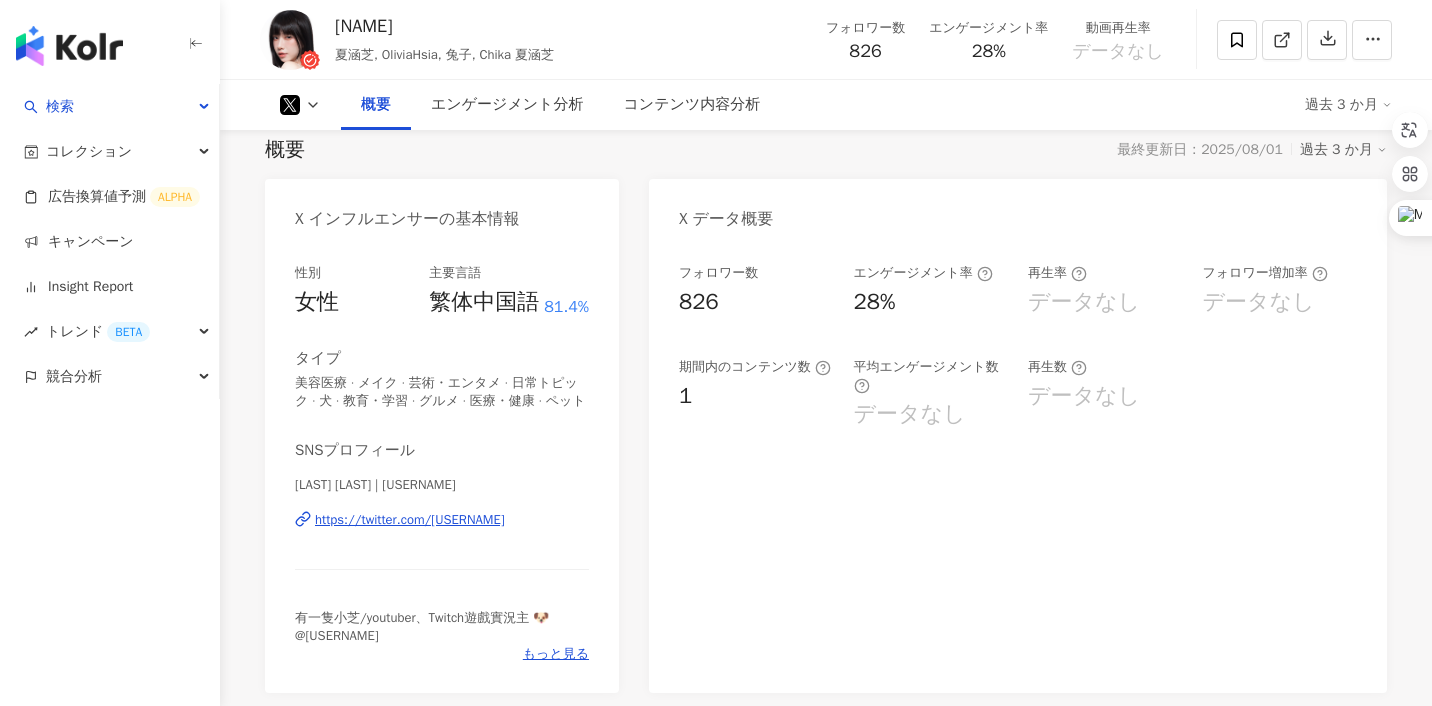 scroll, scrollTop: 0, scrollLeft: 0, axis: both 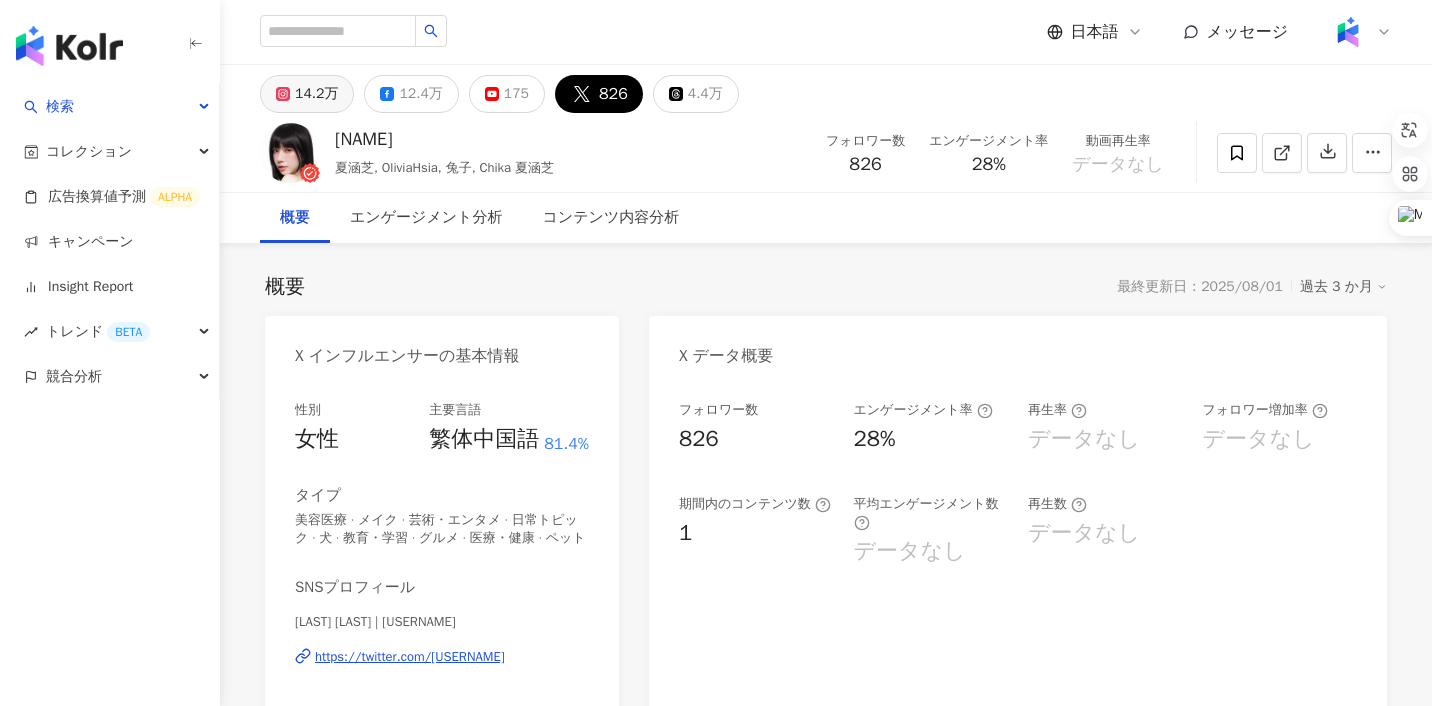 click on "14.2万" at bounding box center [316, 94] 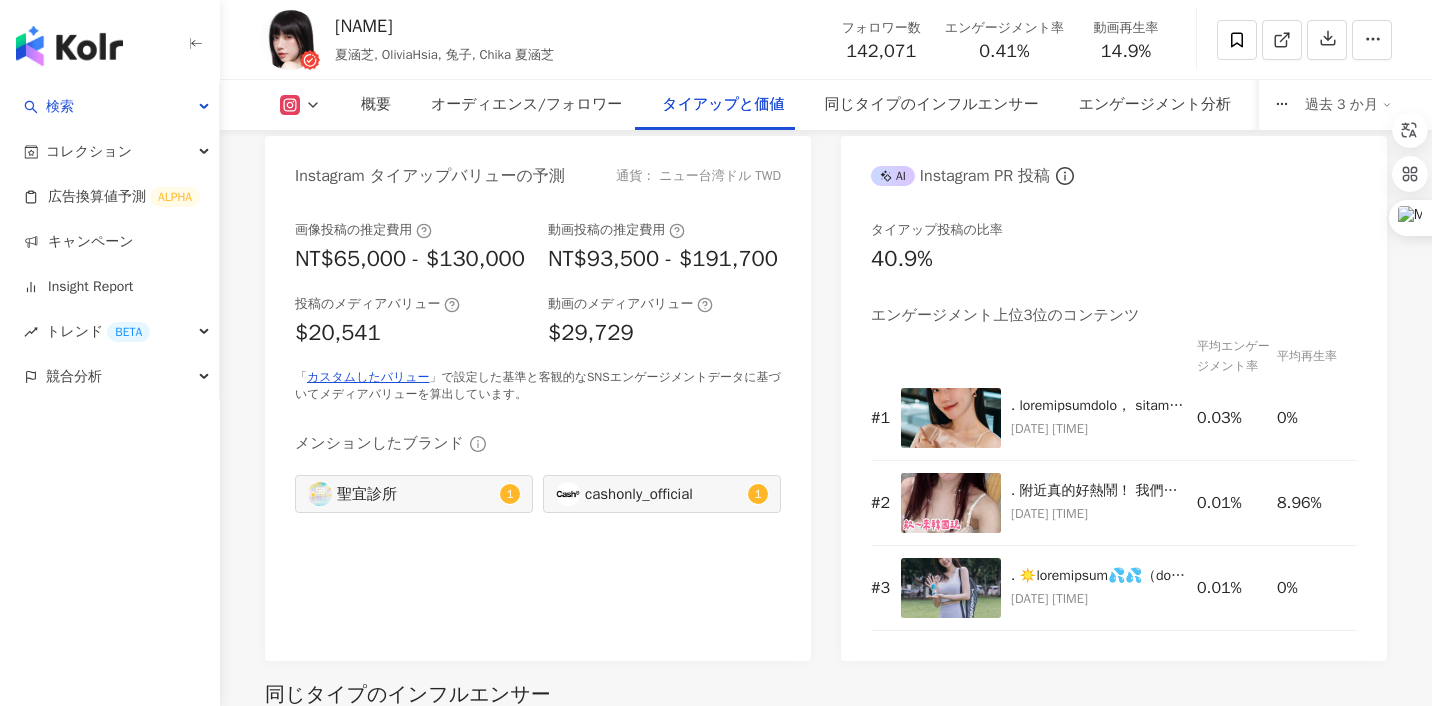 scroll, scrollTop: 2800, scrollLeft: 0, axis: vertical 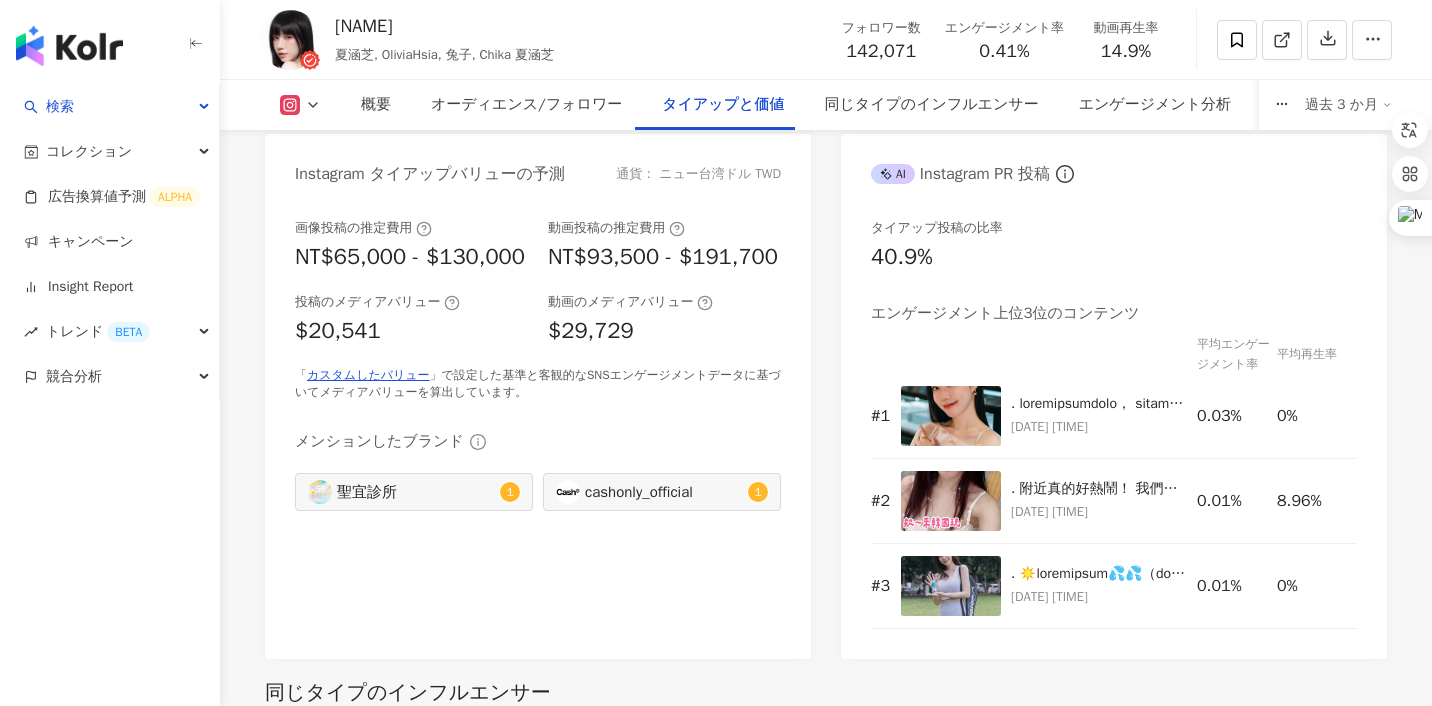 click 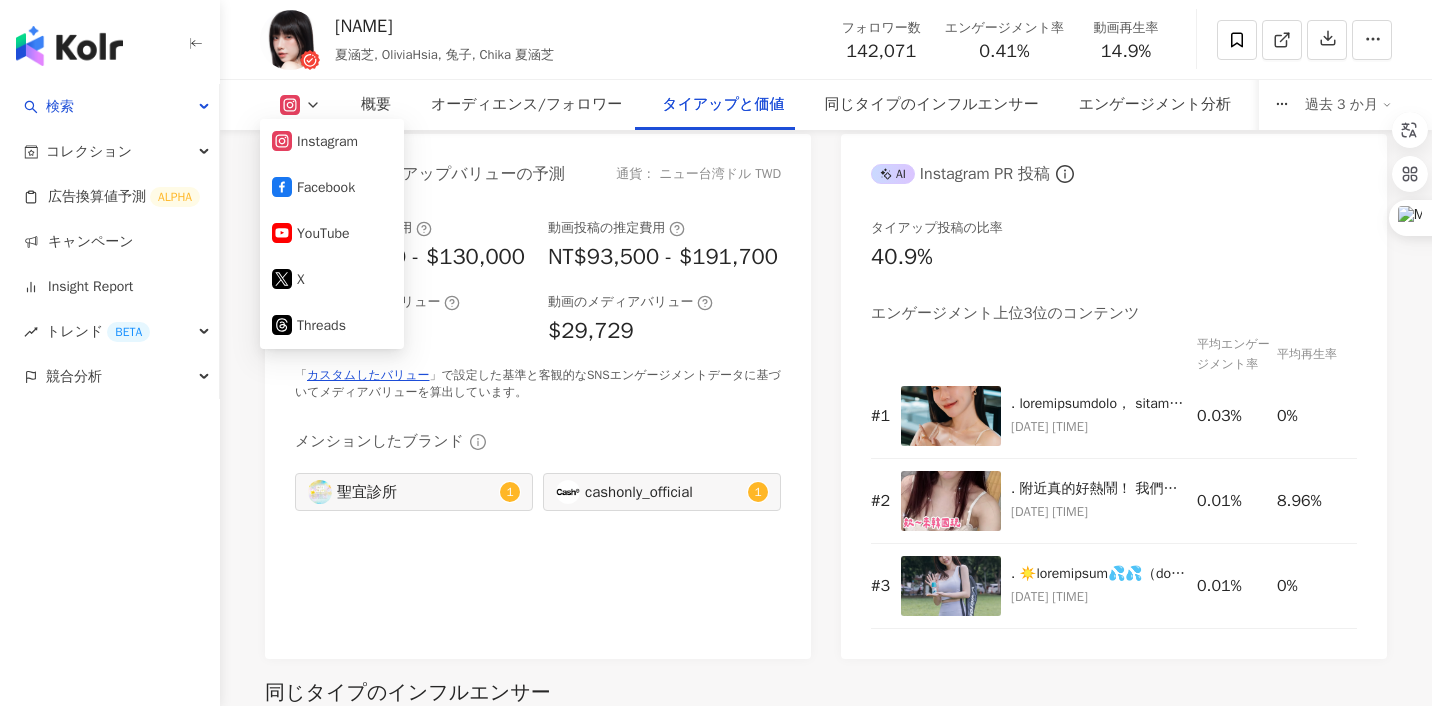 click 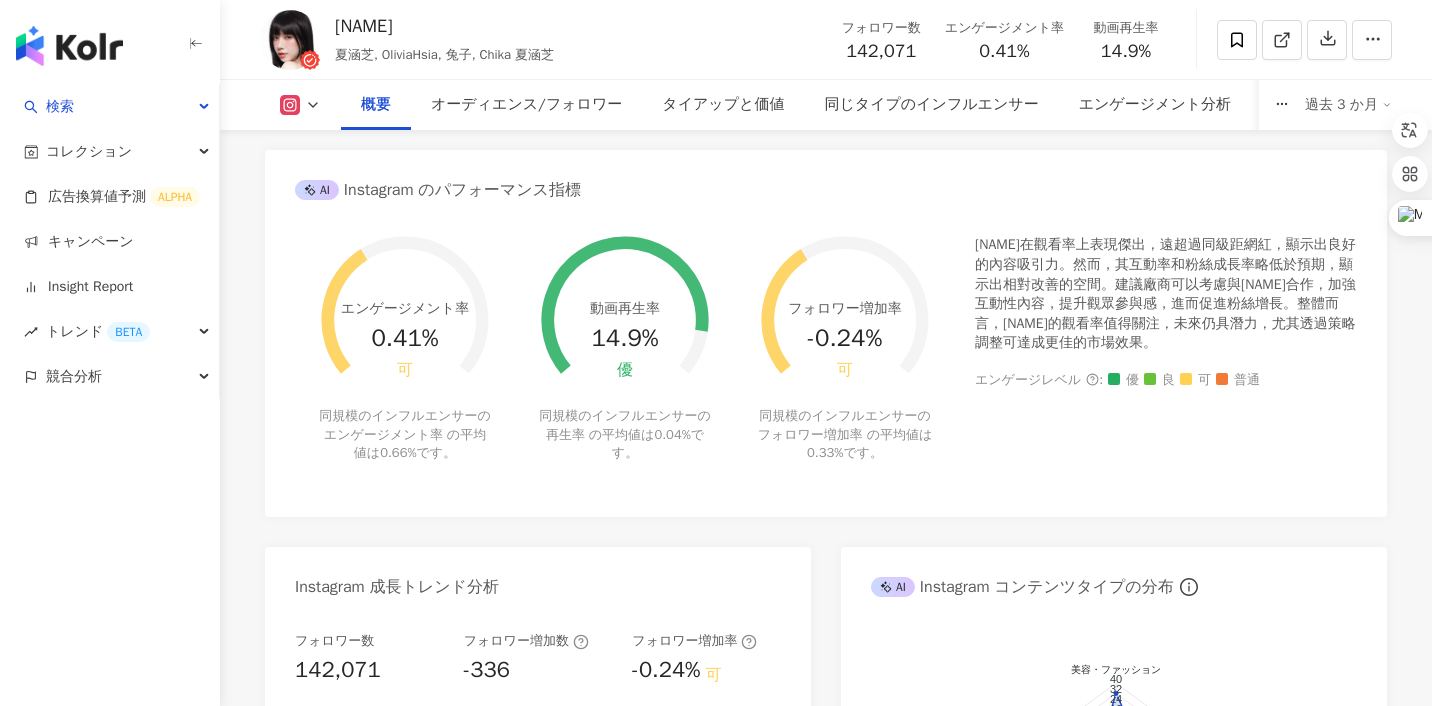 scroll, scrollTop: 0, scrollLeft: 0, axis: both 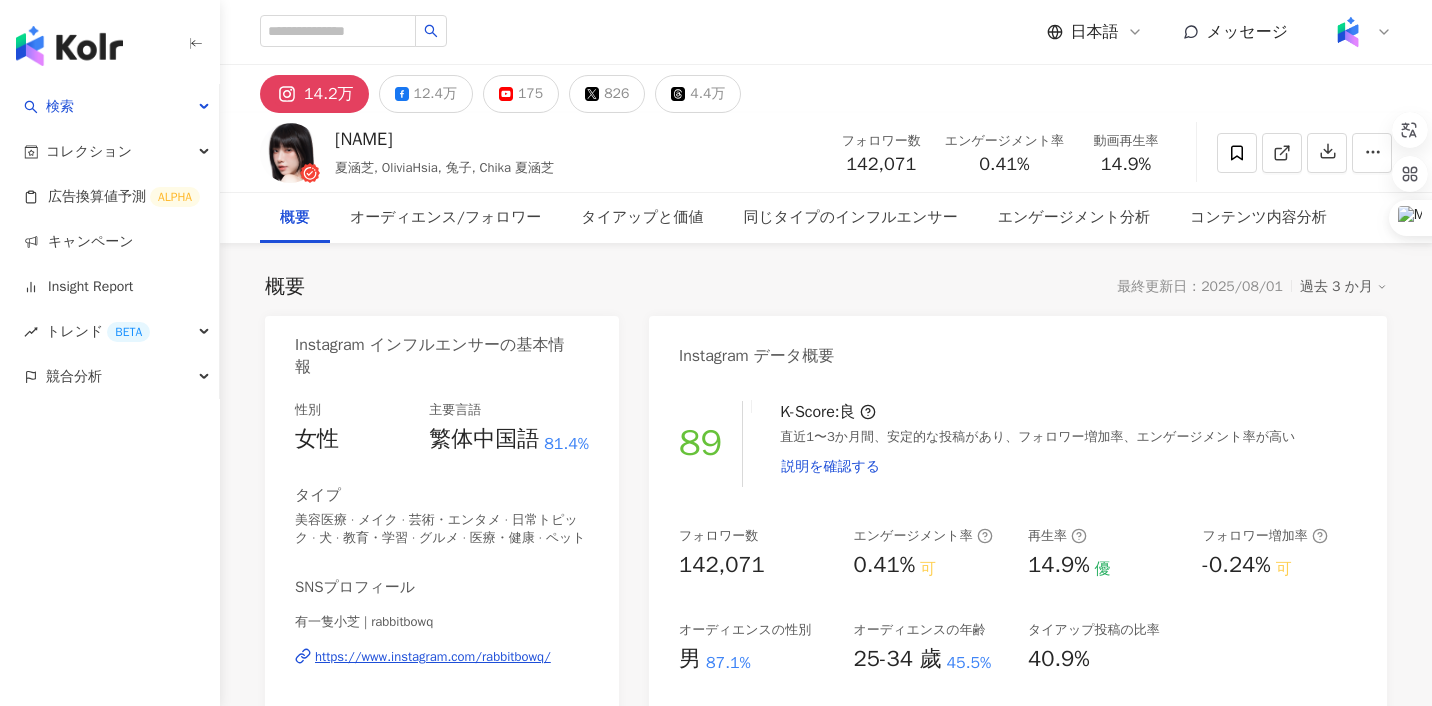 click on "日本語" at bounding box center [1095, 32] 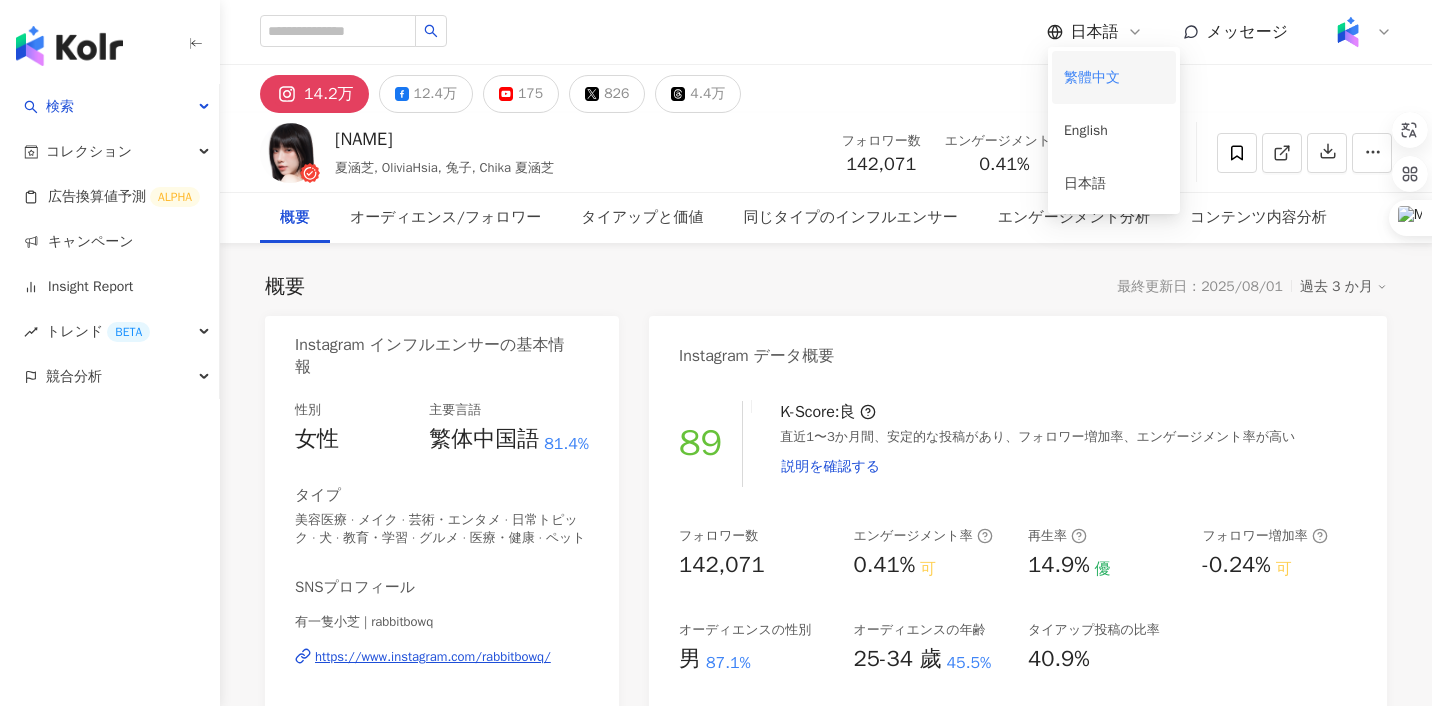 click on "繁體中文" at bounding box center [1114, 77] 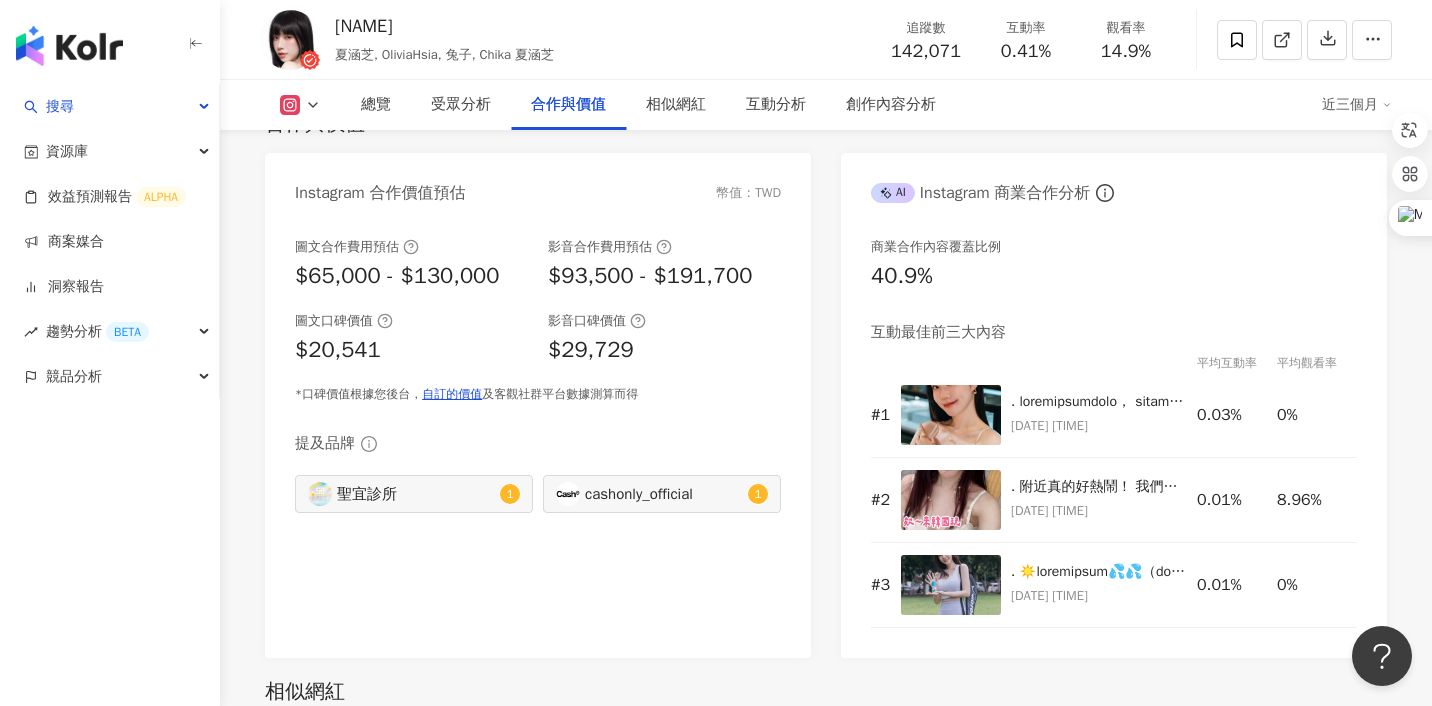 scroll, scrollTop: 2716, scrollLeft: 0, axis: vertical 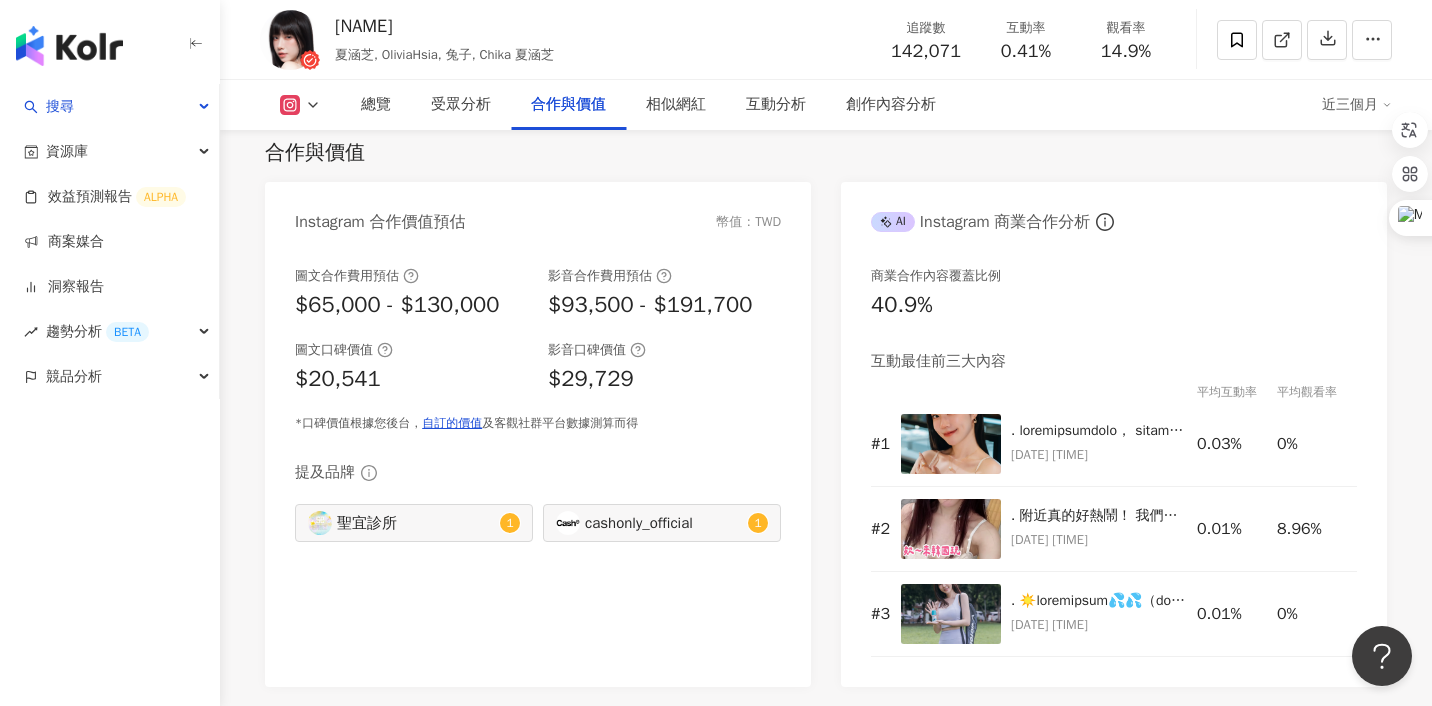 click at bounding box center (300, 105) 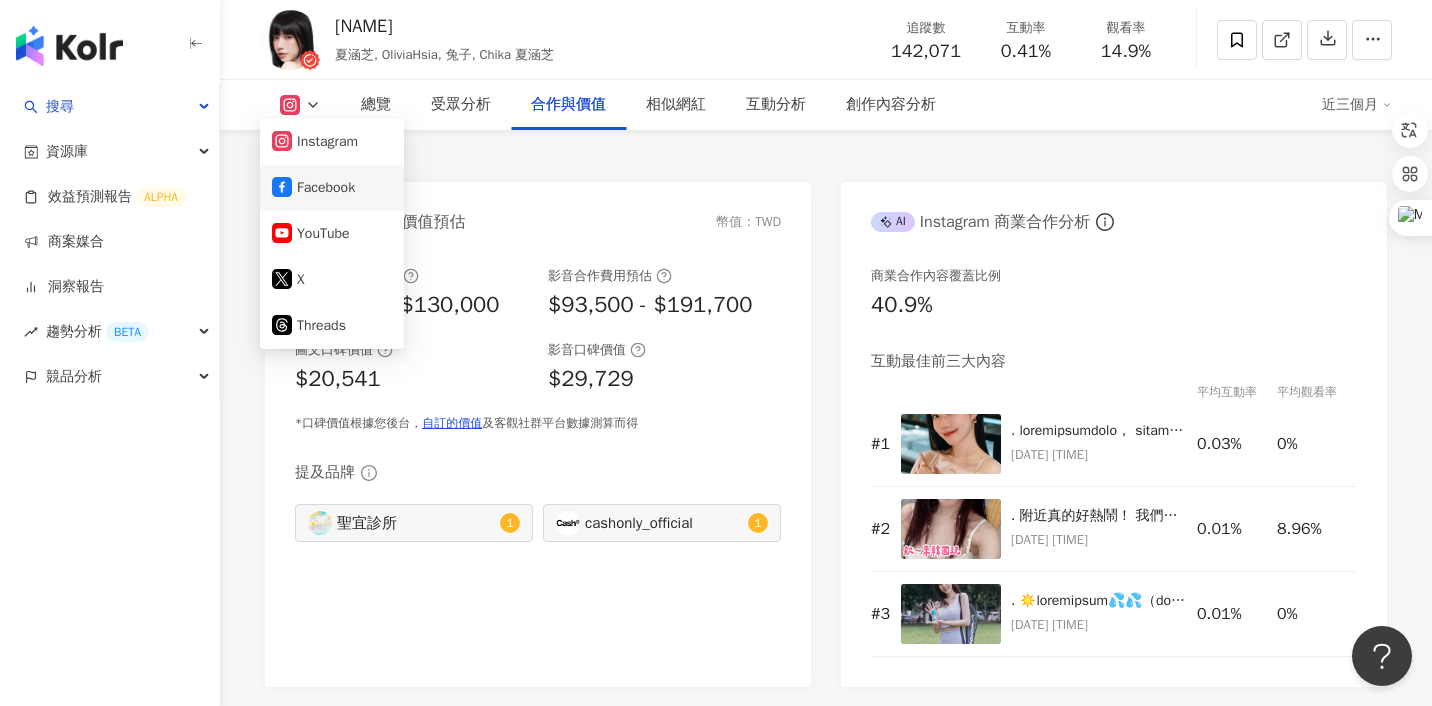click on "Facebook" at bounding box center [332, 188] 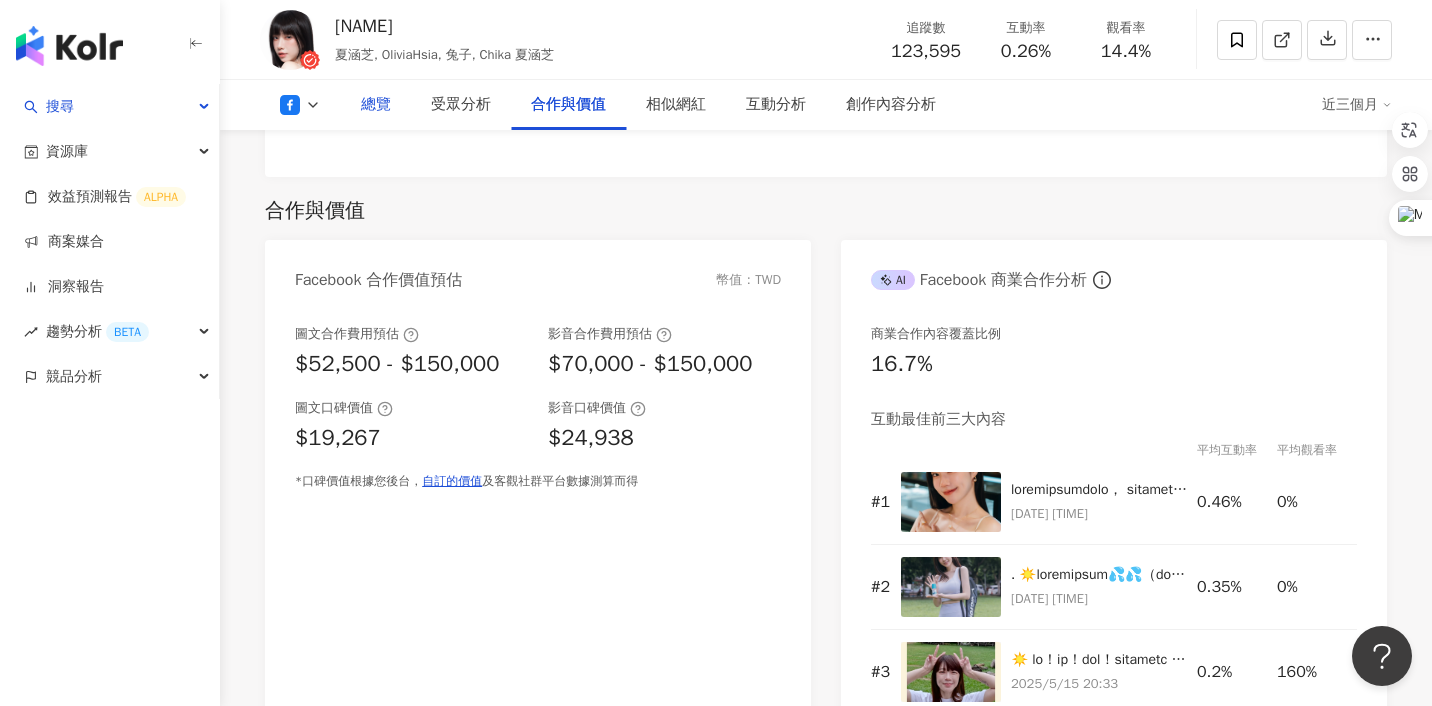 scroll, scrollTop: 2202, scrollLeft: 0, axis: vertical 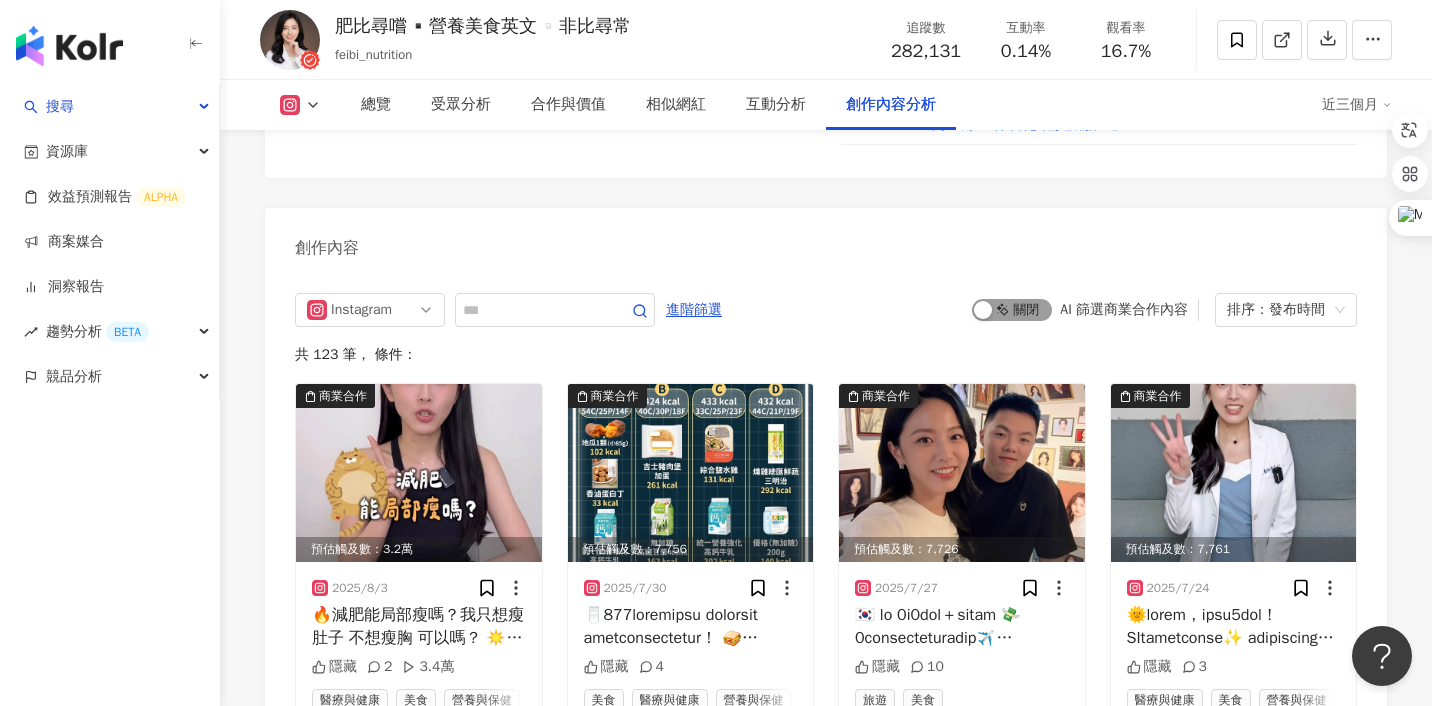 click on "啟動 關閉" at bounding box center (1012, 310) 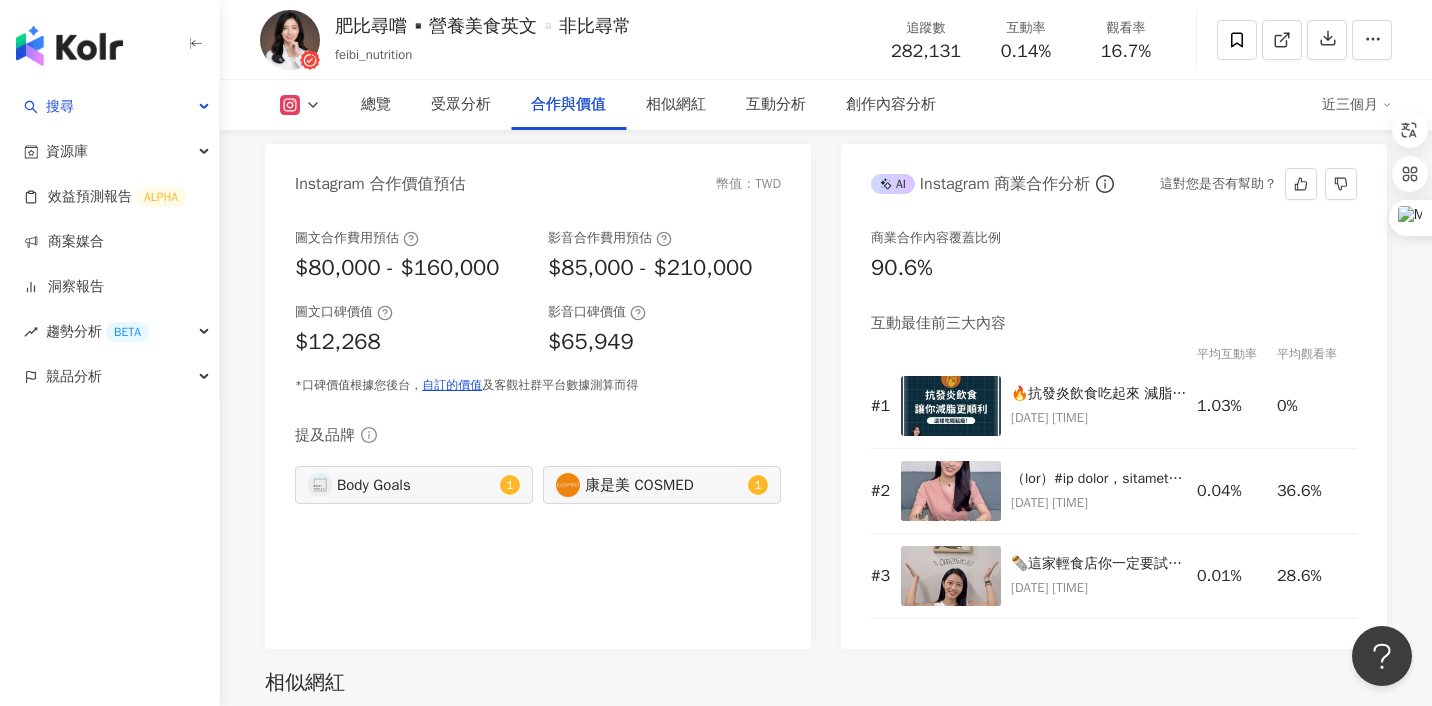 scroll, scrollTop: 2763, scrollLeft: 0, axis: vertical 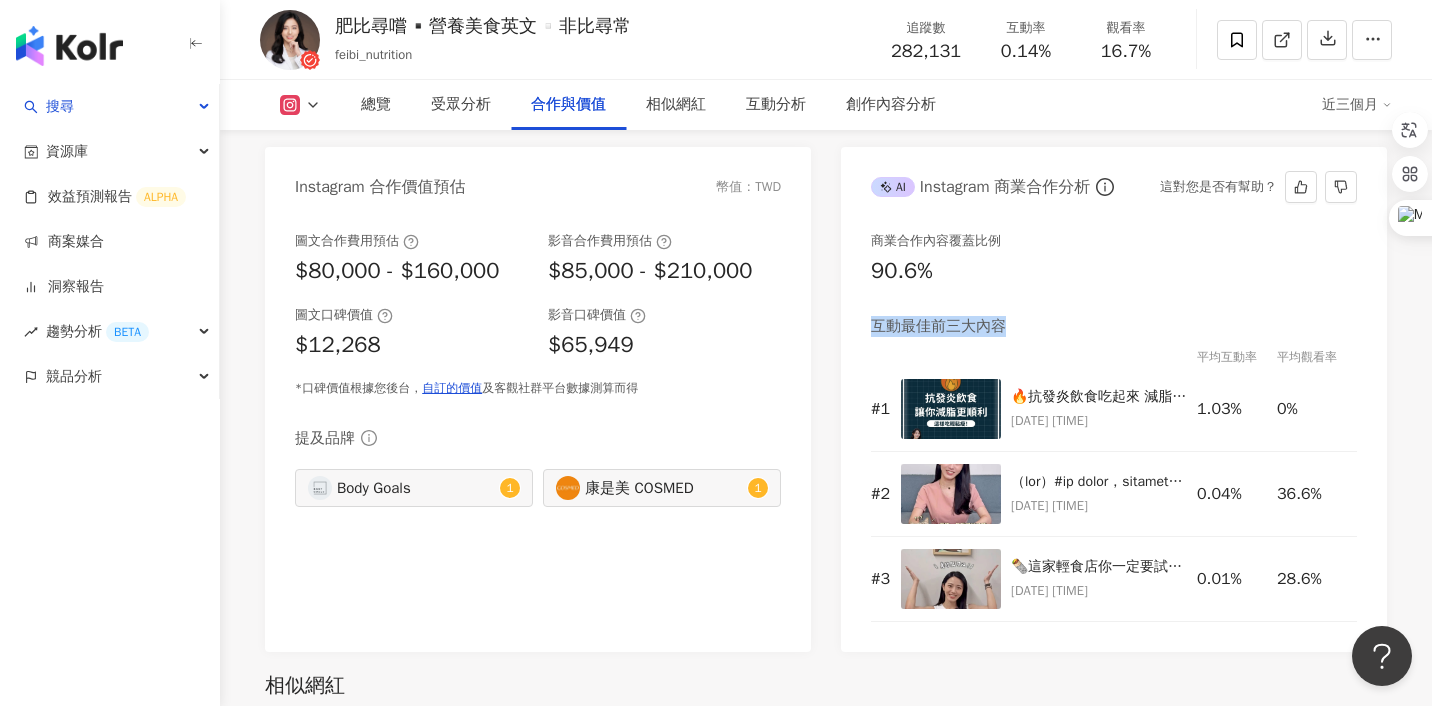 drag, startPoint x: 874, startPoint y: 298, endPoint x: 1003, endPoint y: 307, distance: 129.31357 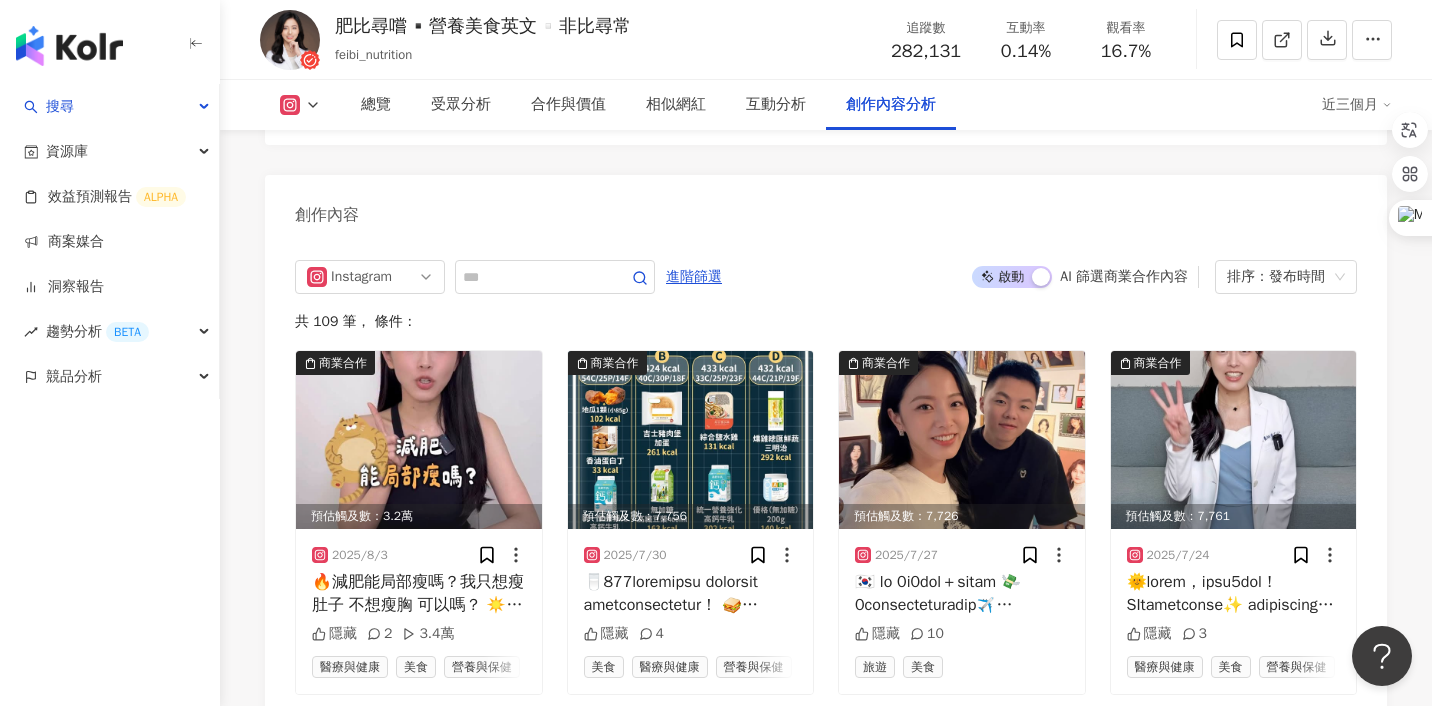 scroll, scrollTop: 6072, scrollLeft: 0, axis: vertical 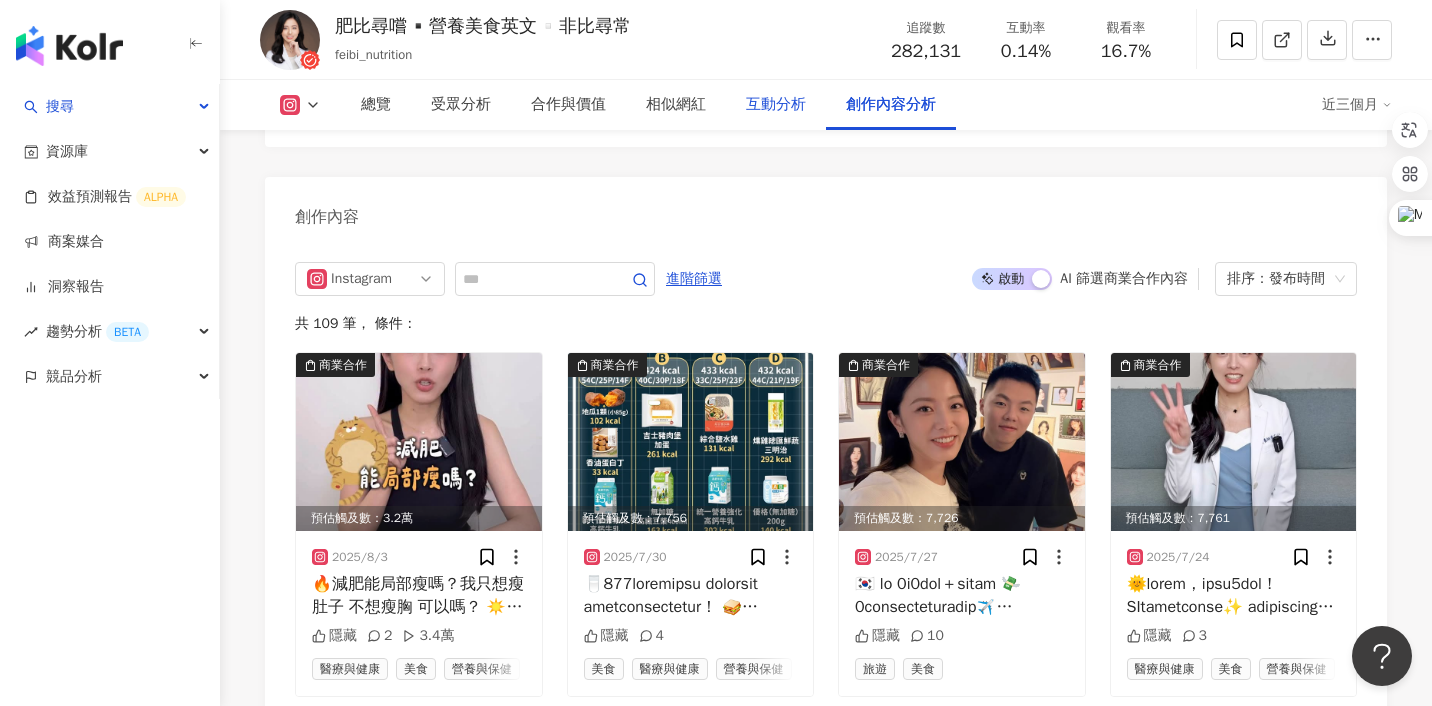 click on "互動分析" at bounding box center (776, 105) 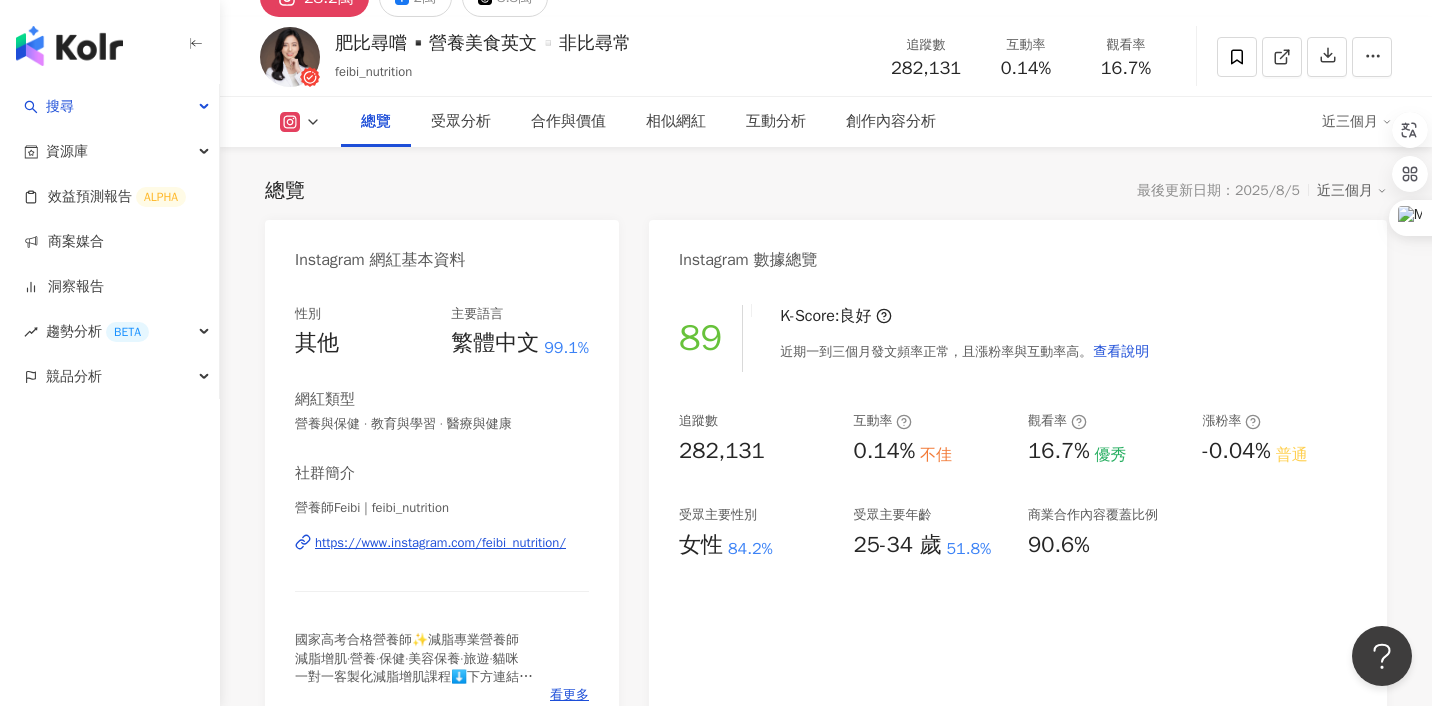 scroll, scrollTop: 106, scrollLeft: 0, axis: vertical 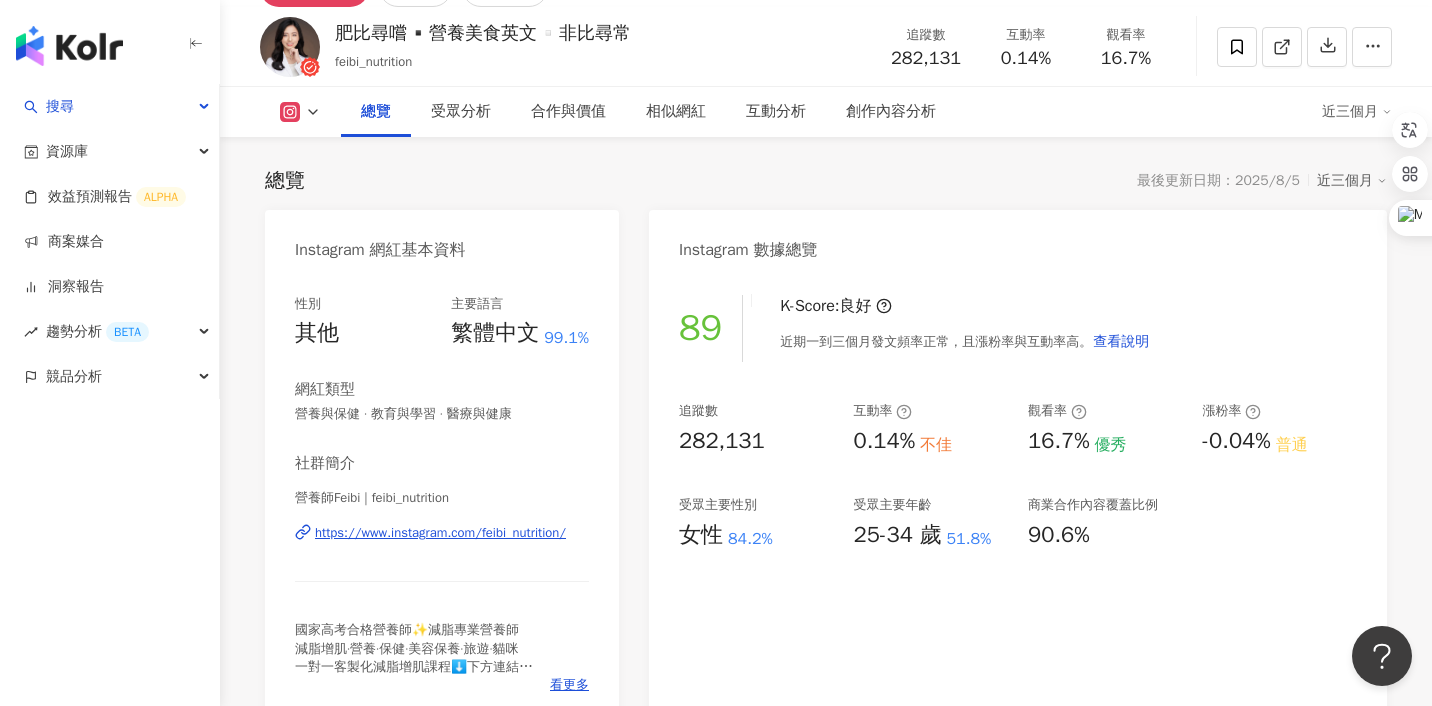 click on "89" at bounding box center (700, 328) 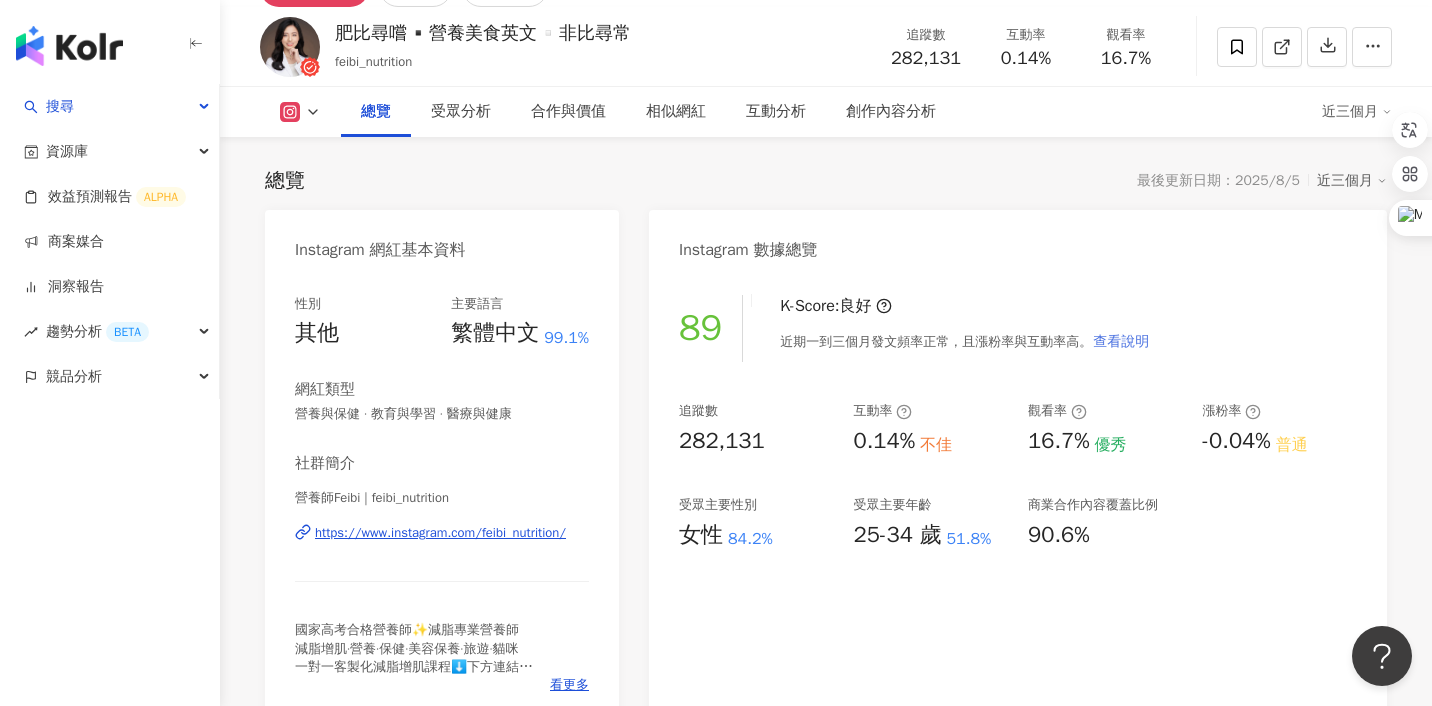click on "查看說明" at bounding box center (1121, 342) 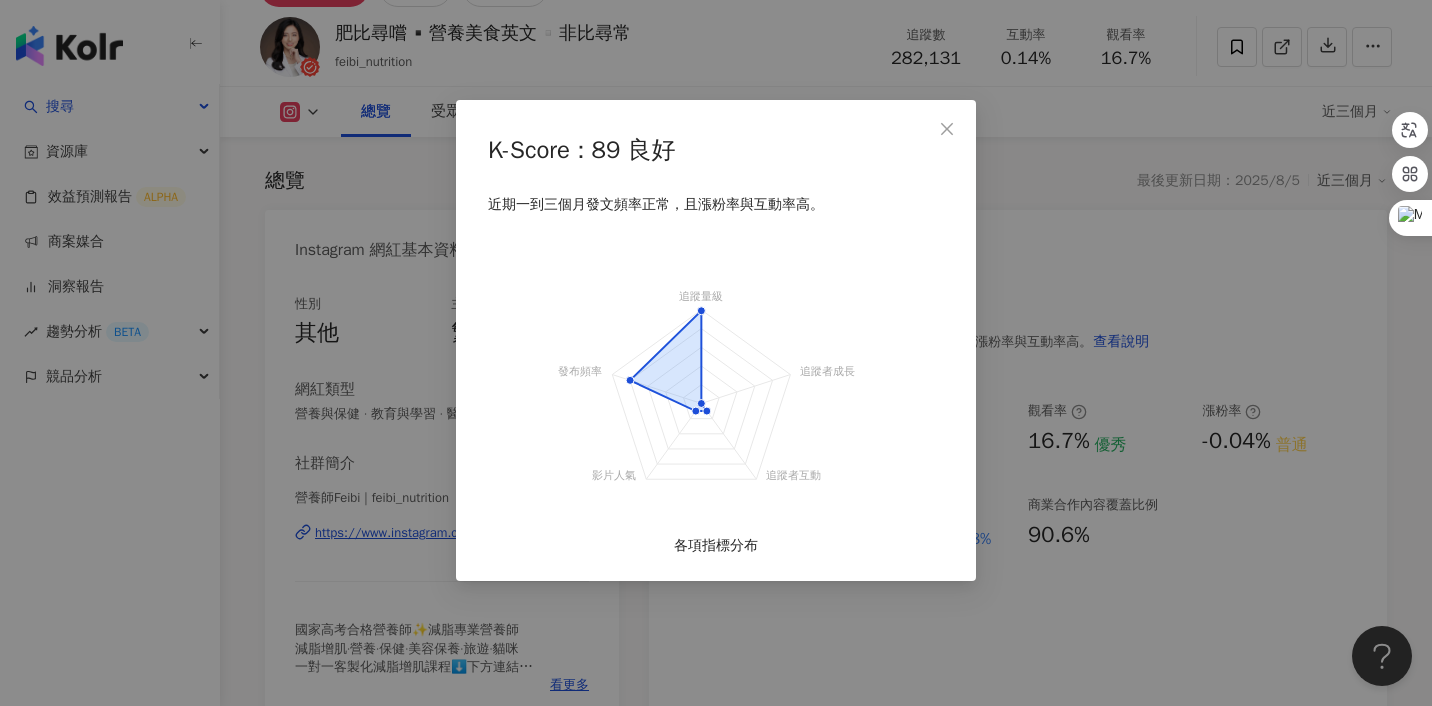 click on "K-Score :   89 良好 近期一到三個月發文頻率正常，且漲粉率與互動率高。 追蹤量級 追蹤者成長 追蹤者互動 影片人氣 發布頻率 各項指標分布" at bounding box center (716, 353) 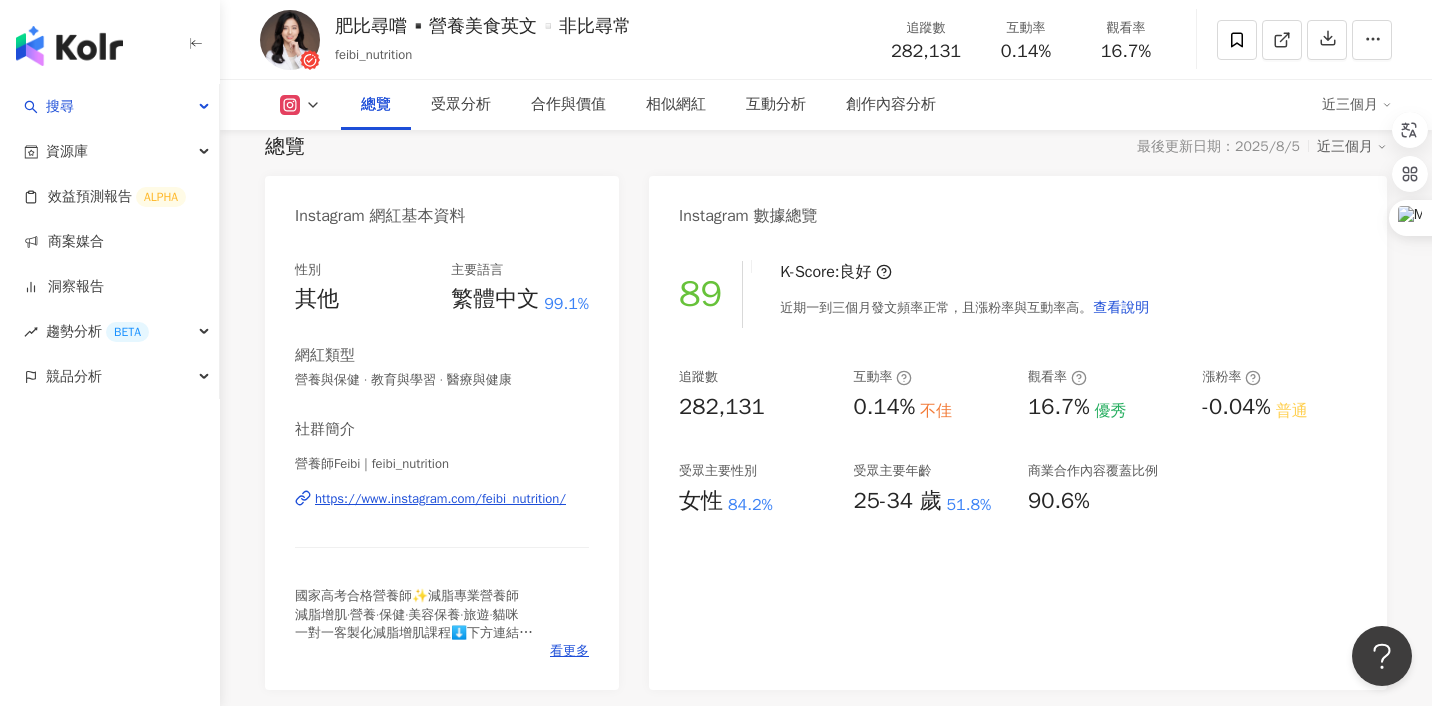 scroll, scrollTop: 133, scrollLeft: 0, axis: vertical 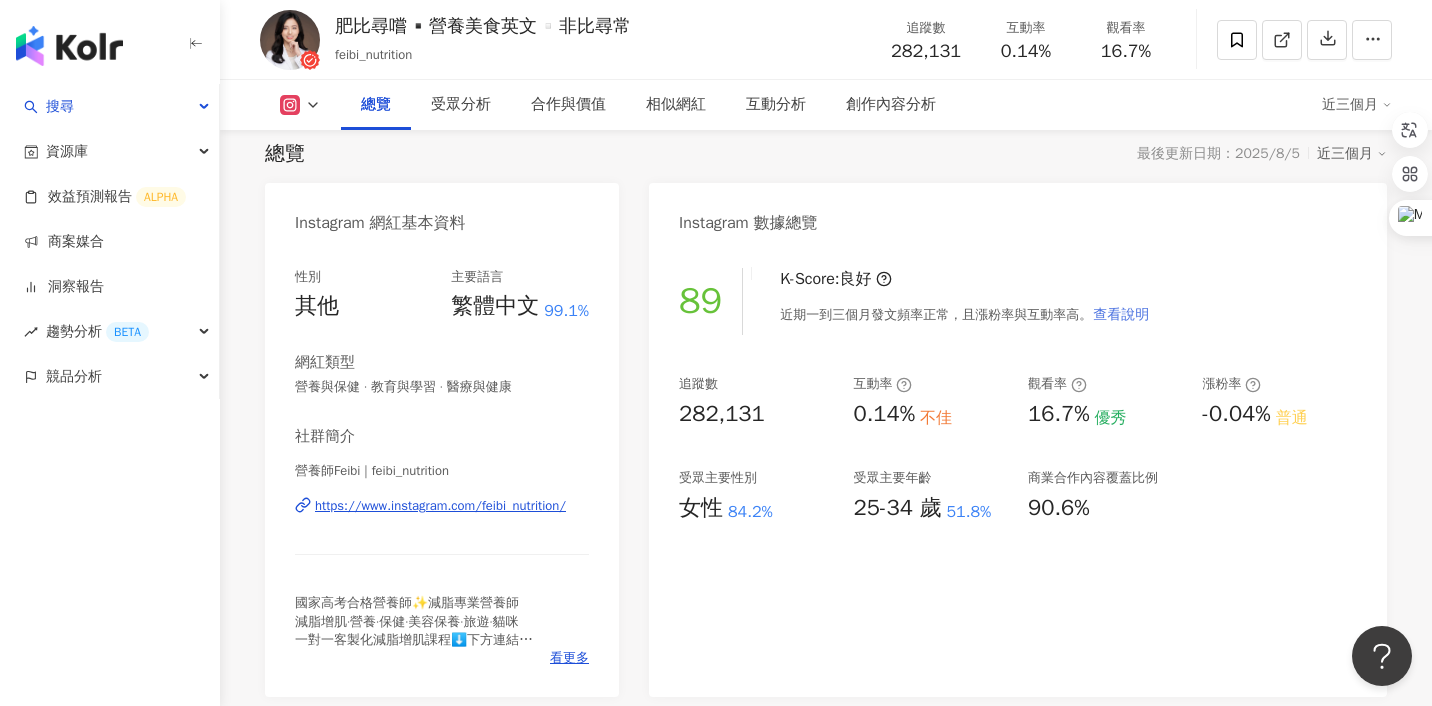 click on "查看說明" at bounding box center (1121, 315) 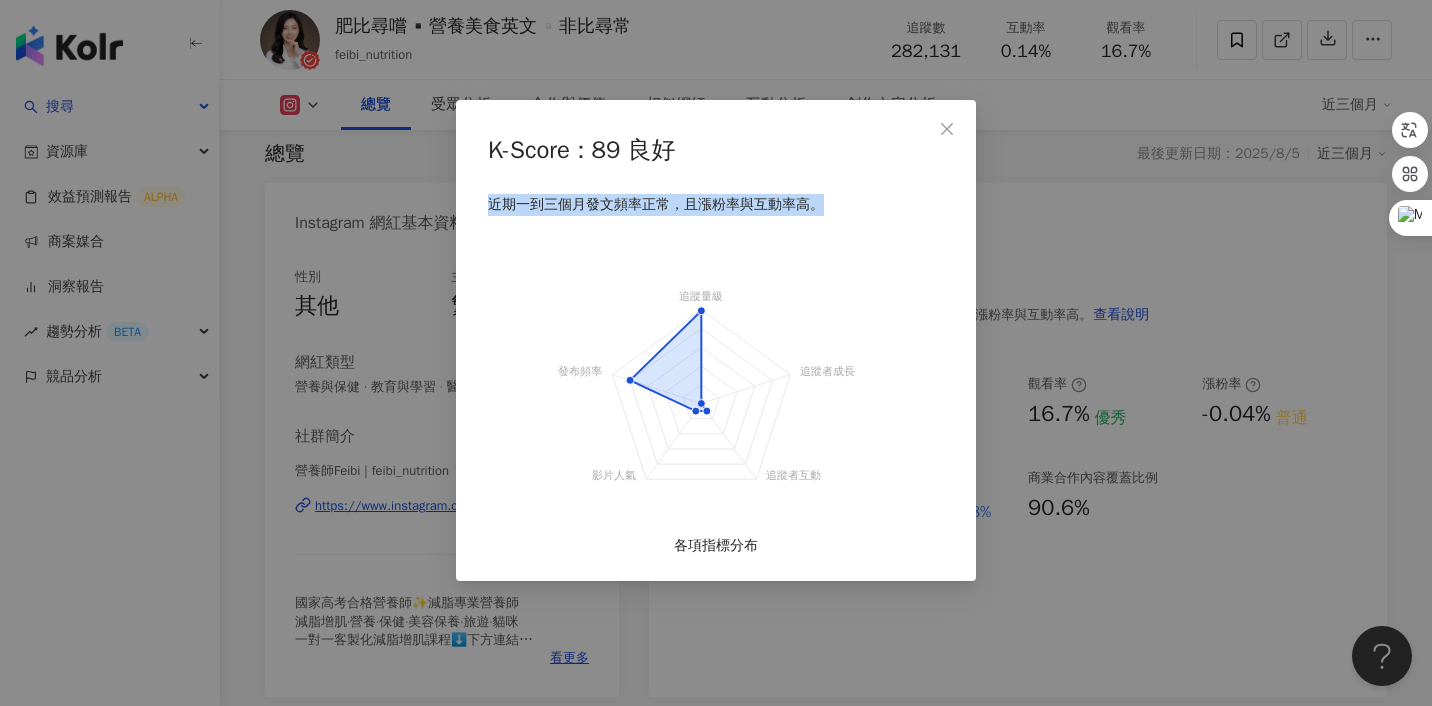 drag, startPoint x: 491, startPoint y: 206, endPoint x: 825, endPoint y: 209, distance: 334.01346 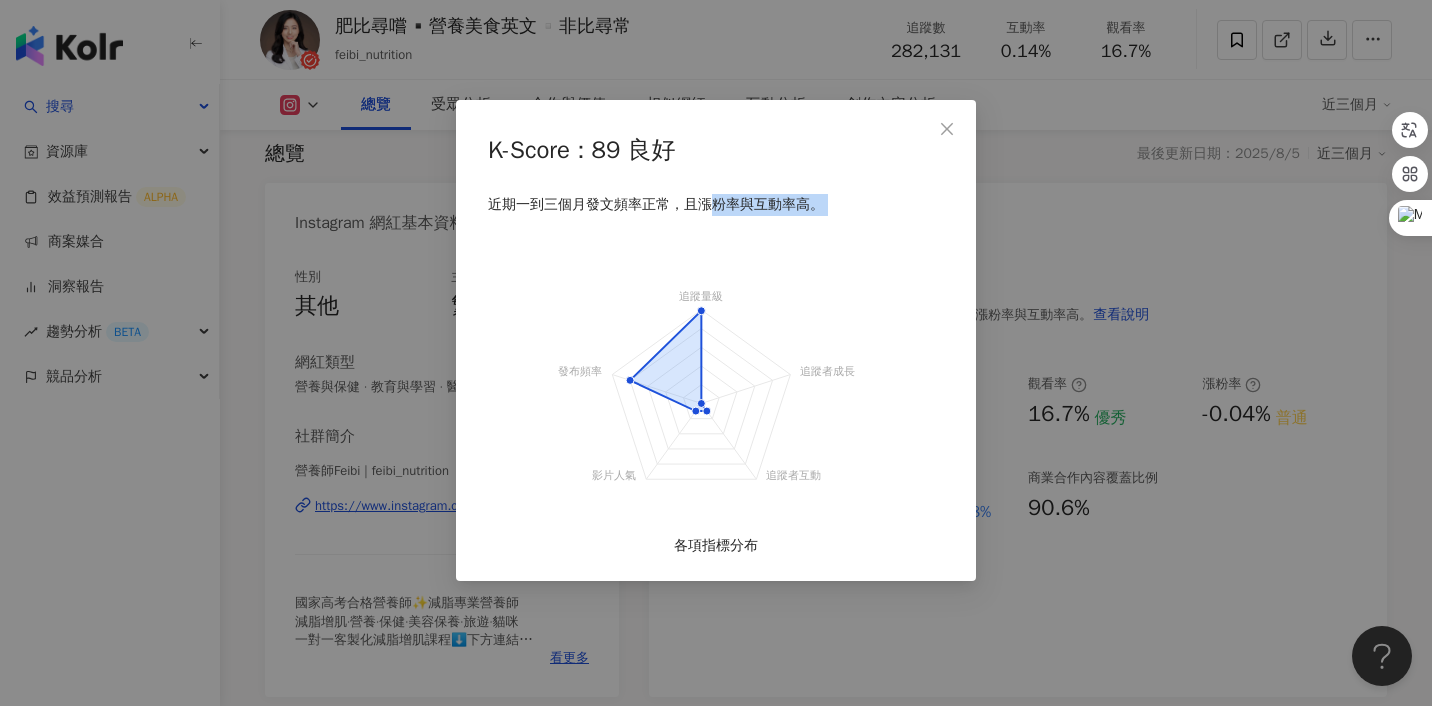 drag, startPoint x: 708, startPoint y: 207, endPoint x: 799, endPoint y: 229, distance: 93.62158 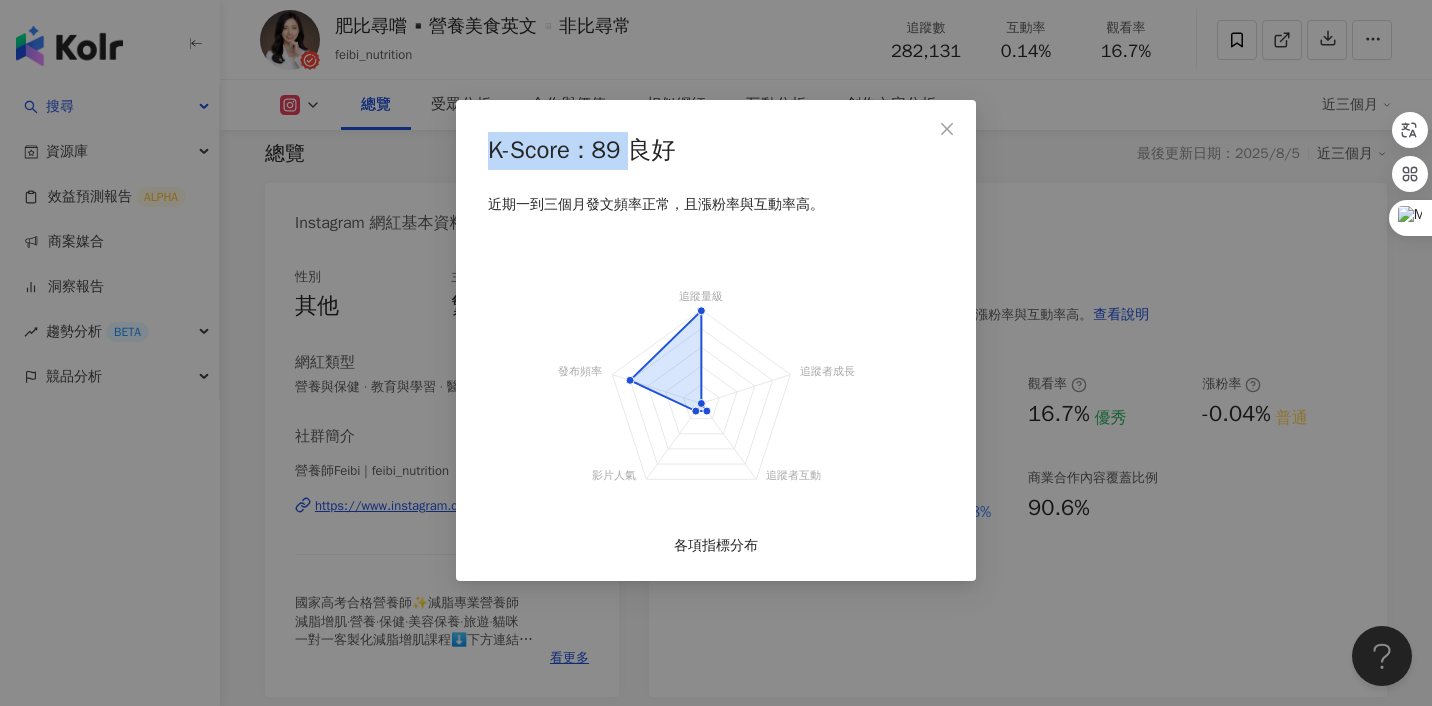 drag, startPoint x: 486, startPoint y: 152, endPoint x: 638, endPoint y: 157, distance: 152.08221 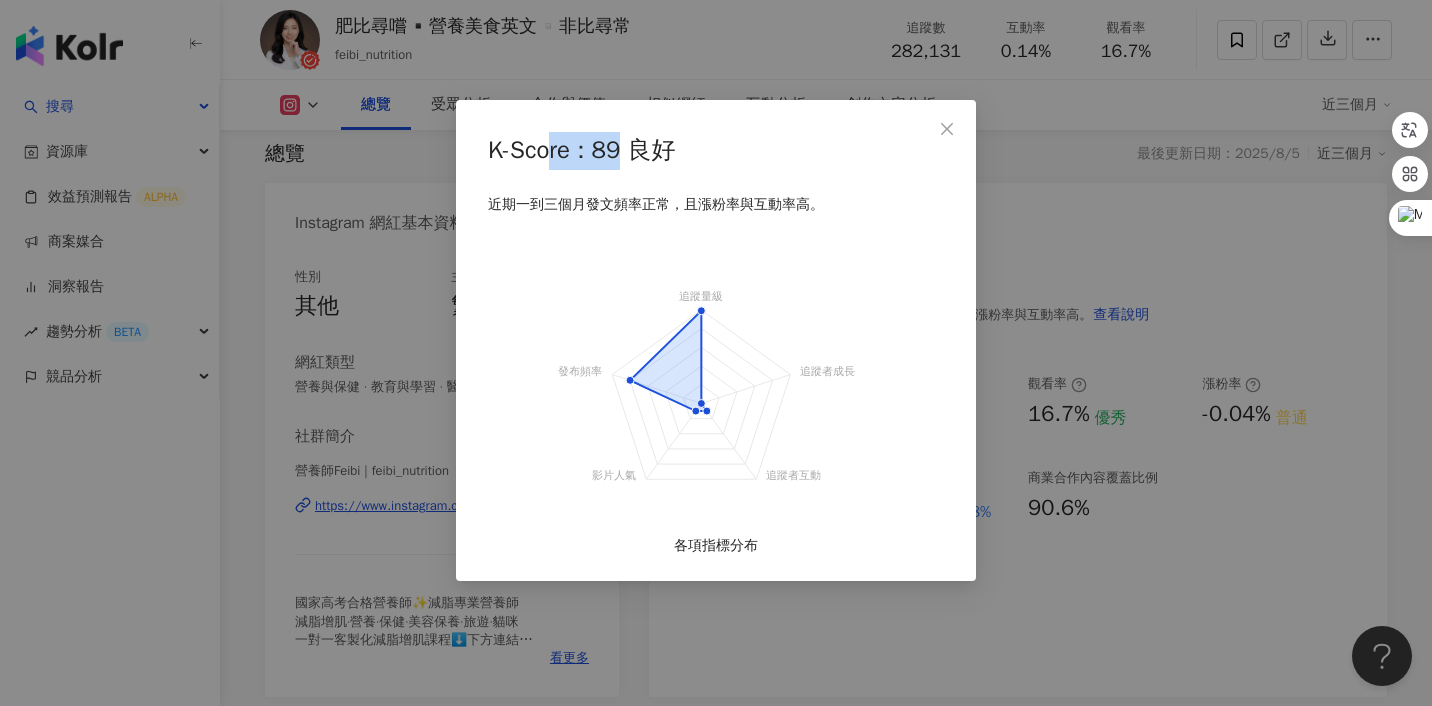 drag, startPoint x: 619, startPoint y: 154, endPoint x: 545, endPoint y: 158, distance: 74.10803 